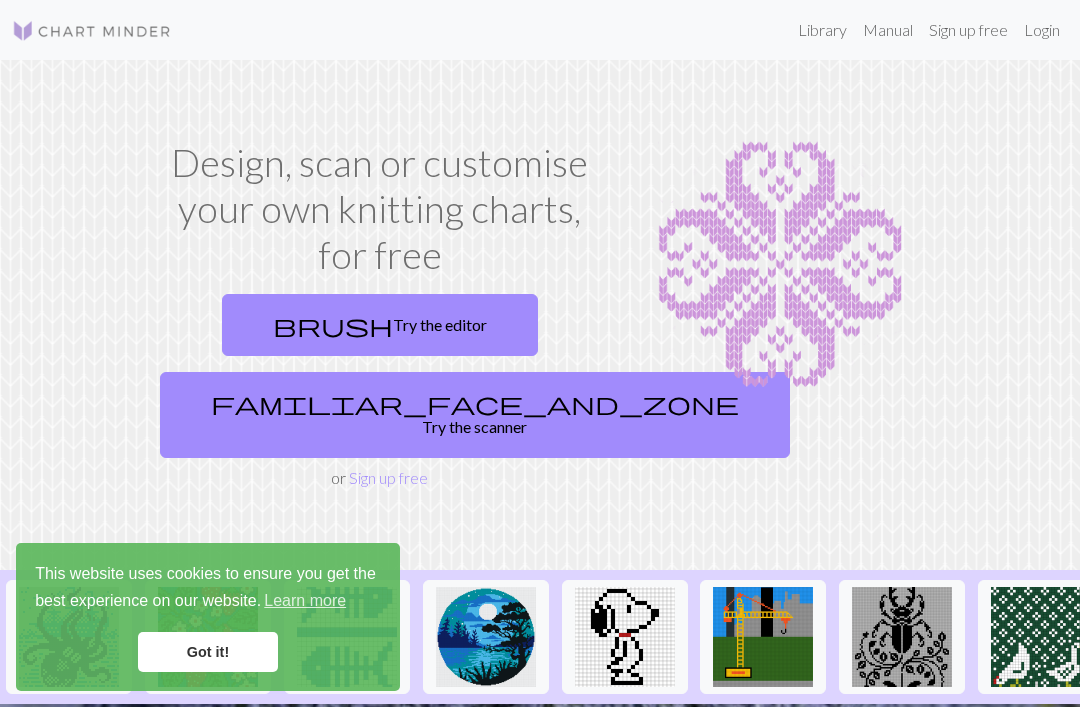 scroll, scrollTop: 0, scrollLeft: 0, axis: both 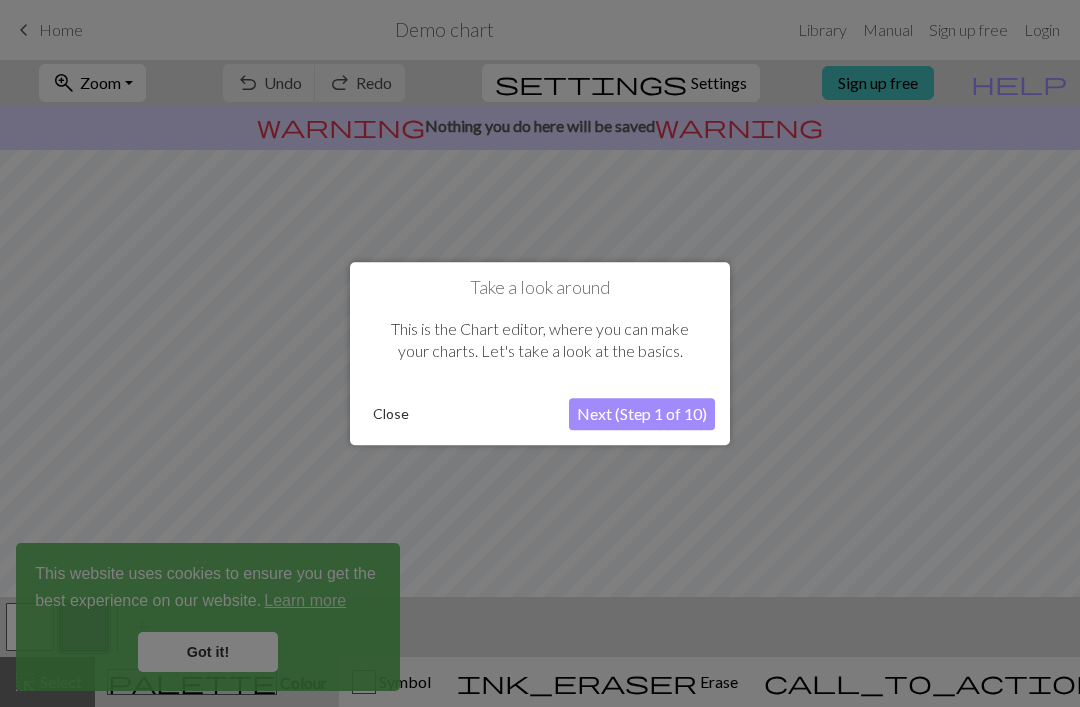click on "Next (Step 1 of 10)" at bounding box center [642, 414] 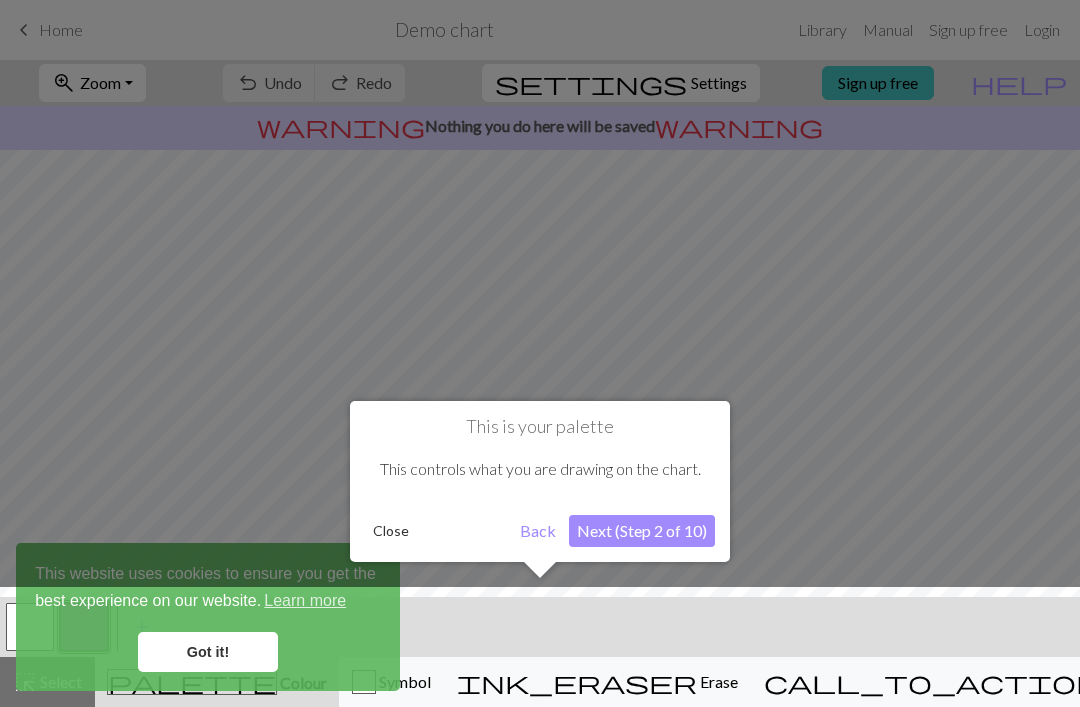 click on "Next (Step 2 of 10)" at bounding box center (642, 531) 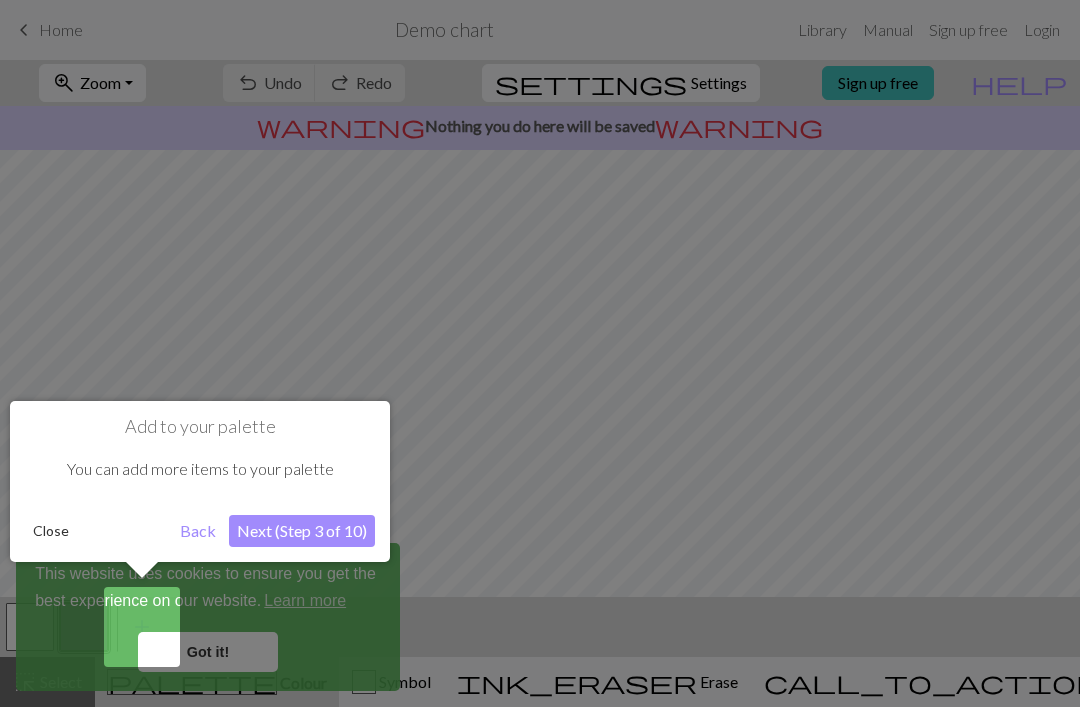 click on "Close" at bounding box center [51, 531] 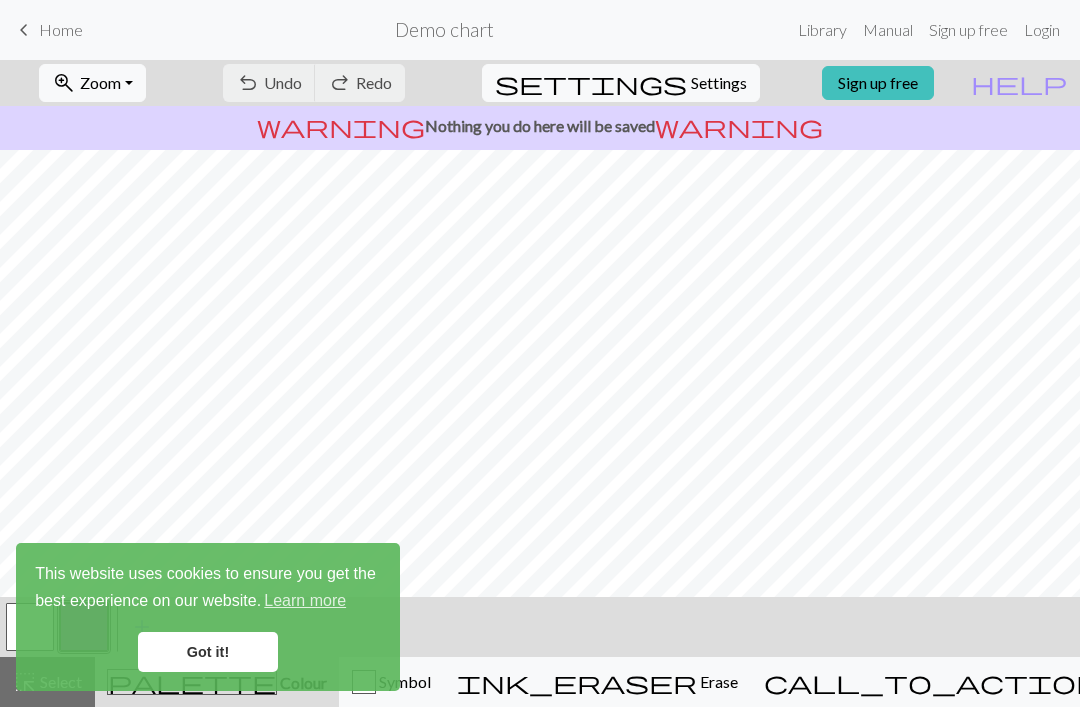click on "Got it!" at bounding box center (208, 652) 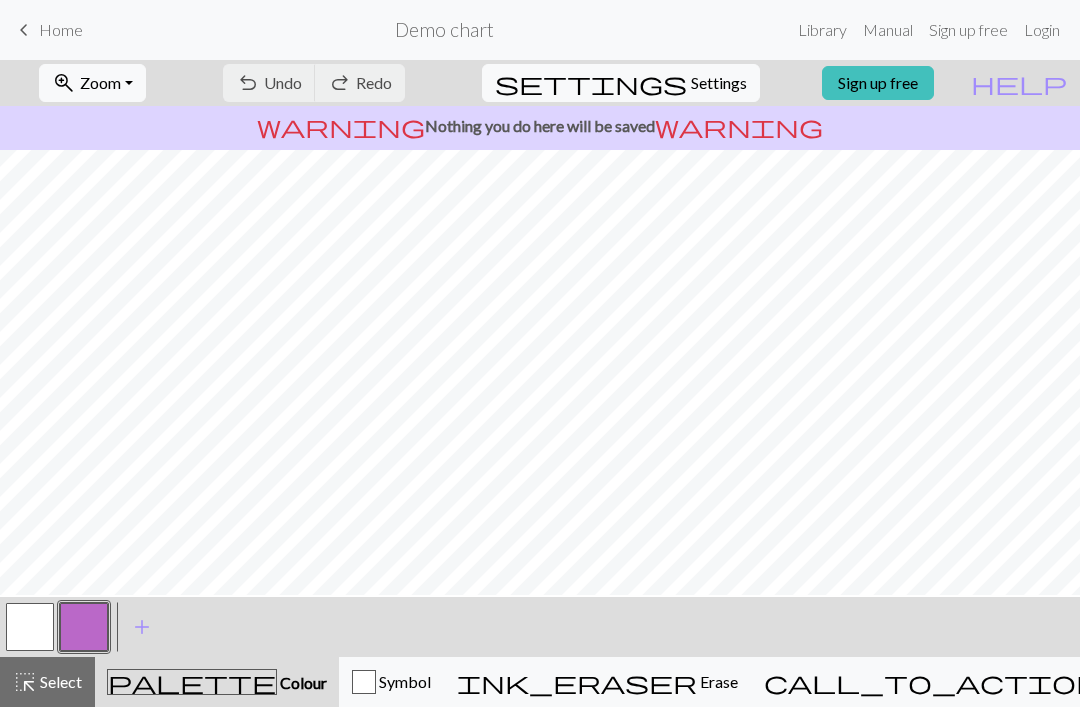 scroll, scrollTop: 47, scrollLeft: 0, axis: vertical 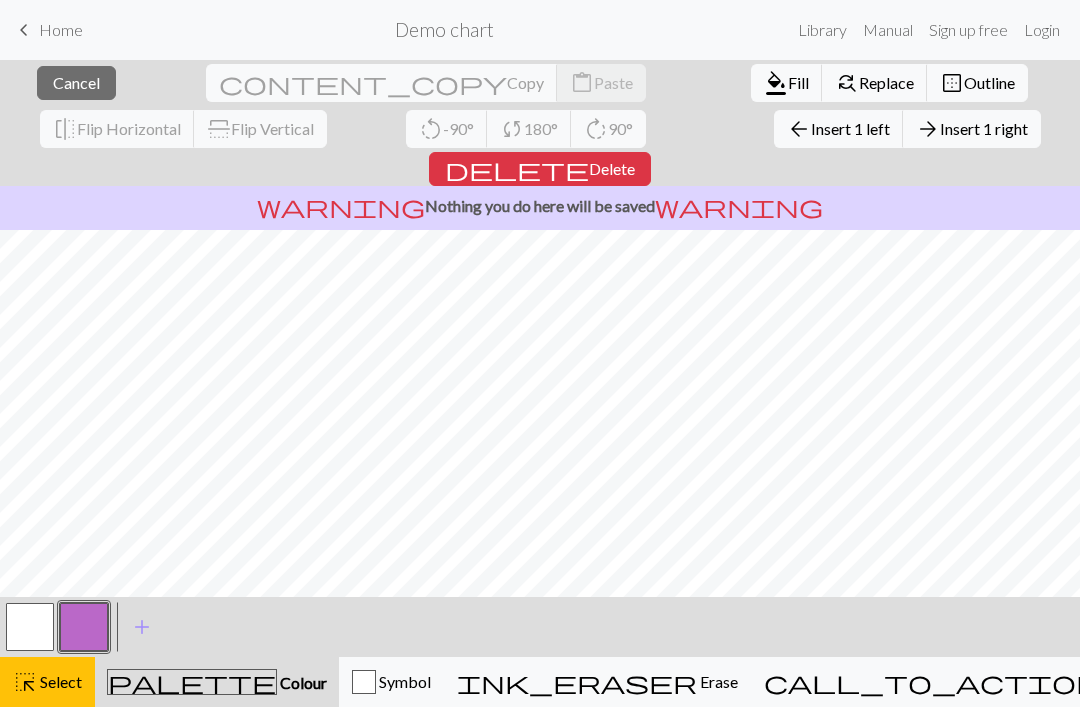 click on "Insert 1 right" at bounding box center [984, 128] 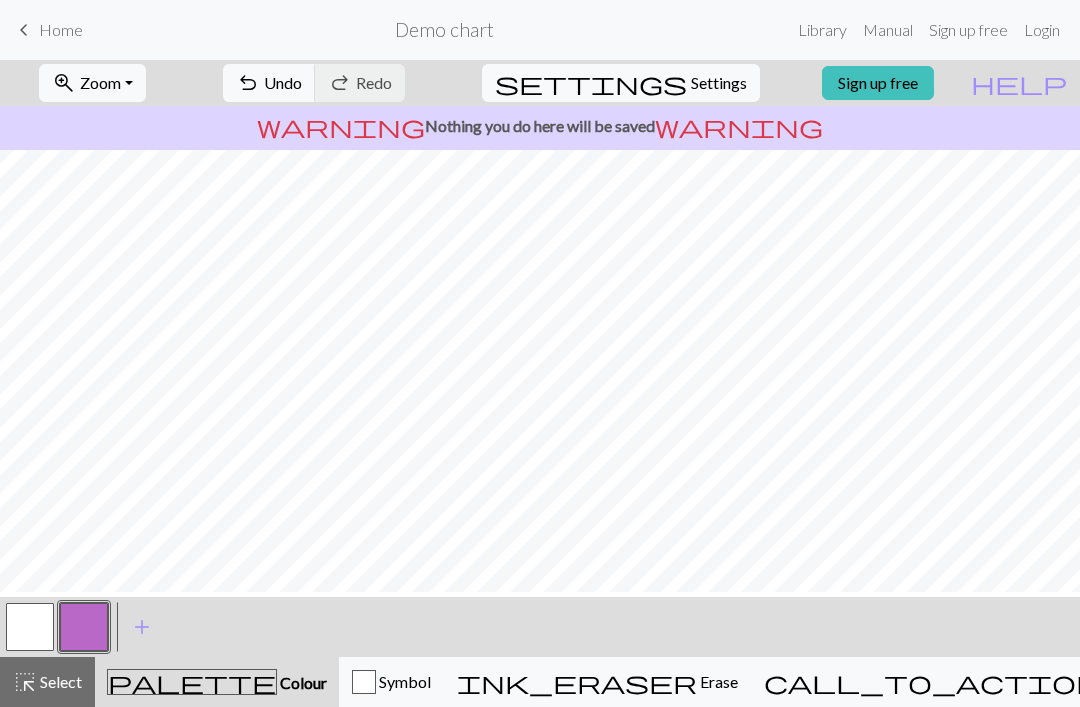 scroll, scrollTop: 0, scrollLeft: 0, axis: both 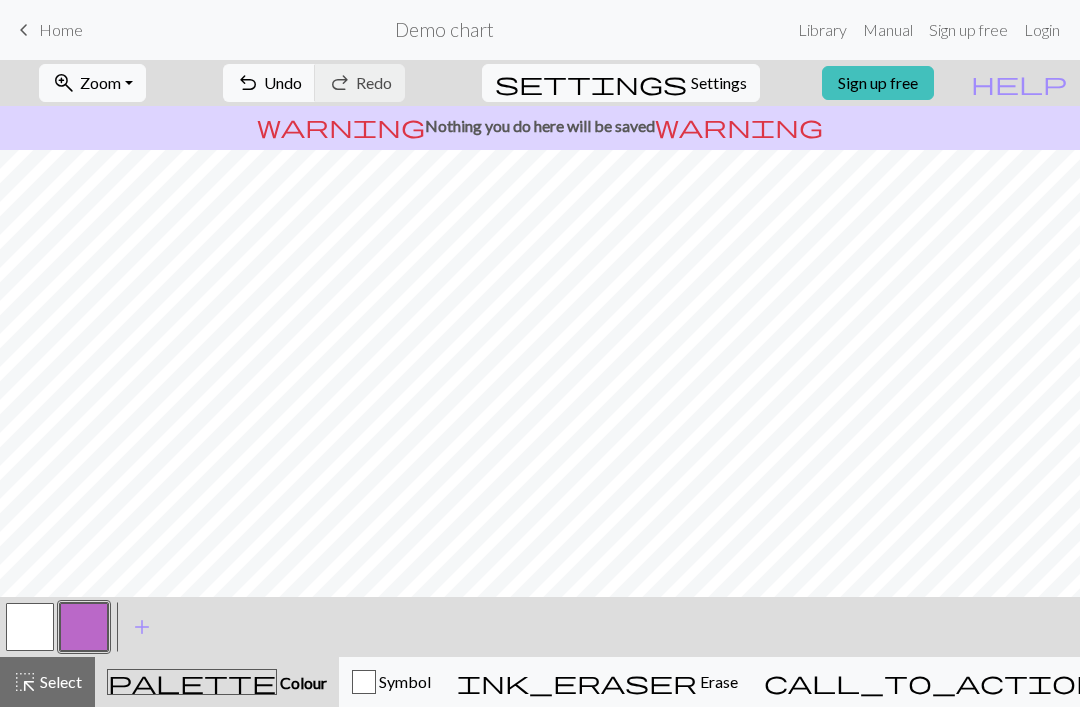 click on "Settings" at bounding box center [719, 83] 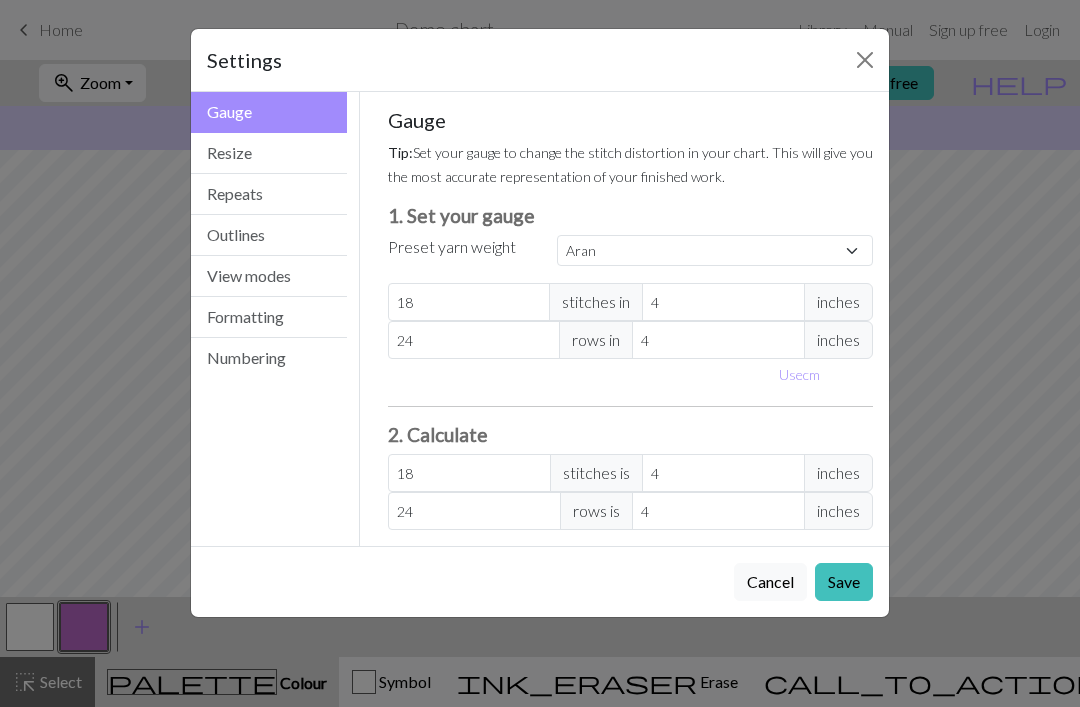 click at bounding box center (865, 60) 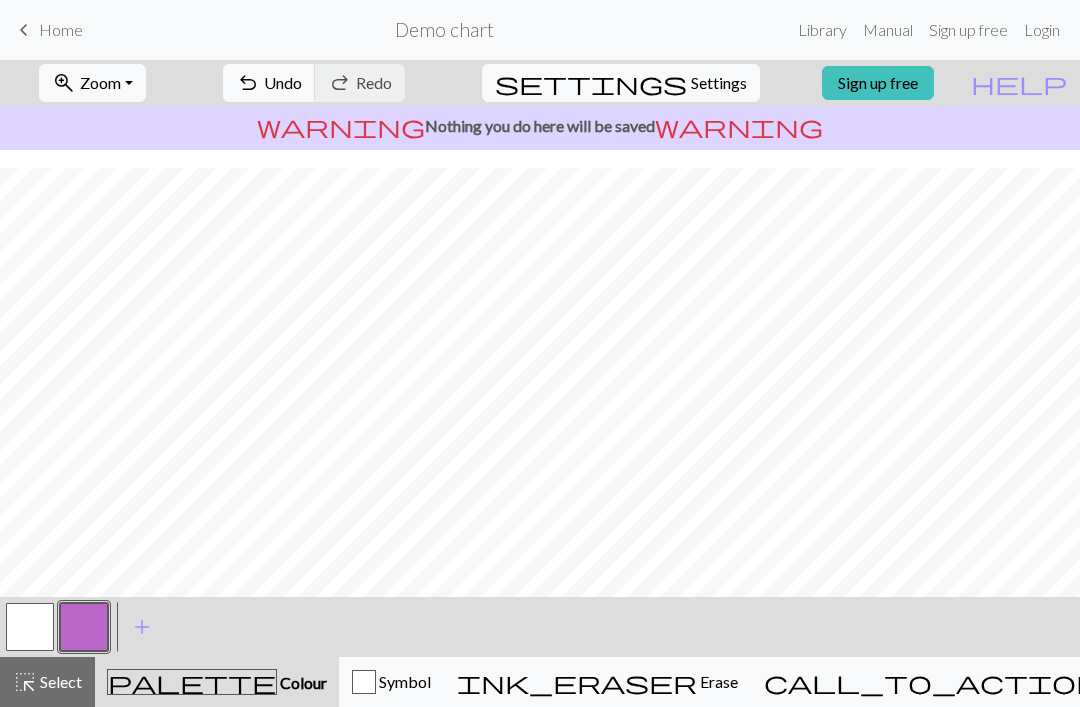 scroll, scrollTop: 18, scrollLeft: 0, axis: vertical 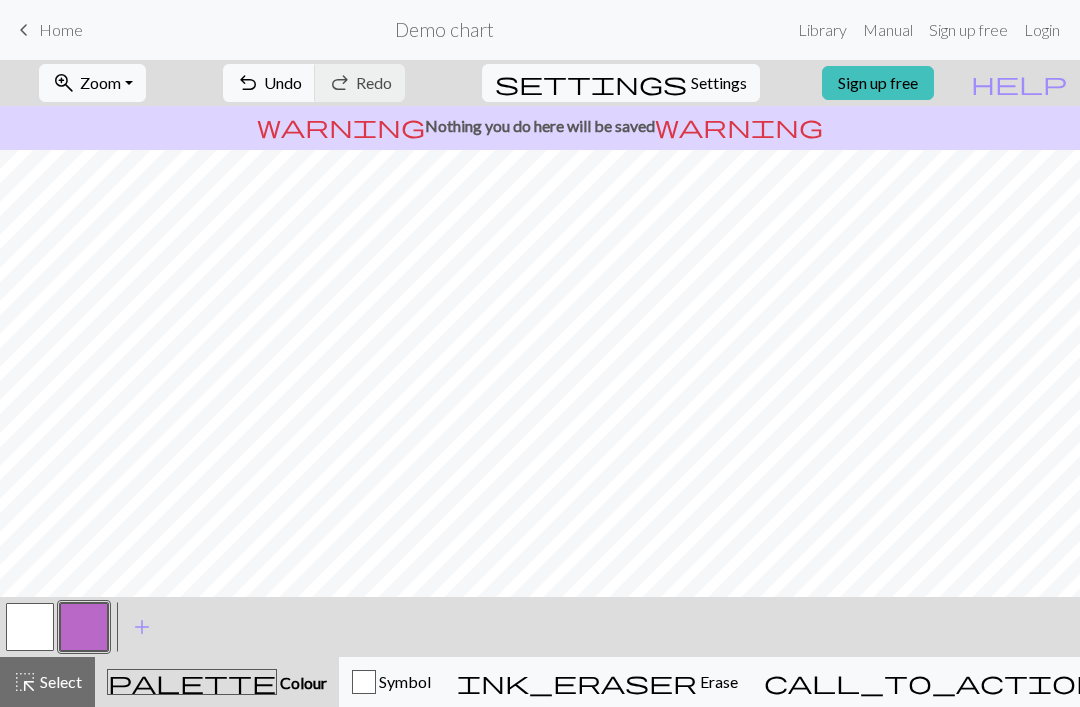 click on "Erase" at bounding box center (717, 681) 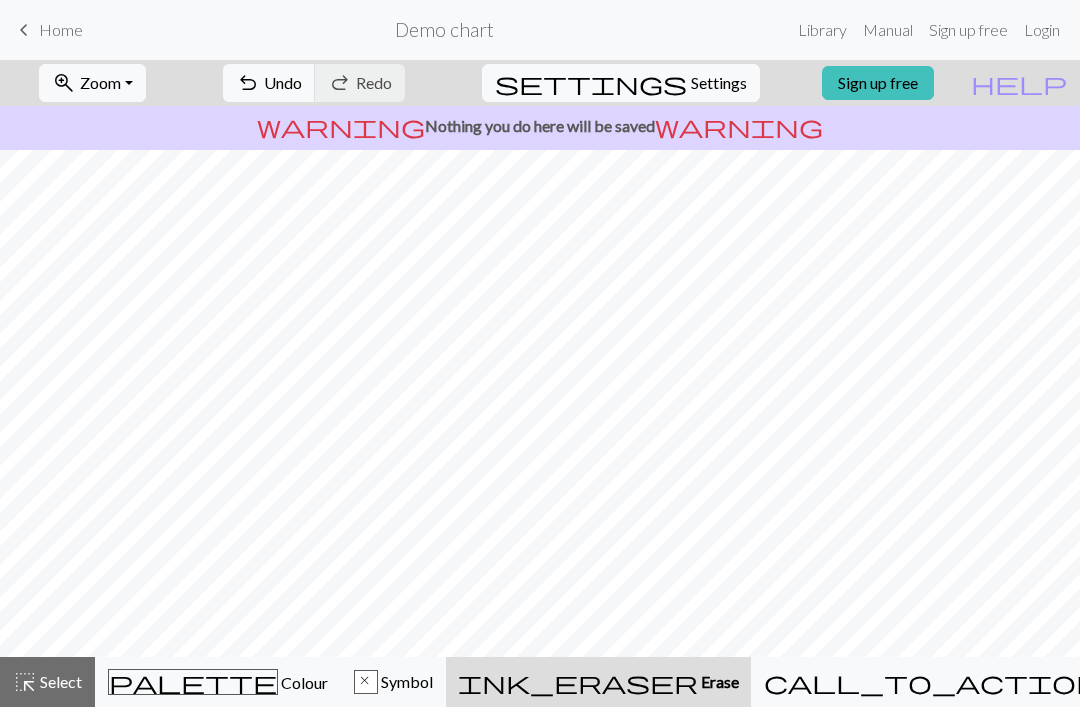 click on "x   Symbol" at bounding box center (393, 682) 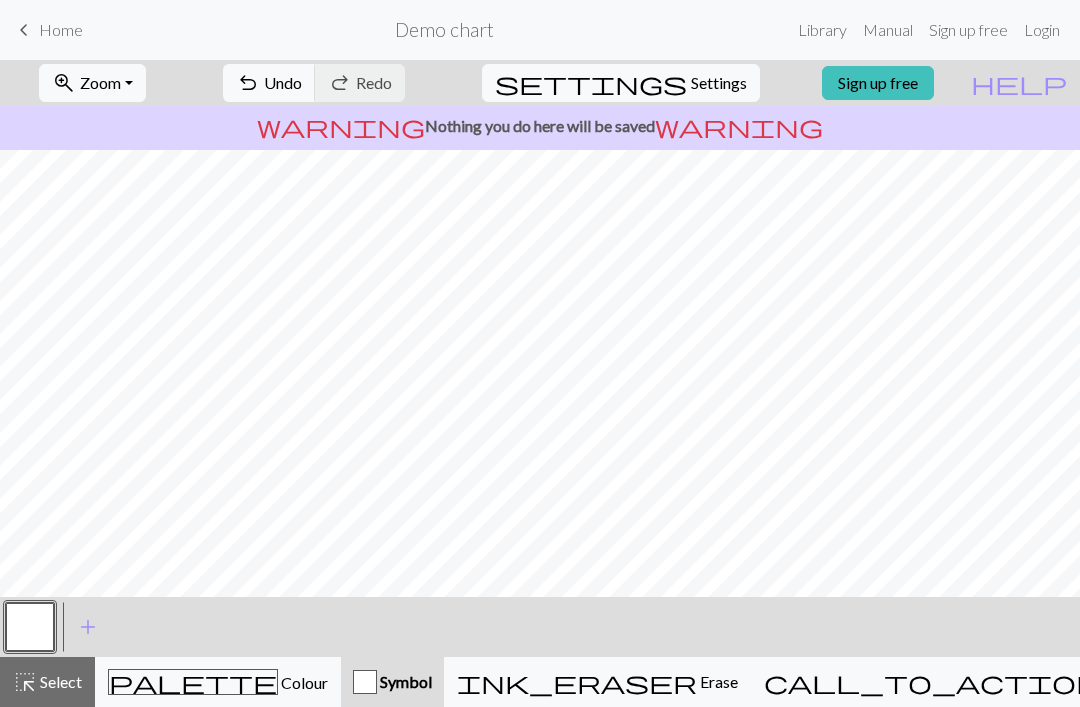 click on "Undo" at bounding box center [283, 82] 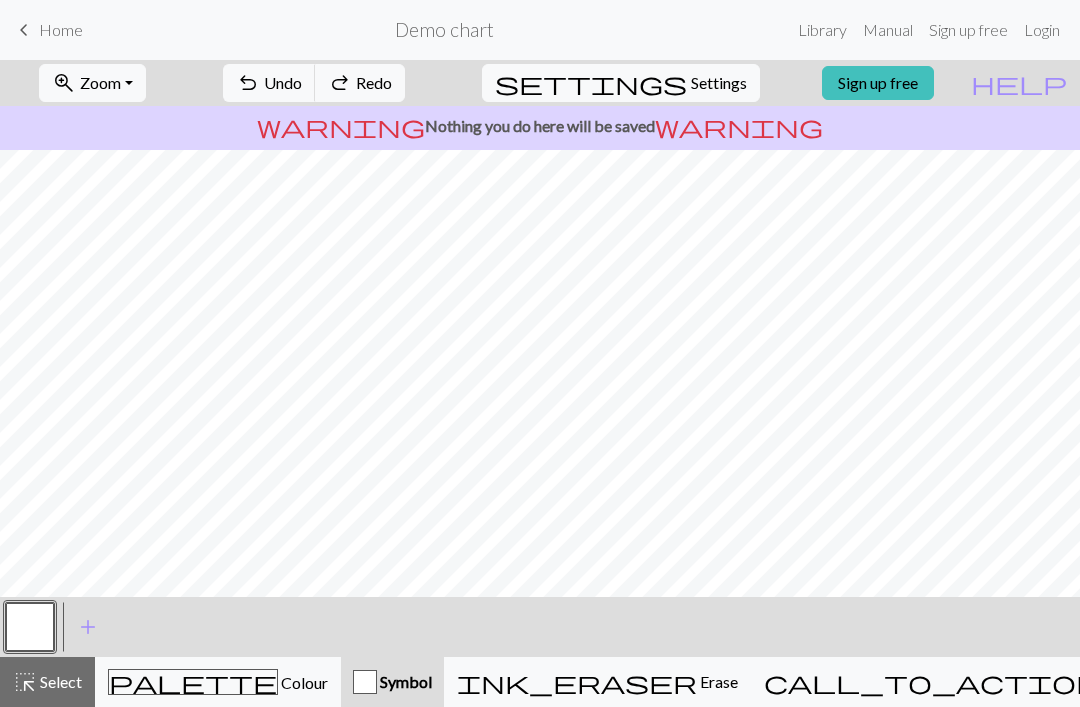 click on "Undo" at bounding box center [283, 82] 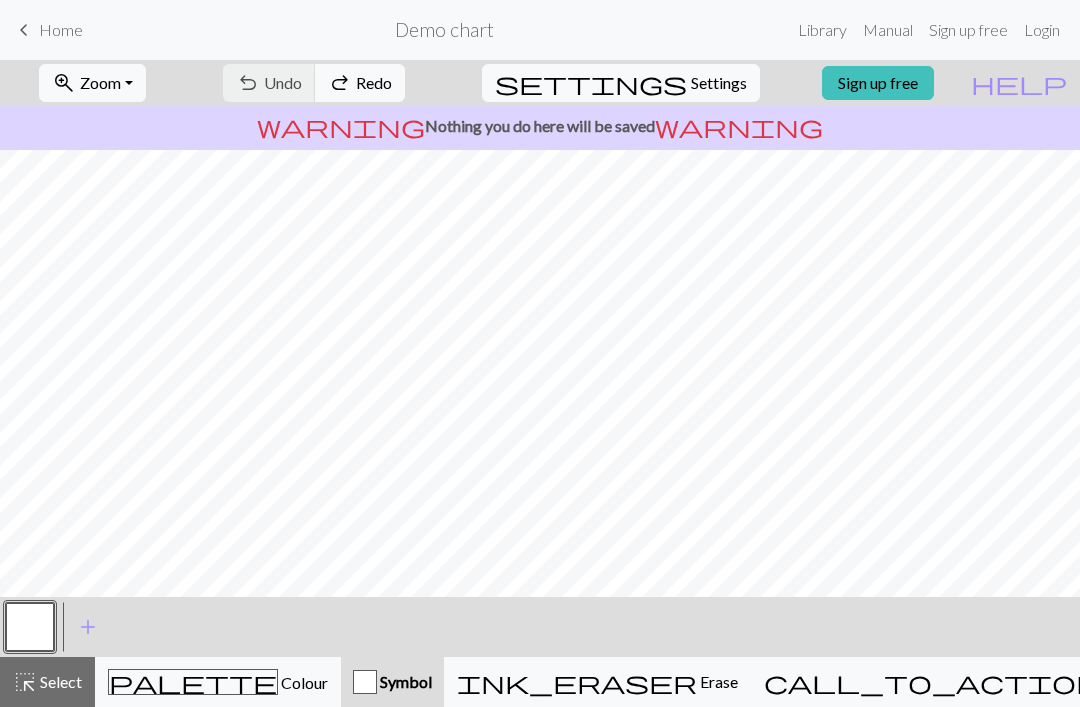 click on "undo Undo Undo redo Redo Redo" at bounding box center [314, 83] 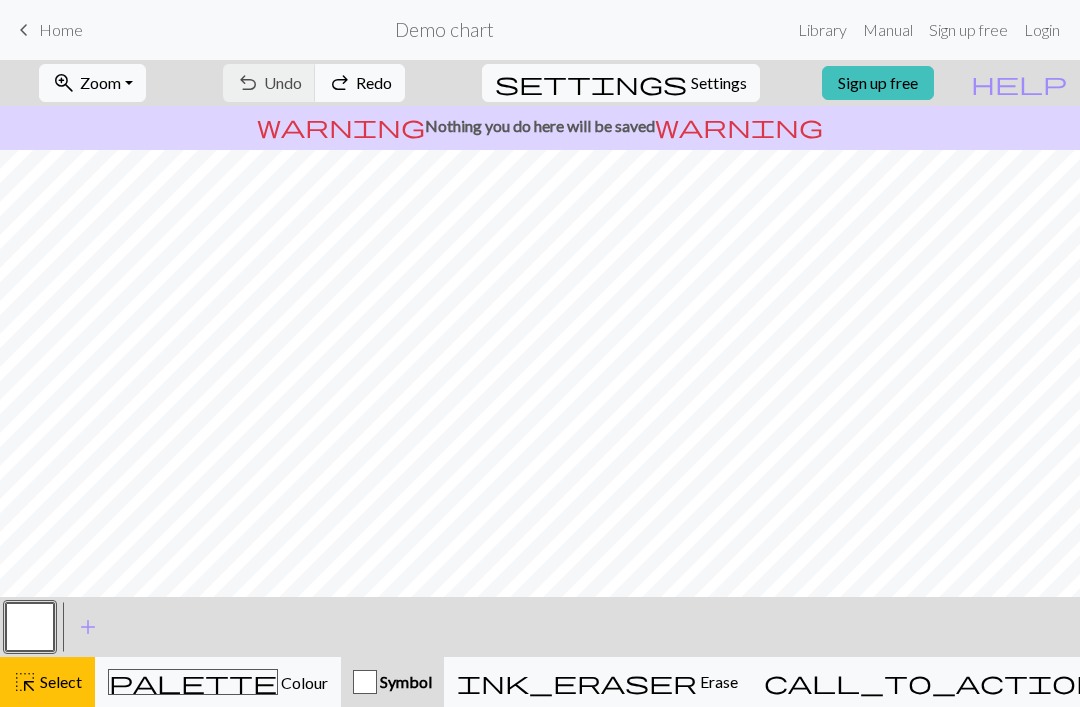 click on "palette" at bounding box center [193, 682] 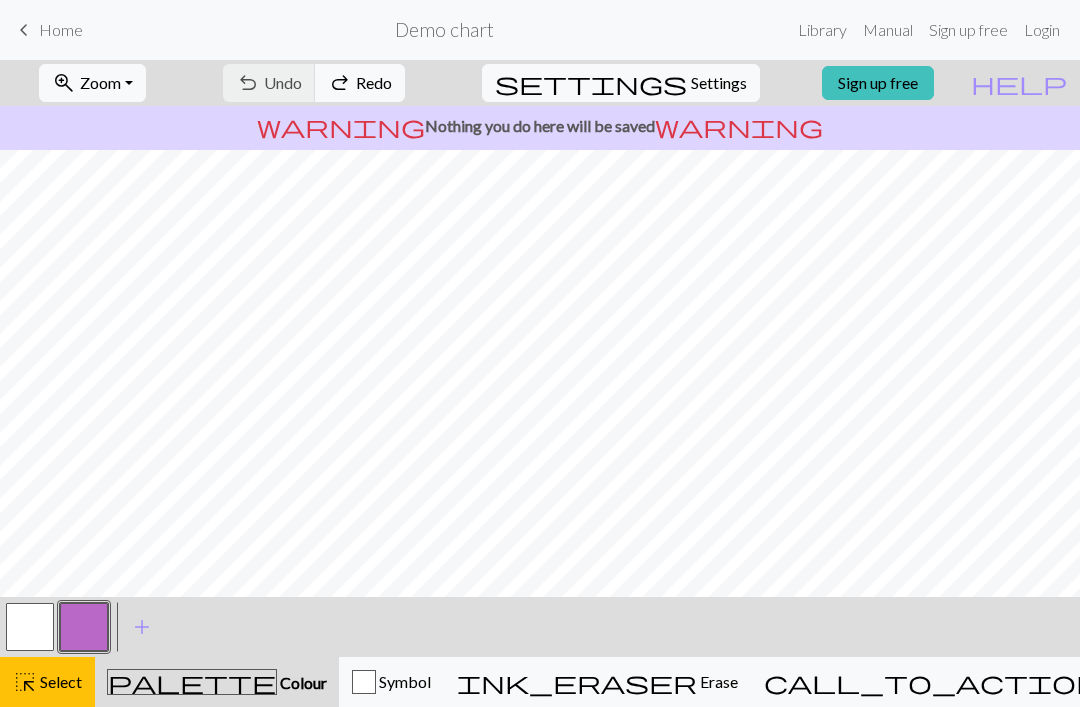 click on "palette" at bounding box center (192, 682) 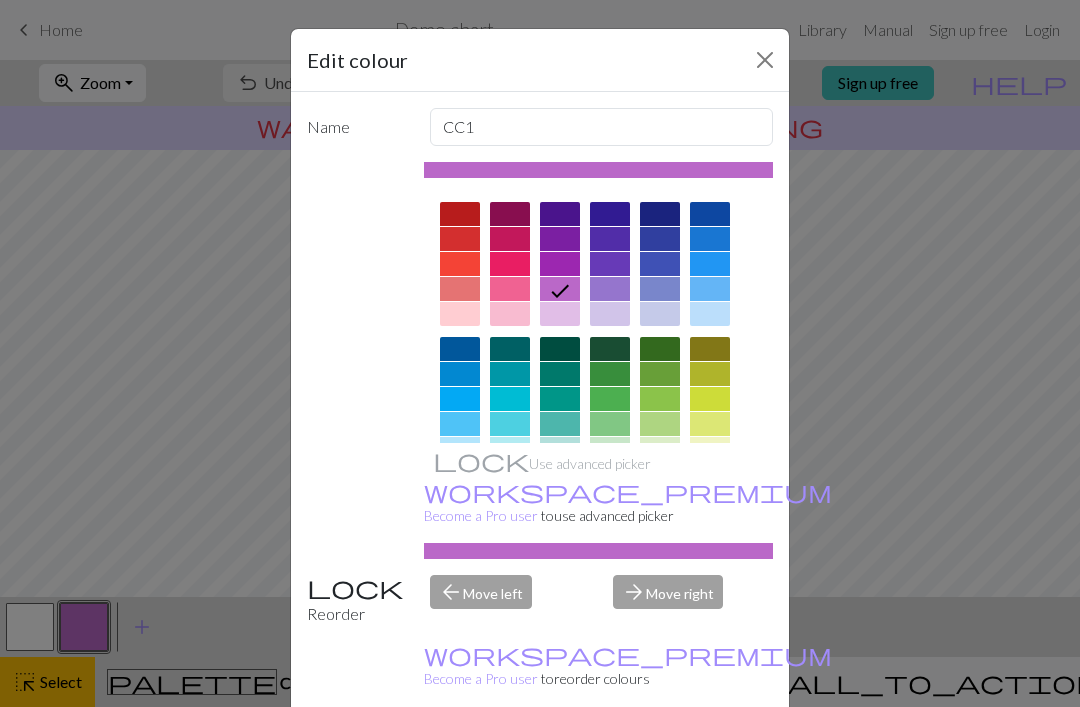 scroll, scrollTop: 0, scrollLeft: 0, axis: both 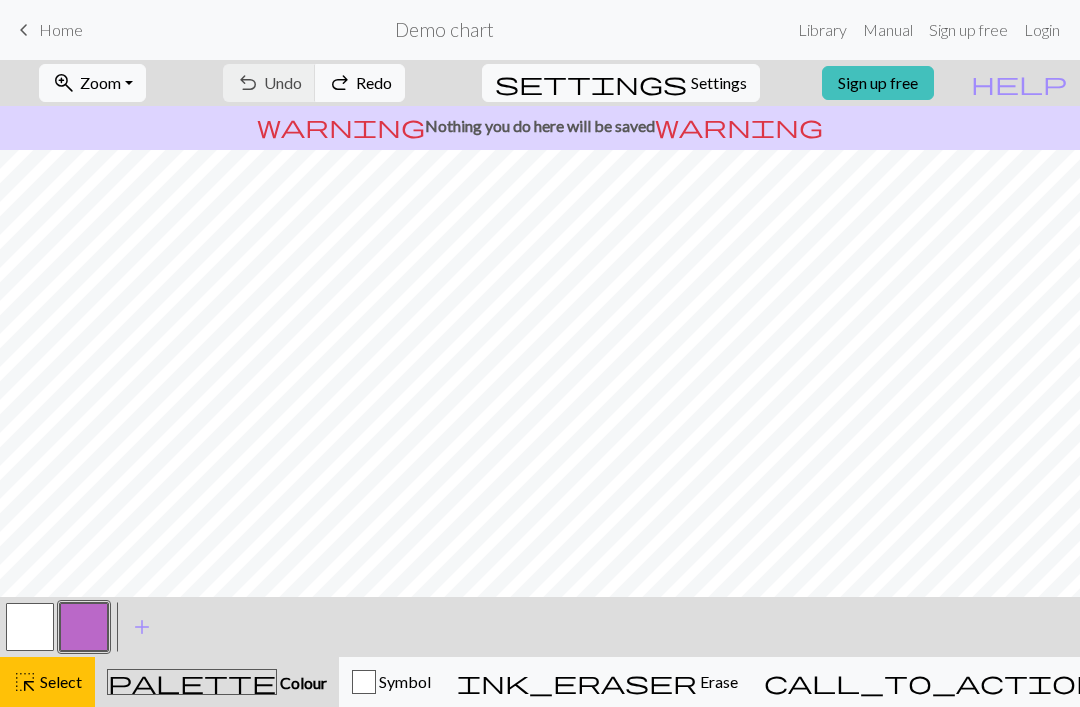 click on "Settings" at bounding box center (719, 83) 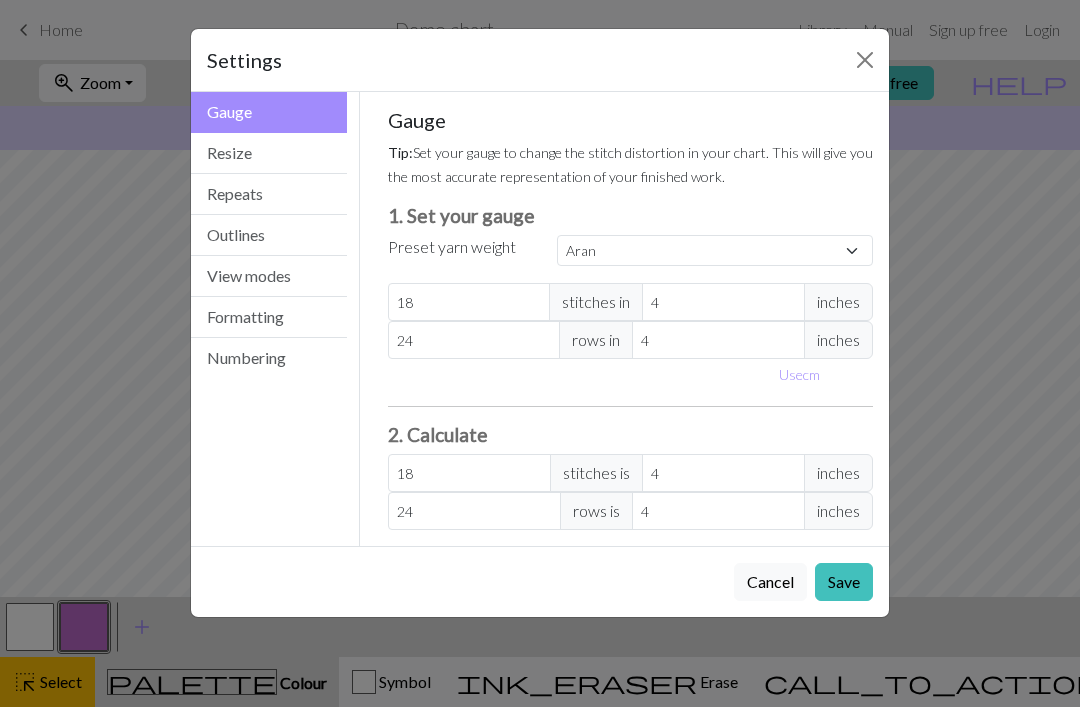 click at bounding box center [865, 60] 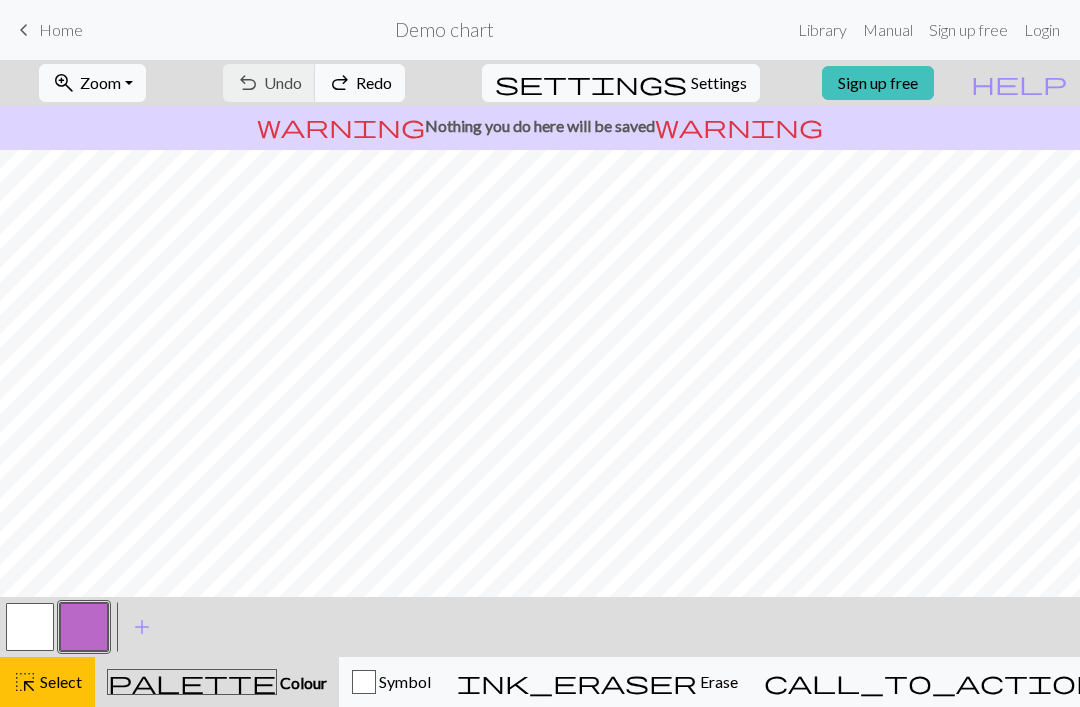 click on "Settings" at bounding box center (719, 83) 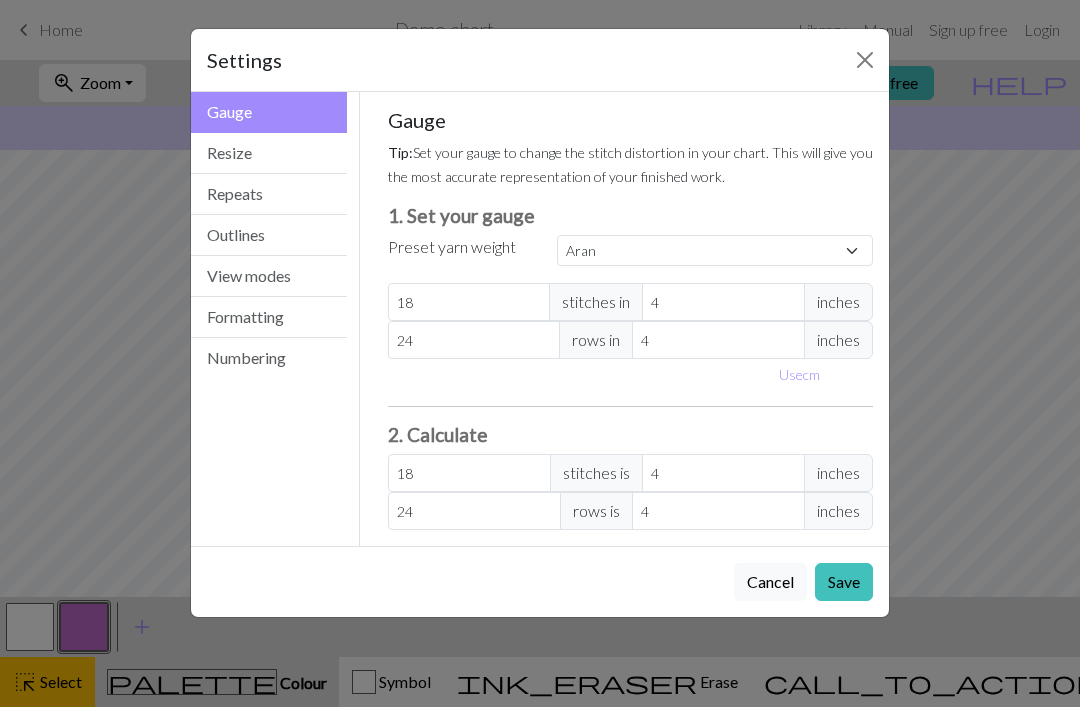 click on "Resize" at bounding box center [269, 153] 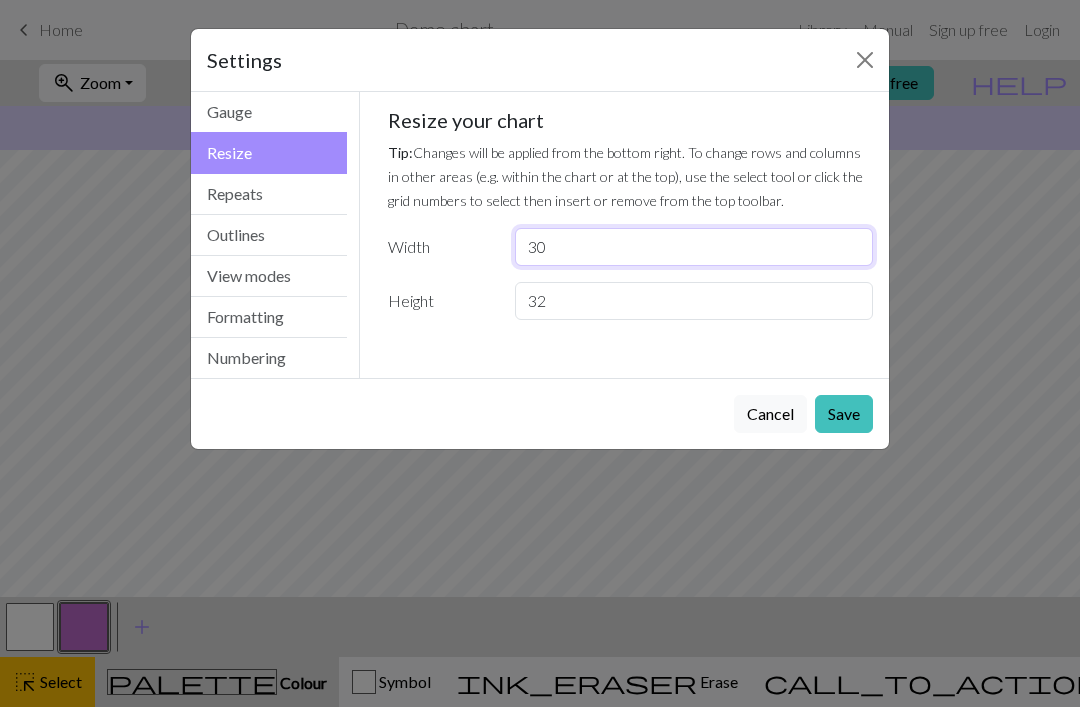 click on "30" at bounding box center [694, 247] 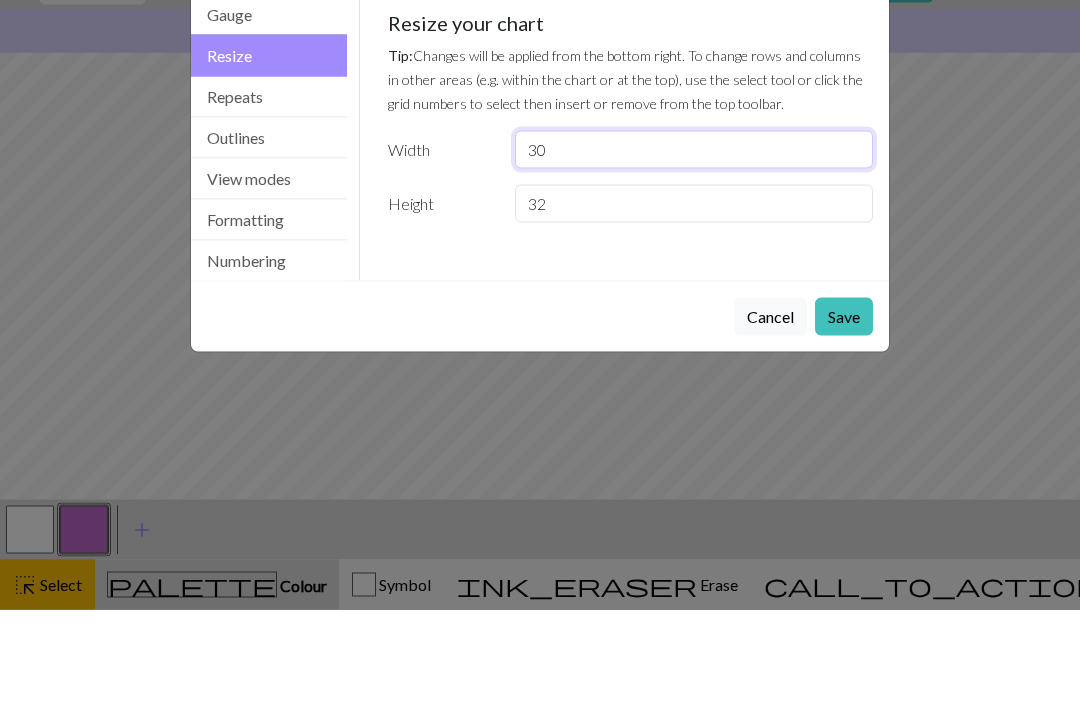 type on "3" 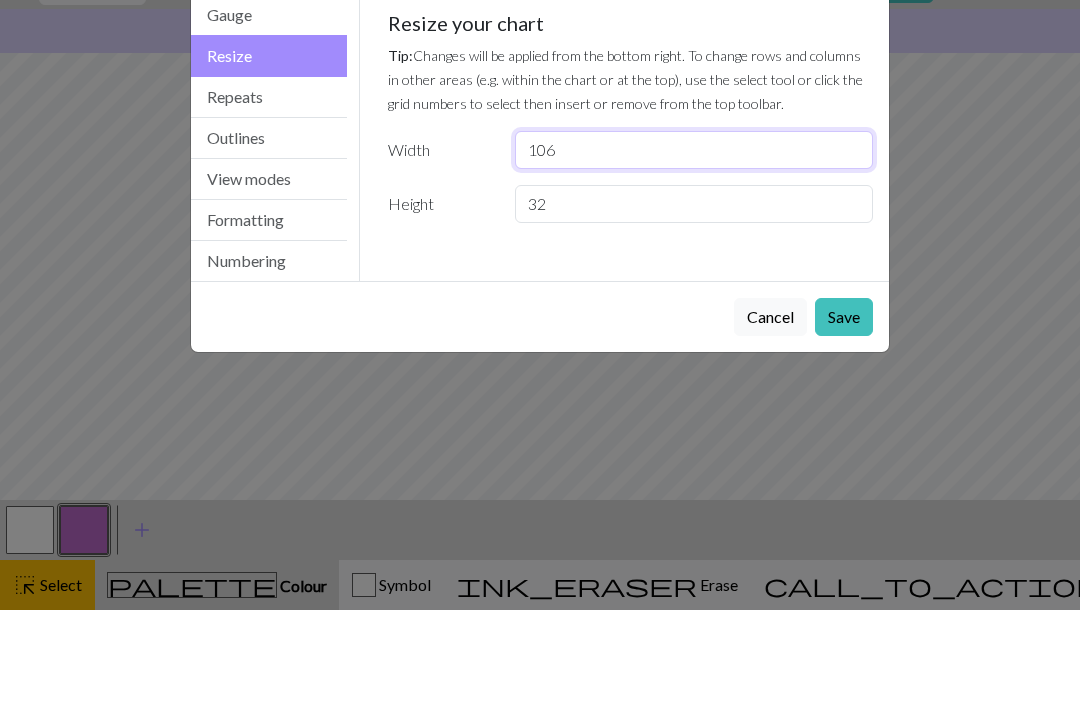 type on "106" 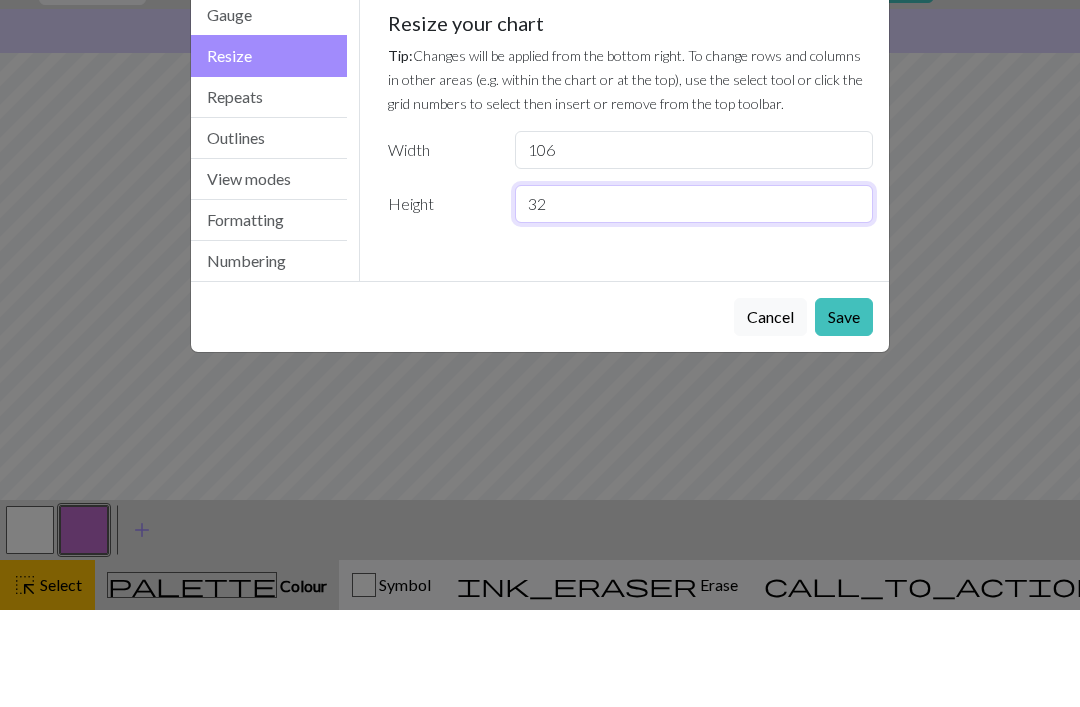 click on "32" at bounding box center [694, 301] 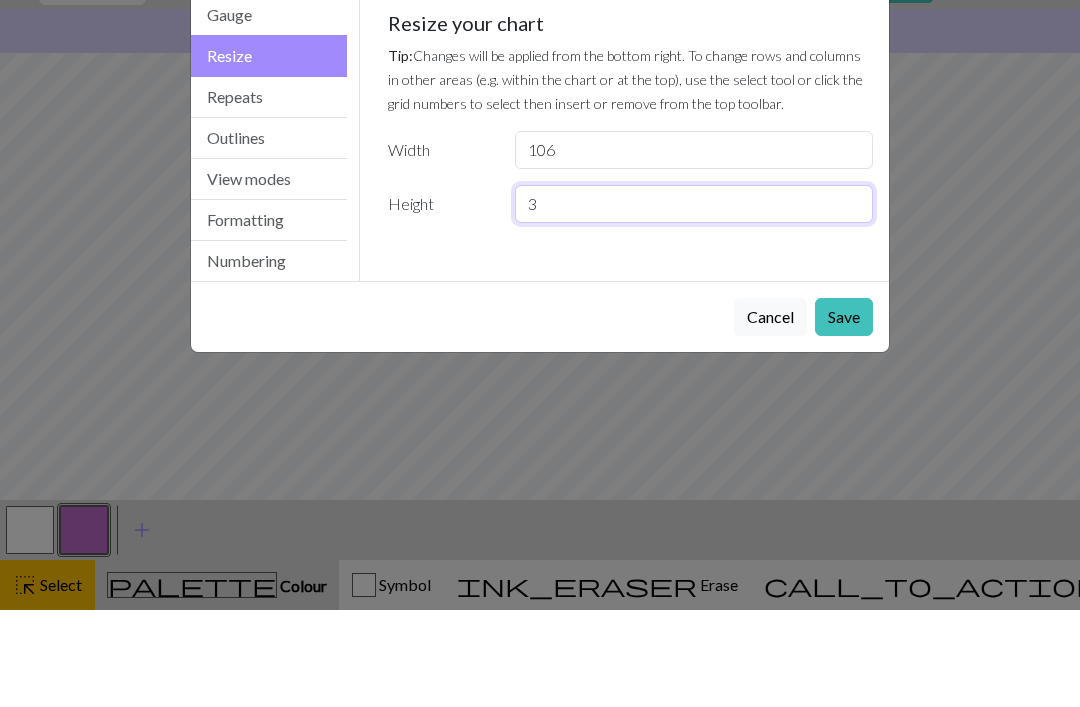 type on "3" 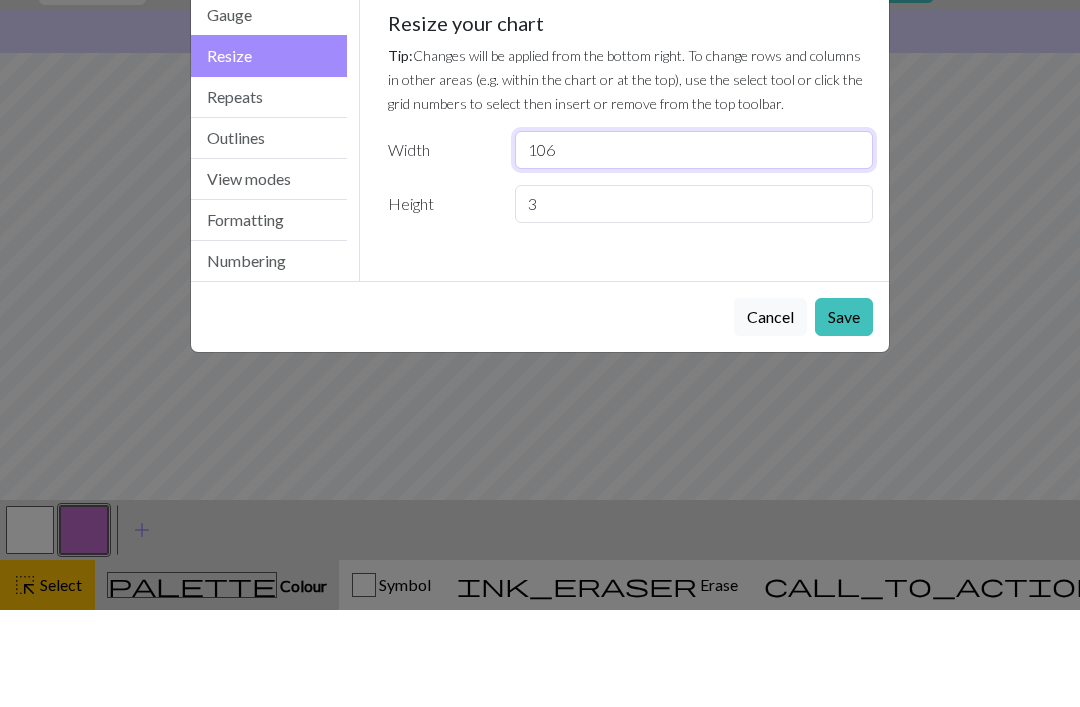 click on "106" at bounding box center [694, 247] 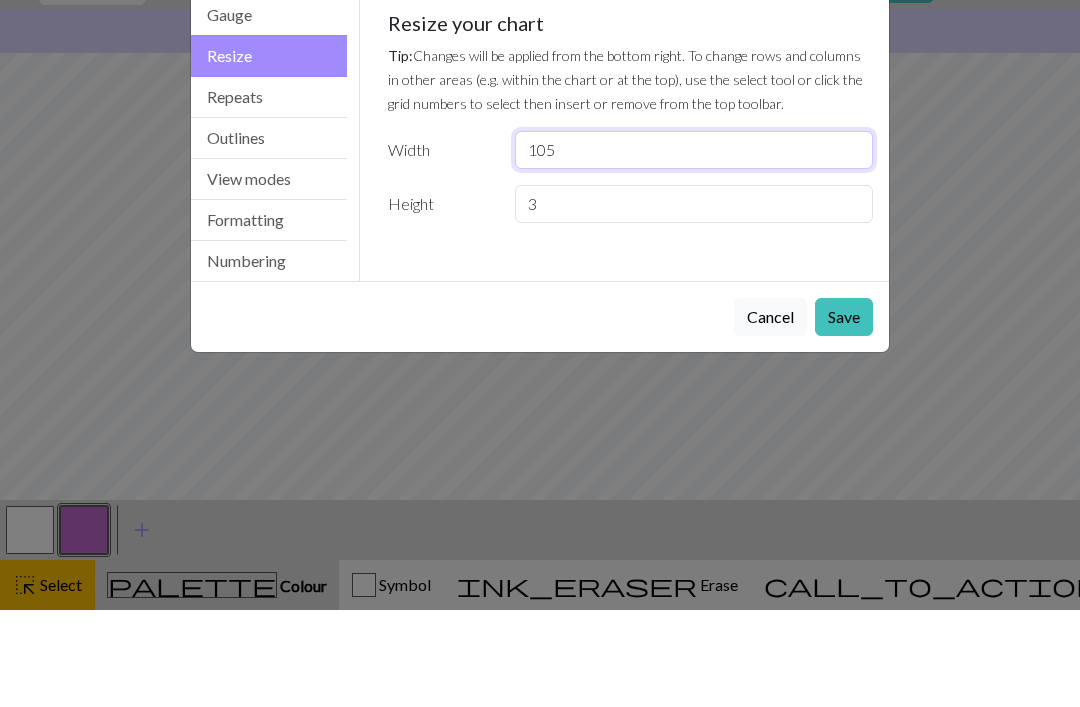 type on "105" 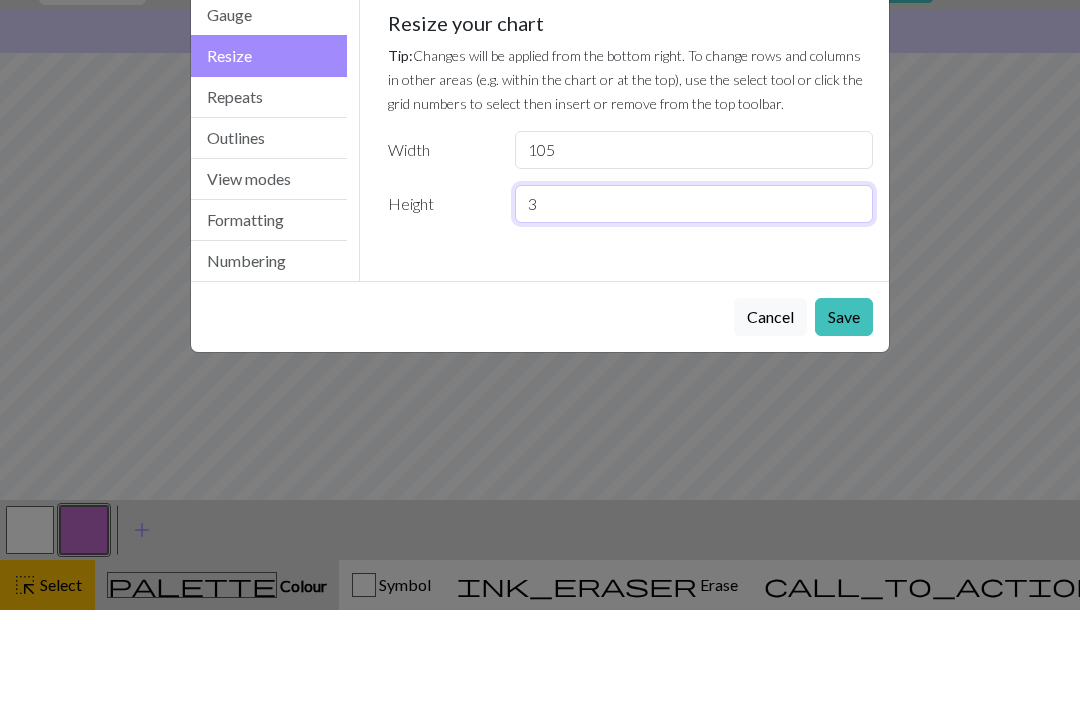 click on "3" at bounding box center (694, 301) 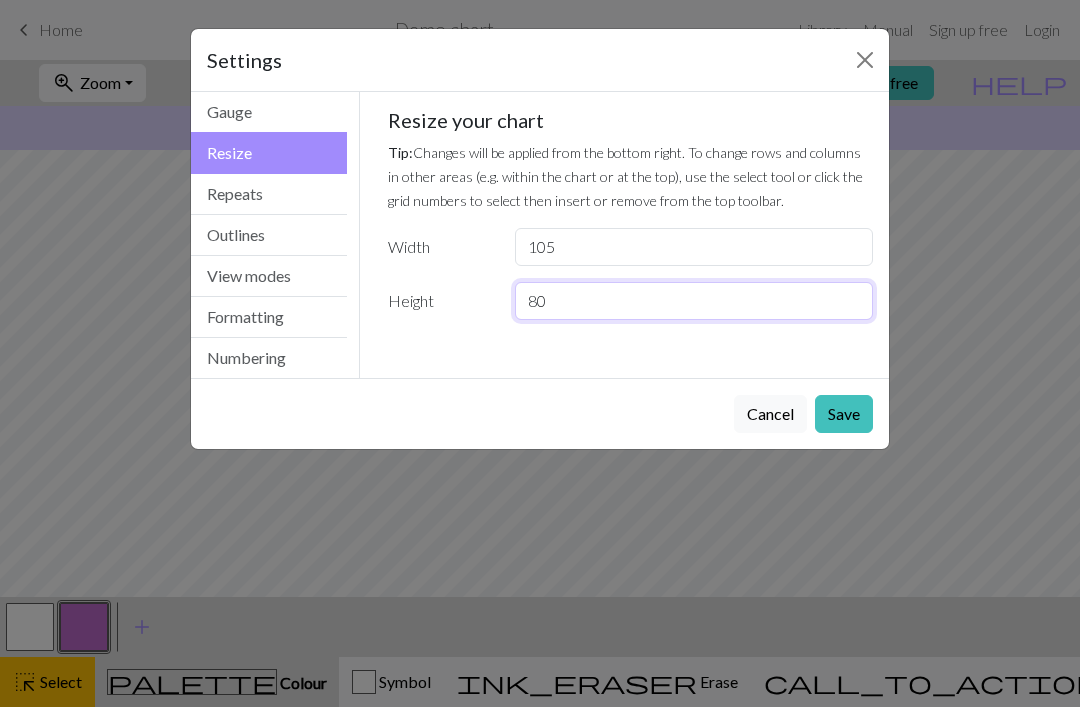 type on "80" 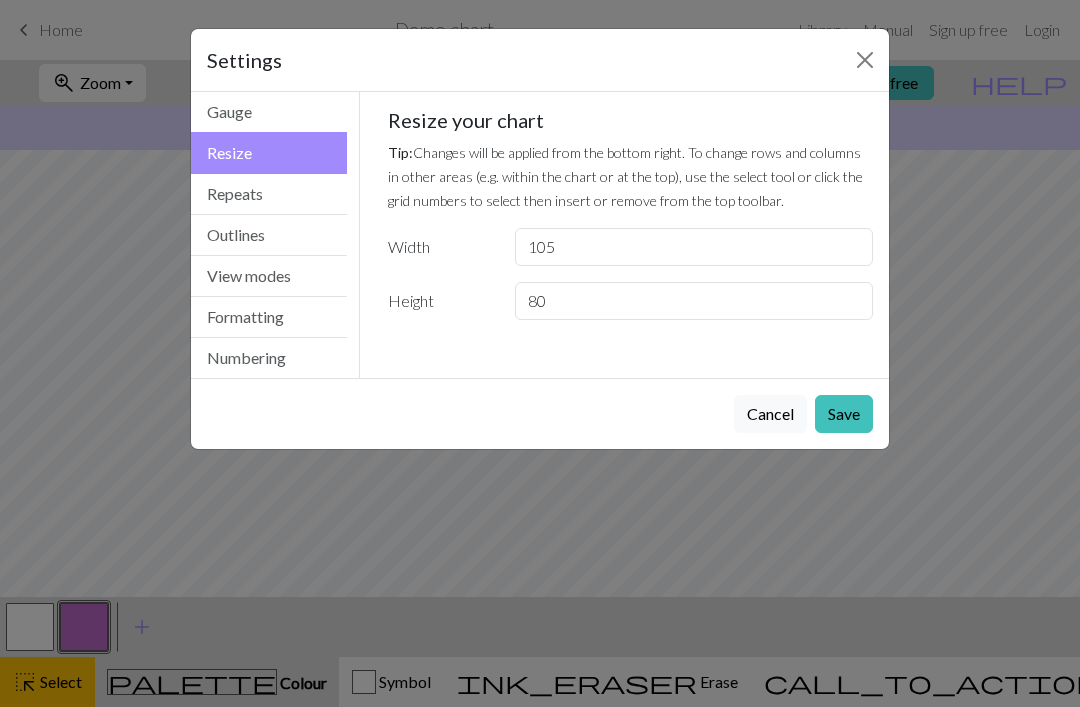 click on "Save" at bounding box center [844, 414] 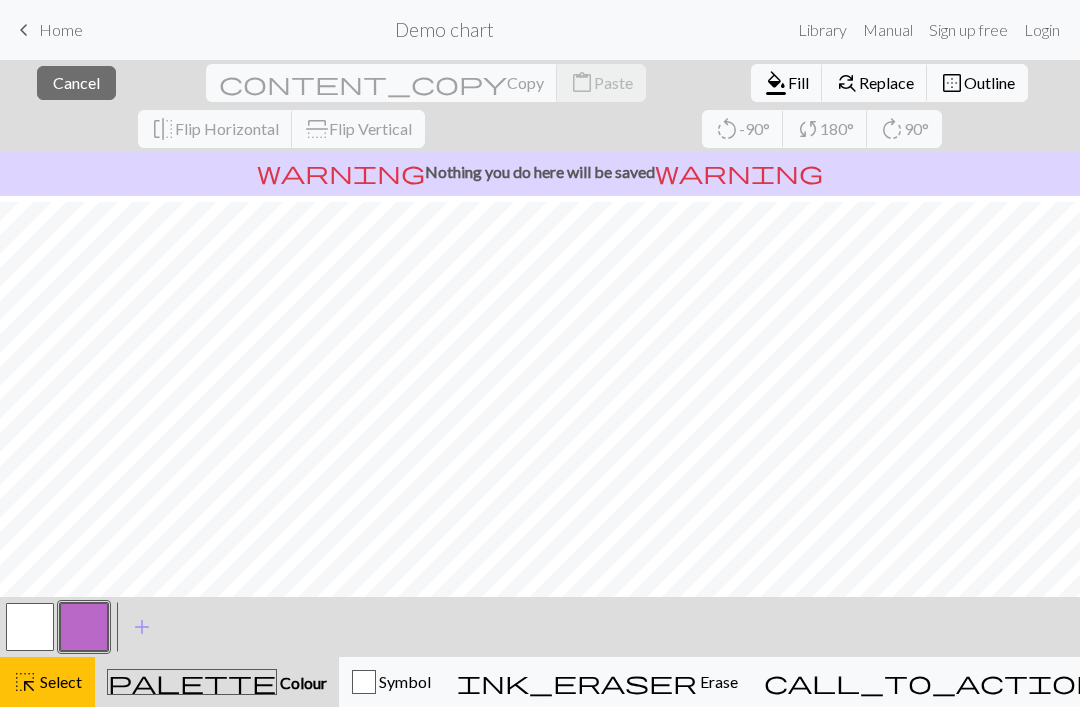 scroll, scrollTop: 65, scrollLeft: 0, axis: vertical 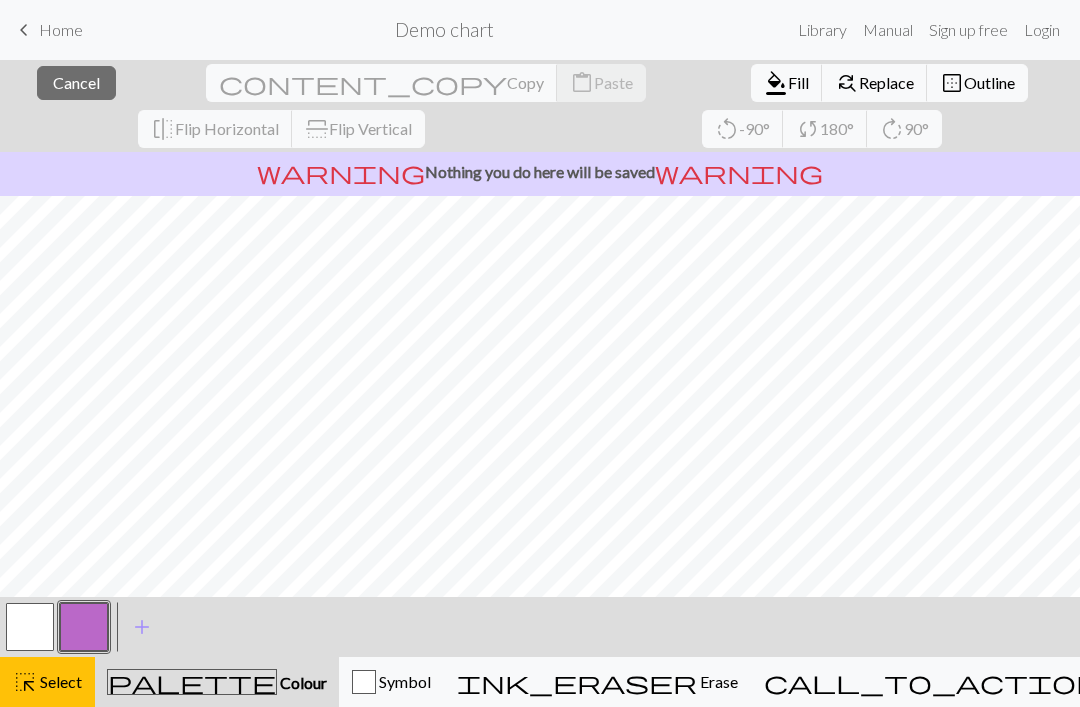 click on "Symbol" at bounding box center (403, 681) 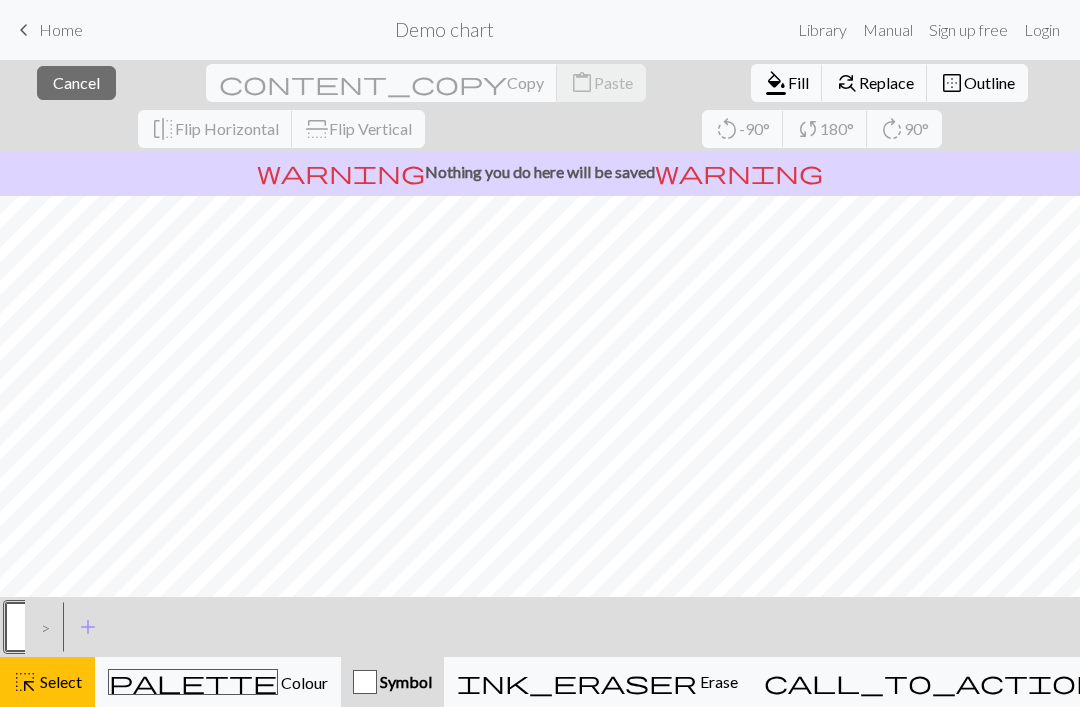 click on "palette   Colour   Colour" at bounding box center (218, 682) 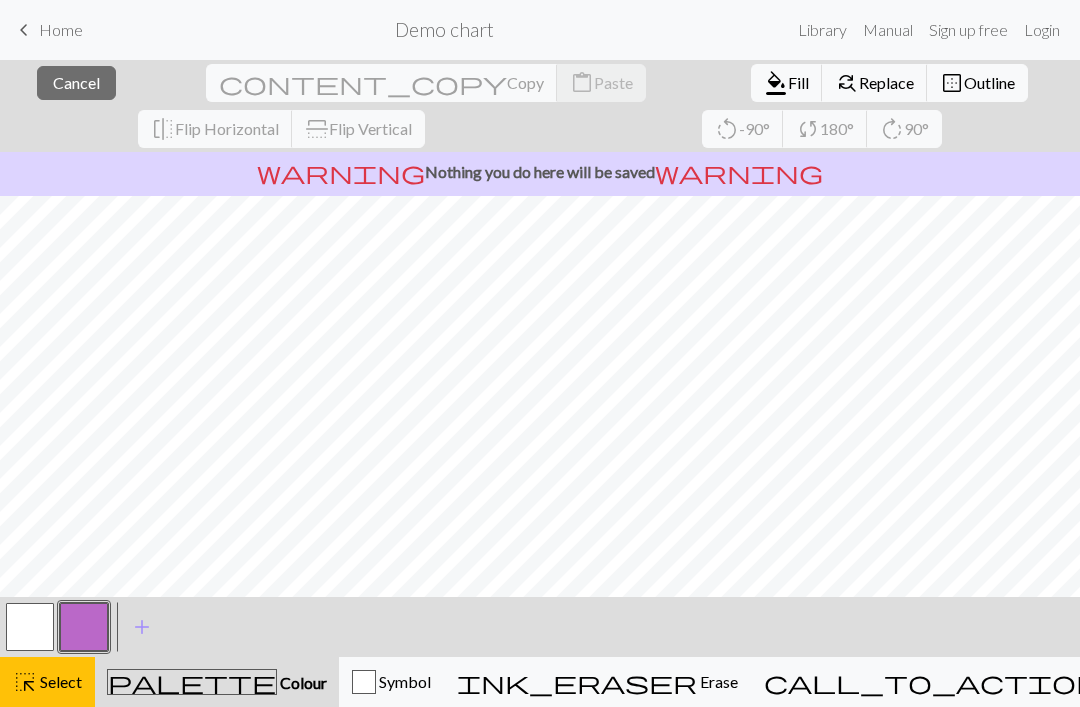 click at bounding box center [30, 627] 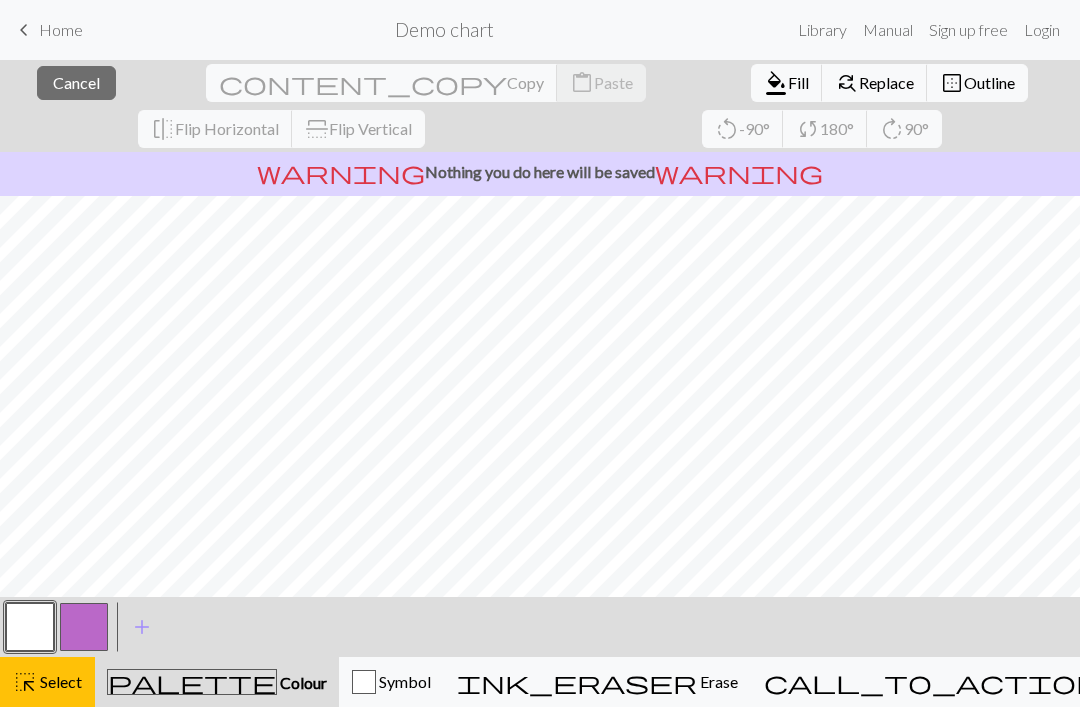 click on "Fill" at bounding box center (798, 82) 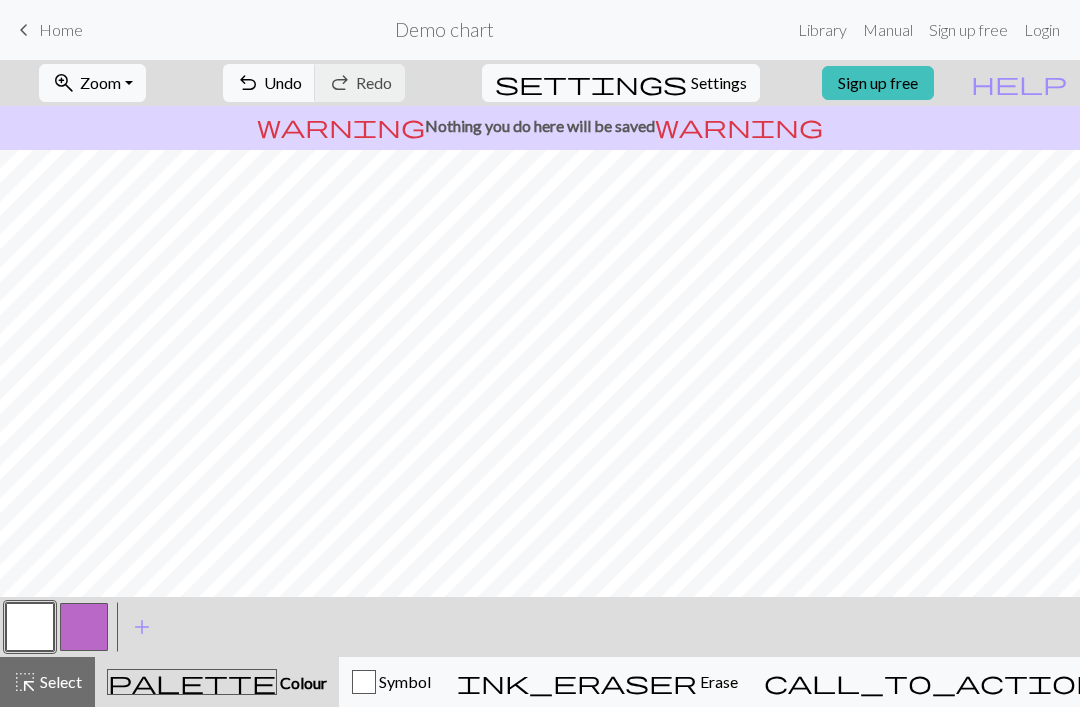click on "zoom_in Zoom Zoom" at bounding box center (92, 83) 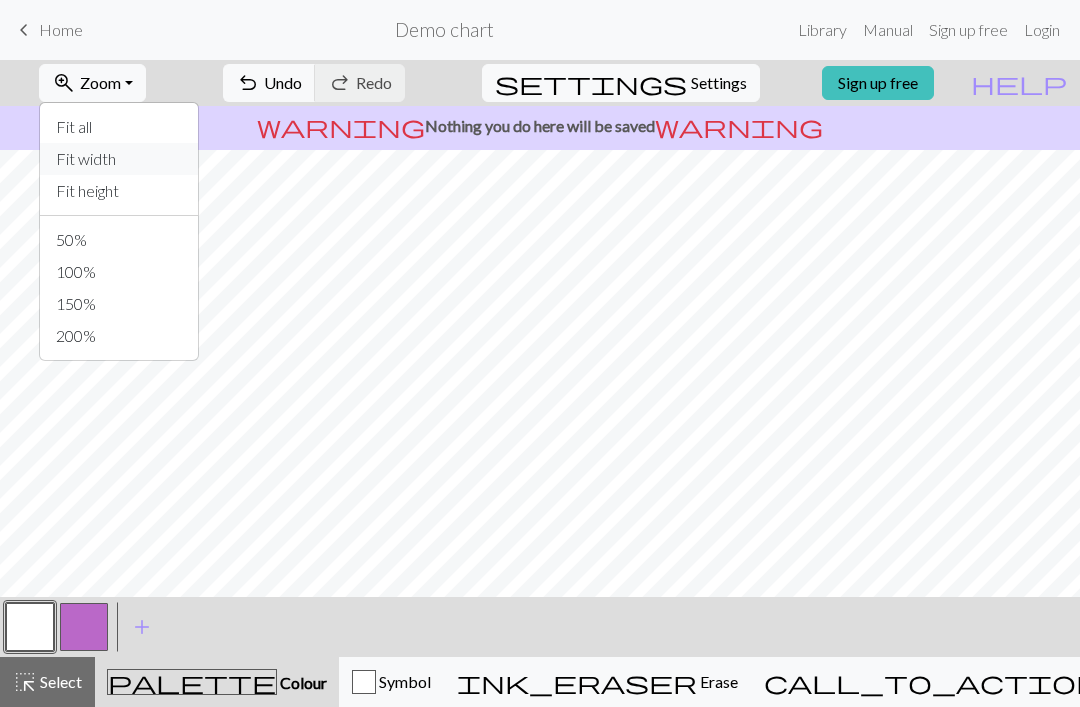 click on "Fit width" at bounding box center [119, 159] 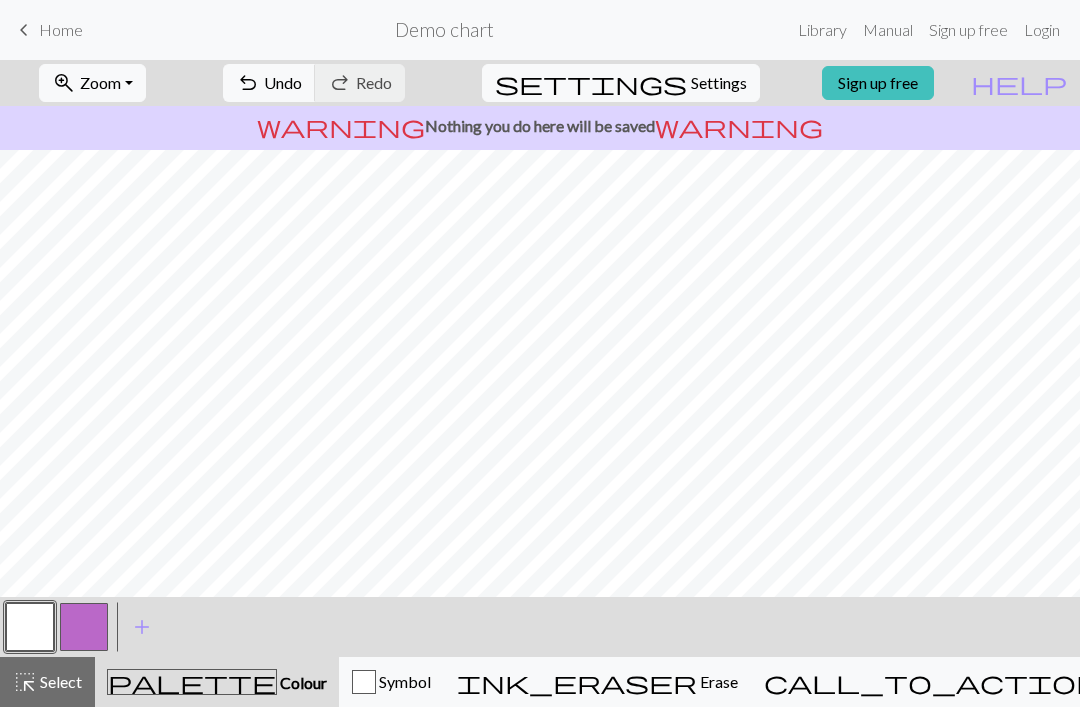 click on "zoom_in Zoom Zoom" at bounding box center (92, 83) 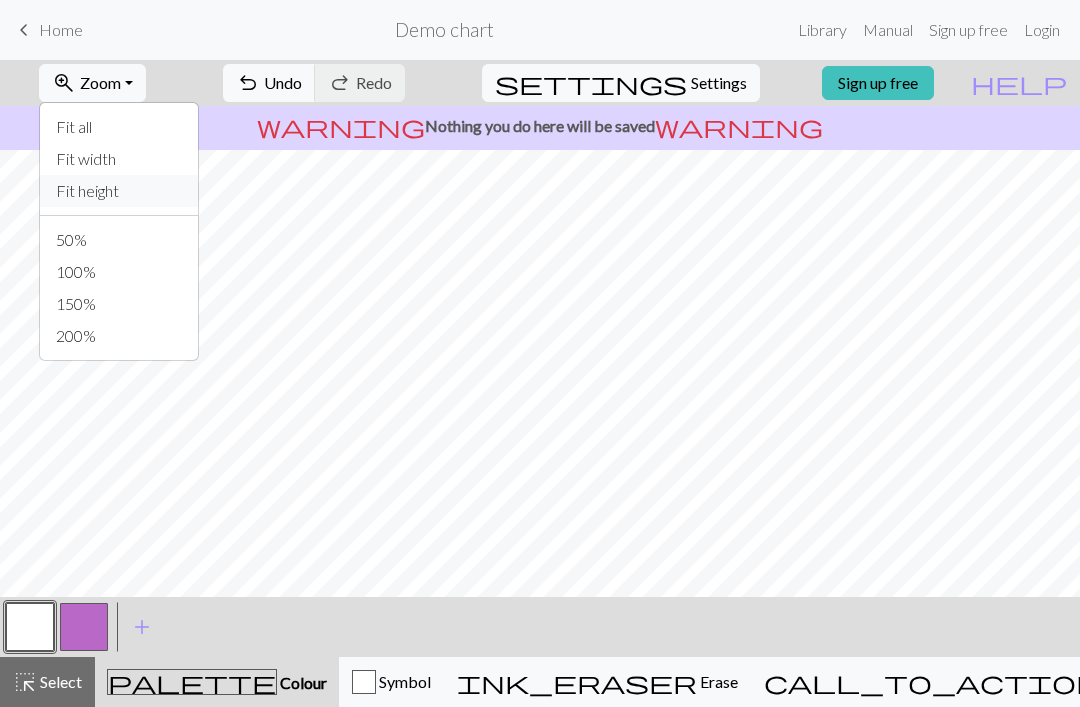 click on "Fit height" at bounding box center [119, 191] 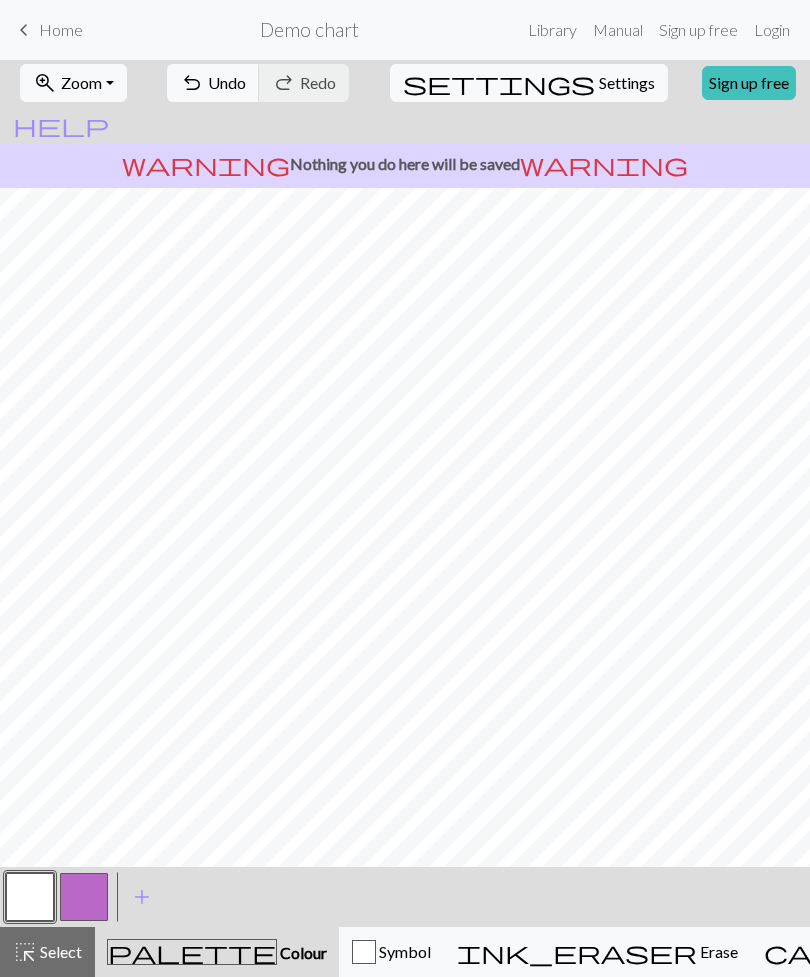 scroll, scrollTop: 153, scrollLeft: 0, axis: vertical 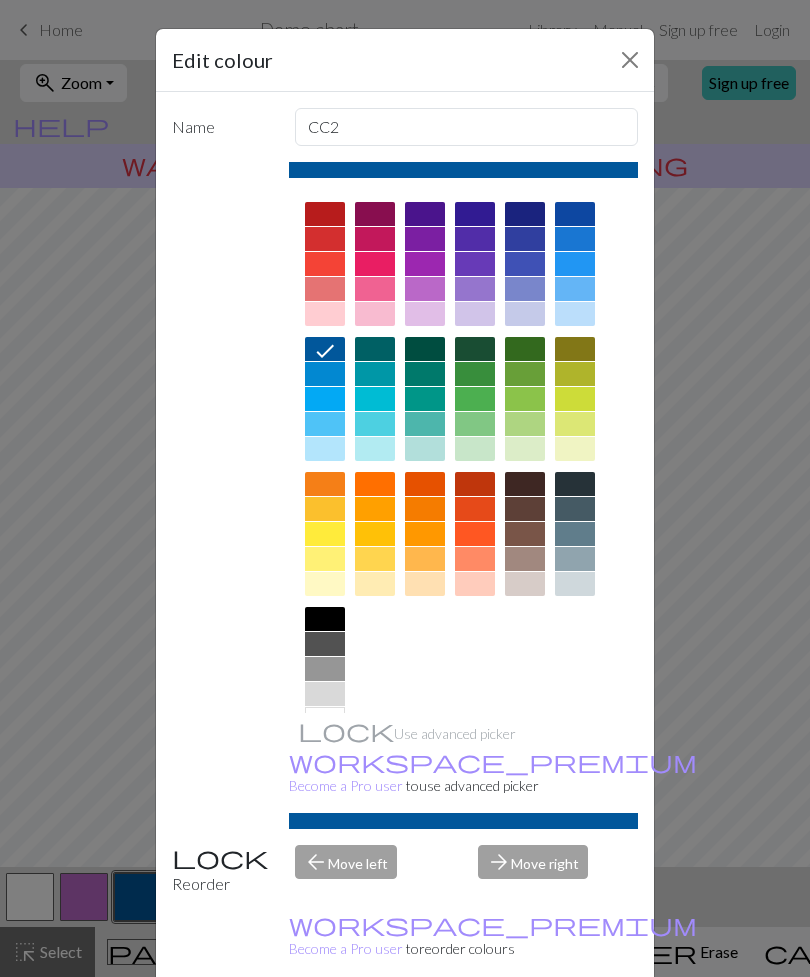 click on "Use advanced picker workspace_premium Become a Pro user to use advanced picker" at bounding box center [464, 495] 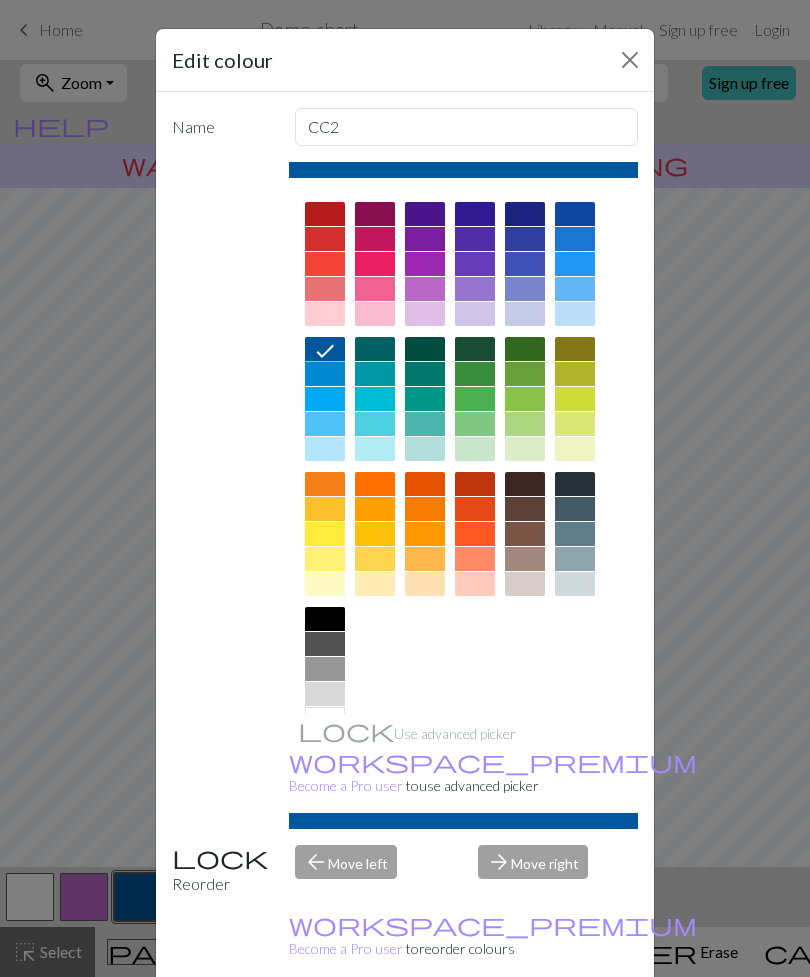 click on "Edit colour Name CC2 Use advanced picker workspace_premium Become a Pro user   to  use advanced picker Reorder arrow_back Move left arrow_forward Move right workspace_premium Become a Pro user   to  reorder colours Delete Done Cancel" at bounding box center [405, 488] 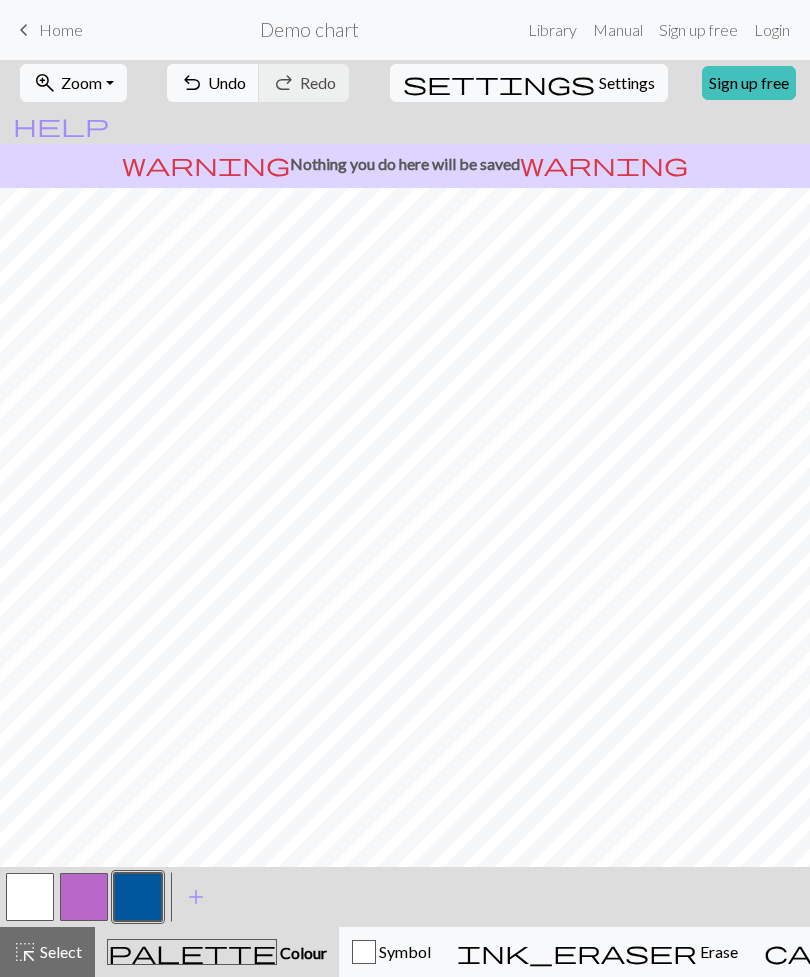 click on "add" at bounding box center [196, 897] 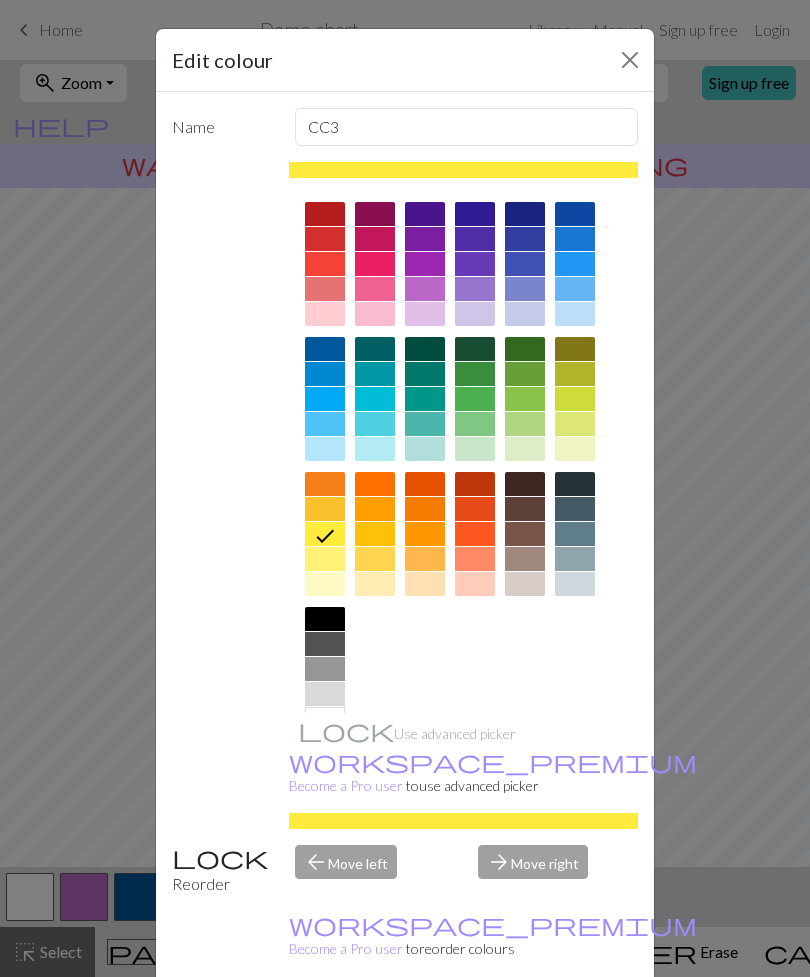 click at bounding box center (325, 374) 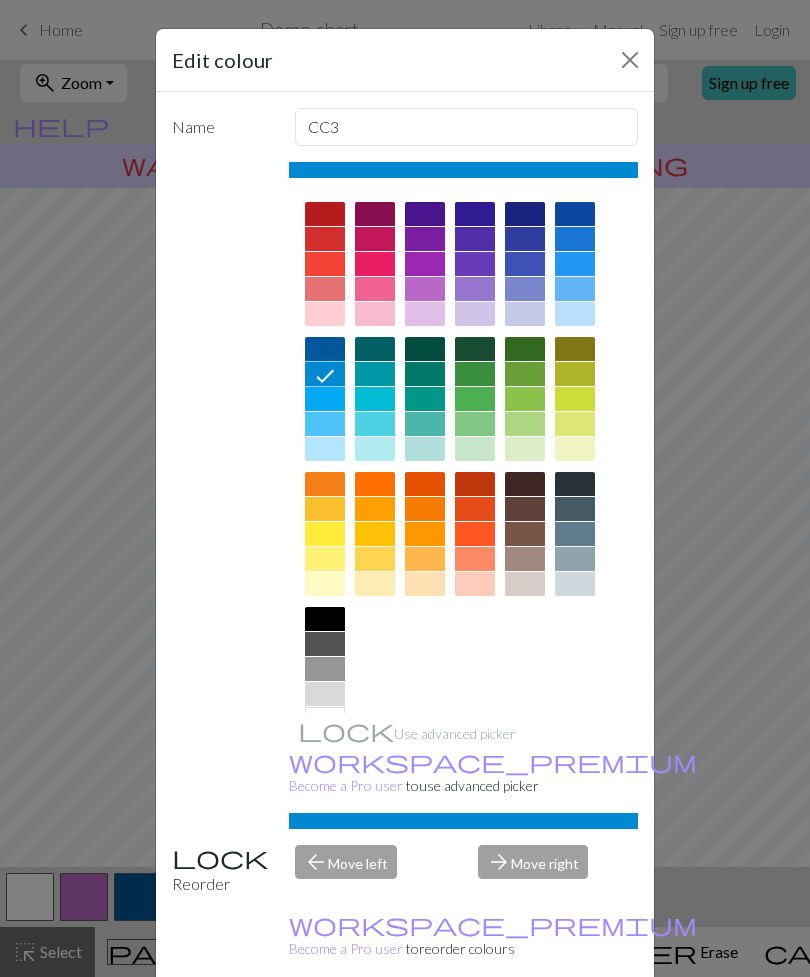 click on "Edit colour Name CC3 Use advanced picker workspace_premium Become a Pro user   to  use advanced picker Reorder arrow_back Move left arrow_forward Move right workspace_premium Become a Pro user   to  reorder colours Delete Done Cancel" at bounding box center (405, 488) 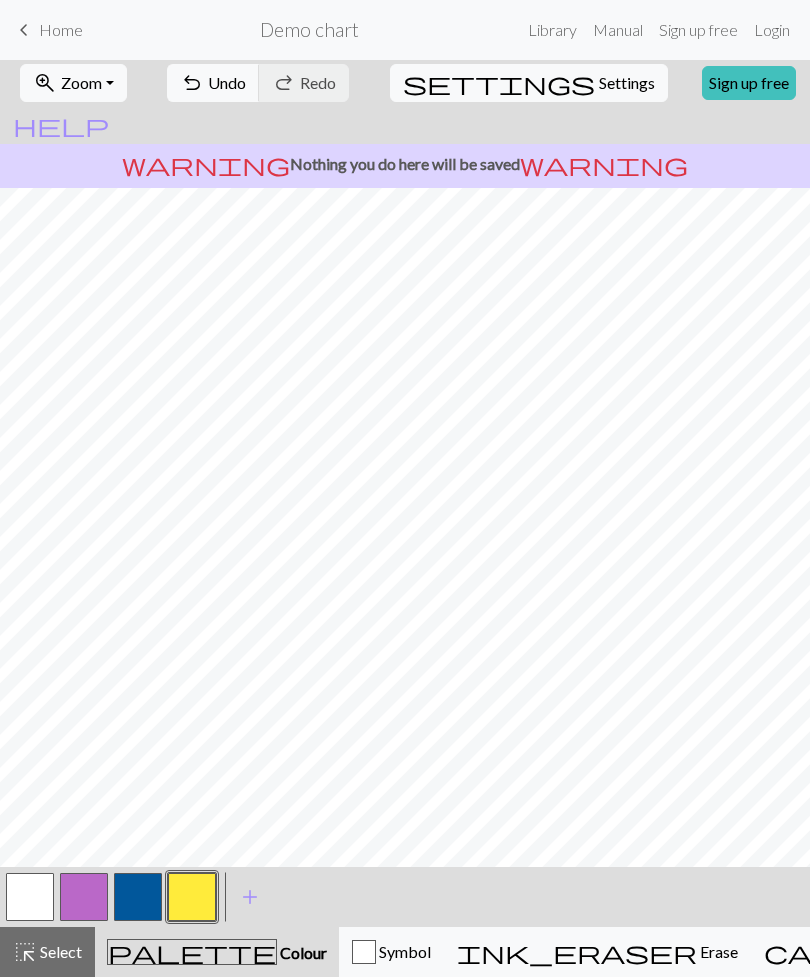 click on "add" at bounding box center [250, 897] 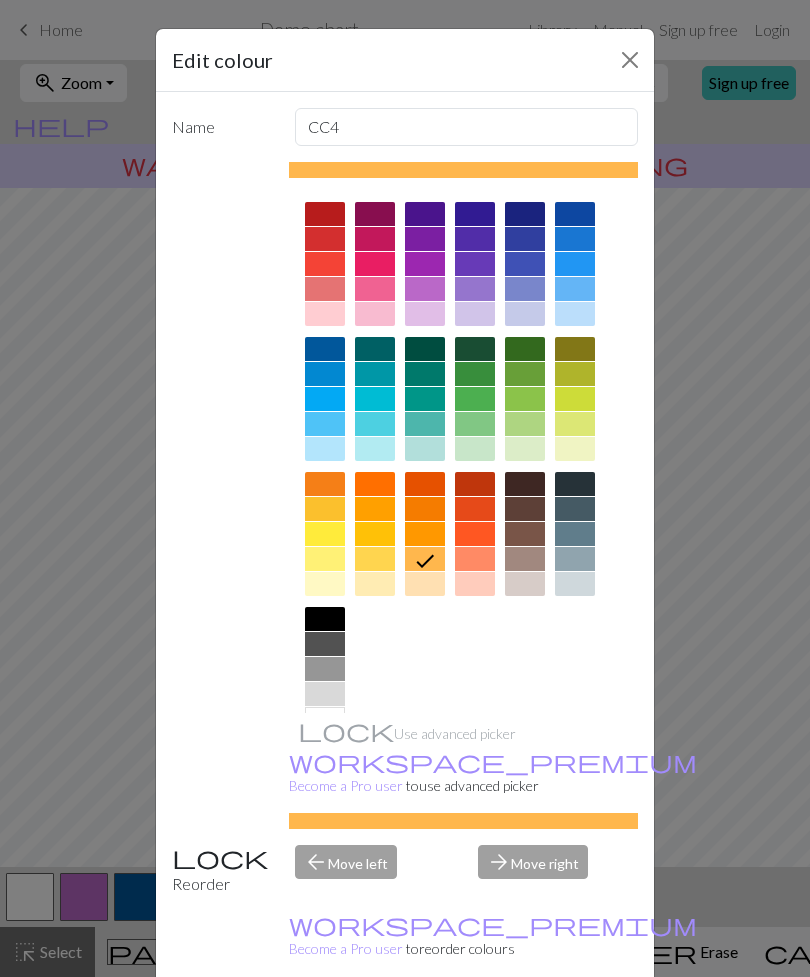 click at bounding box center (325, 449) 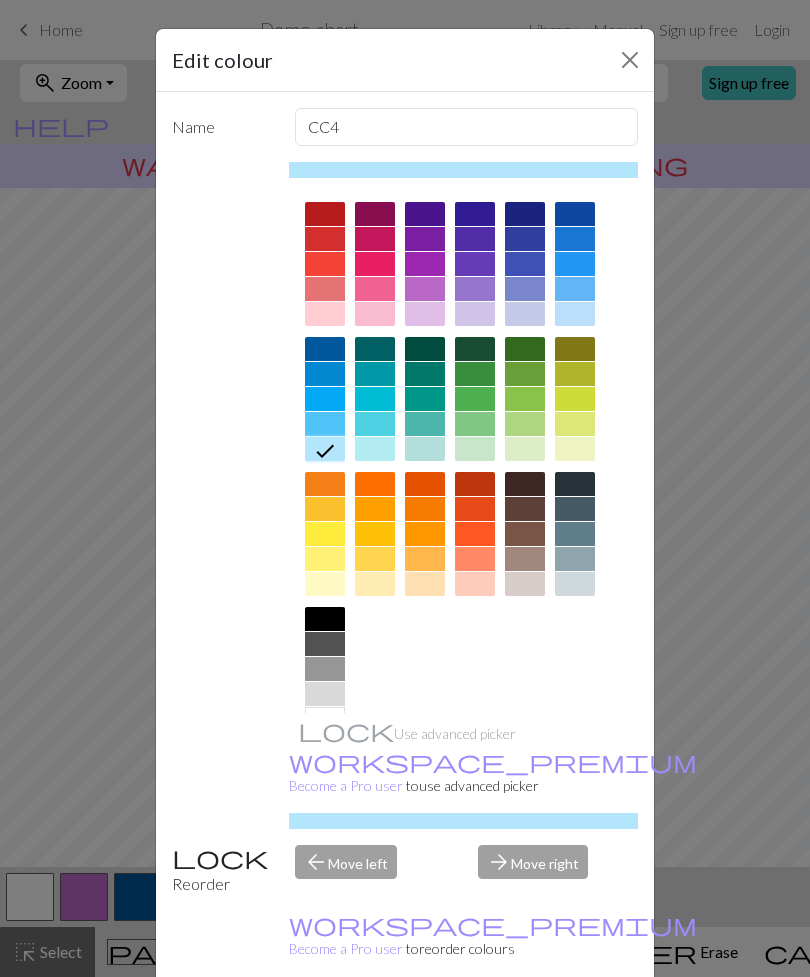 click at bounding box center [630, 60] 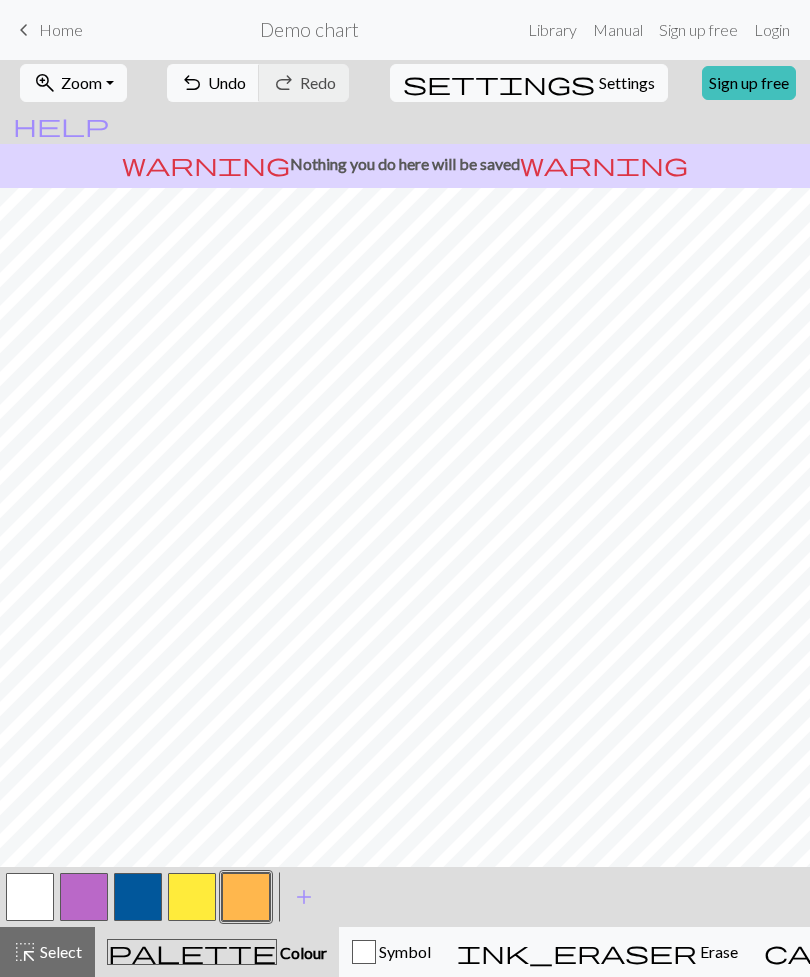 click at bounding box center (192, 897) 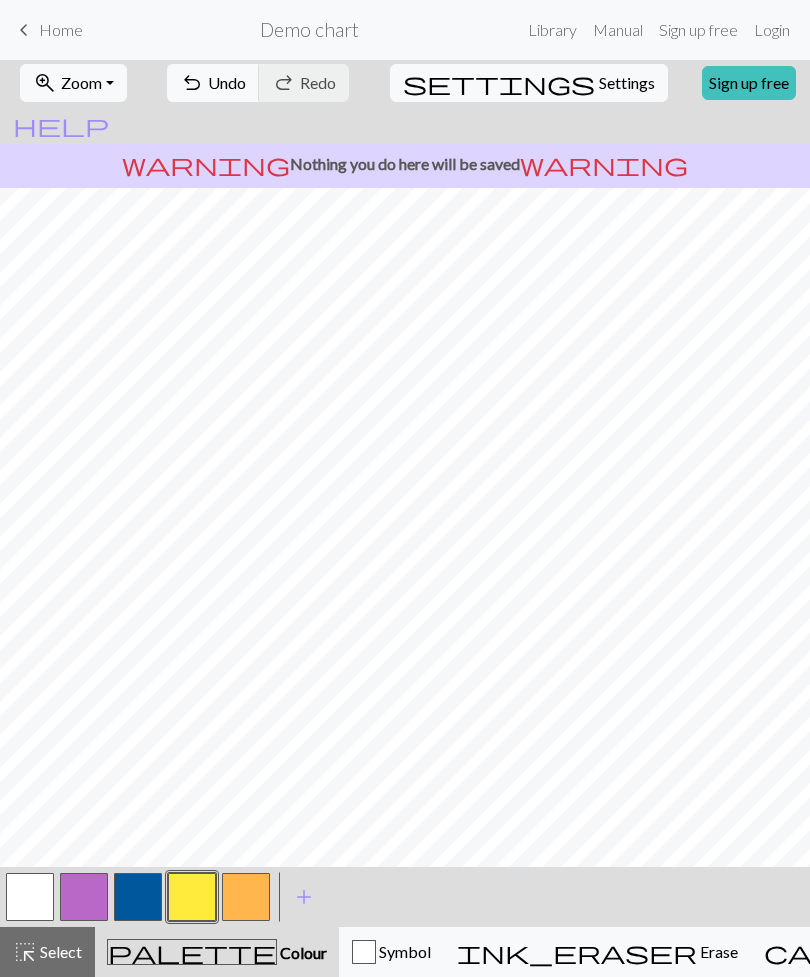 click at bounding box center [192, 897] 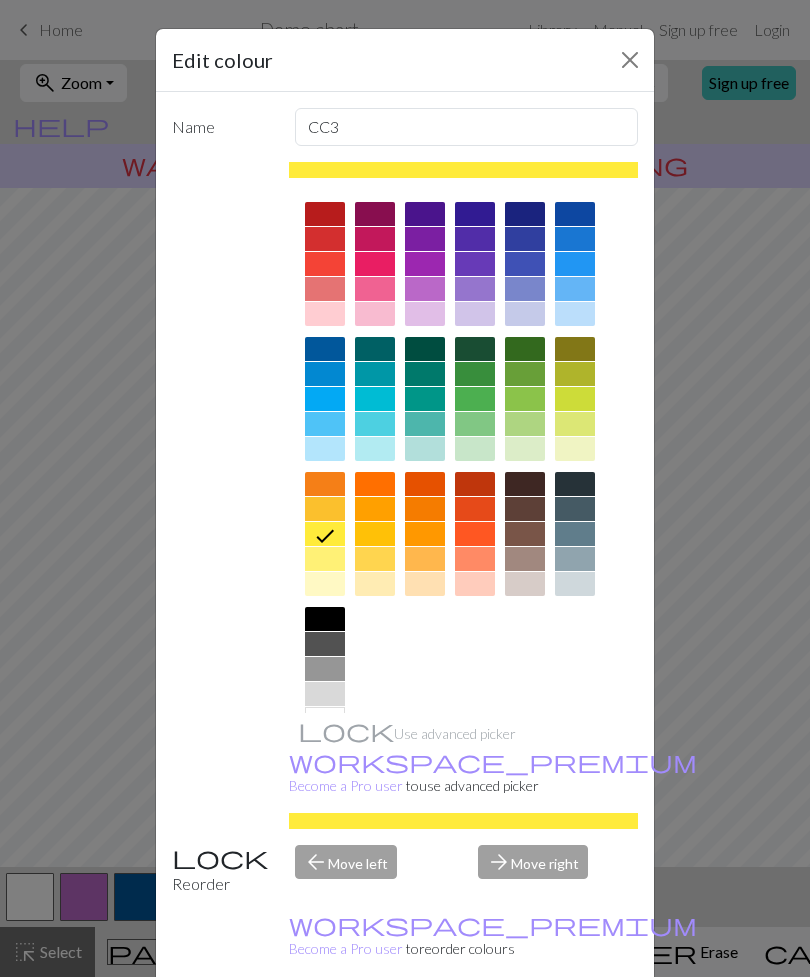 click at bounding box center (325, 374) 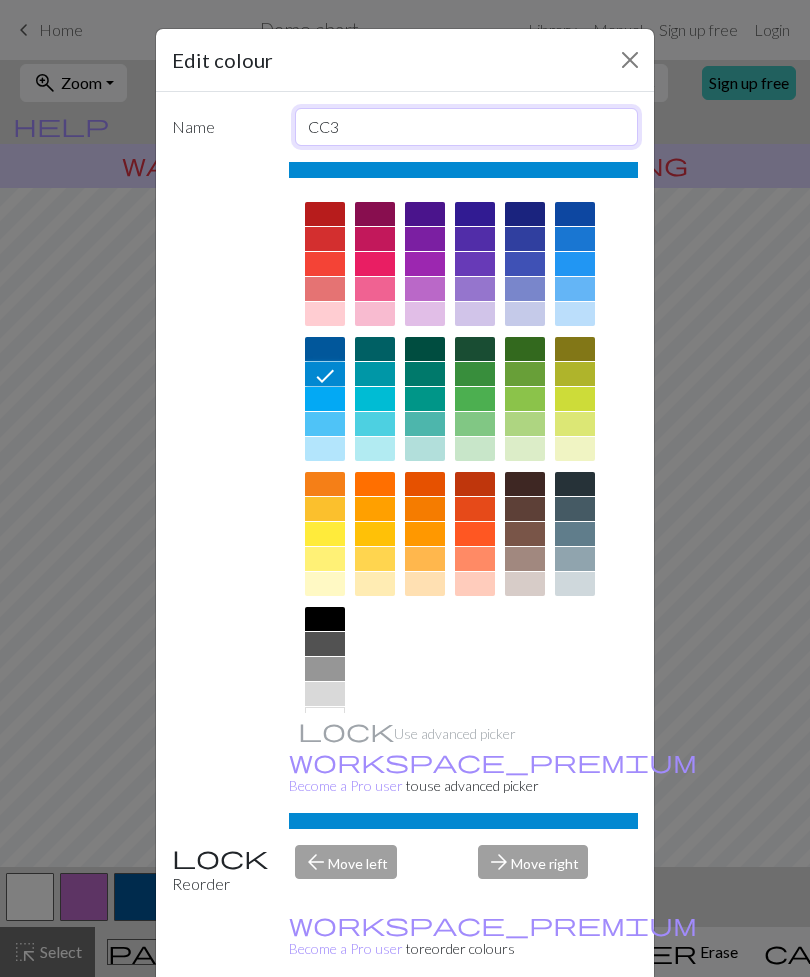 click on "CC3" at bounding box center [467, 127] 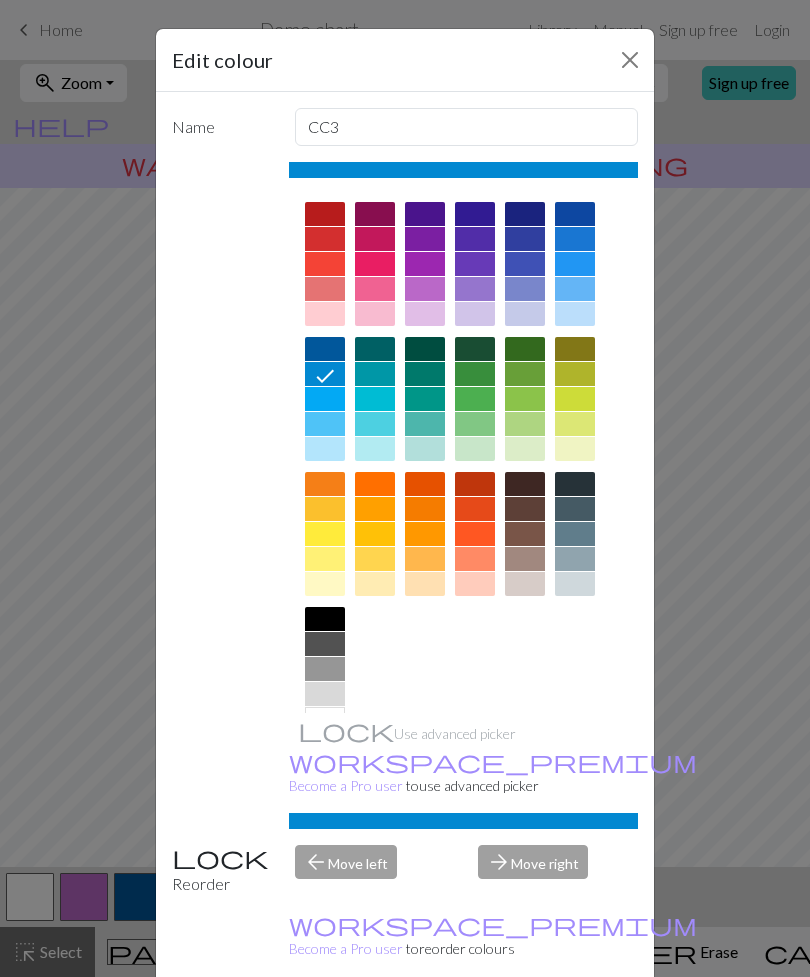 click on "Edit colour" at bounding box center (405, 60) 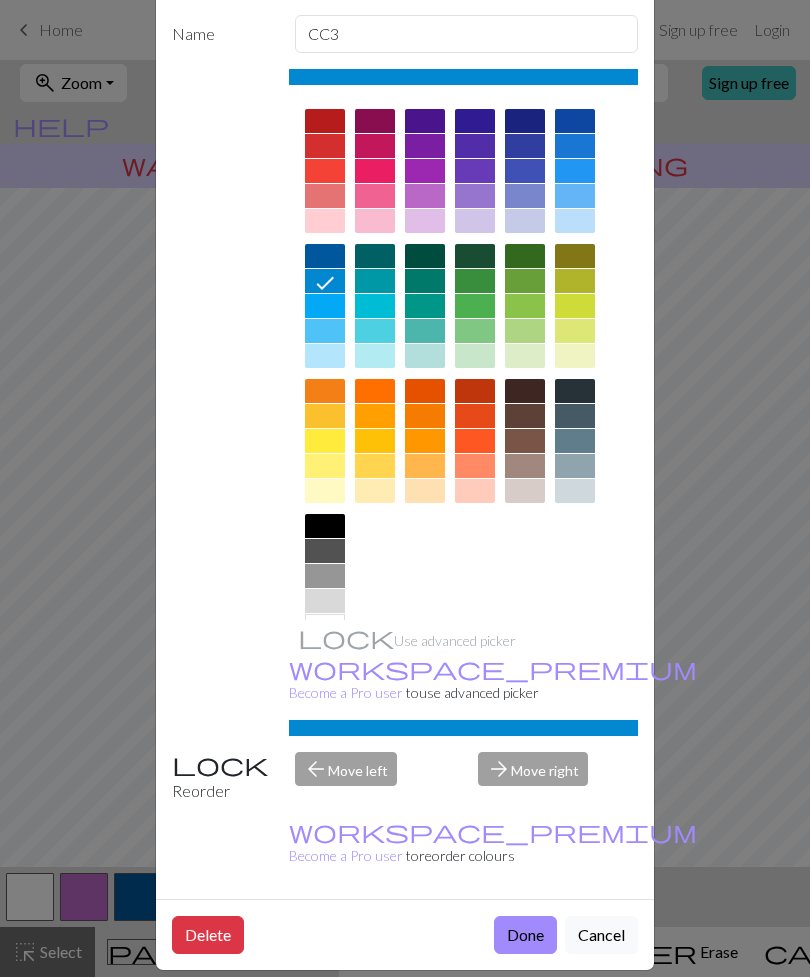 scroll, scrollTop: 91, scrollLeft: 0, axis: vertical 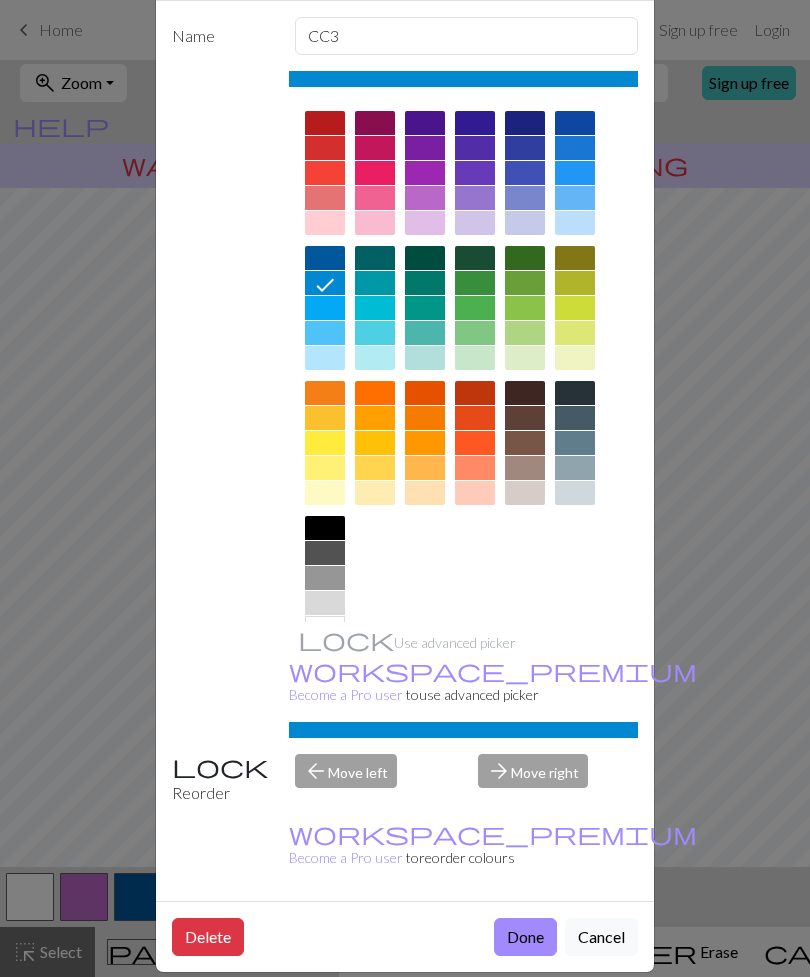 click on "Done" at bounding box center (525, 937) 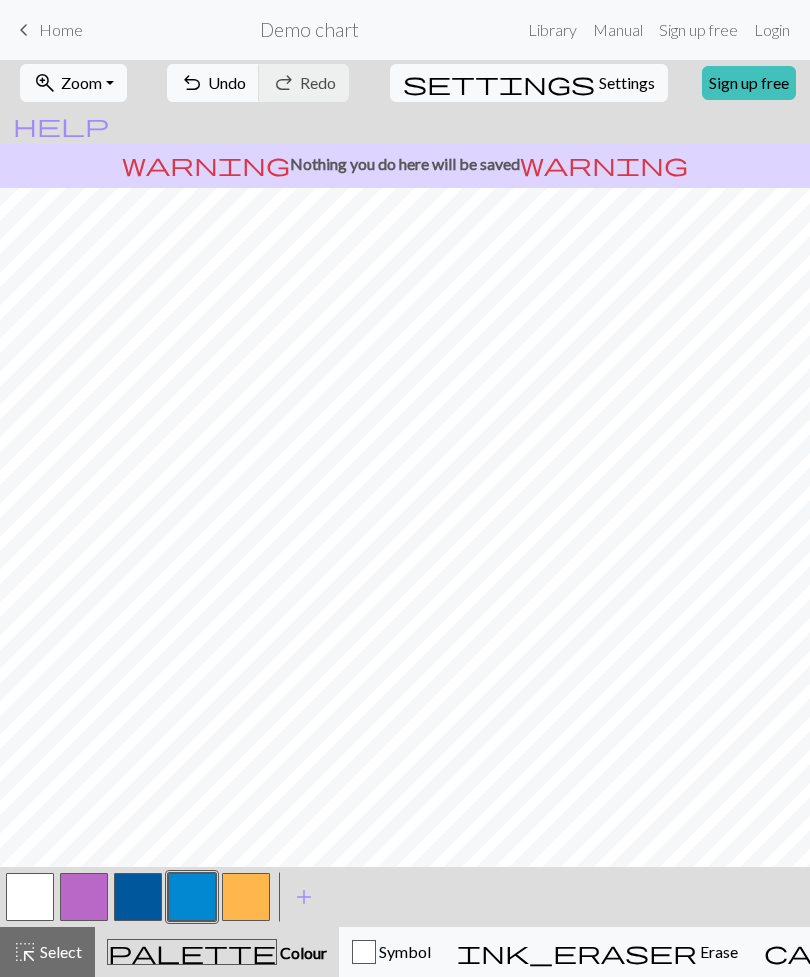 click at bounding box center [246, 897] 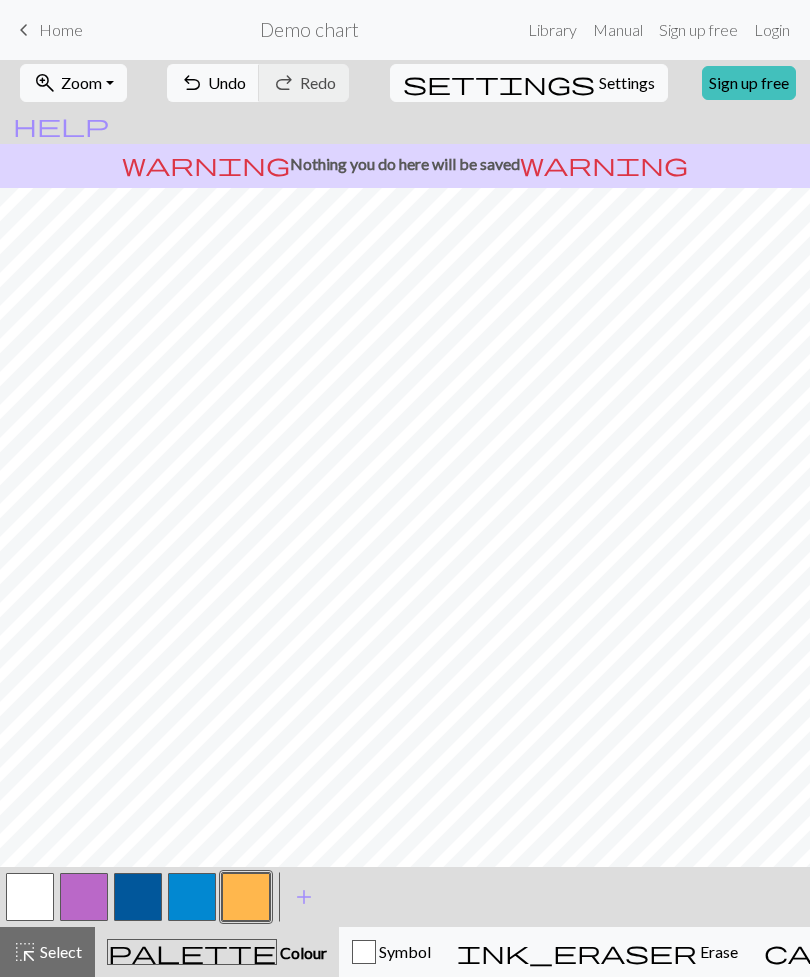 click at bounding box center (246, 897) 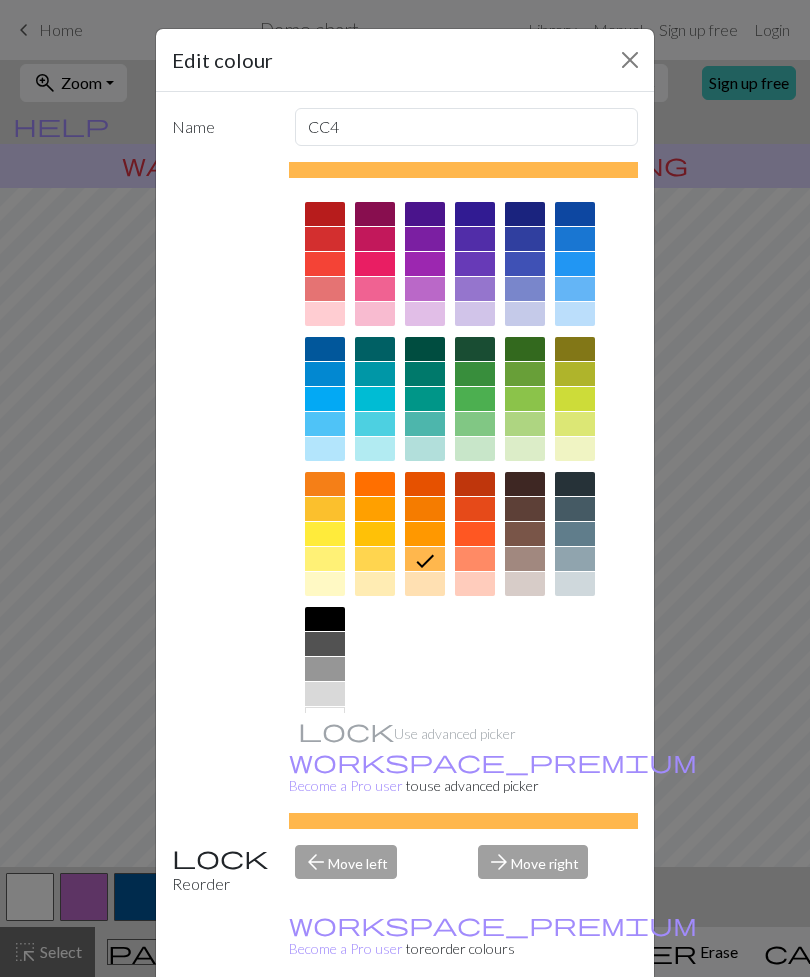 click at bounding box center [325, 449] 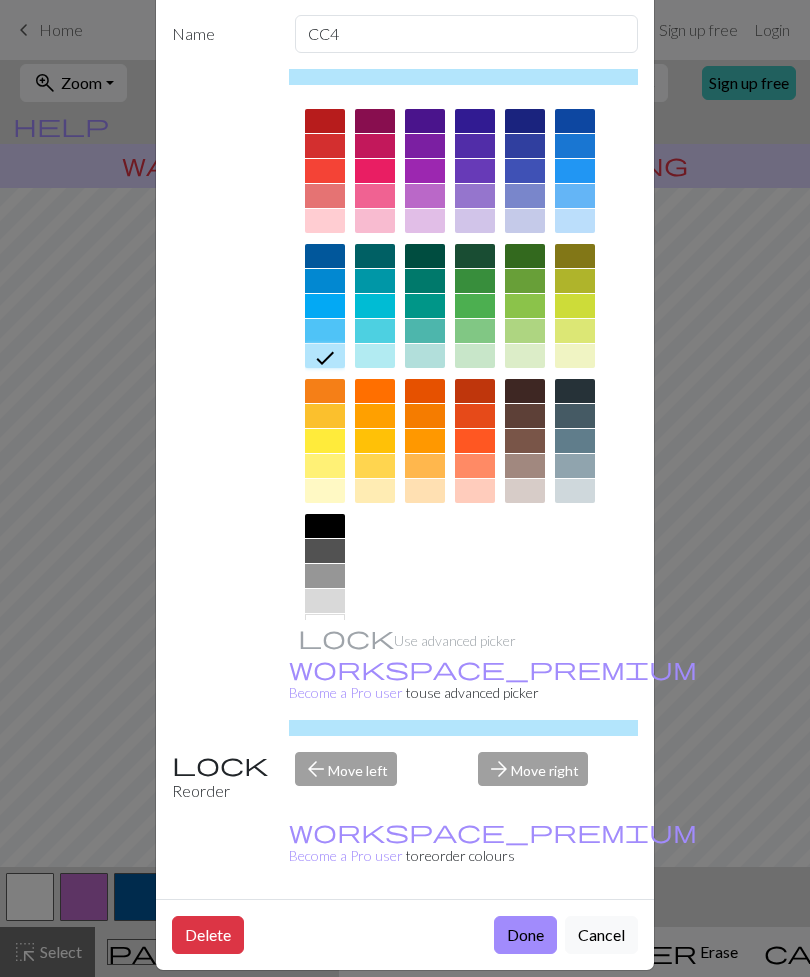 scroll, scrollTop: 91, scrollLeft: 0, axis: vertical 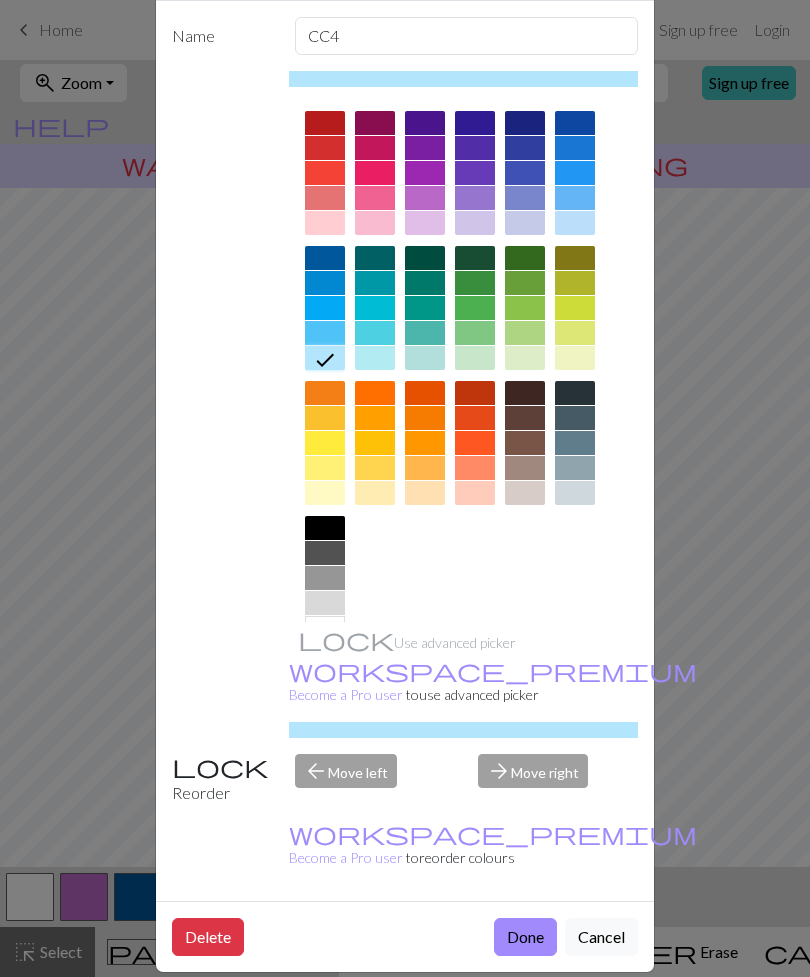 click on "Done" at bounding box center [525, 937] 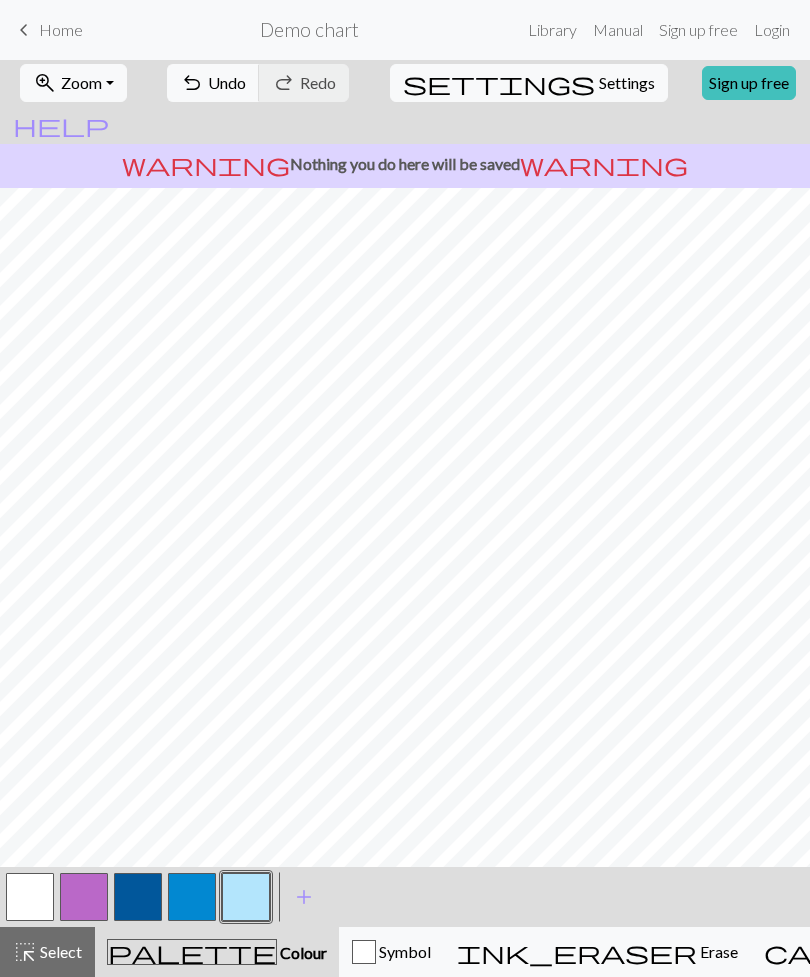 click at bounding box center (84, 897) 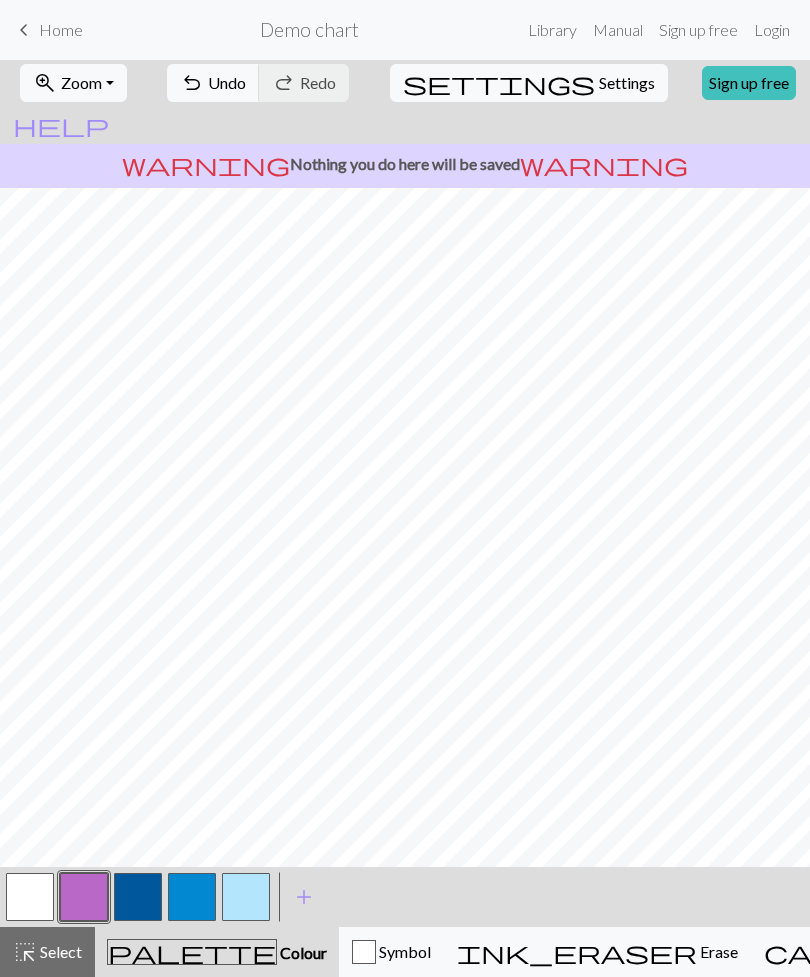 click at bounding box center [84, 897] 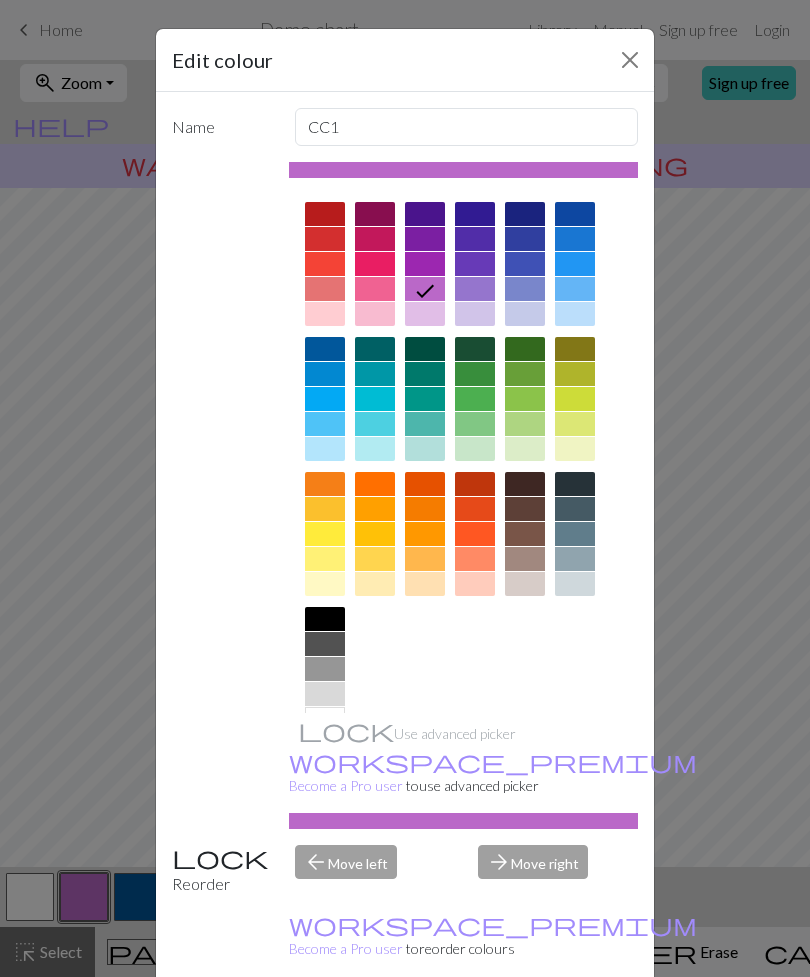 click at bounding box center [575, 559] 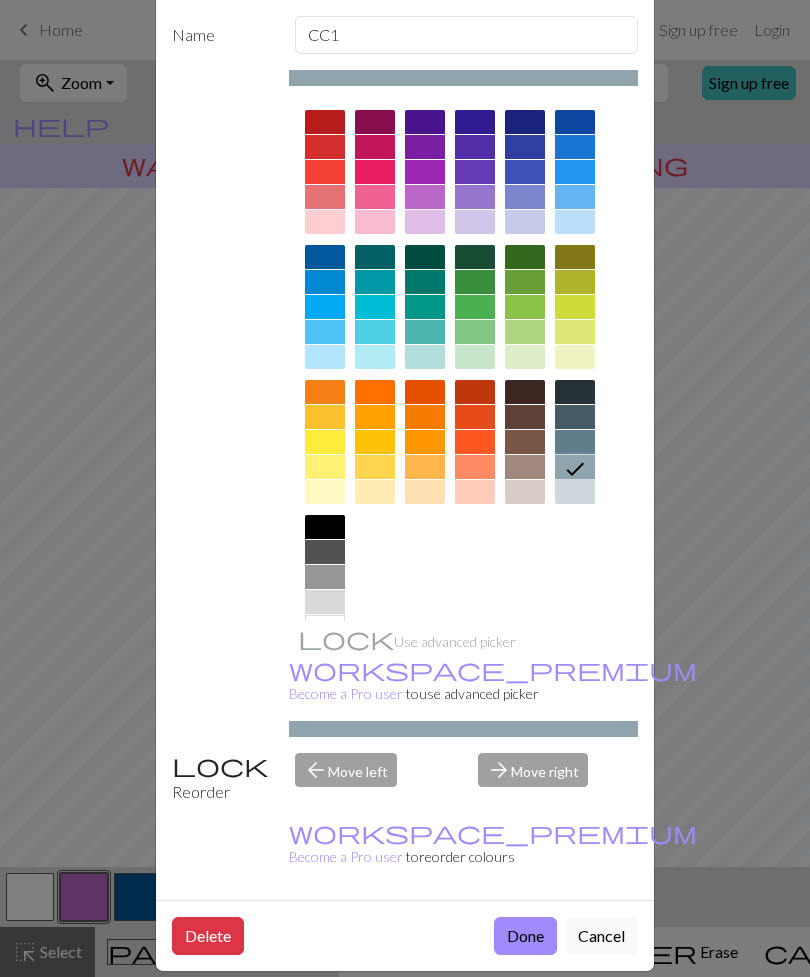 scroll, scrollTop: 91, scrollLeft: 0, axis: vertical 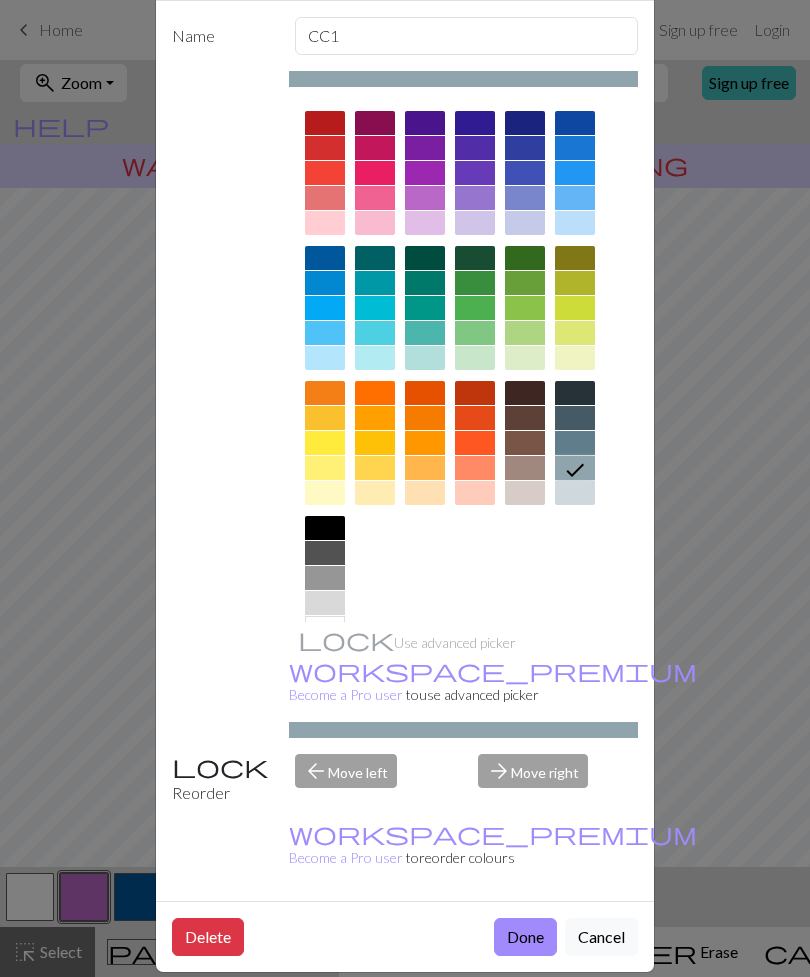 click on "Done" at bounding box center [525, 937] 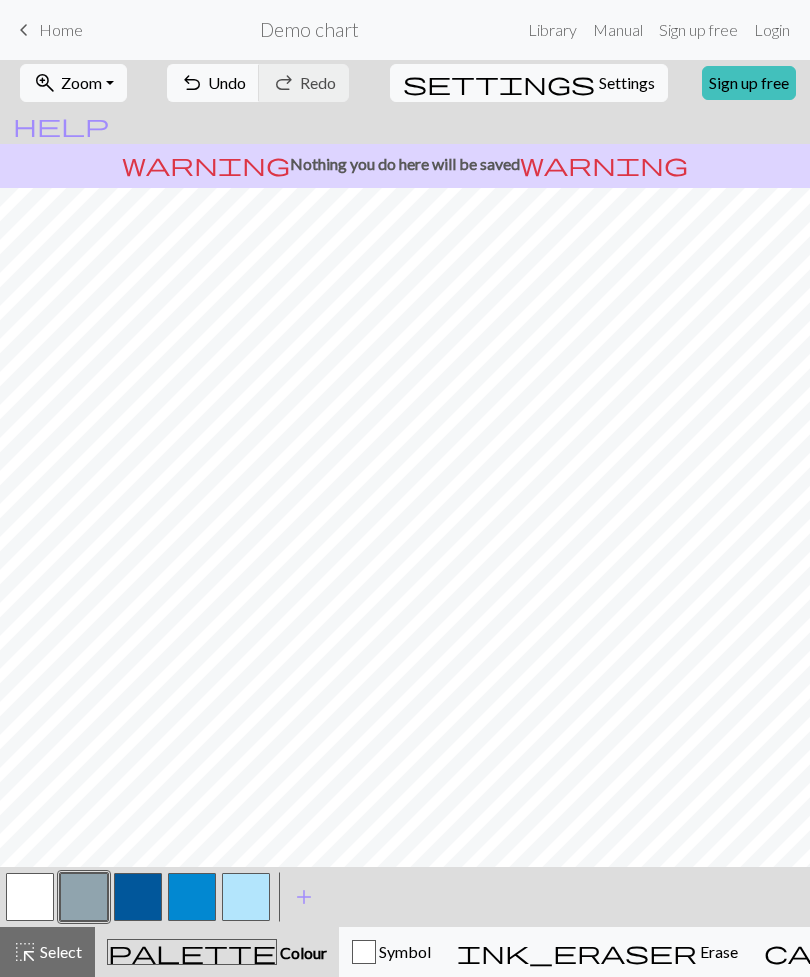 click on "add" at bounding box center (304, 897) 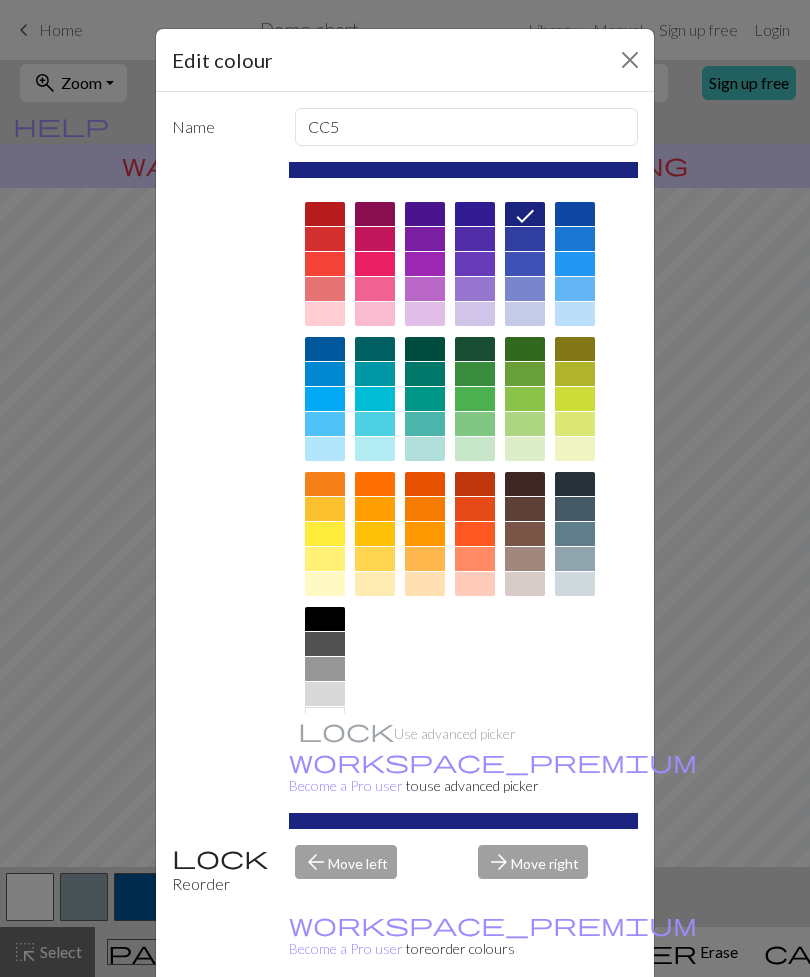 click at bounding box center (525, 559) 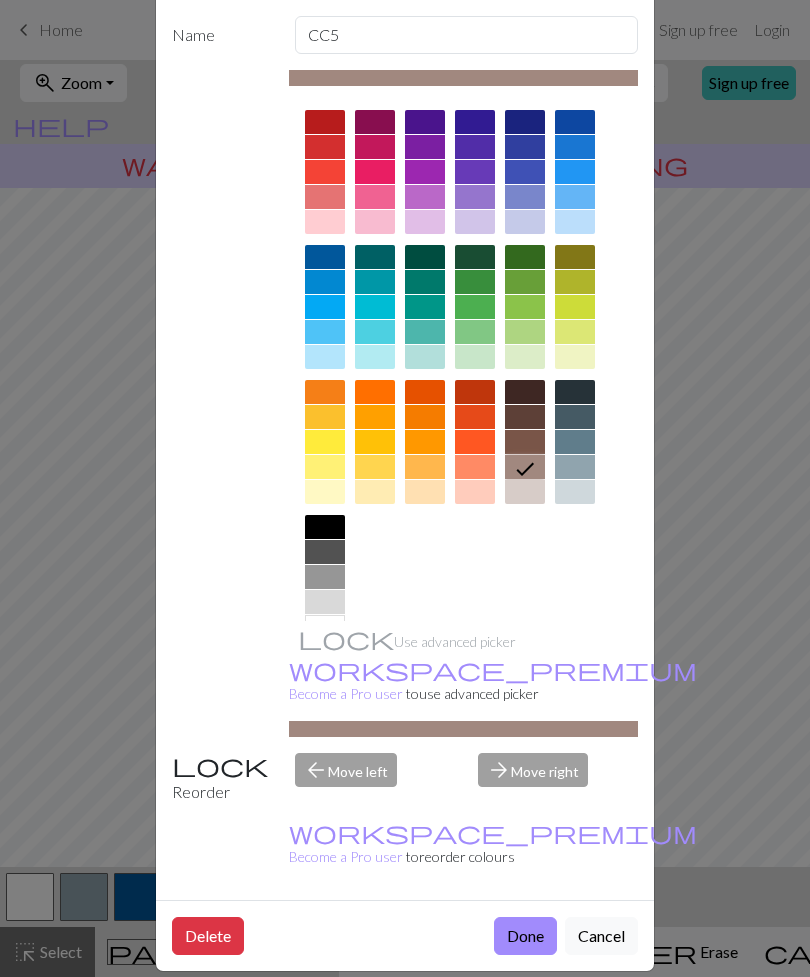 scroll, scrollTop: 91, scrollLeft: 0, axis: vertical 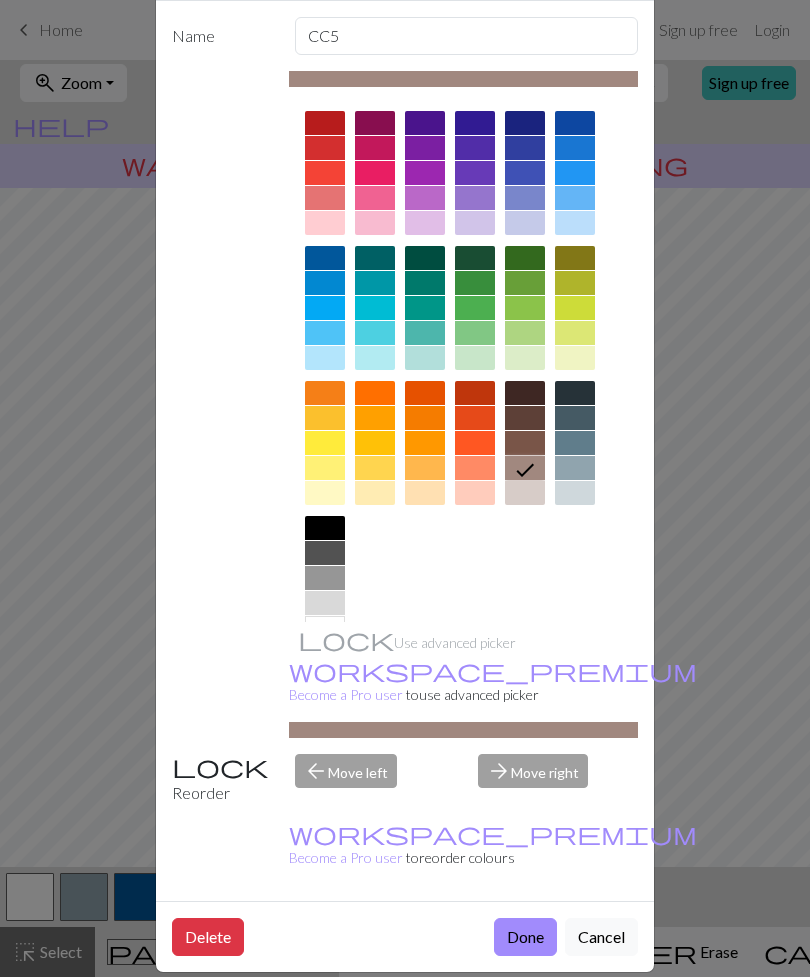 click on "Done" at bounding box center [525, 937] 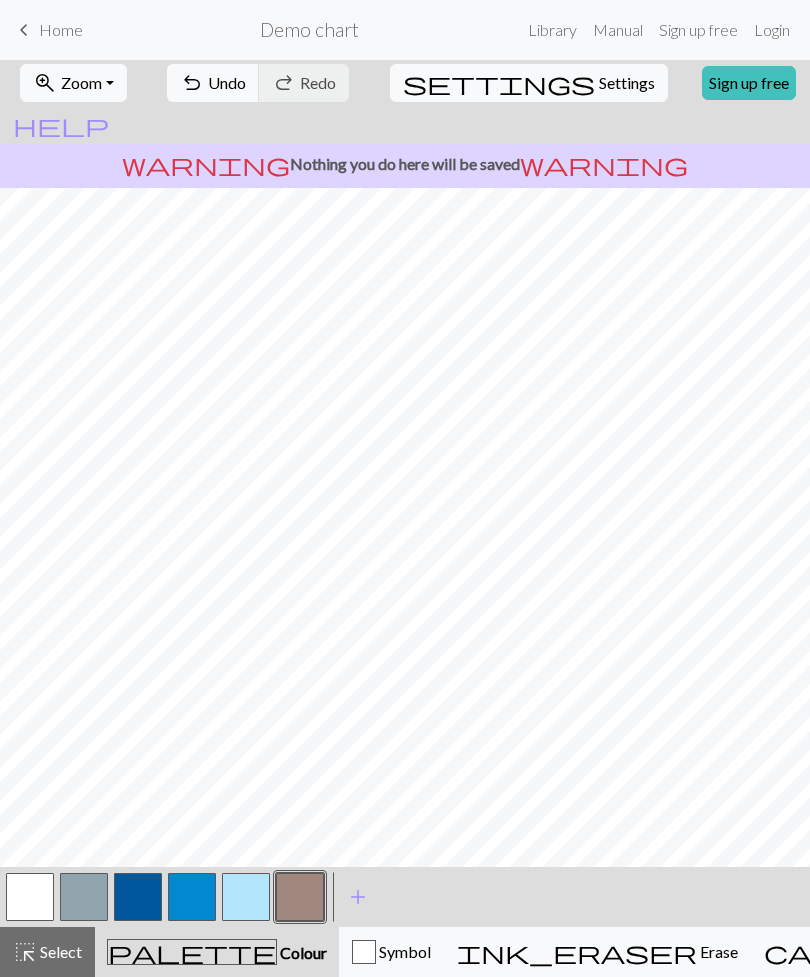 click on "add" at bounding box center [358, 897] 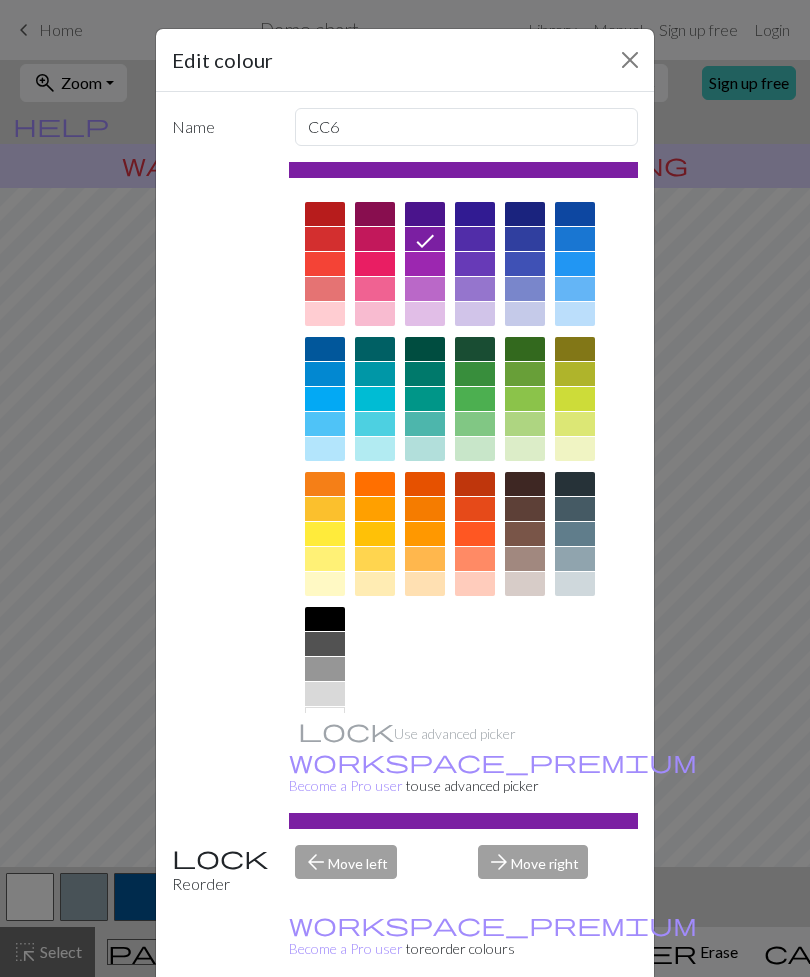 click at bounding box center (525, 509) 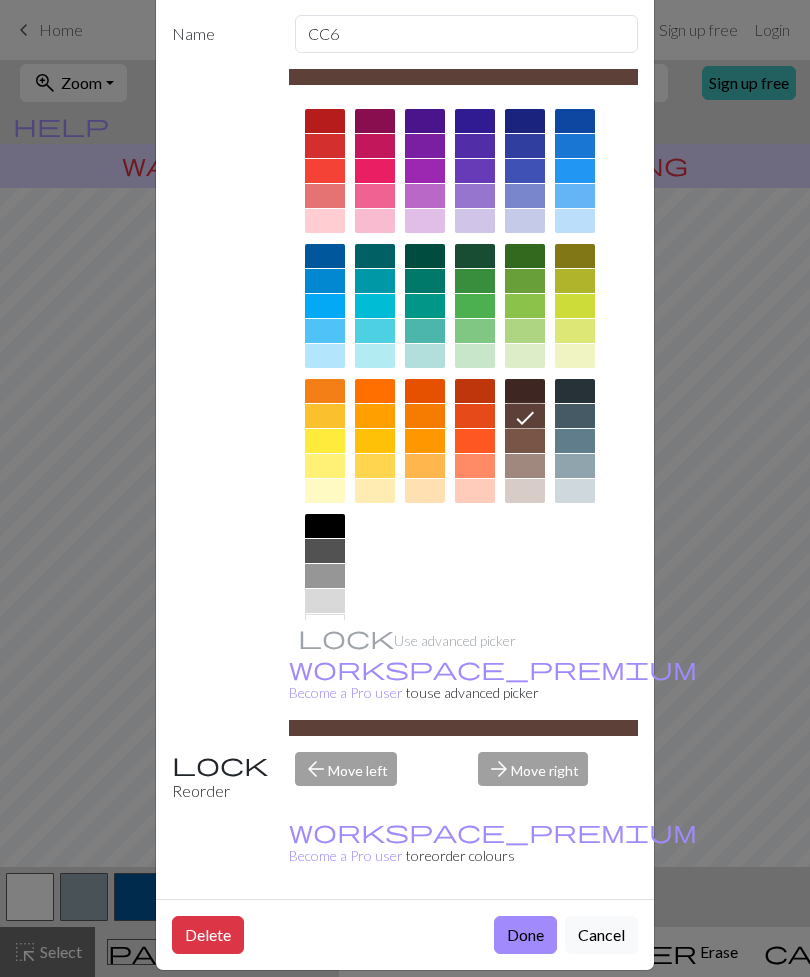 scroll, scrollTop: 91, scrollLeft: 0, axis: vertical 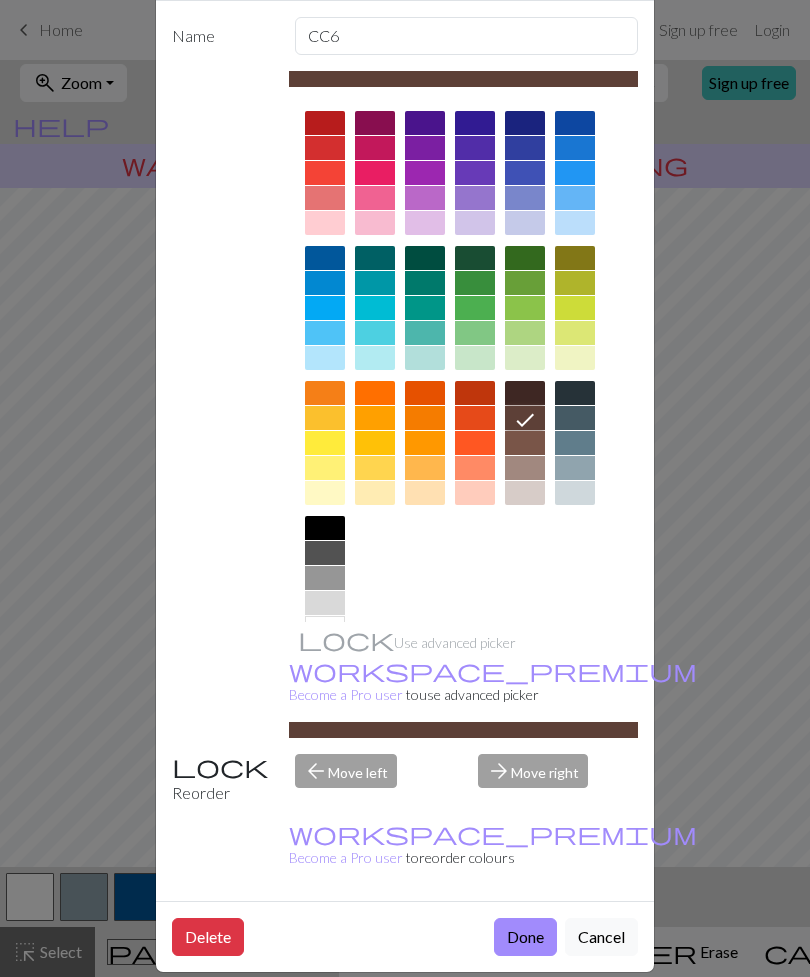 click on "Done" at bounding box center [525, 937] 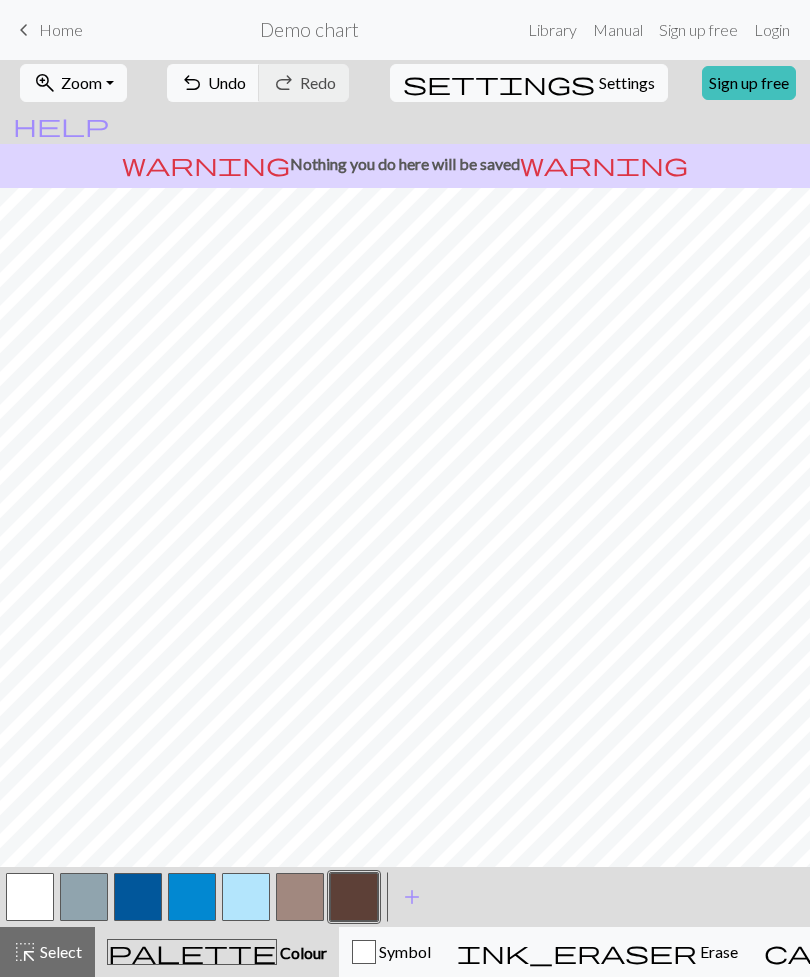 click on "add" at bounding box center [412, 897] 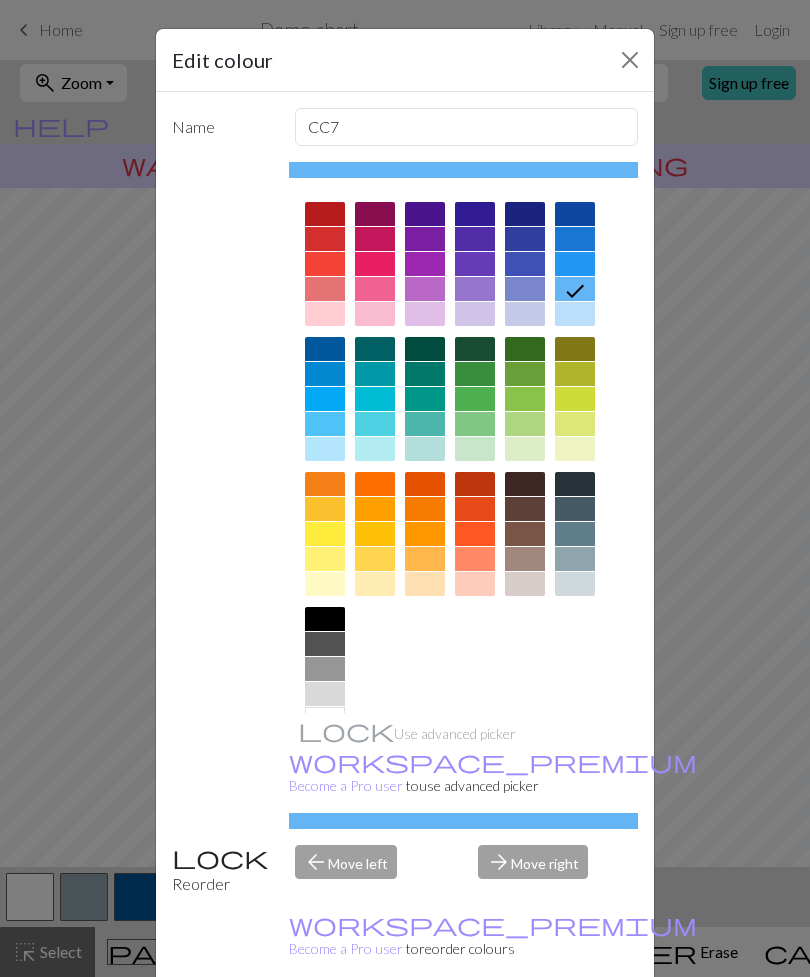 click at bounding box center (575, 314) 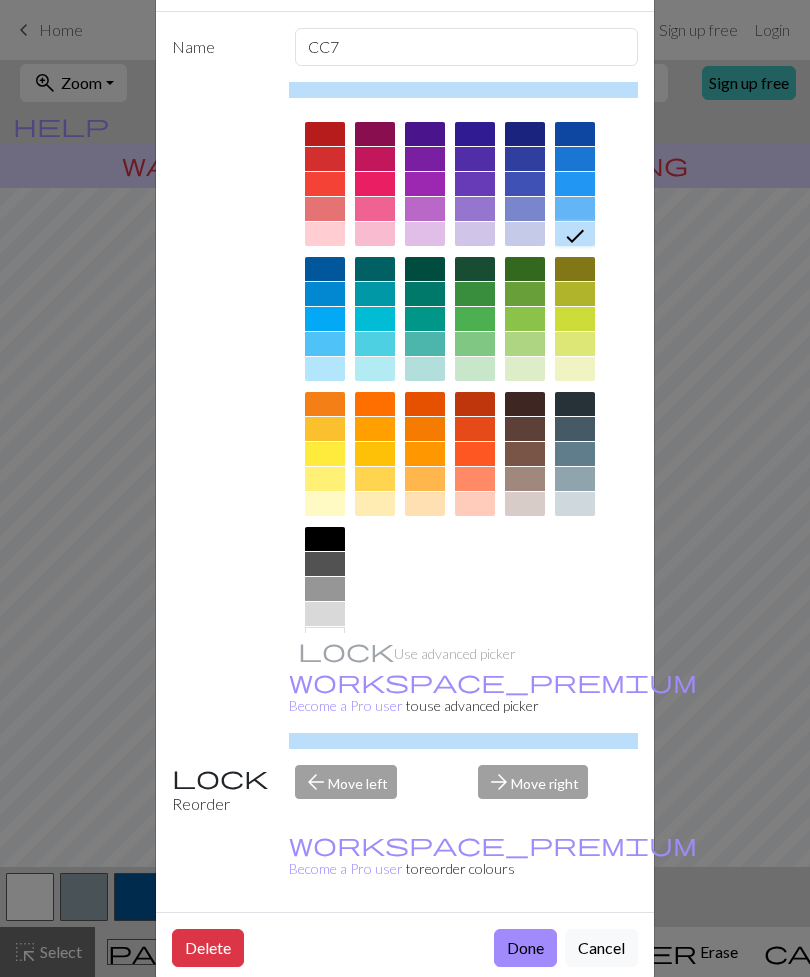 scroll, scrollTop: 82, scrollLeft: 0, axis: vertical 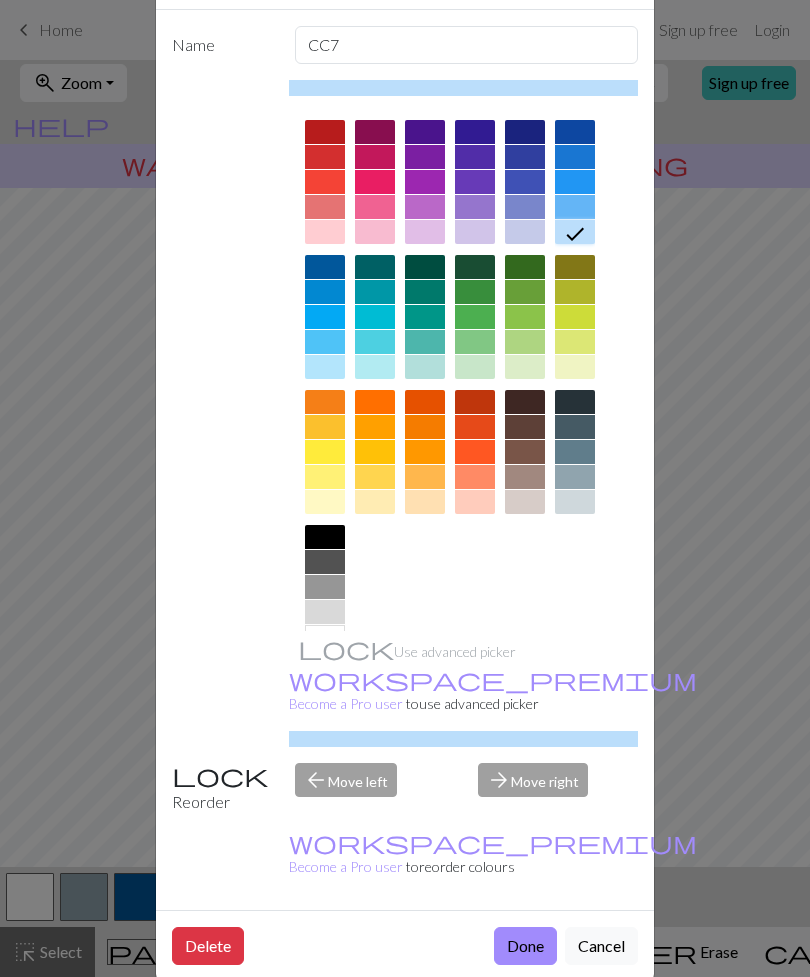 click on "Done" at bounding box center [525, 946] 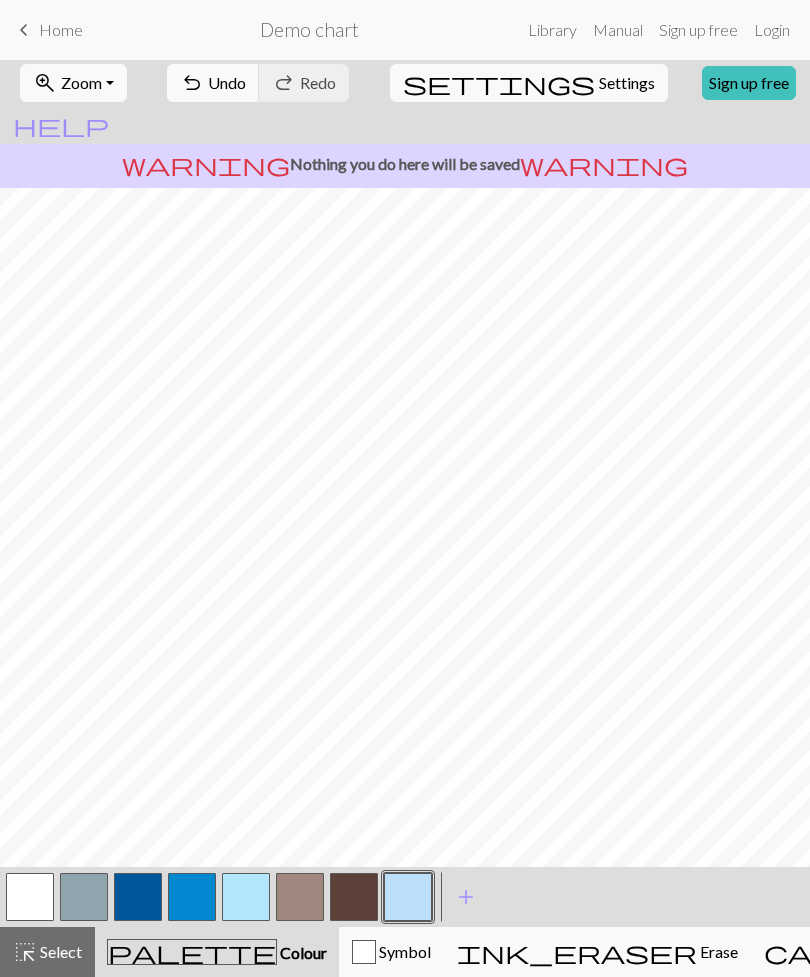 click at bounding box center [84, 897] 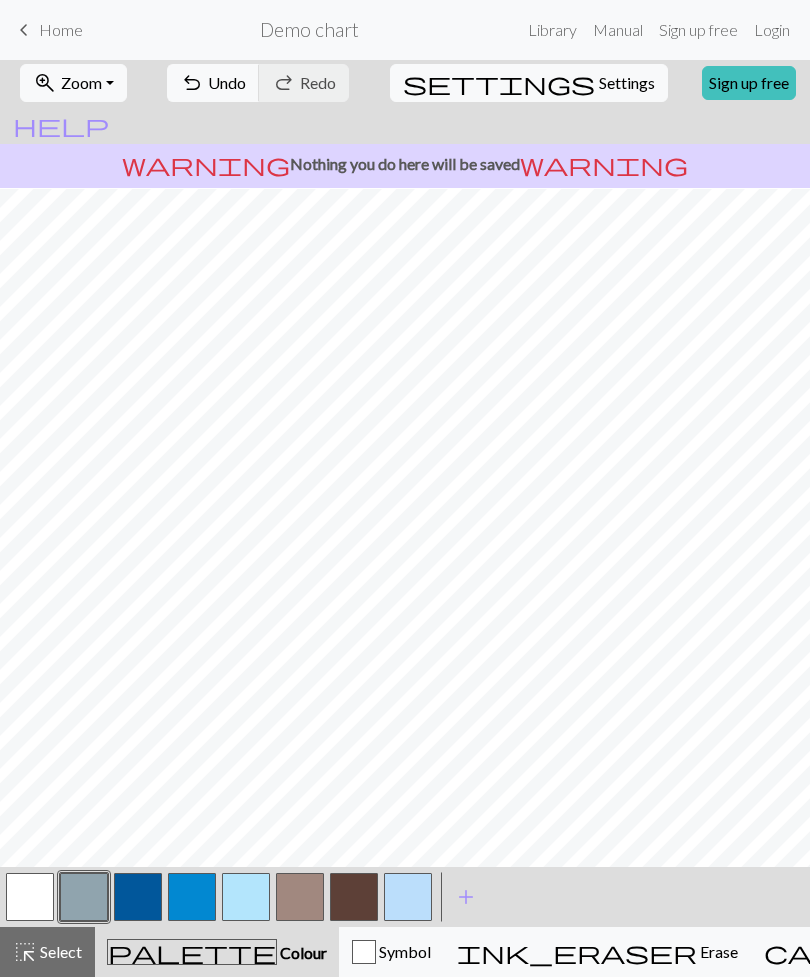 scroll, scrollTop: 137, scrollLeft: 0, axis: vertical 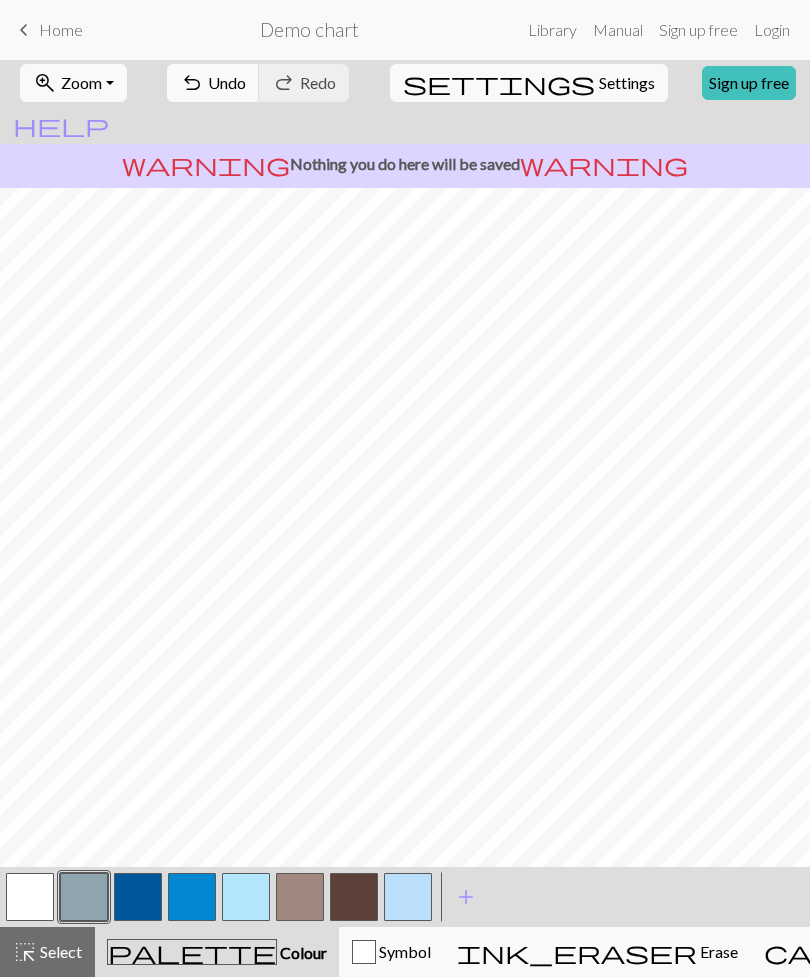 click at bounding box center [30, 897] 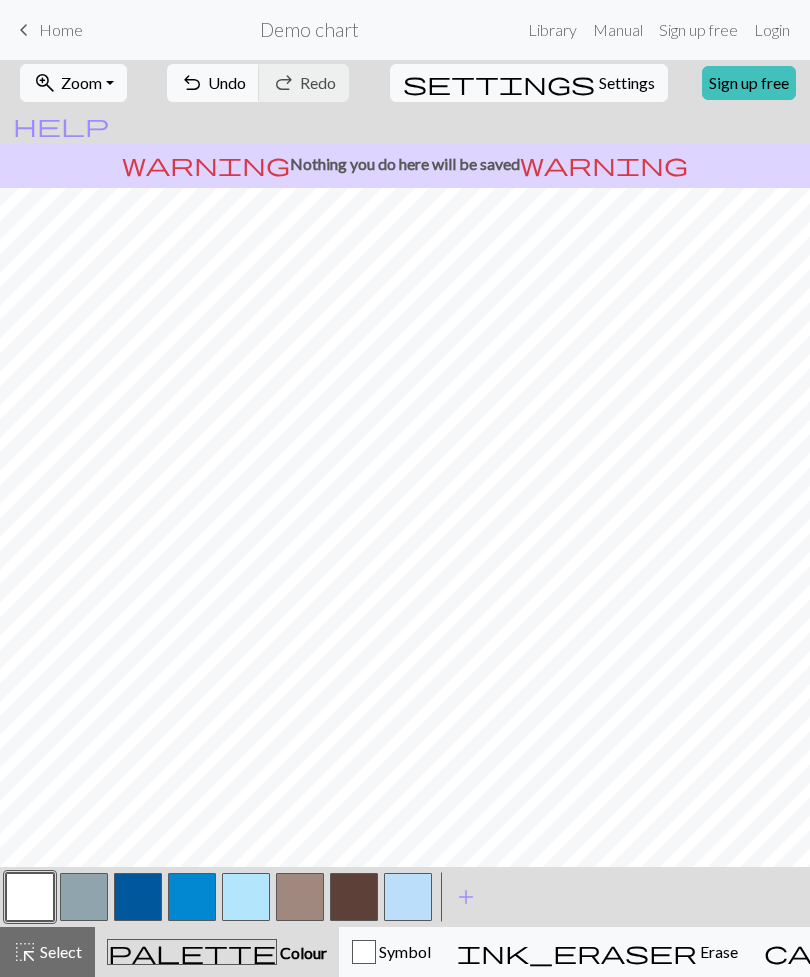 click at bounding box center (84, 897) 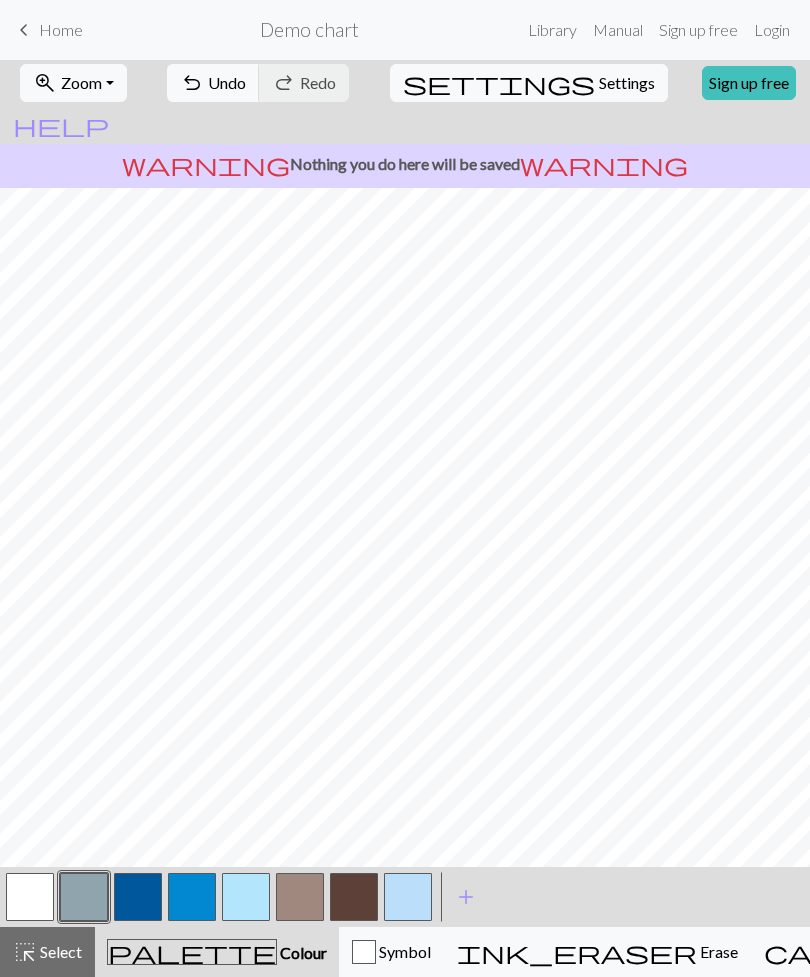 click on "add" at bounding box center (466, 897) 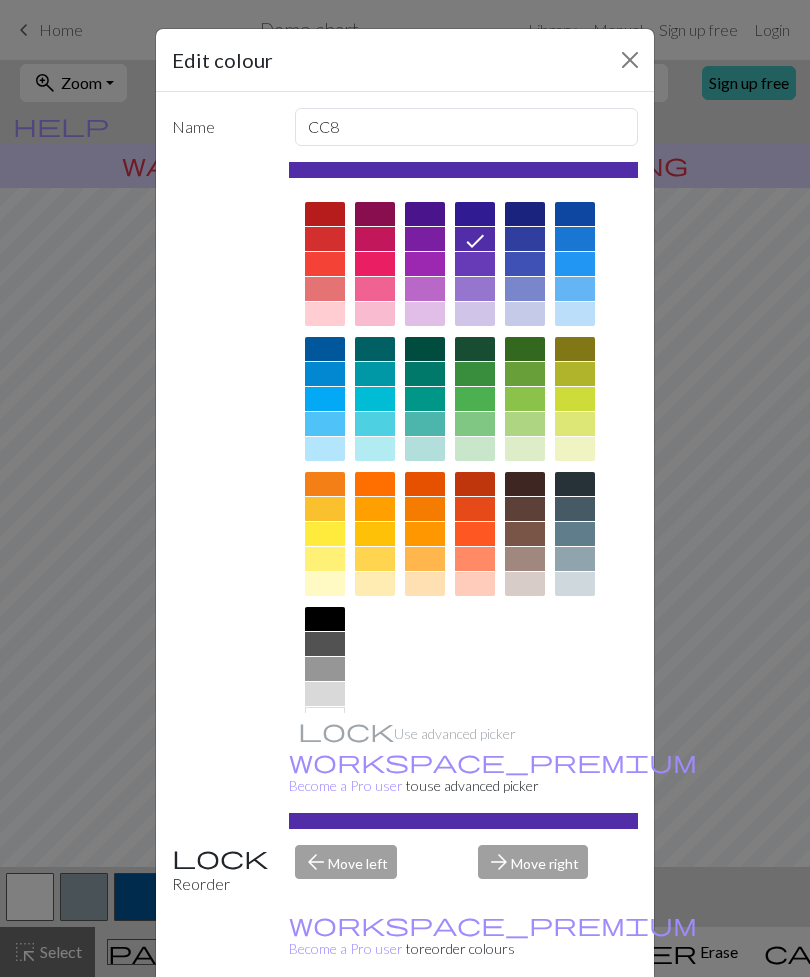 click at bounding box center [325, 619] 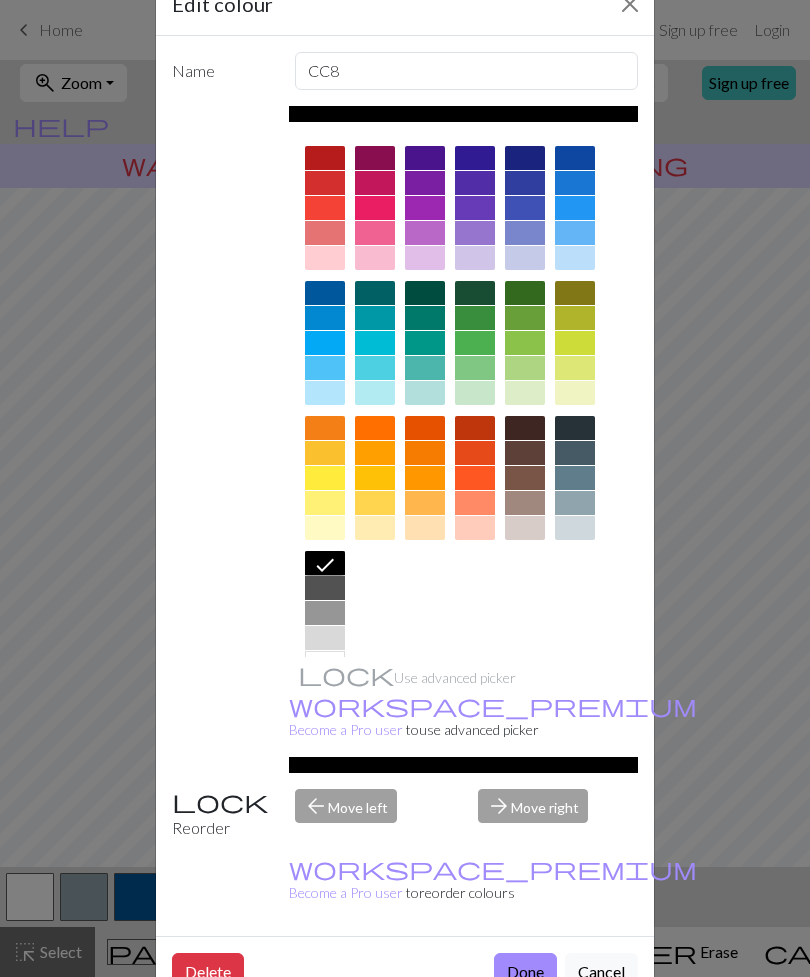 scroll, scrollTop: 60, scrollLeft: 0, axis: vertical 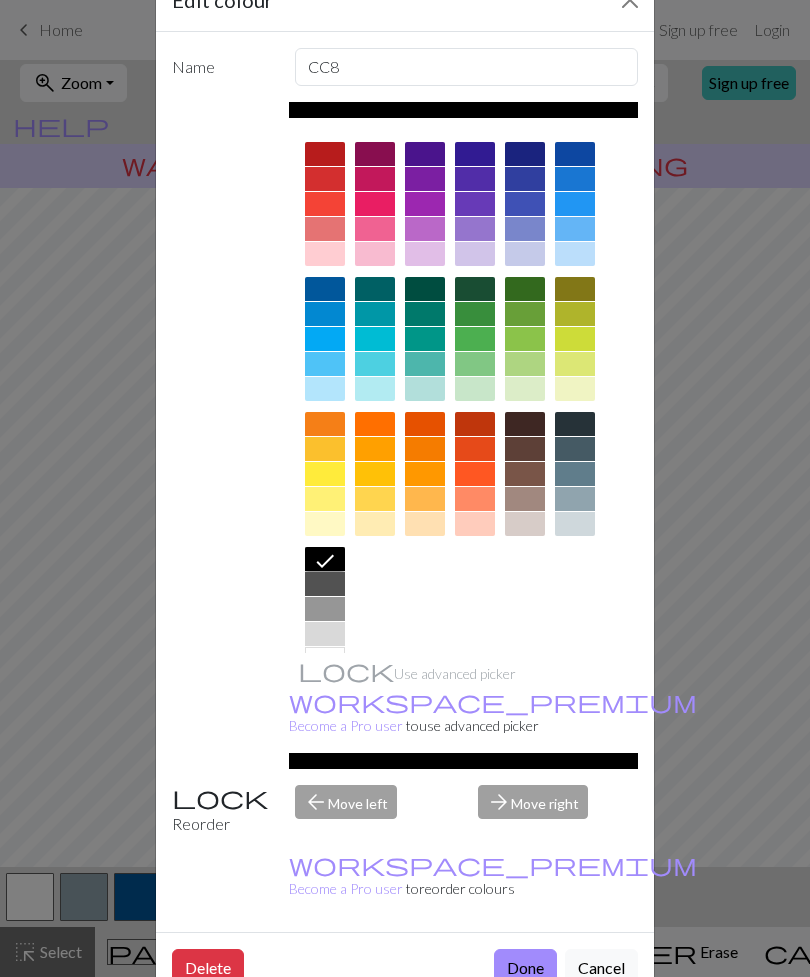 click on "Done" at bounding box center [525, 968] 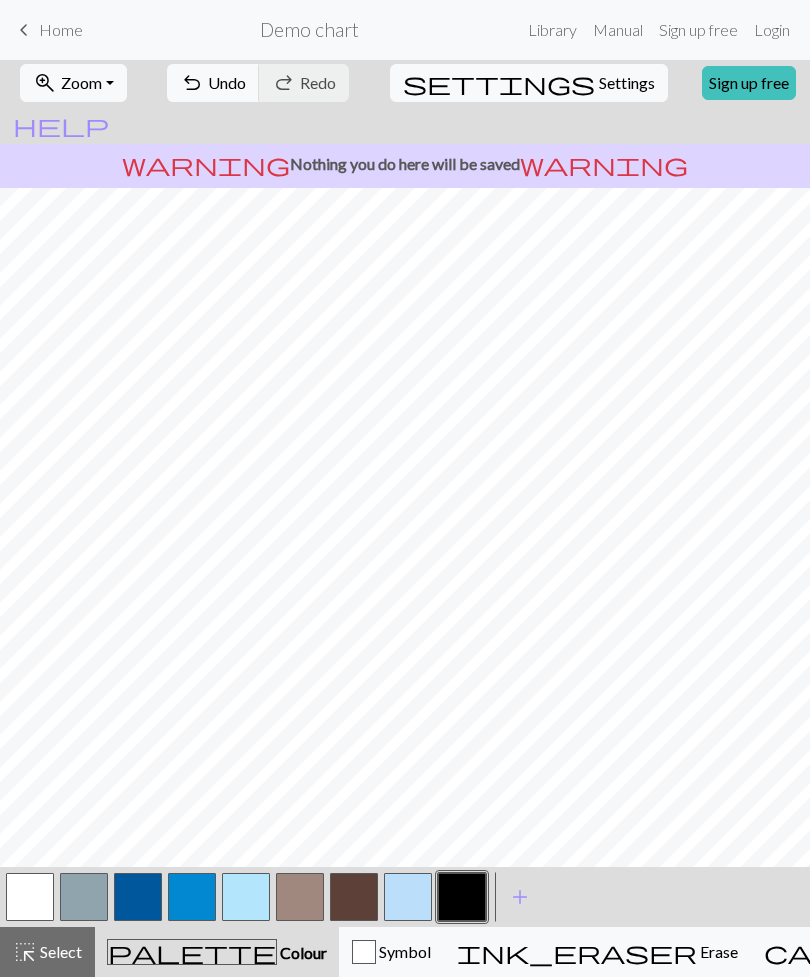 click on "Select" at bounding box center [59, 951] 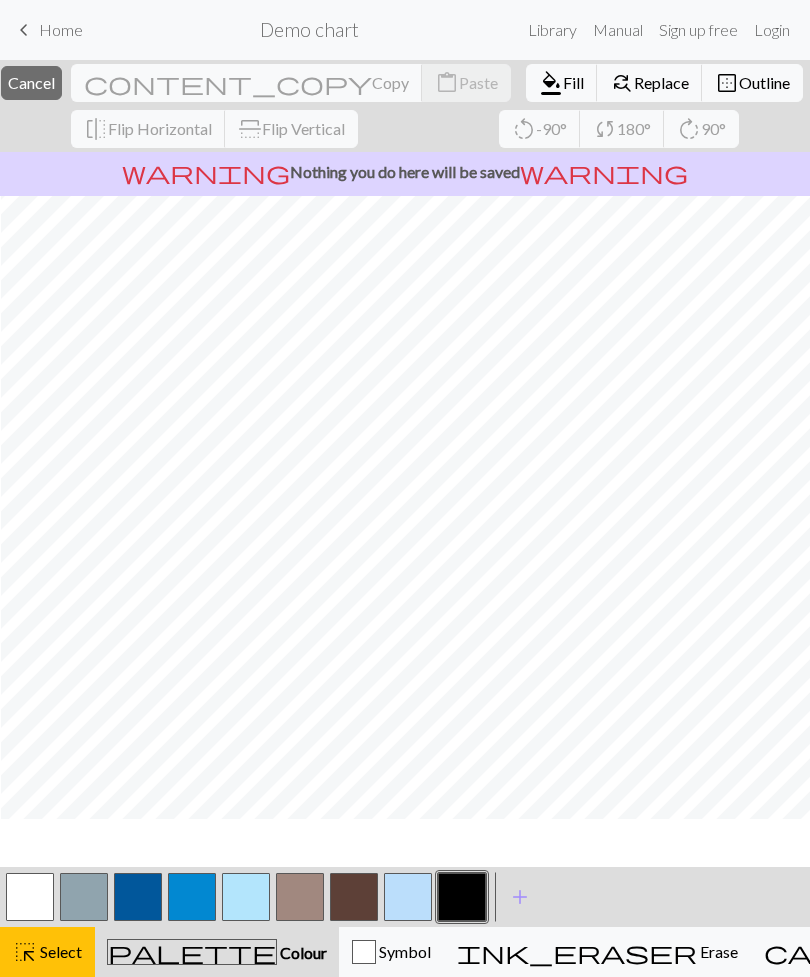 scroll, scrollTop: 23, scrollLeft: 8, axis: both 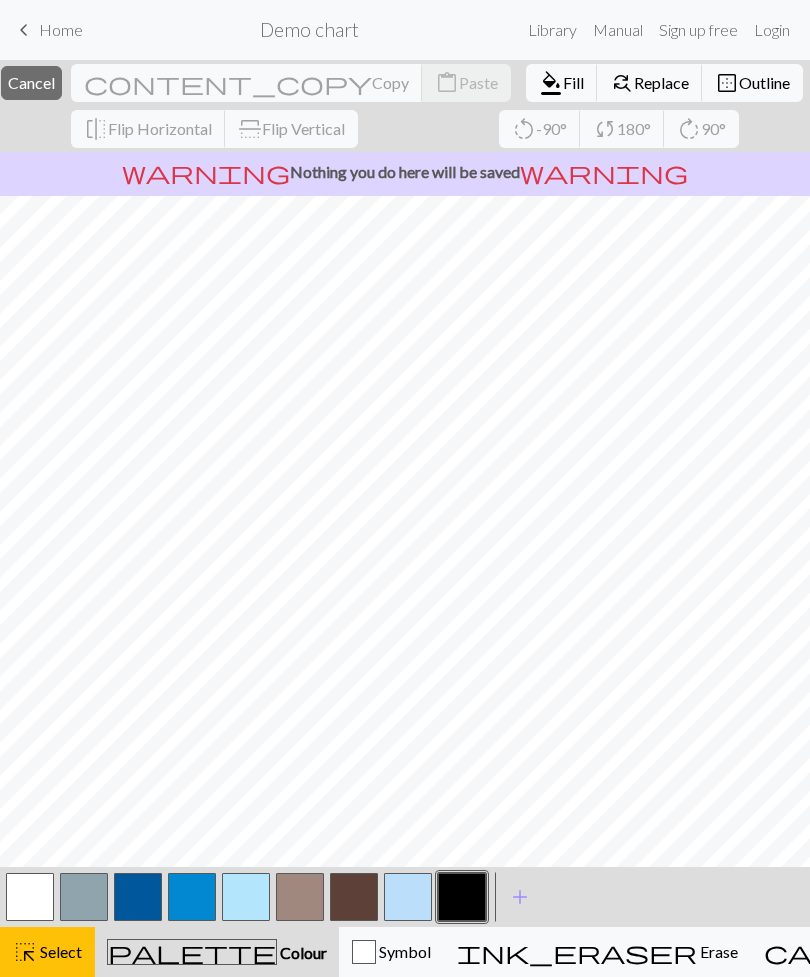 click at bounding box center [462, 897] 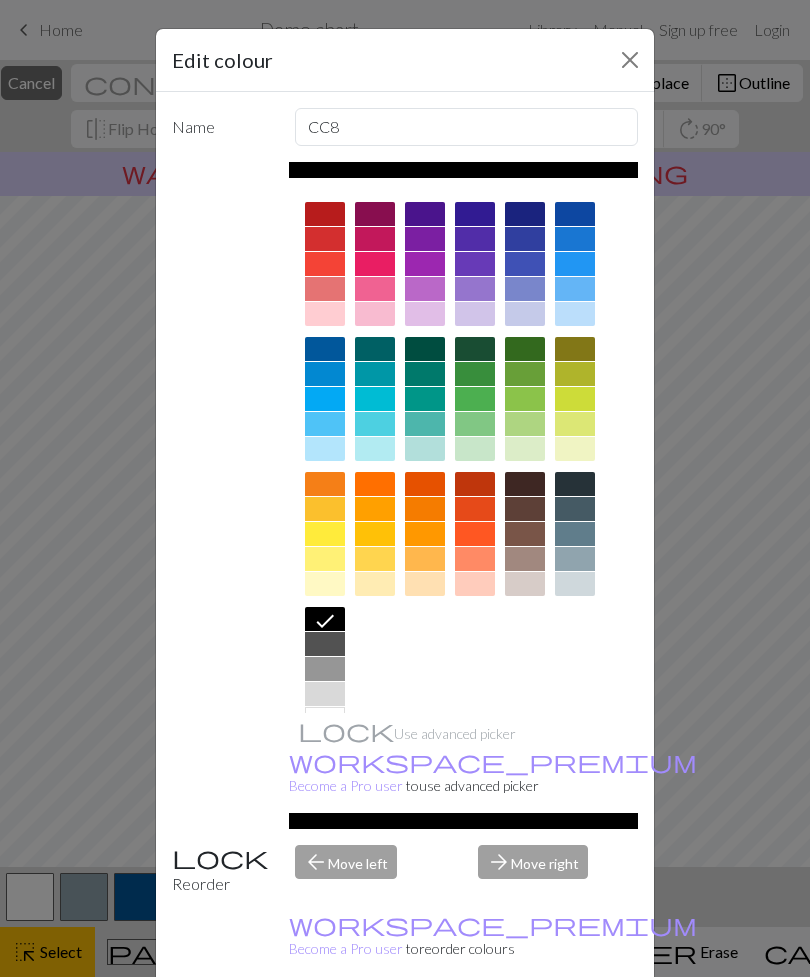 click at bounding box center [630, 60] 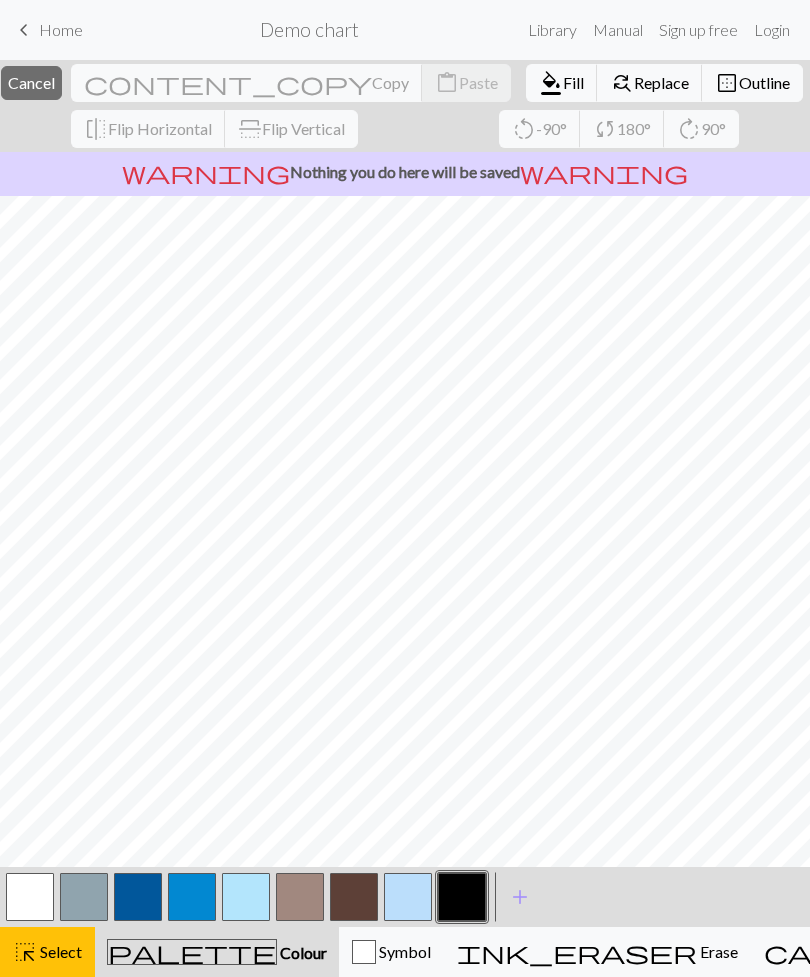 click on "Colour" at bounding box center [302, 952] 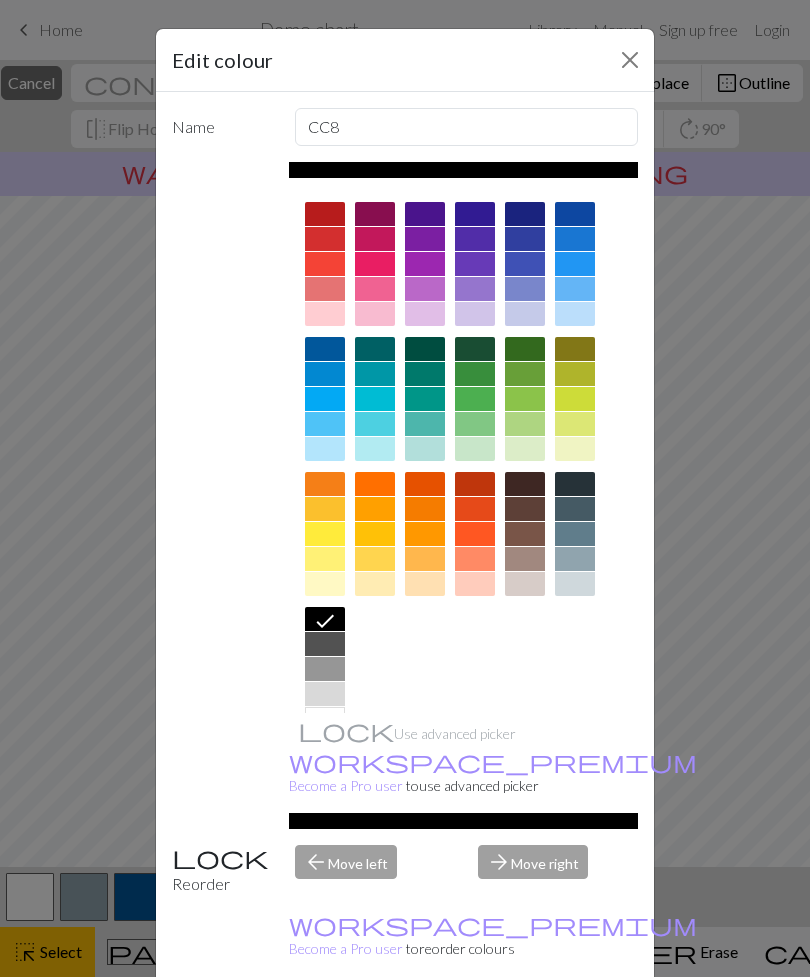 click at bounding box center (630, 60) 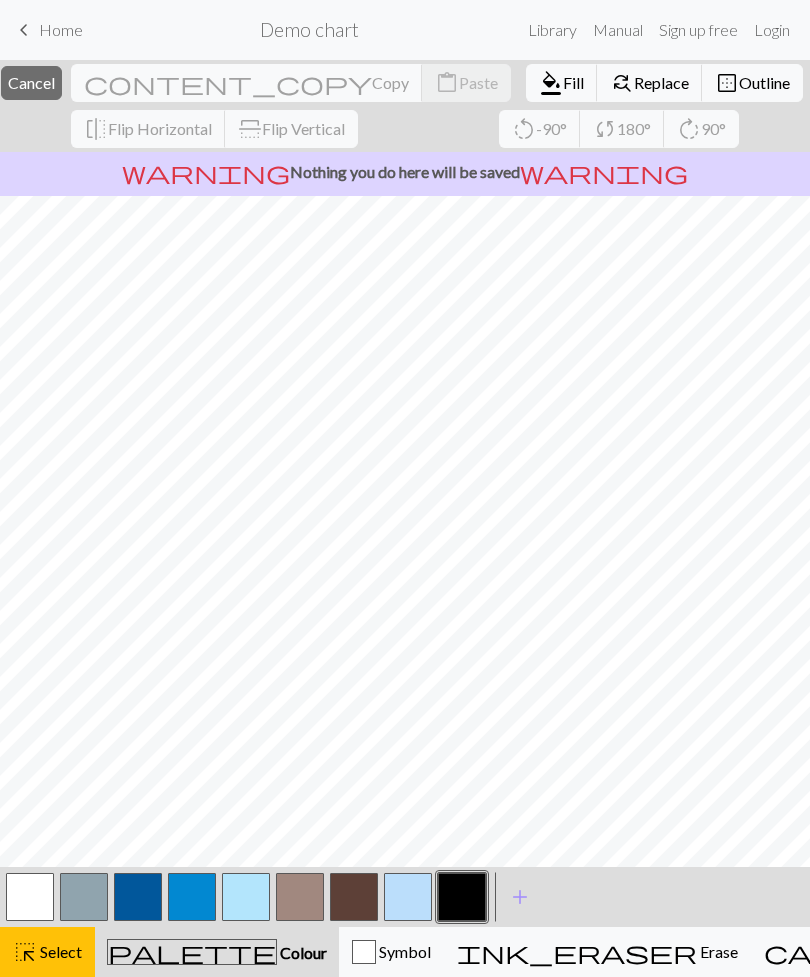 click on "Symbol" at bounding box center (403, 951) 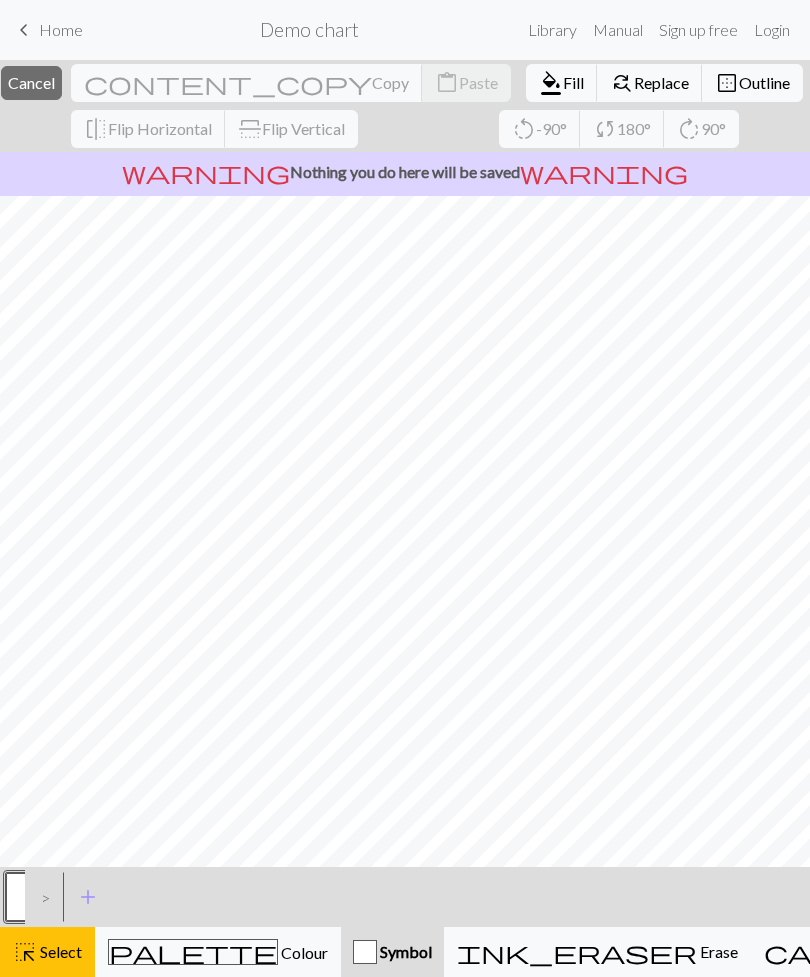 click on "Colour" at bounding box center (303, 952) 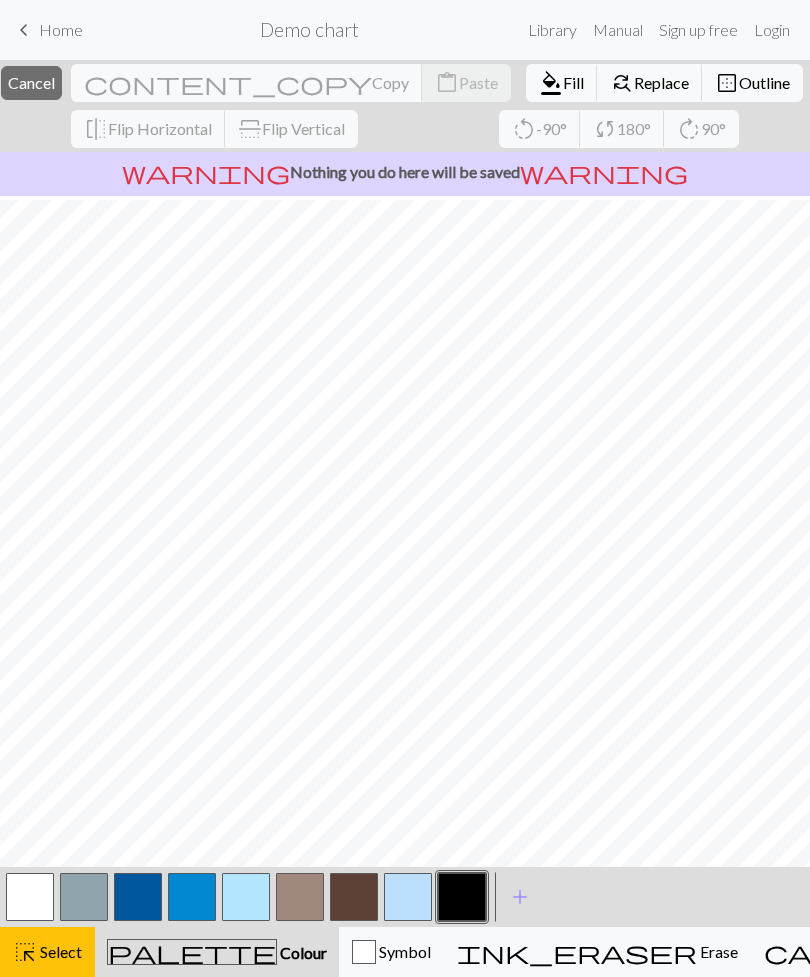 scroll, scrollTop: 199, scrollLeft: 0, axis: vertical 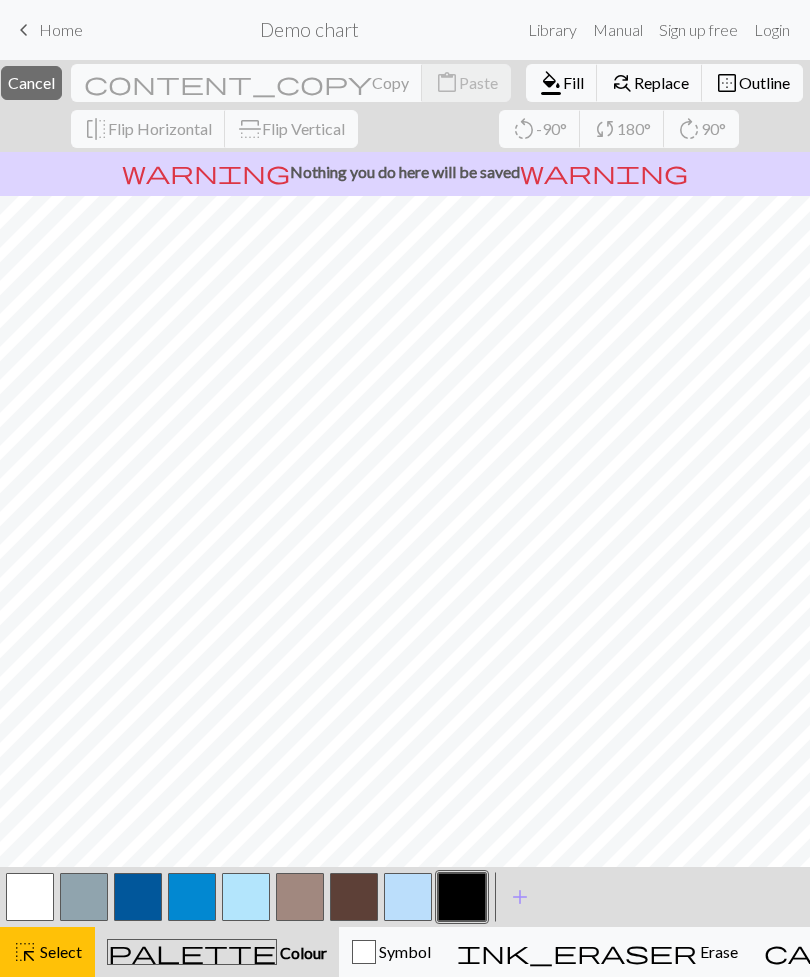click on "highlight_alt   Select   Select" at bounding box center [47, 952] 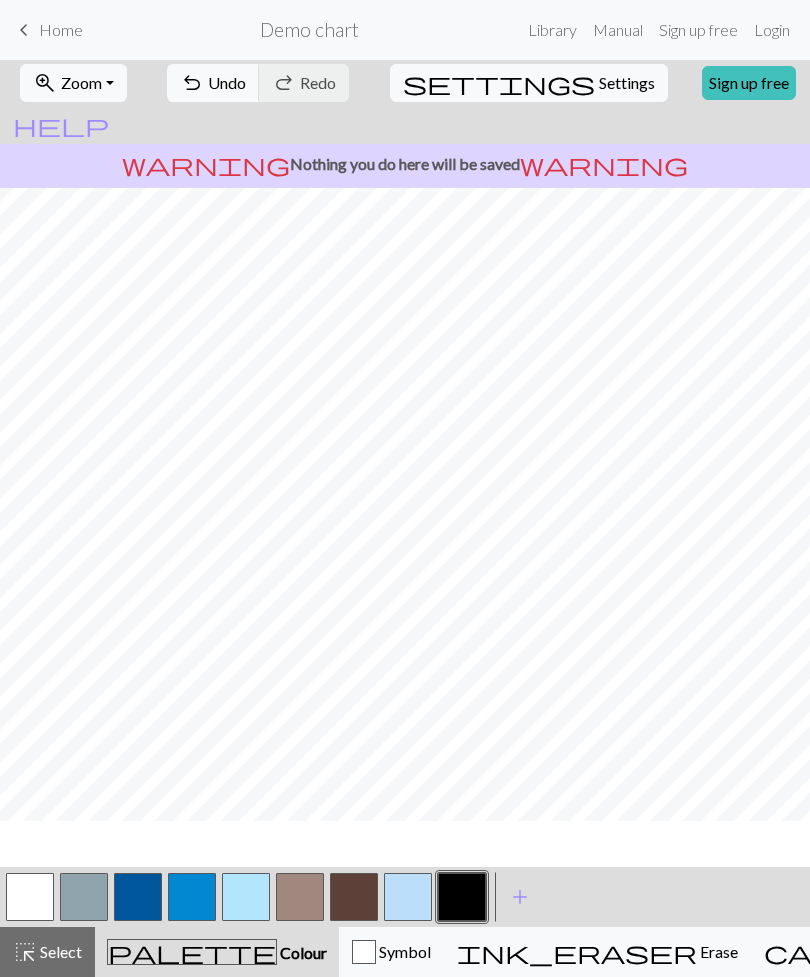 scroll, scrollTop: 153, scrollLeft: 0, axis: vertical 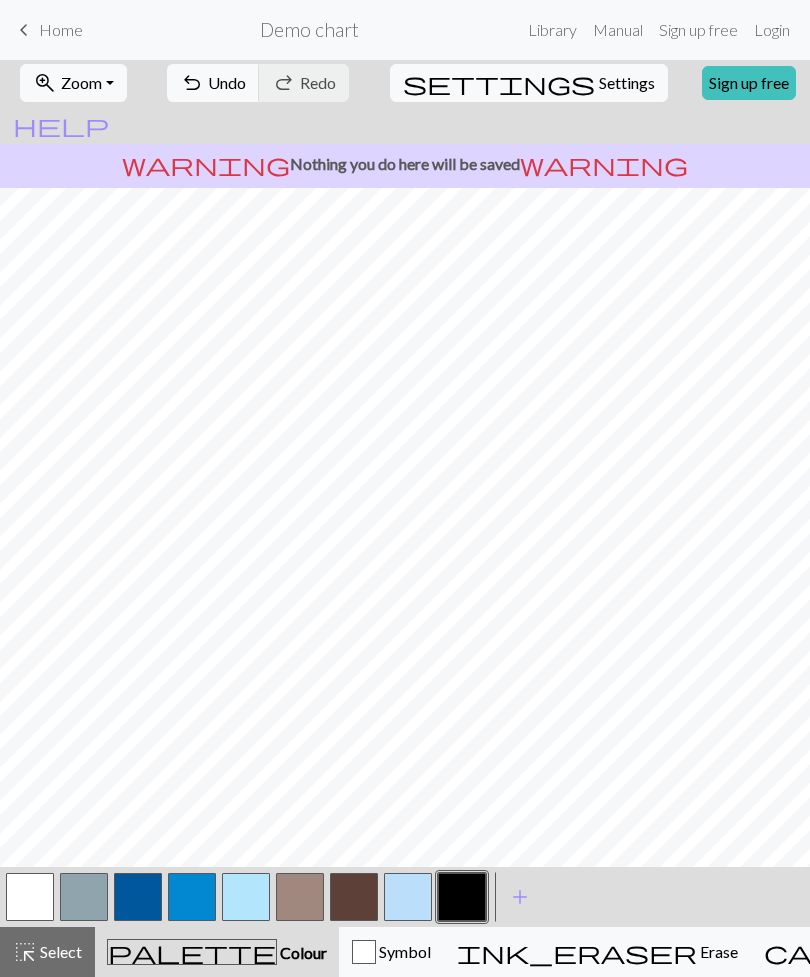 click at bounding box center [30, 897] 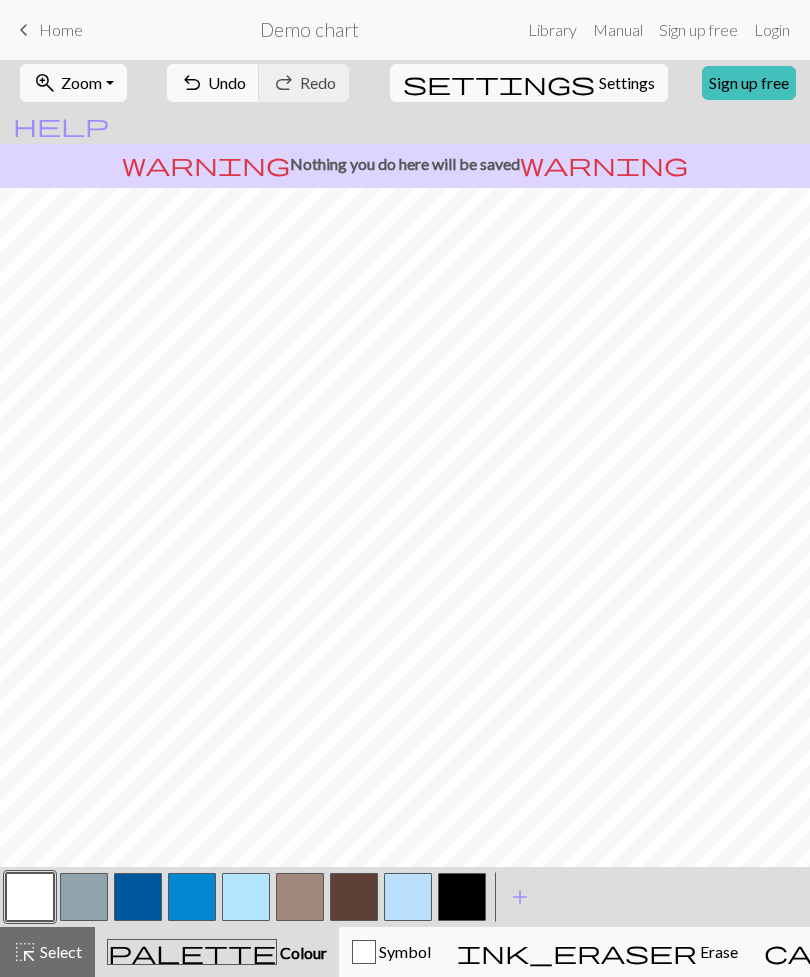 click on "zoom_in Zoom Zoom" at bounding box center (73, 83) 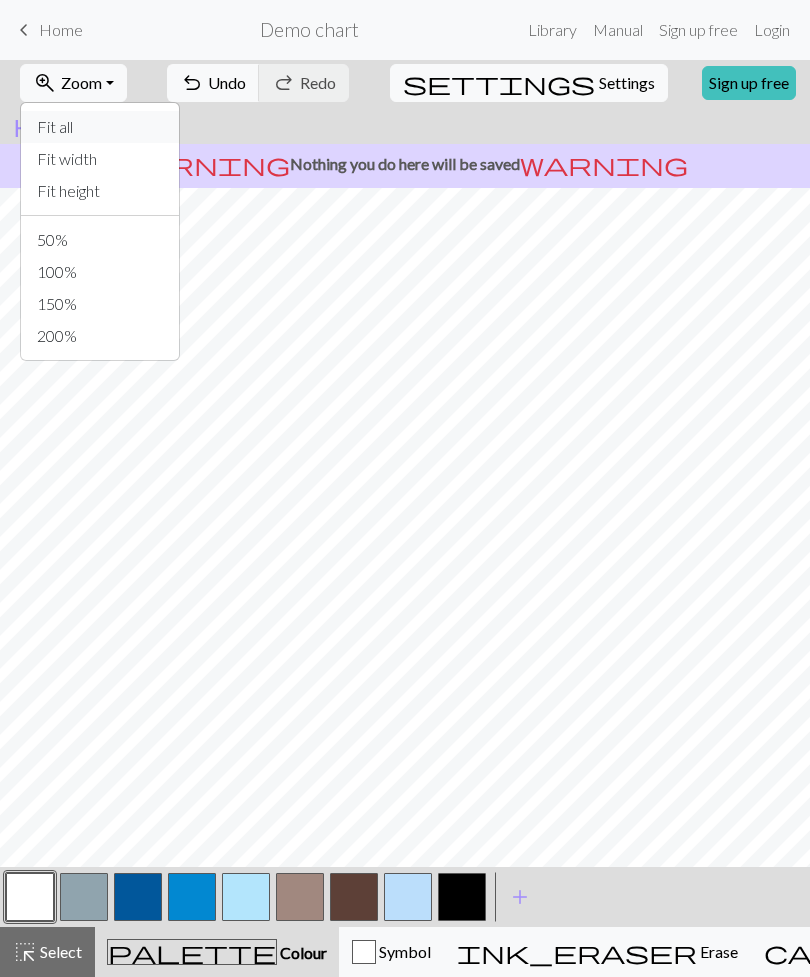 click on "Fit all" at bounding box center [100, 127] 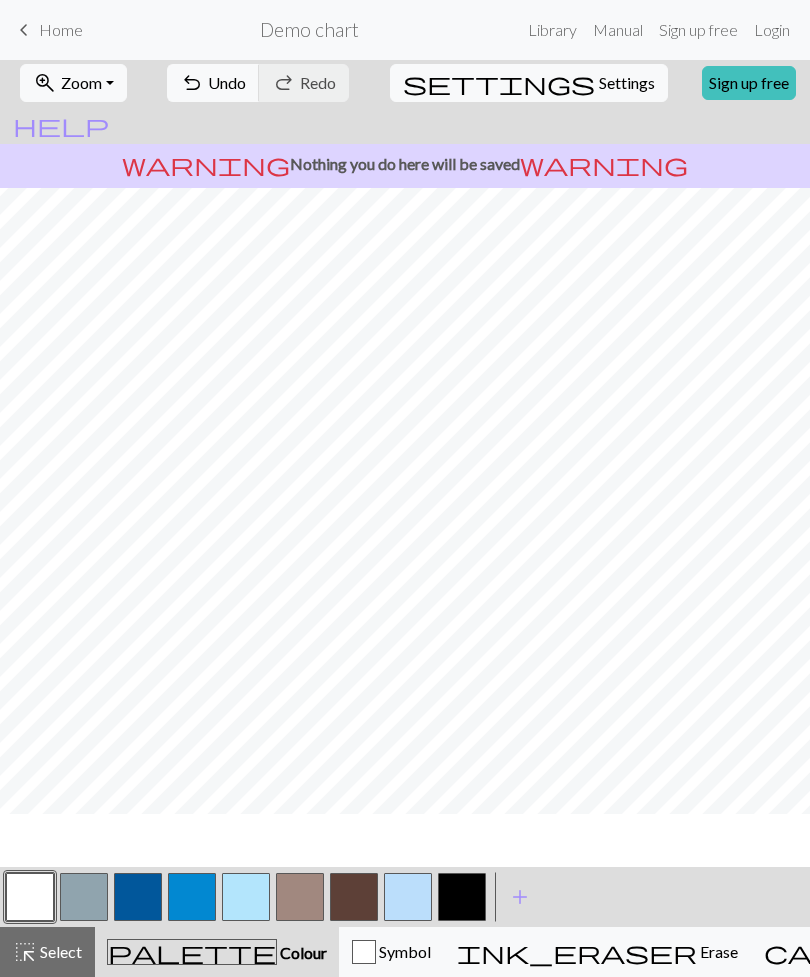 scroll, scrollTop: 0, scrollLeft: 0, axis: both 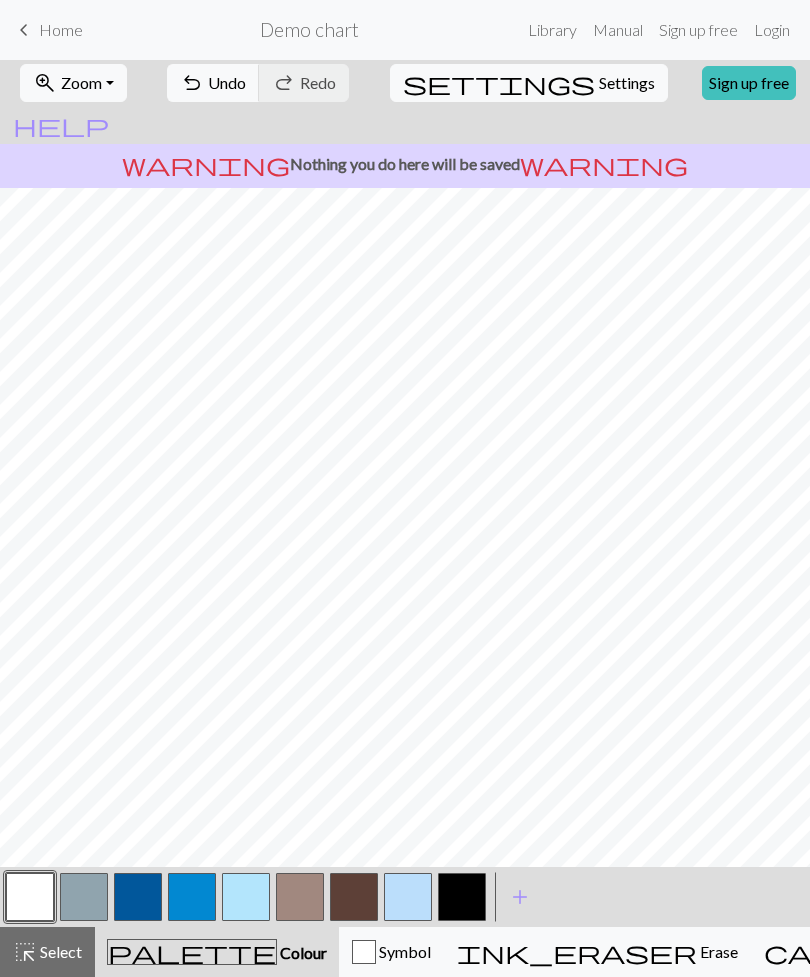 click at bounding box center (462, 897) 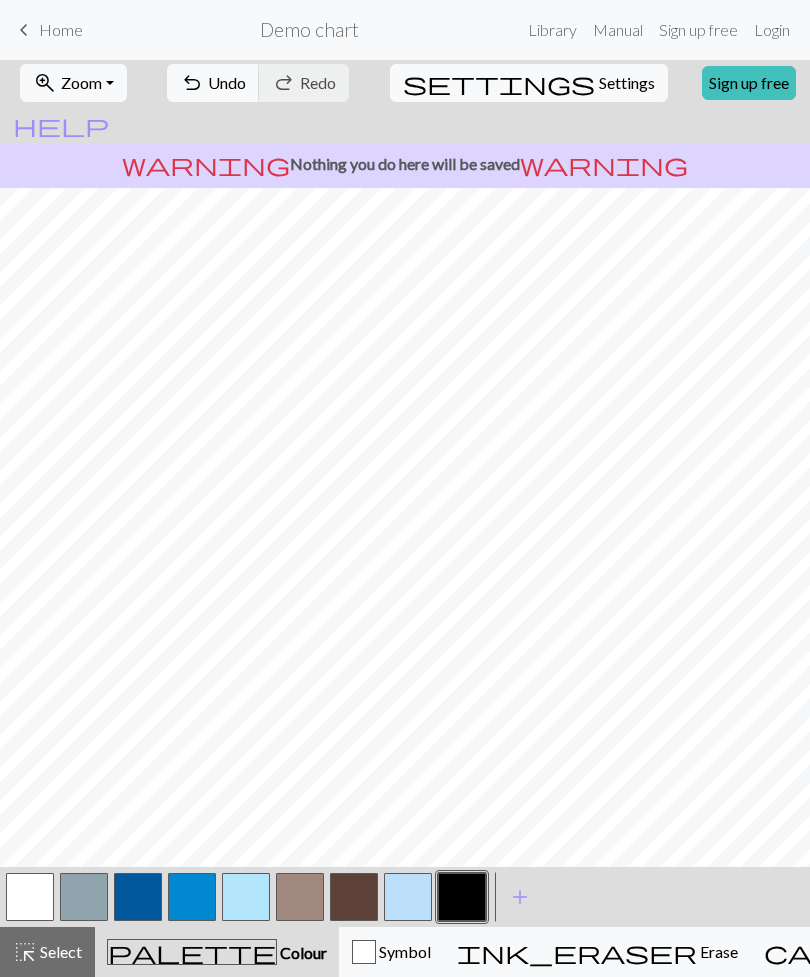 click at bounding box center [30, 897] 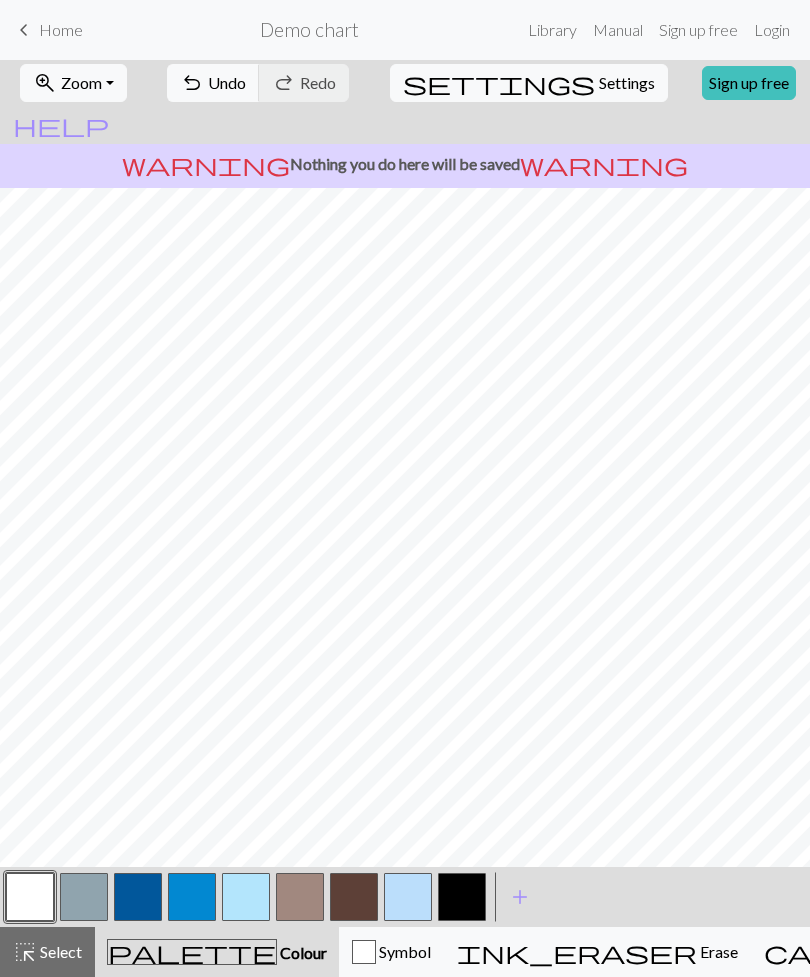 scroll, scrollTop: 111, scrollLeft: 0, axis: vertical 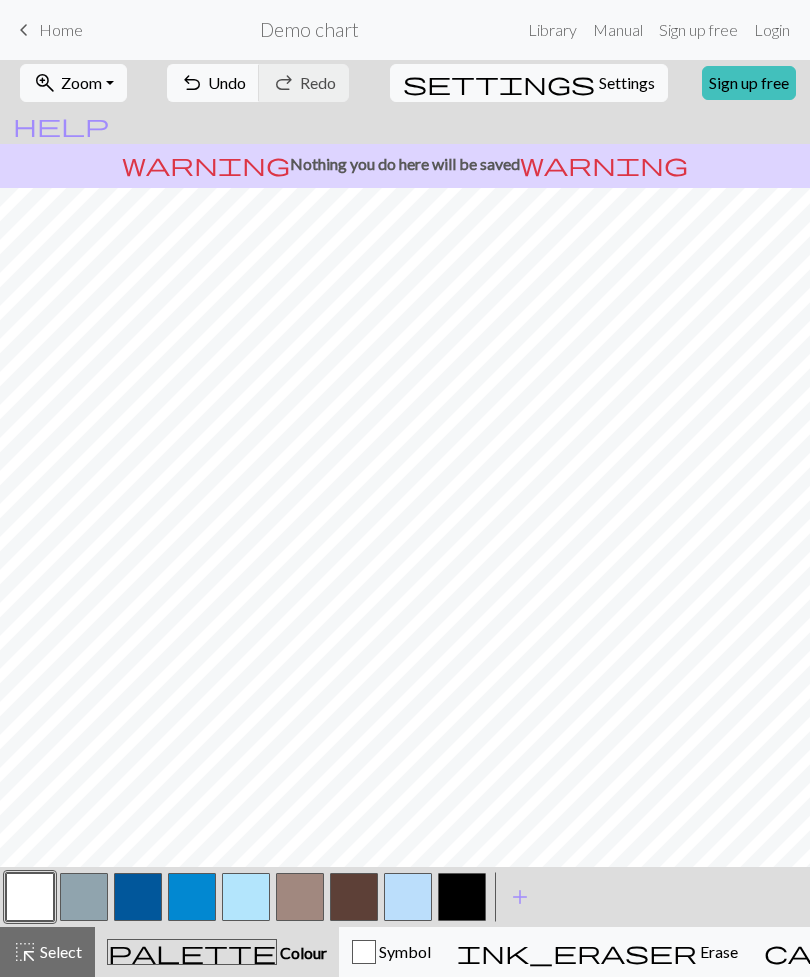 click on "Settings" at bounding box center [627, 83] 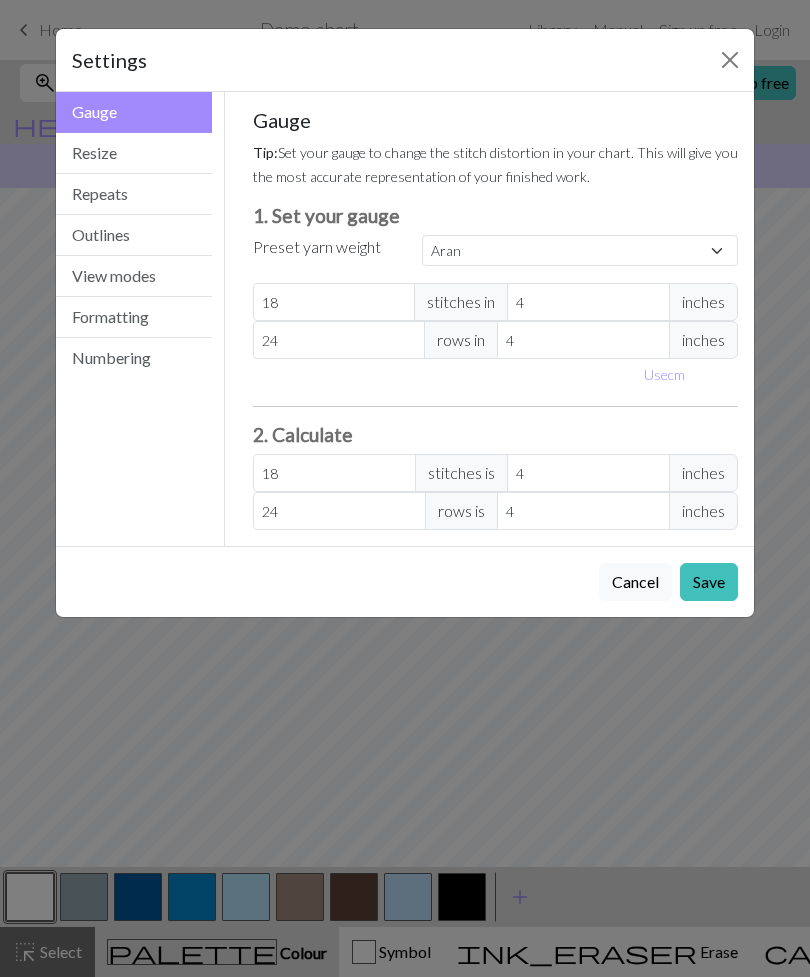 click on "Repeats" at bounding box center [134, 194] 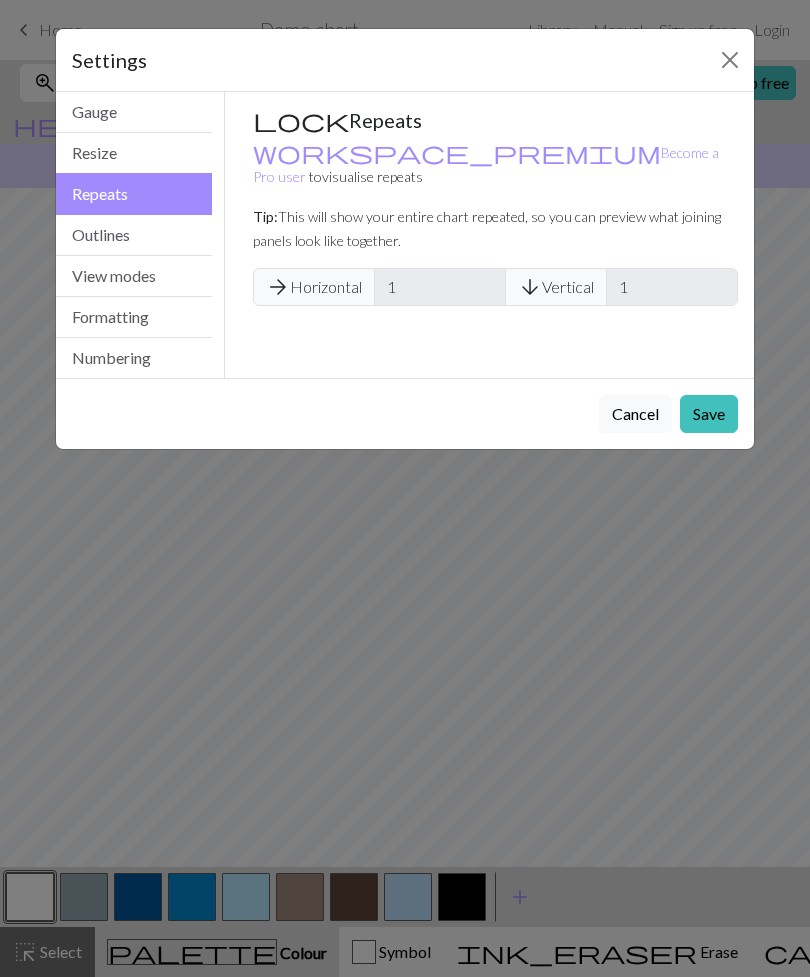 click on "Outlines" at bounding box center (134, 235) 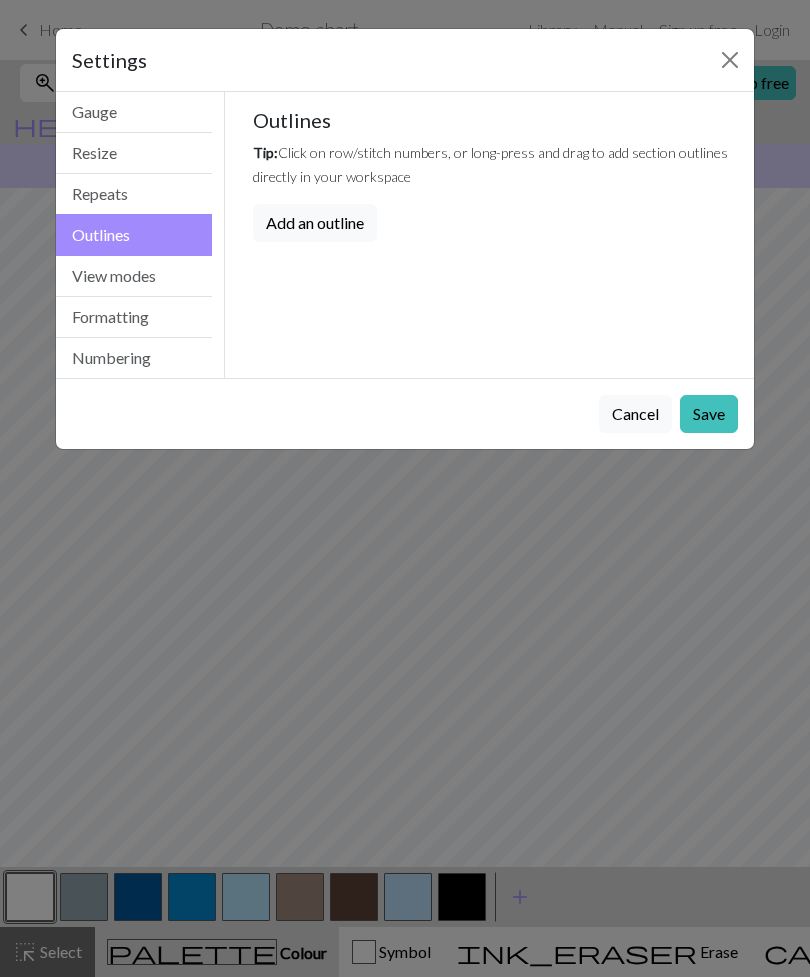 click on "View modes" at bounding box center (134, 276) 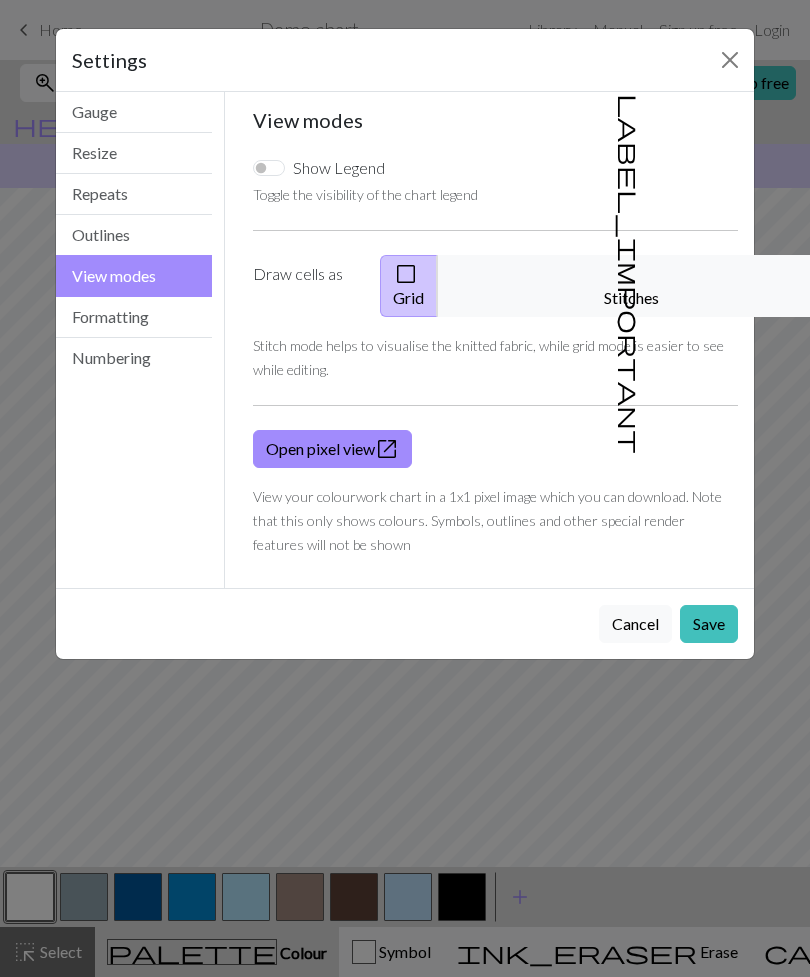 click on "Resize" at bounding box center (134, 153) 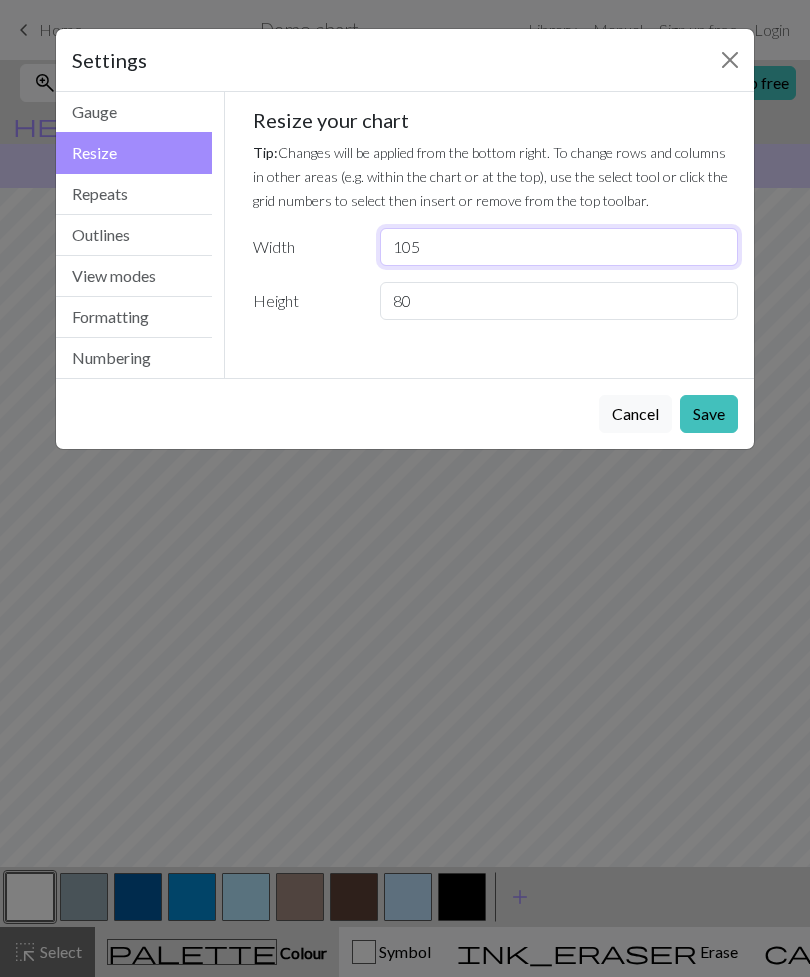click on "105" at bounding box center (559, 247) 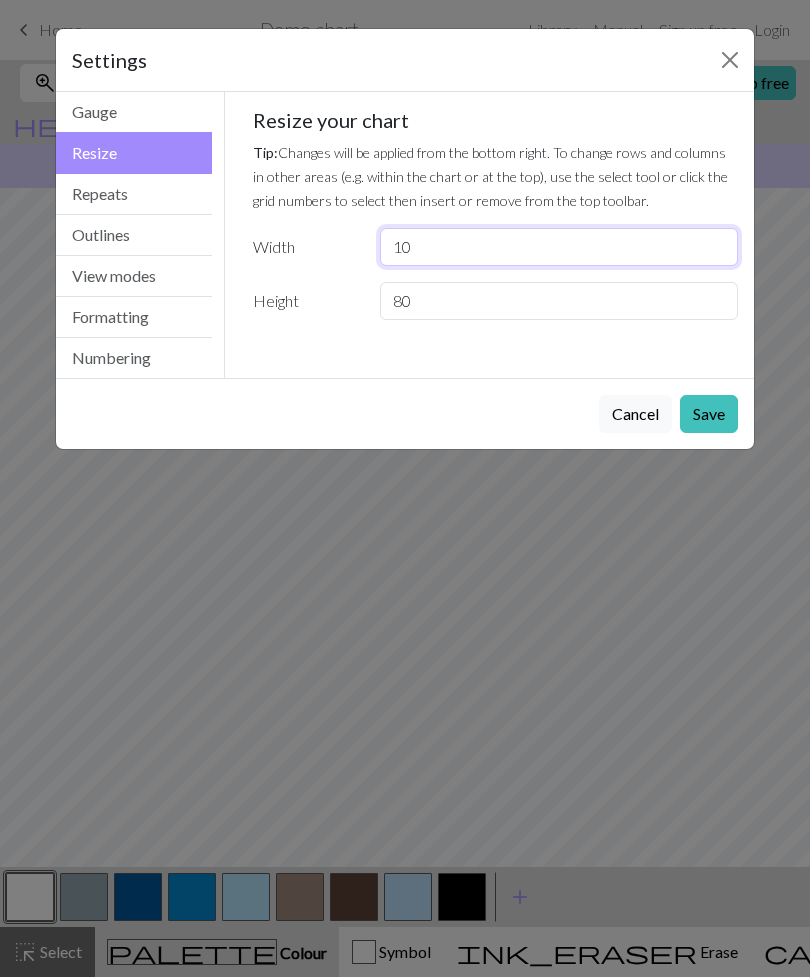 type on "1" 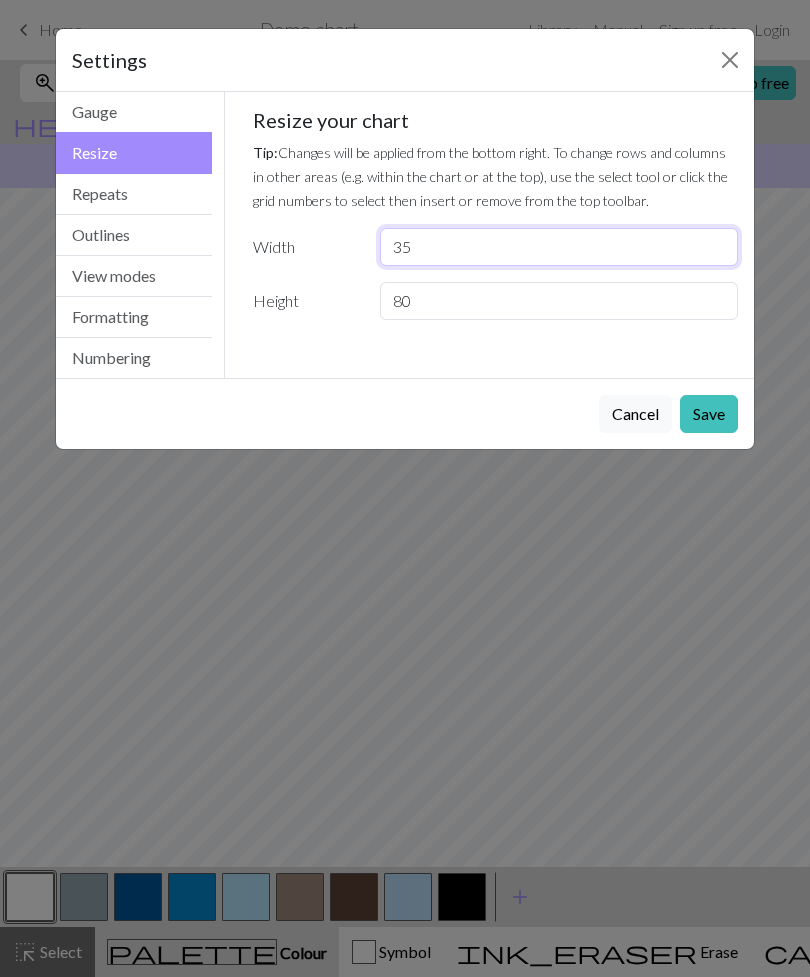 type on "35" 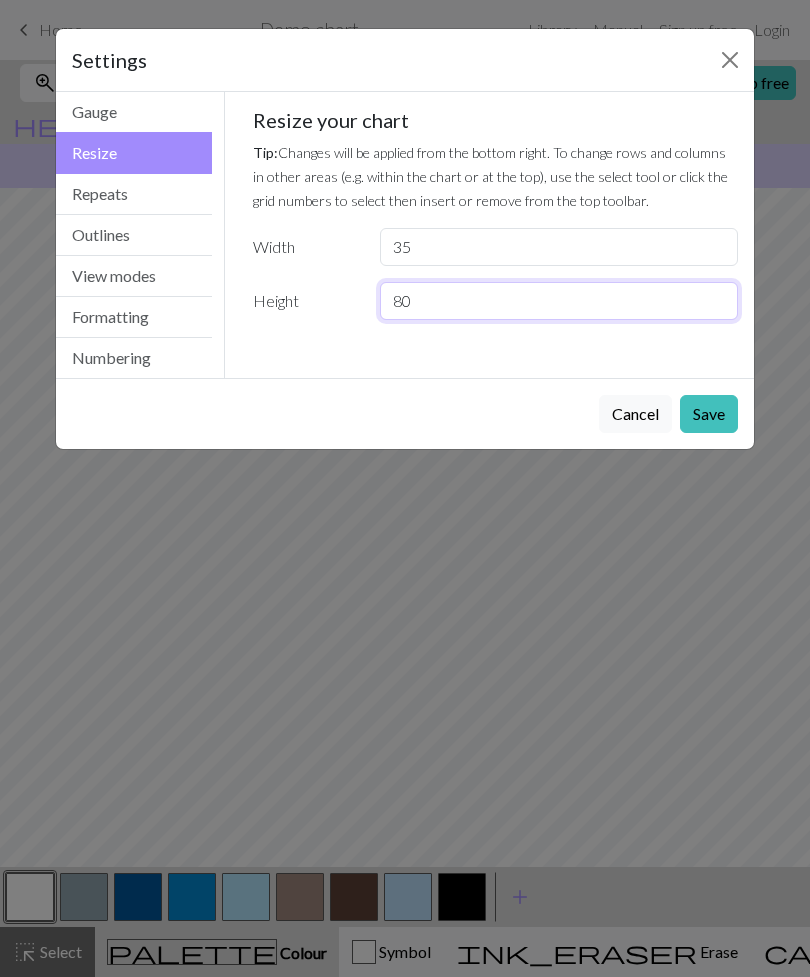 click on "80" at bounding box center (559, 301) 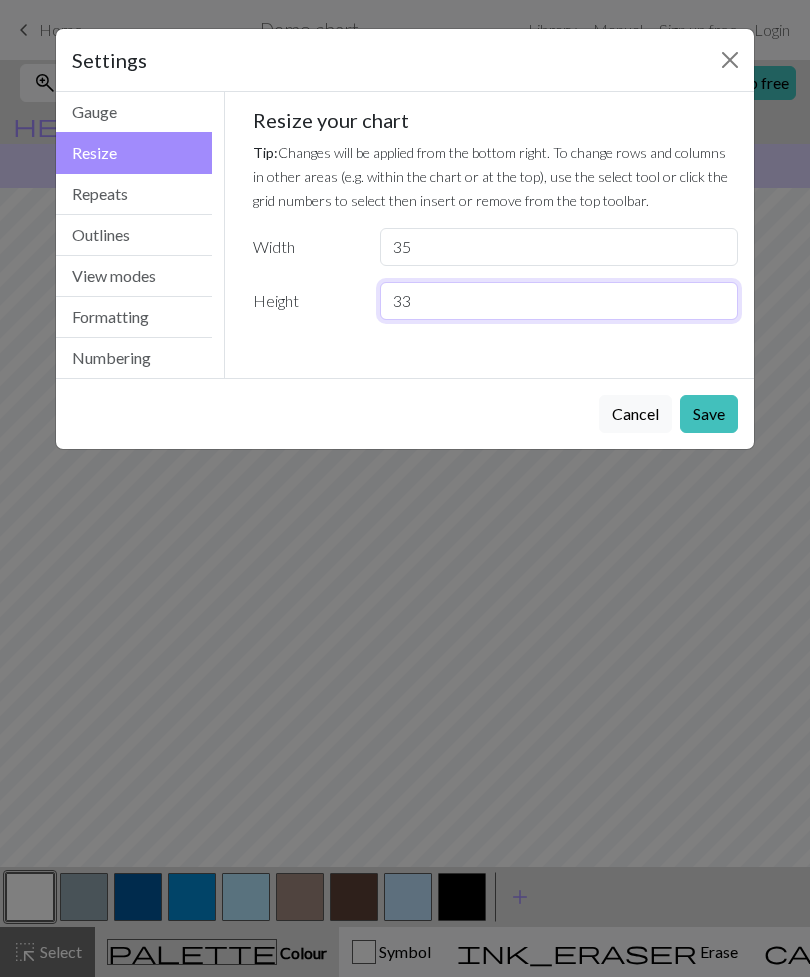 type on "3" 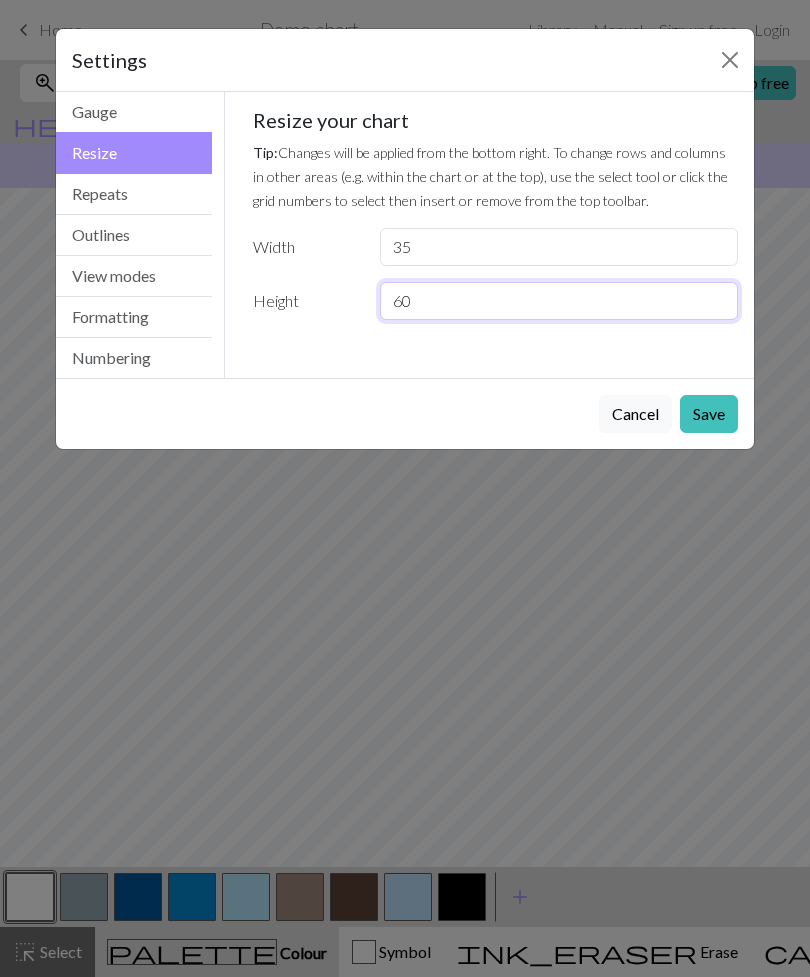 type on "60" 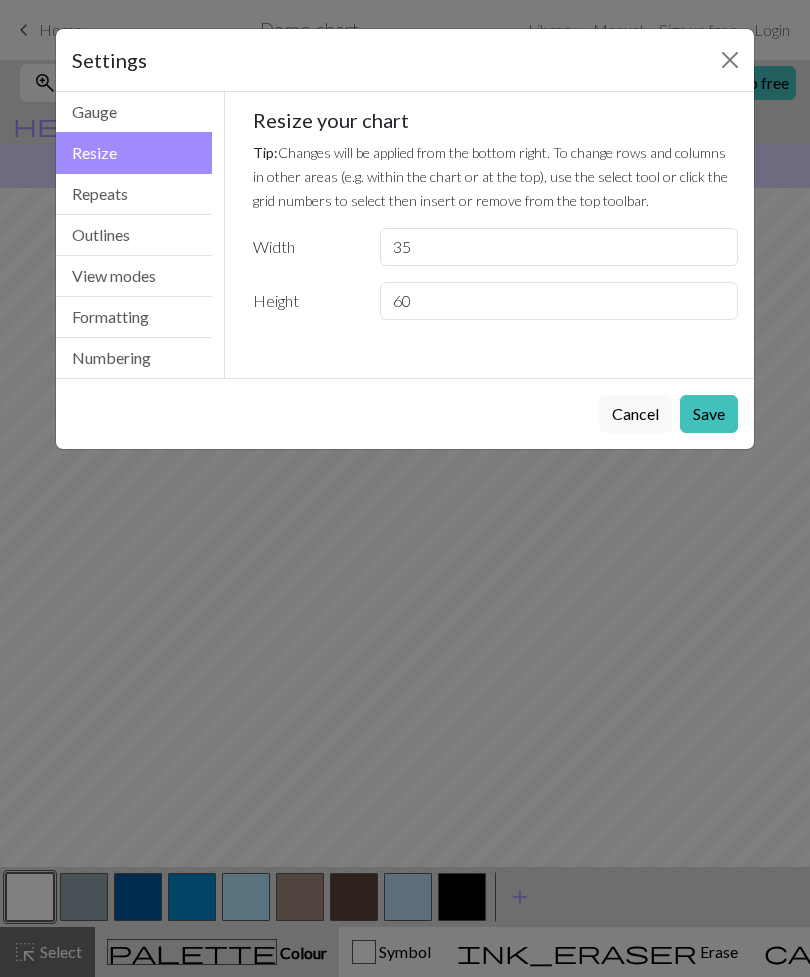 click on "Save" at bounding box center (709, 414) 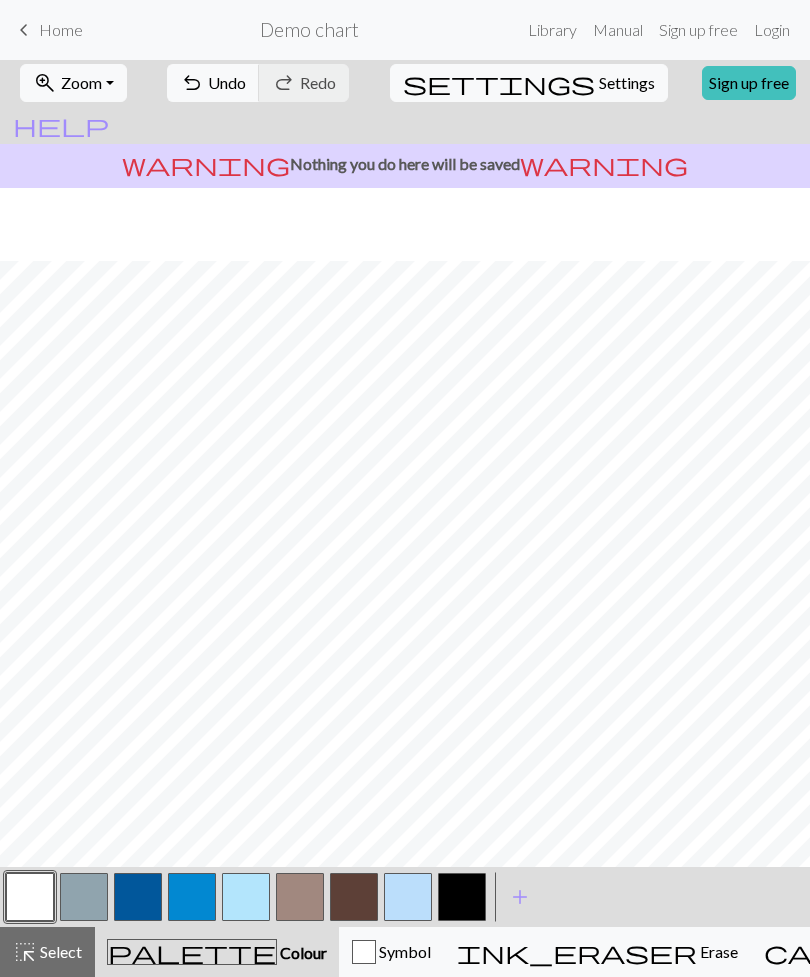 scroll, scrollTop: 0, scrollLeft: 0, axis: both 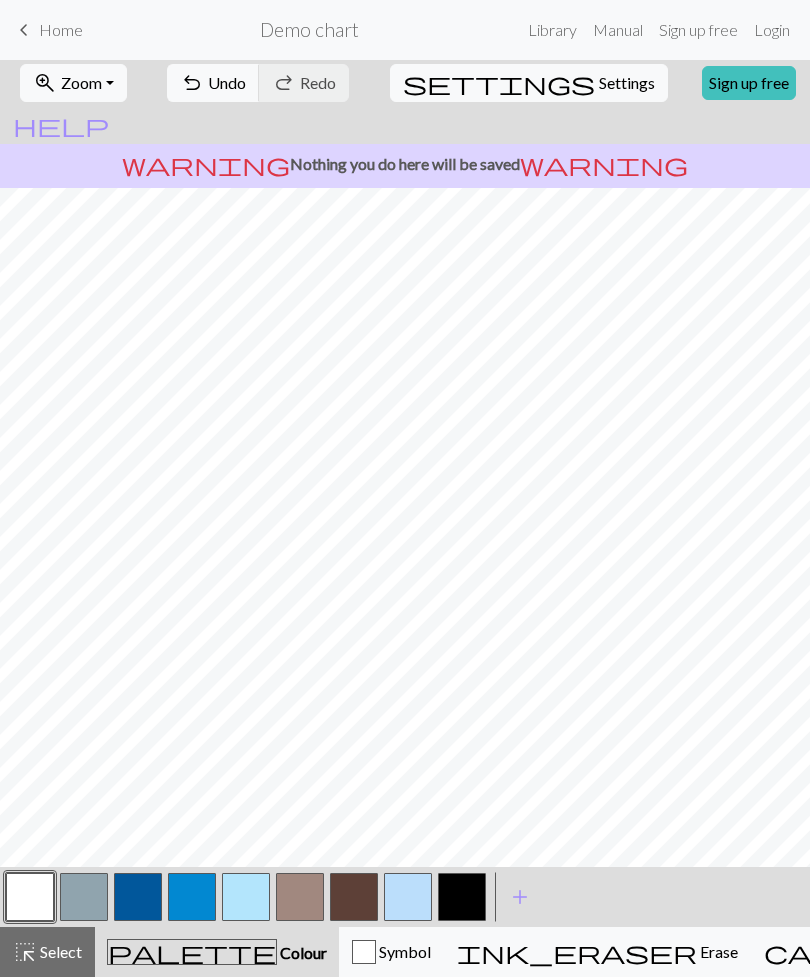 click at bounding box center [30, 897] 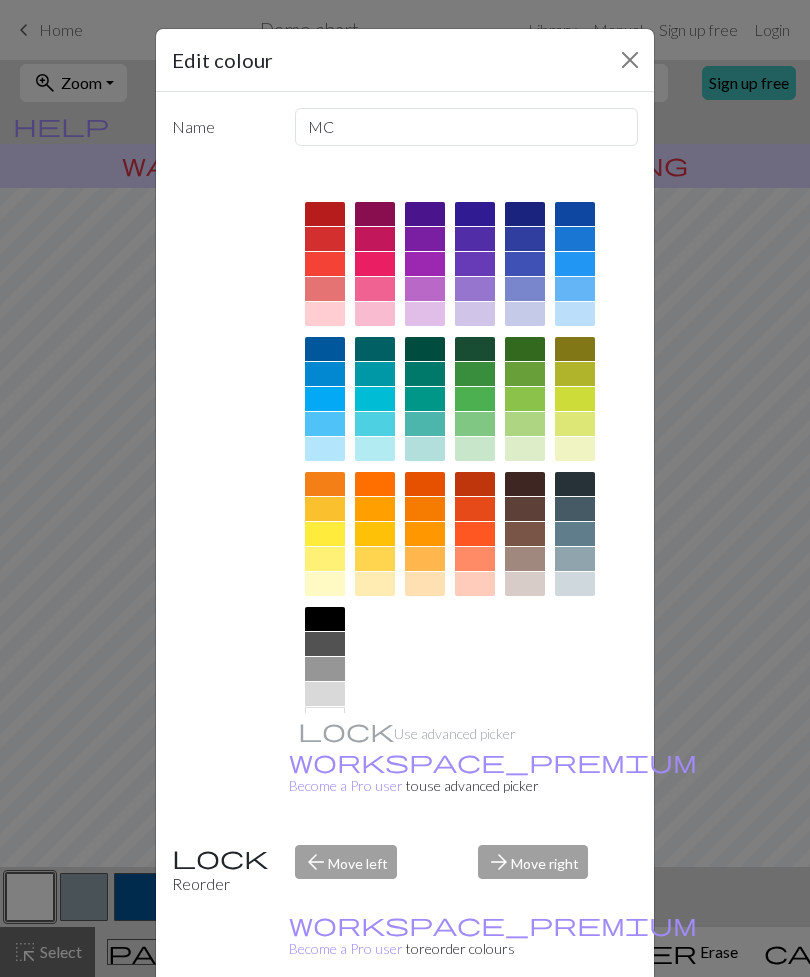 click on "Edit colour Name MC Use advanced picker workspace_premium Become a Pro user   to  use advanced picker Reorder arrow_back Move left arrow_forward Move right workspace_premium Become a Pro user   to  reorder colours Delete Done Cancel" at bounding box center (405, 488) 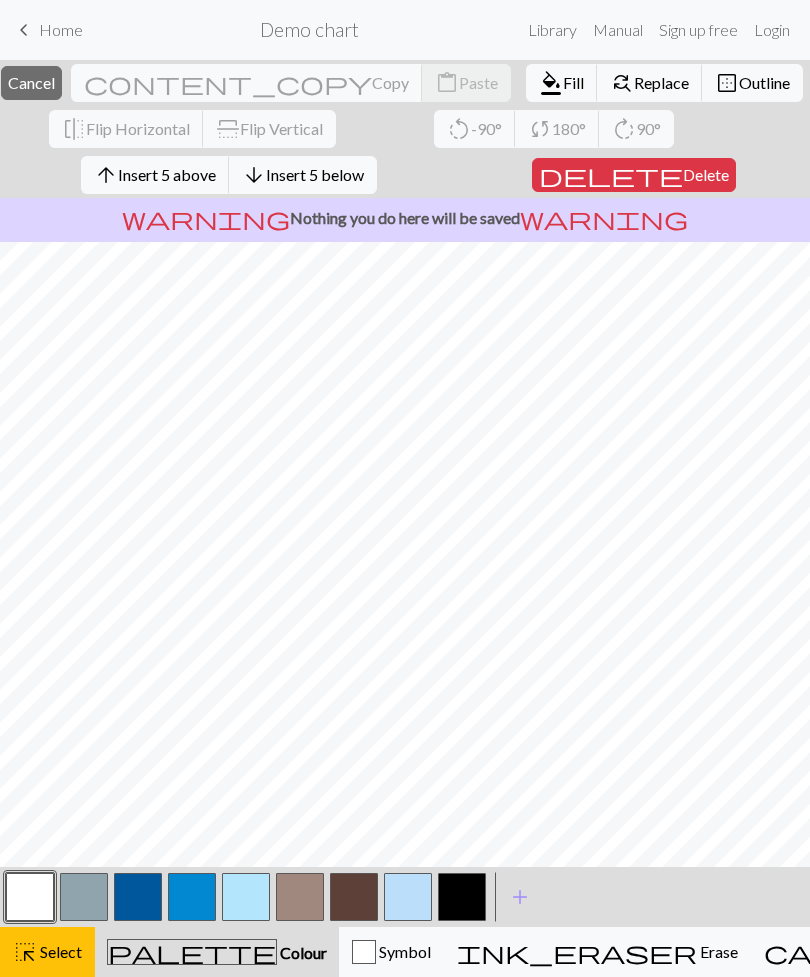 click on "Select" at bounding box center [59, 951] 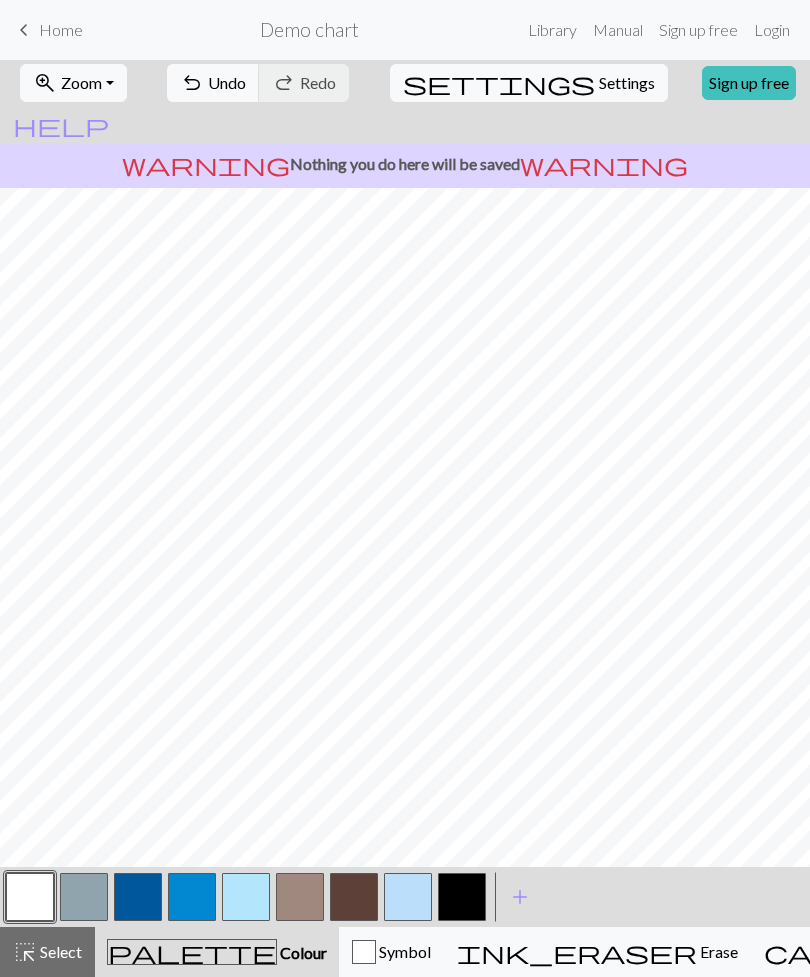 click at bounding box center (462, 897) 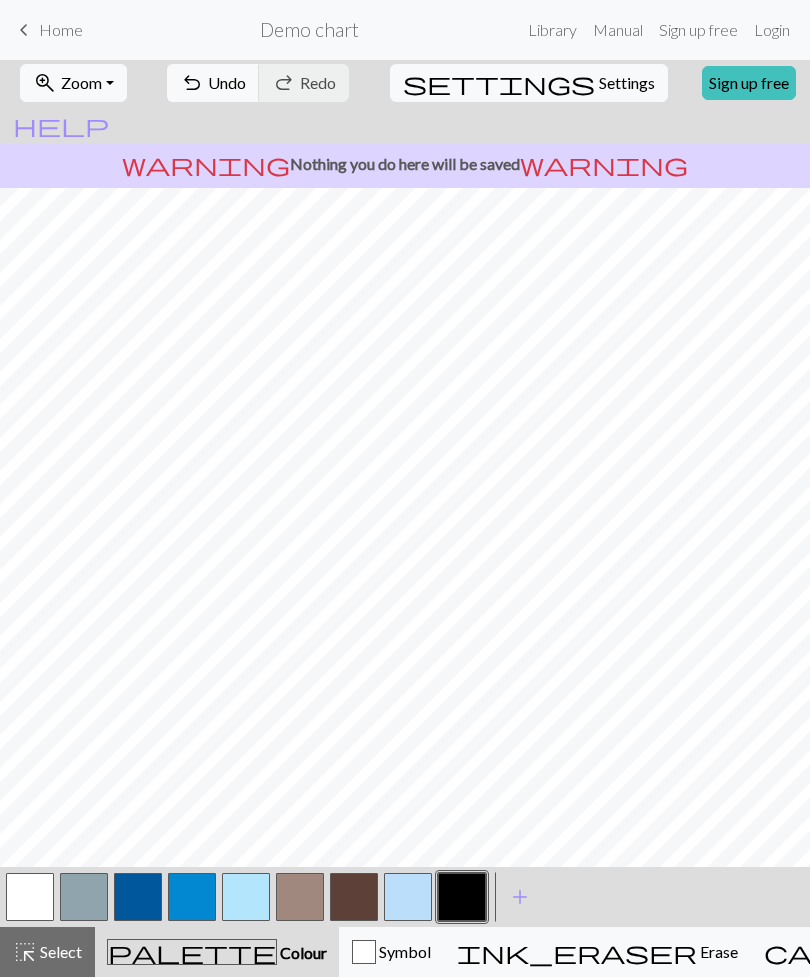 click at bounding box center (30, 897) 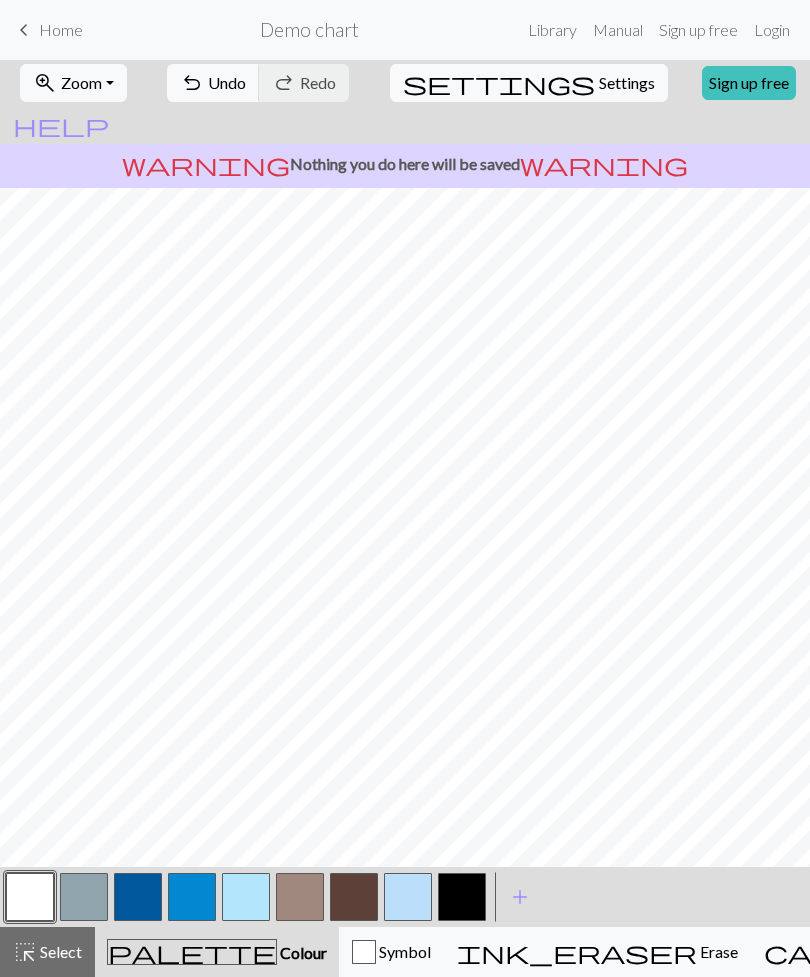 click on "Zoom" at bounding box center (81, 82) 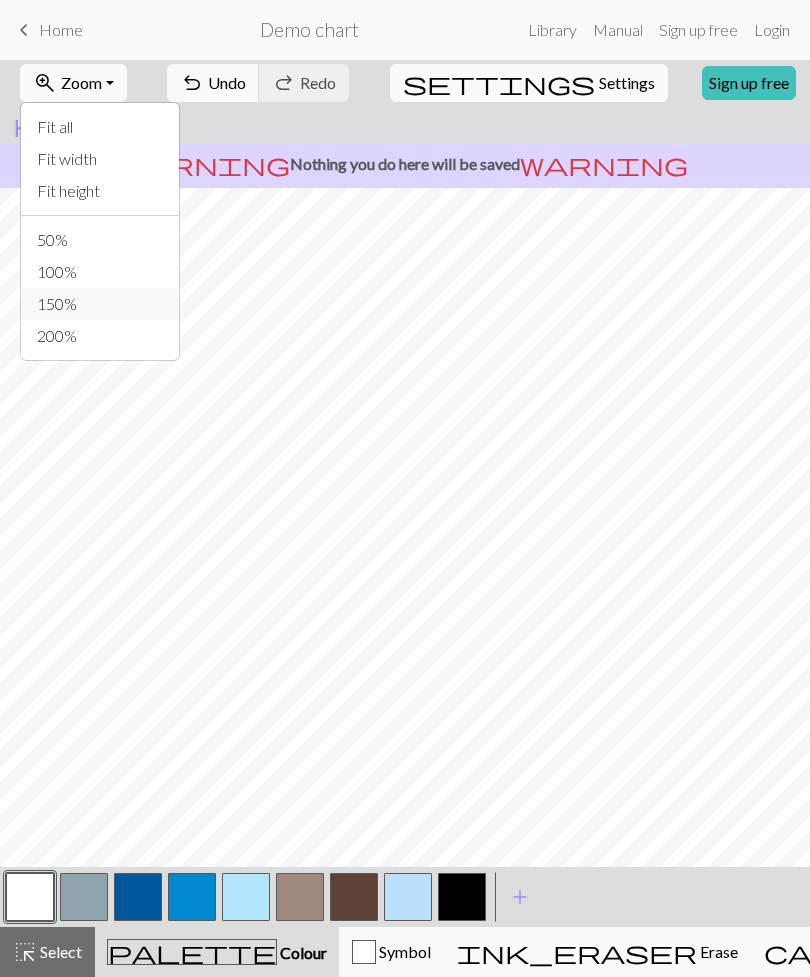 click on "150%" at bounding box center [100, 304] 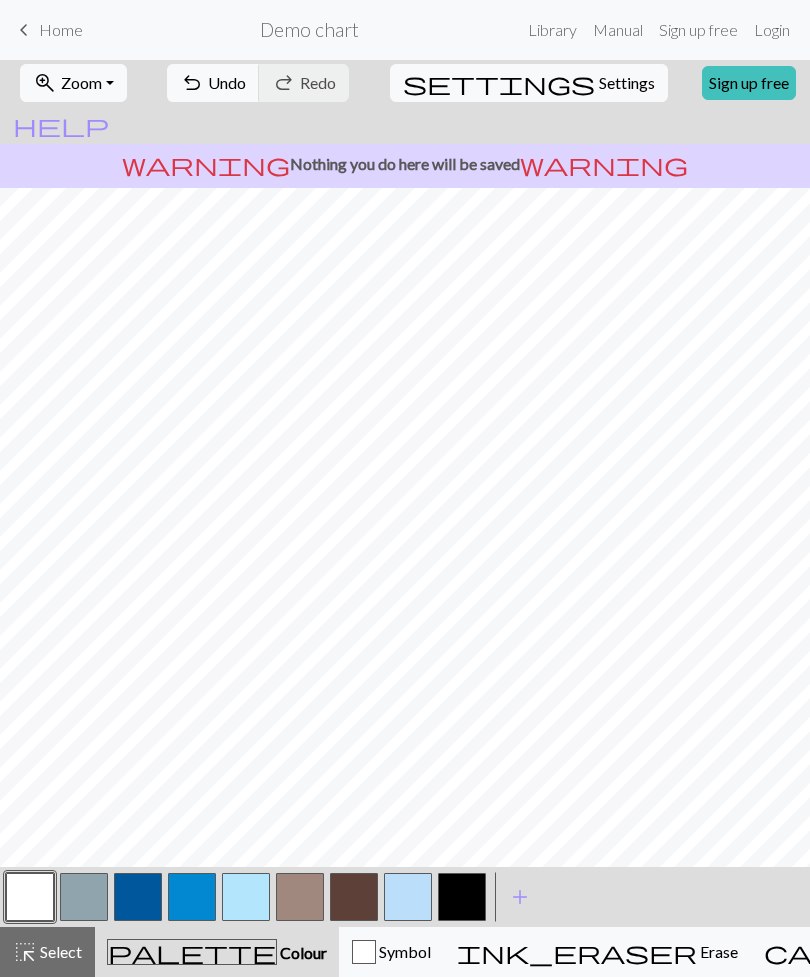 click on "zoom_in Zoom Zoom" at bounding box center [73, 83] 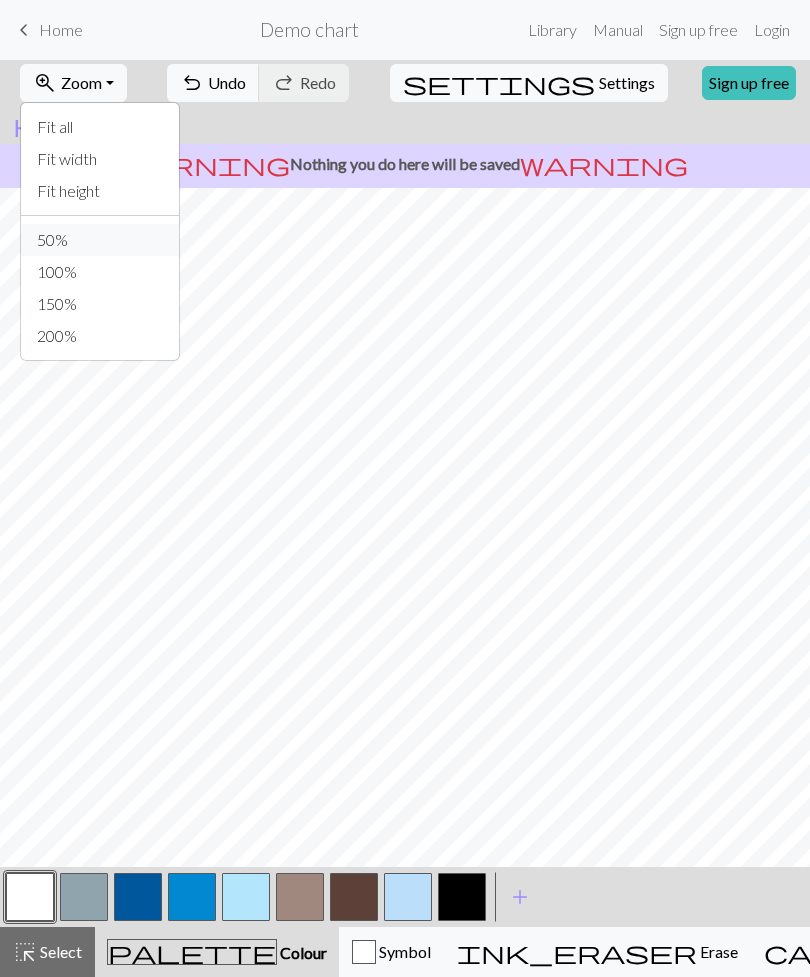 click on "50%" at bounding box center [100, 240] 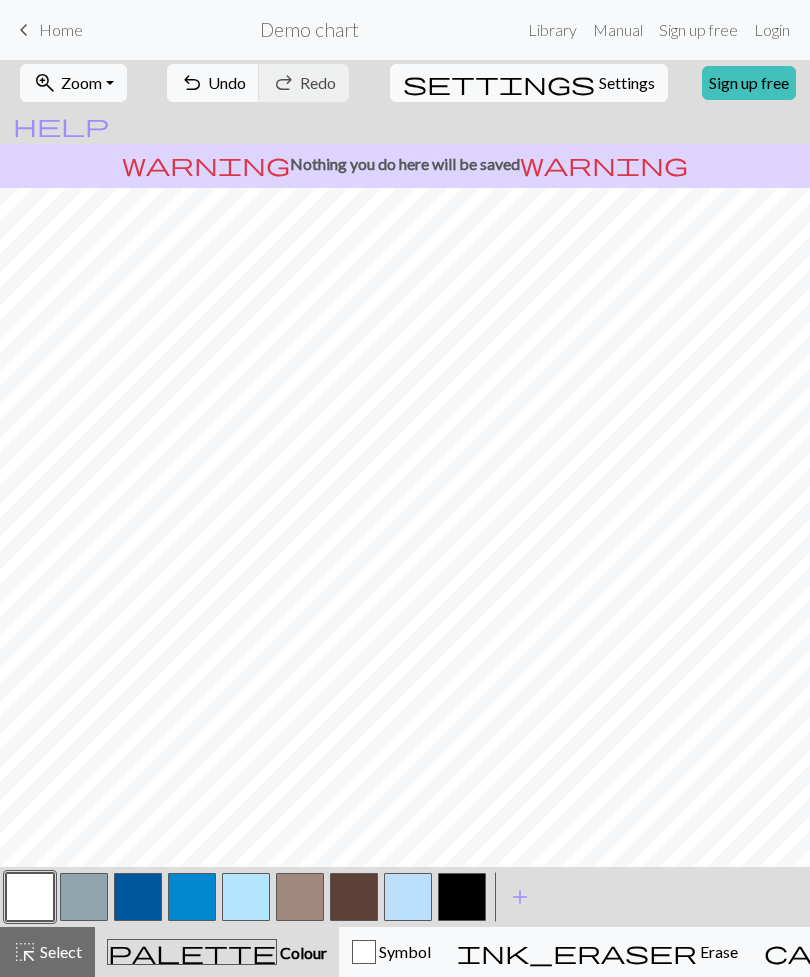 click on "zoom_in Zoom Zoom" at bounding box center [73, 83] 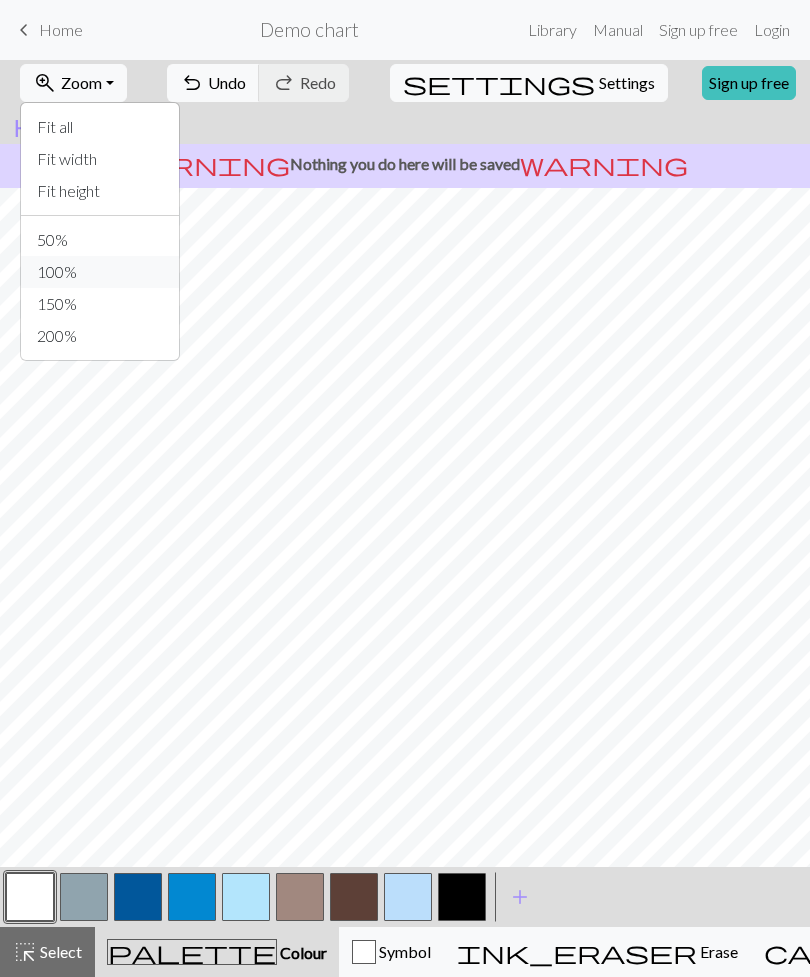 click on "100%" at bounding box center (100, 272) 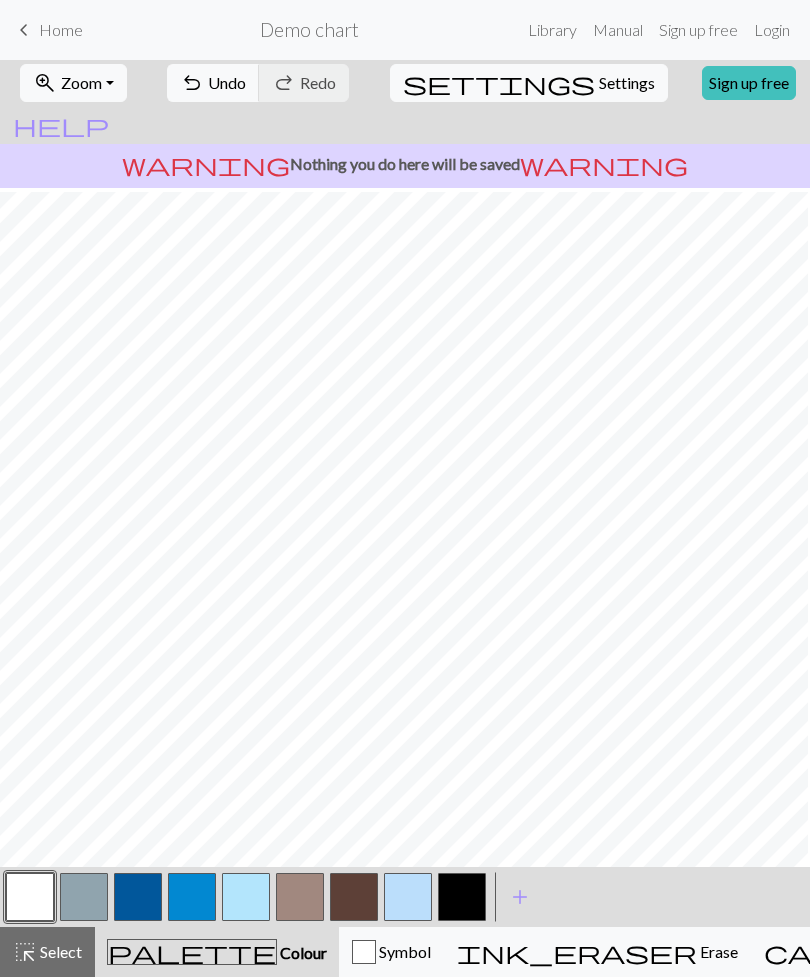 scroll, scrollTop: 232, scrollLeft: 123, axis: both 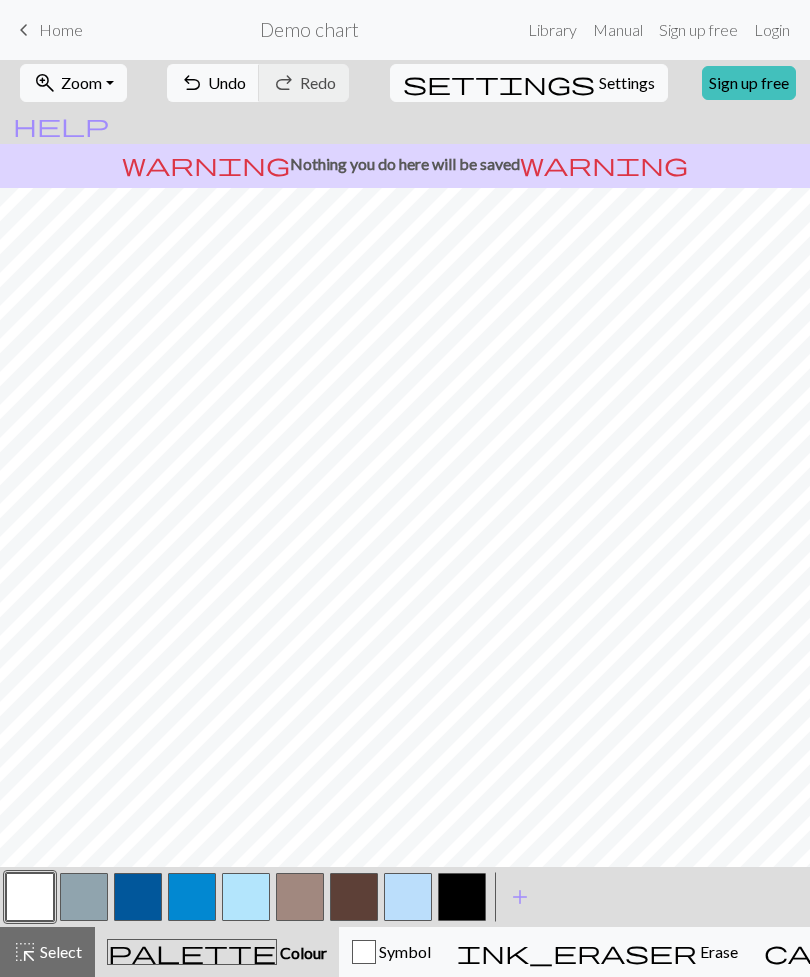 click at bounding box center [138, 897] 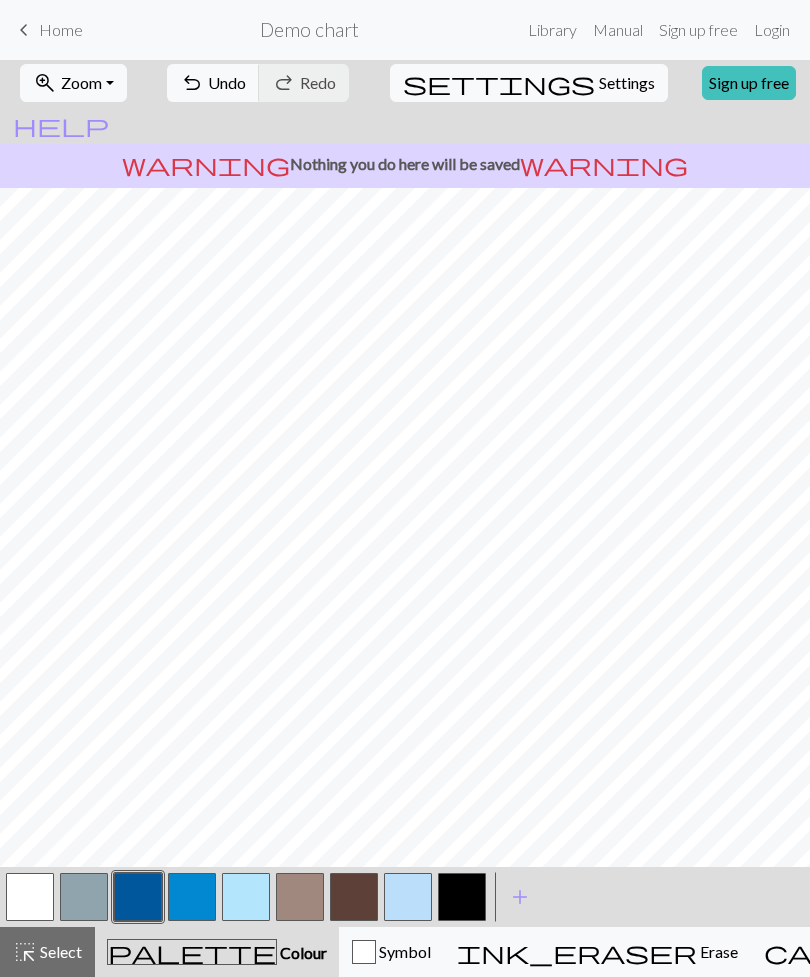 click at bounding box center [84, 897] 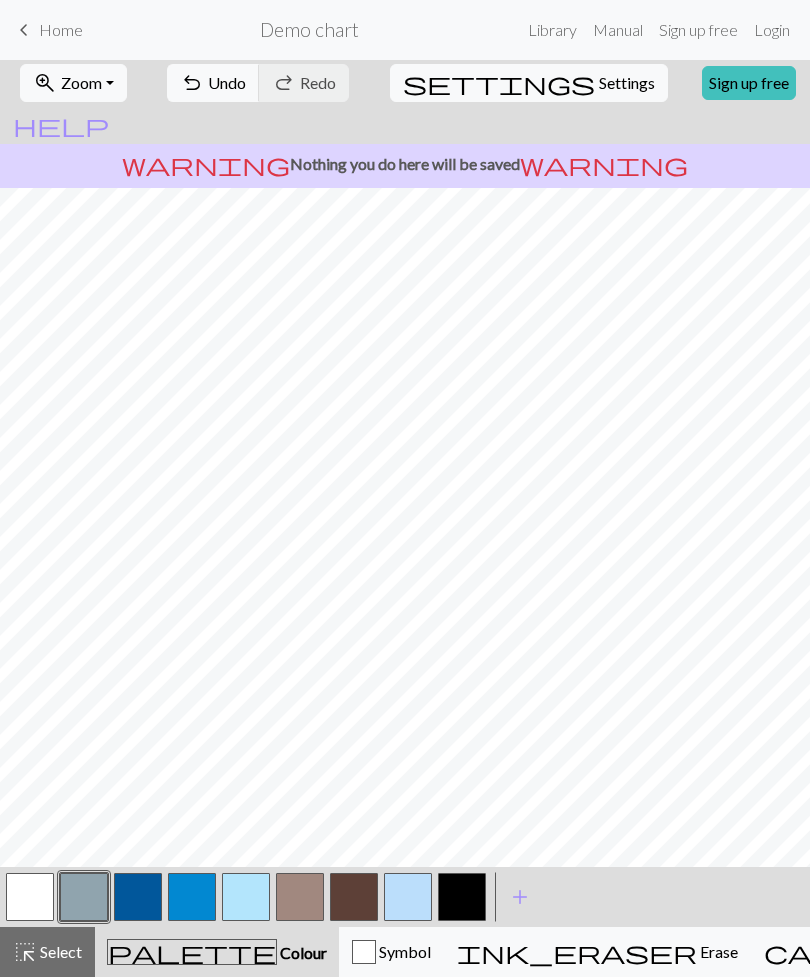 click at bounding box center (300, 897) 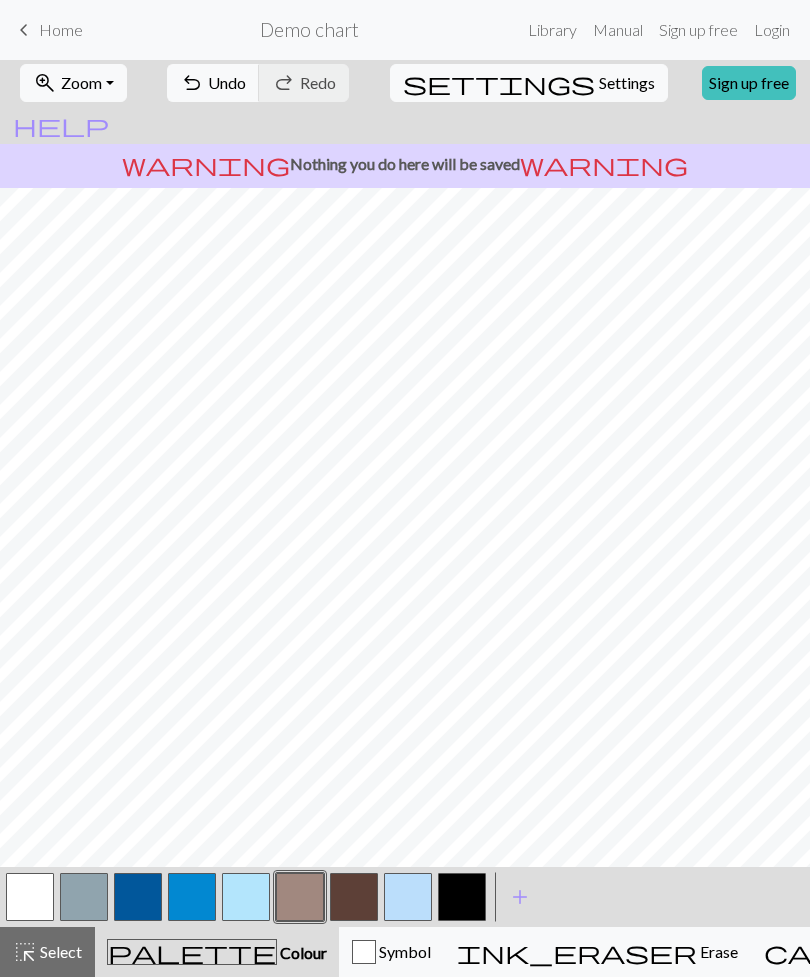 click at bounding box center [354, 897] 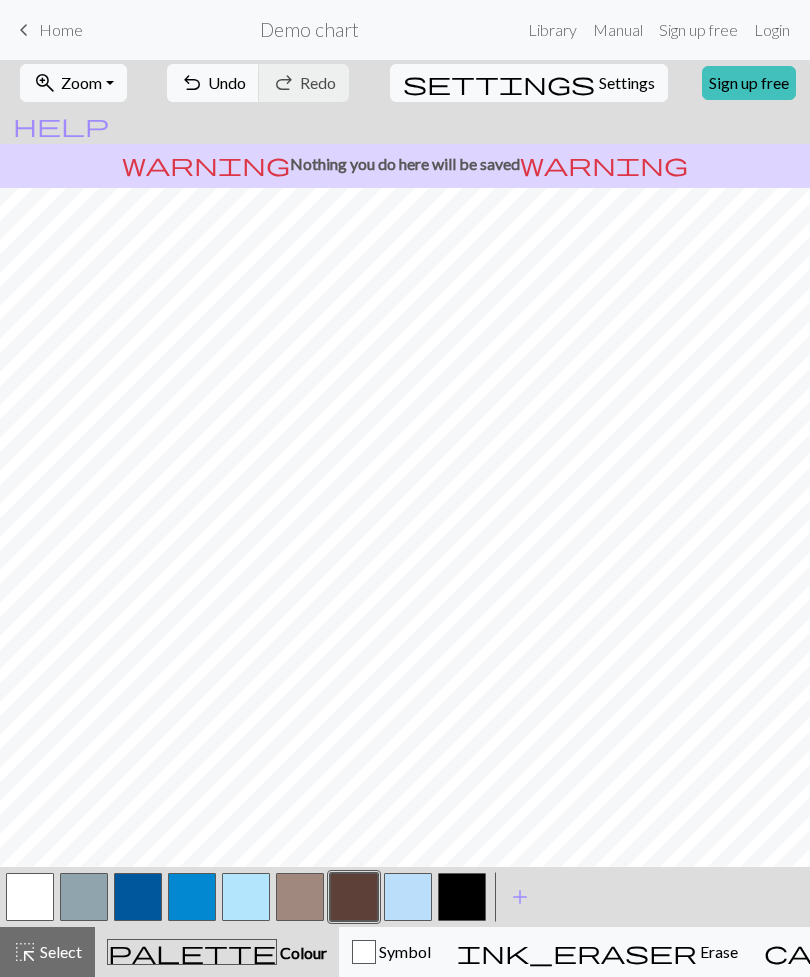 click at bounding box center [300, 897] 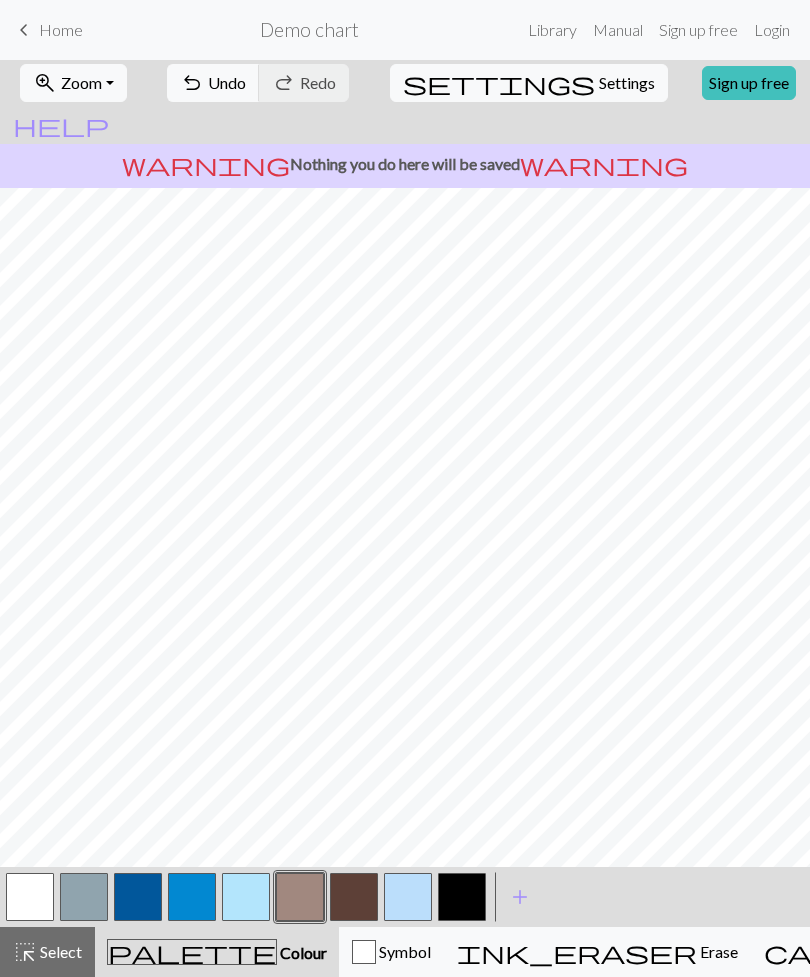 click at bounding box center (354, 897) 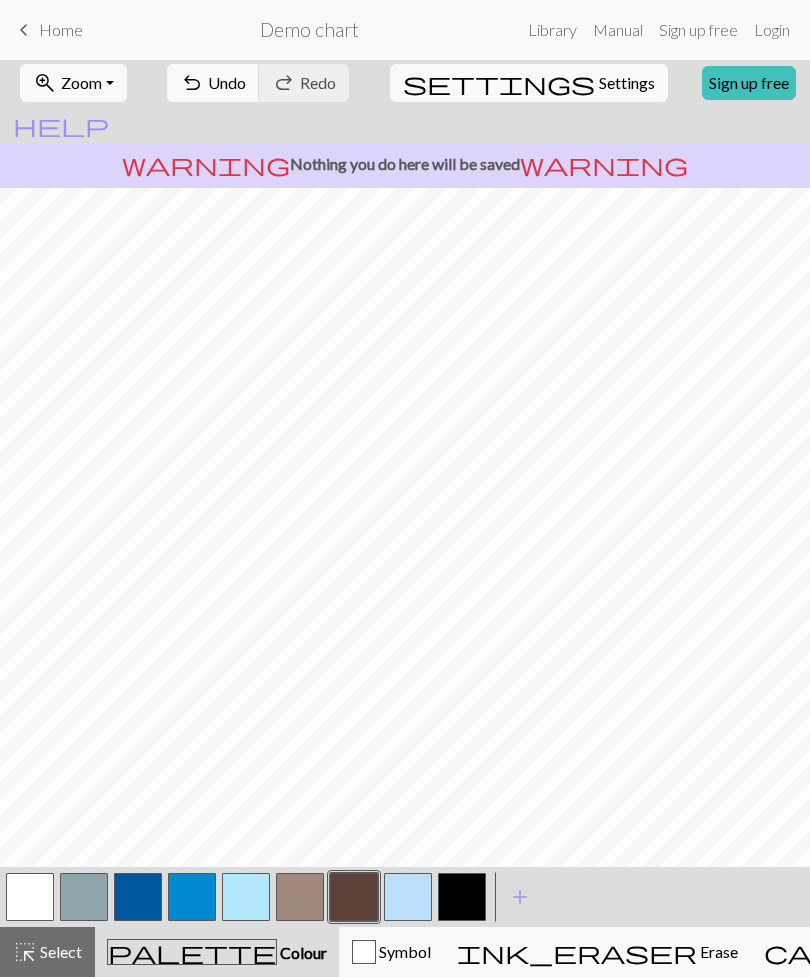 click at bounding box center [84, 897] 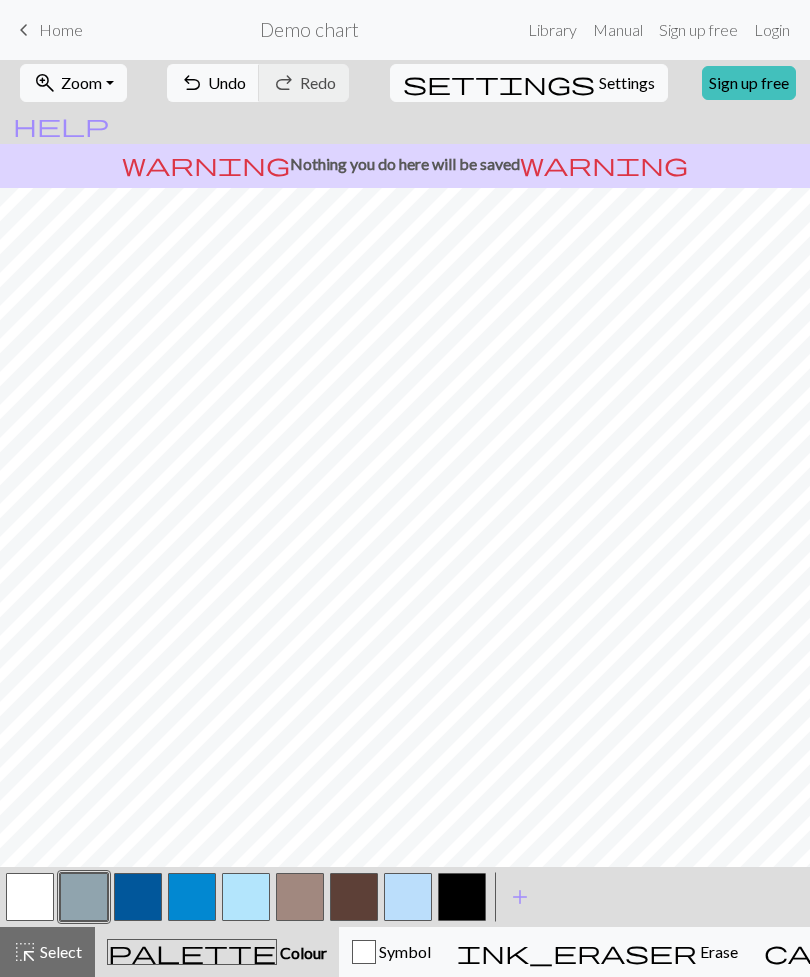 click at bounding box center [138, 897] 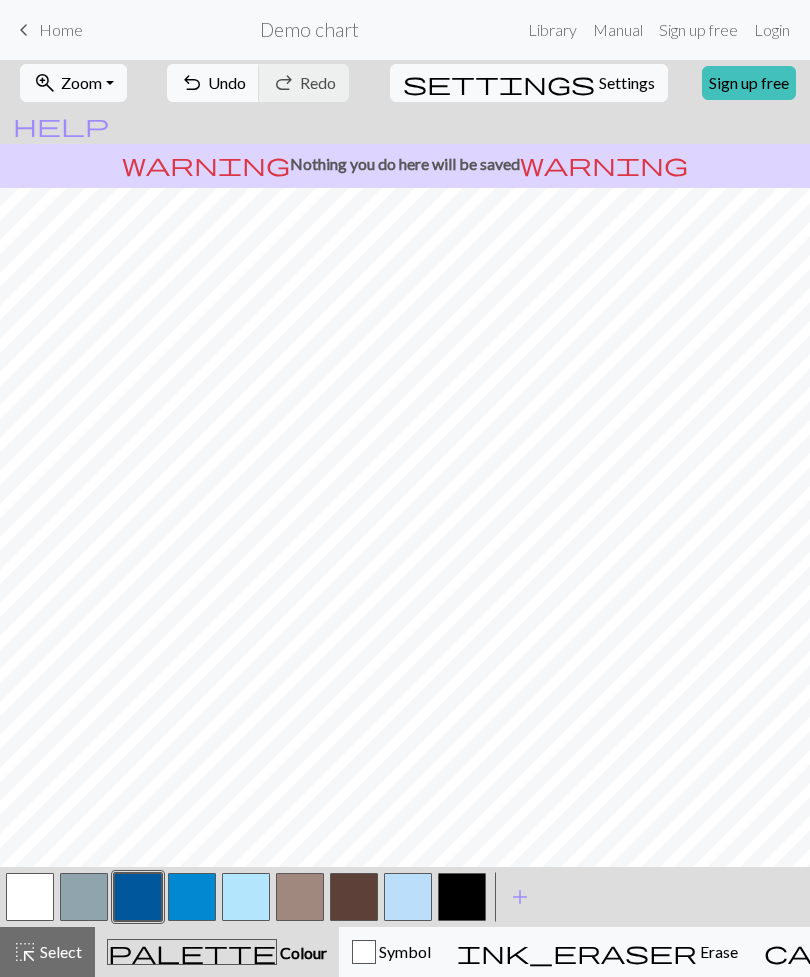 click at bounding box center (84, 897) 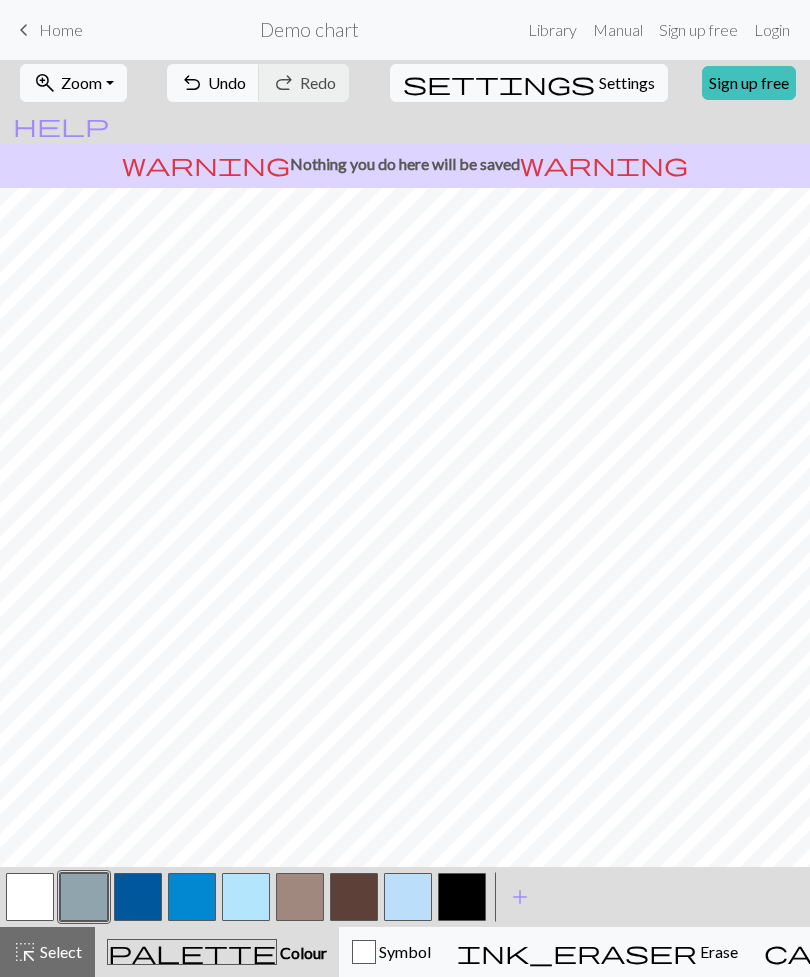 click at bounding box center [192, 897] 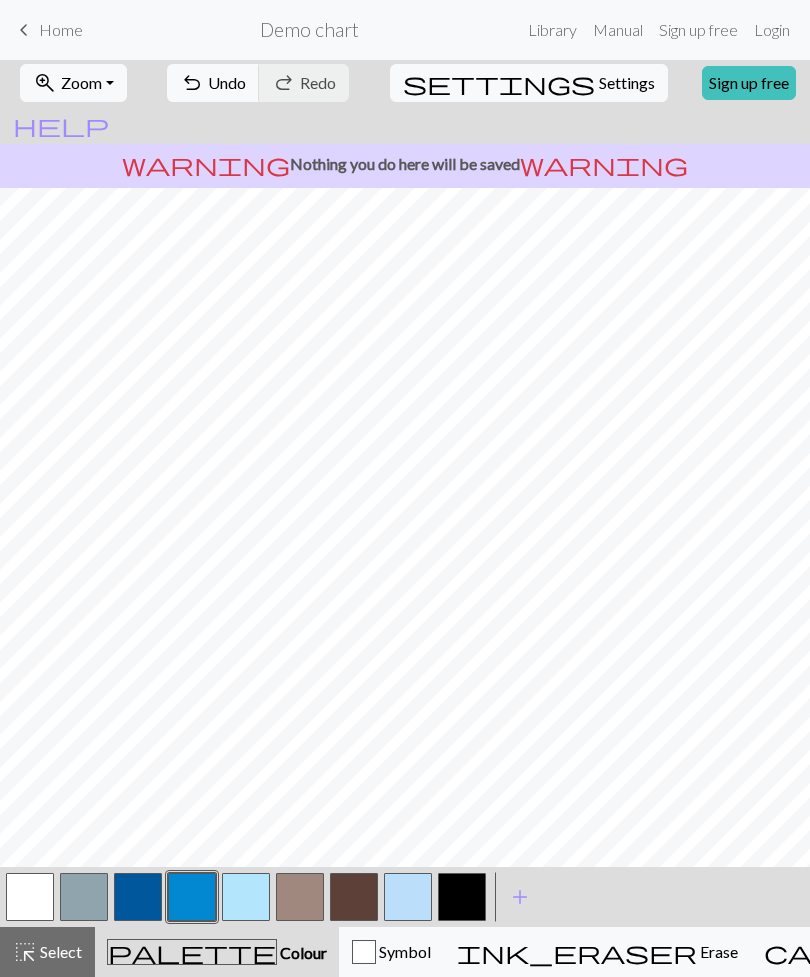 click at bounding box center [138, 897] 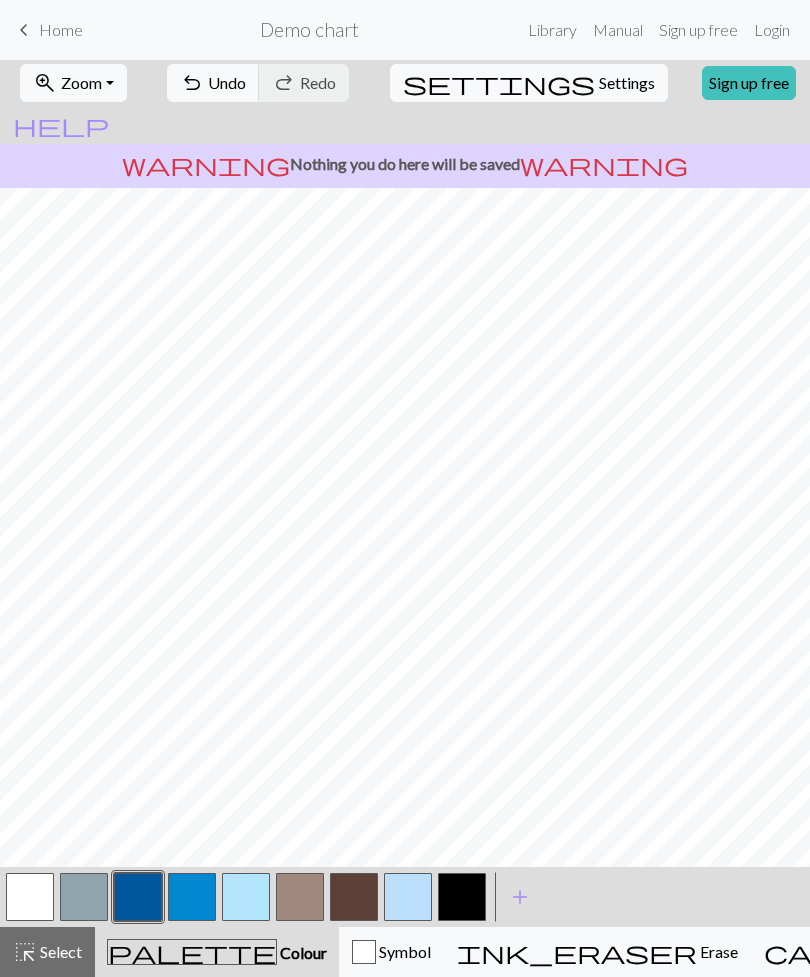 click at bounding box center [192, 897] 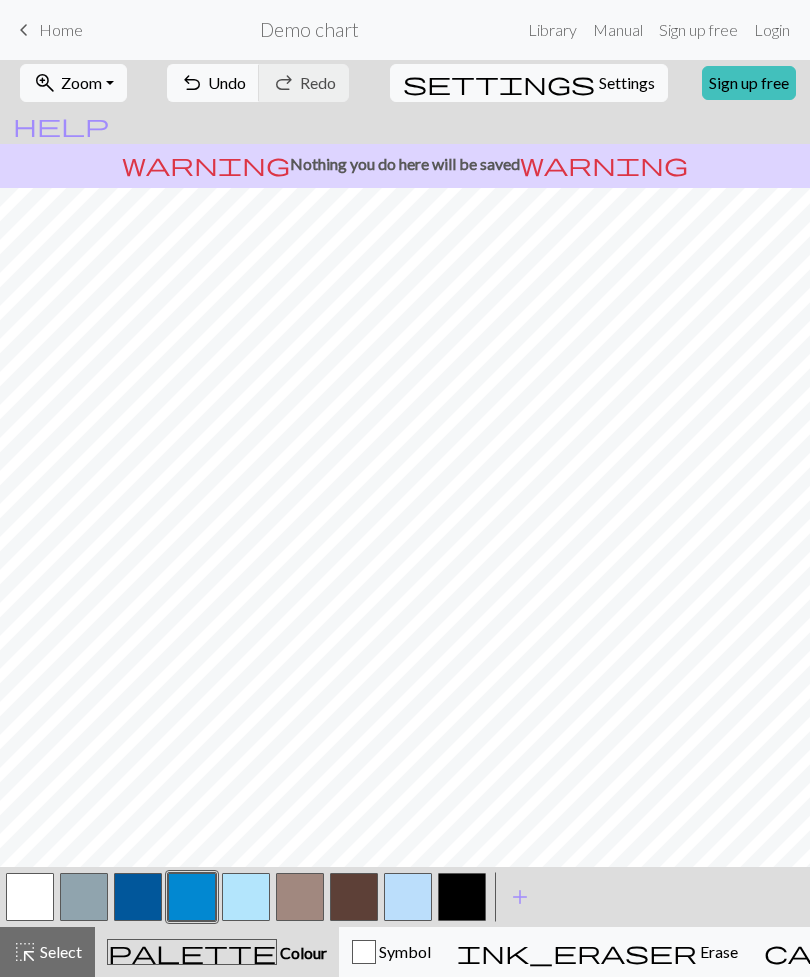click at bounding box center [246, 897] 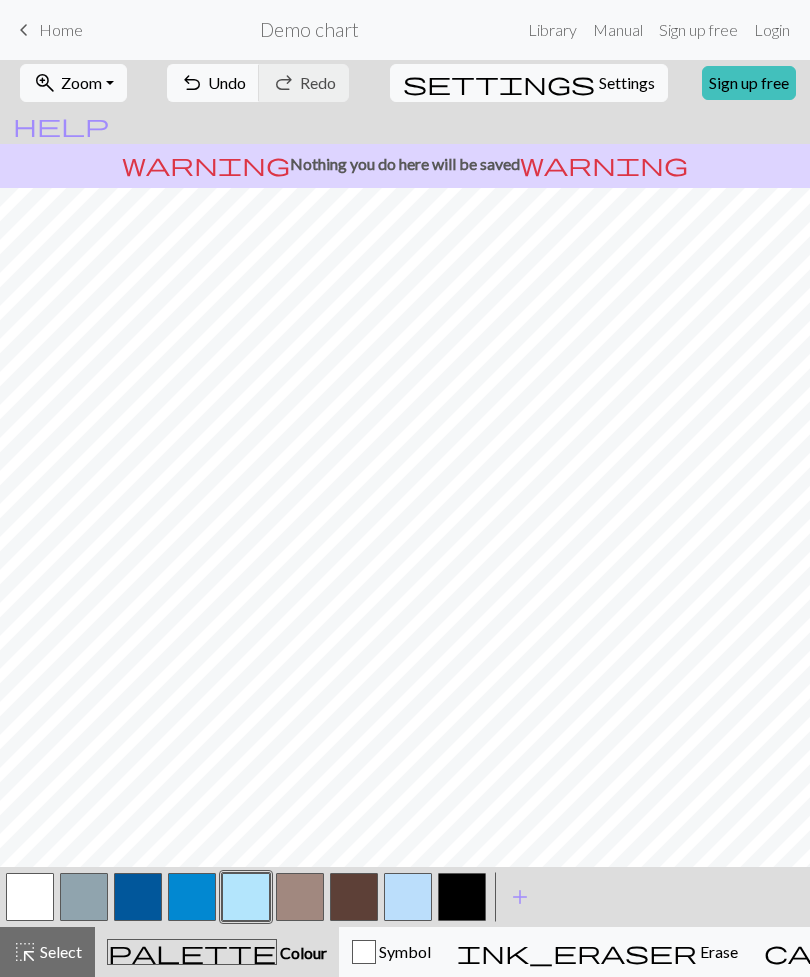click at bounding box center [192, 897] 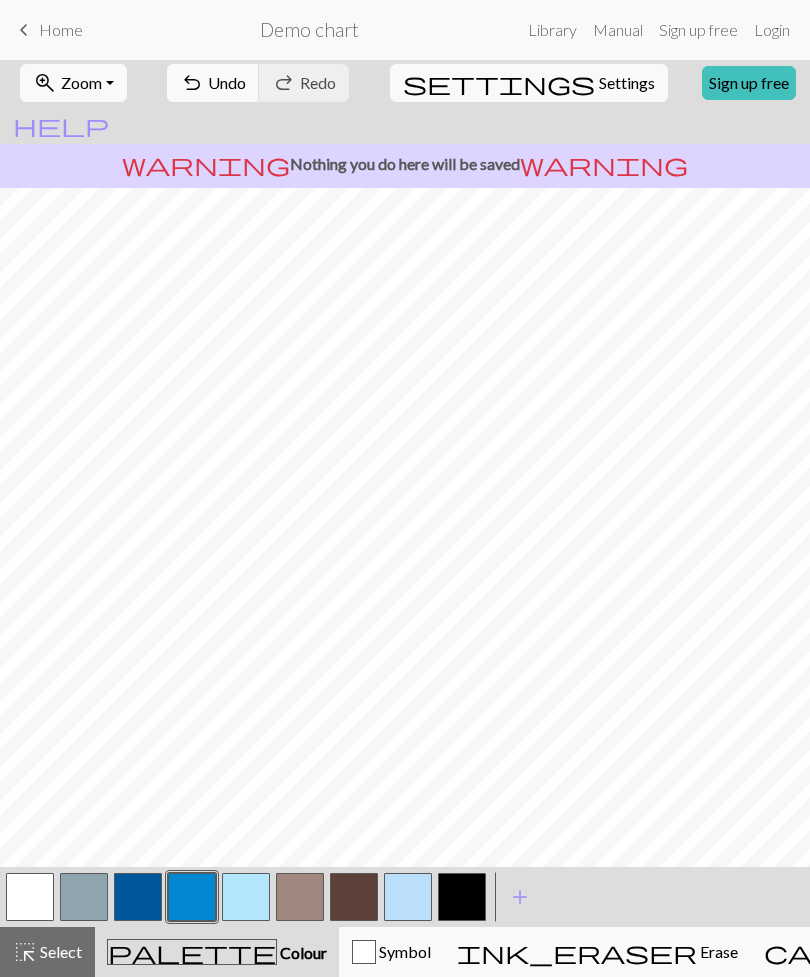 click at bounding box center [138, 897] 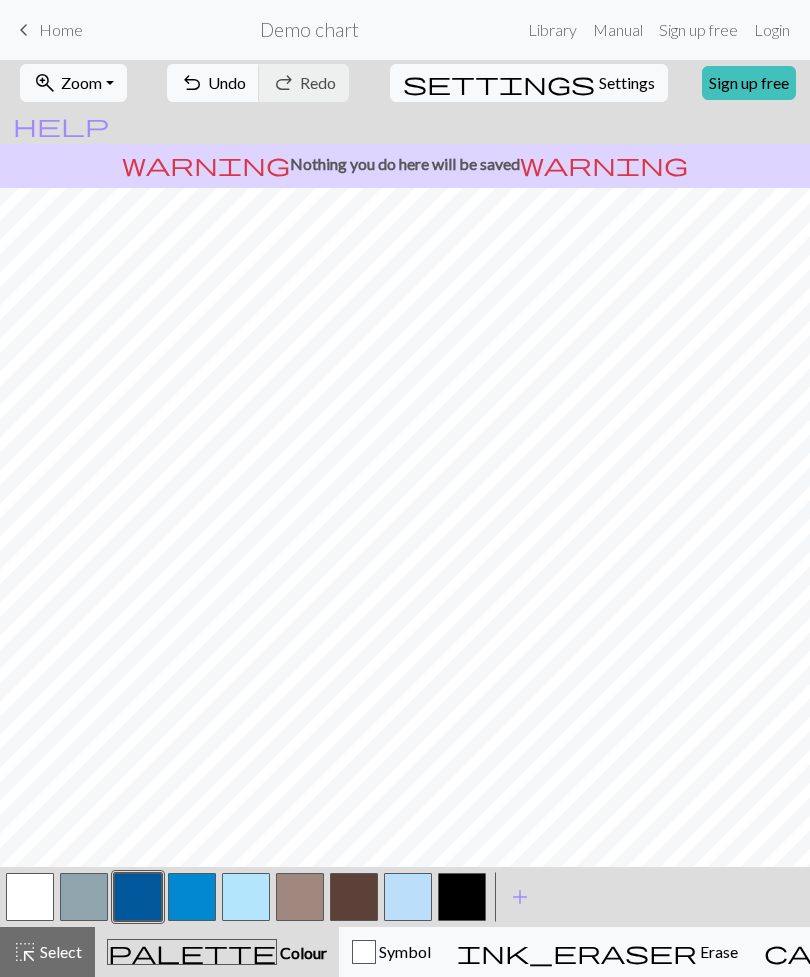 click at bounding box center [192, 897] 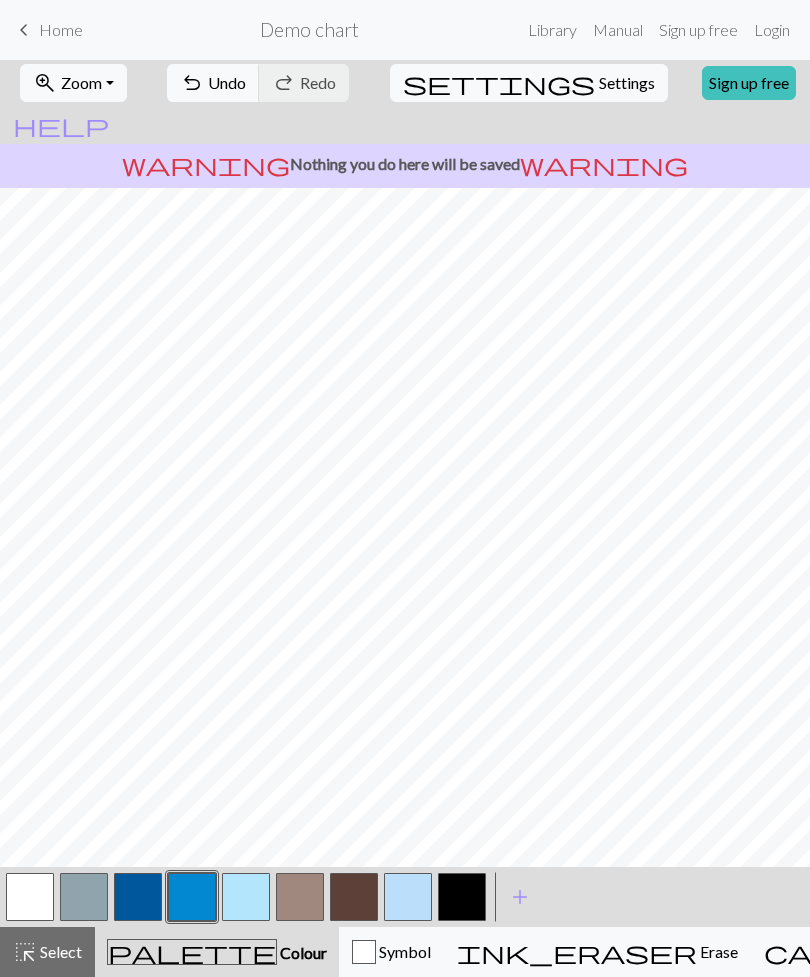 click at bounding box center [408, 897] 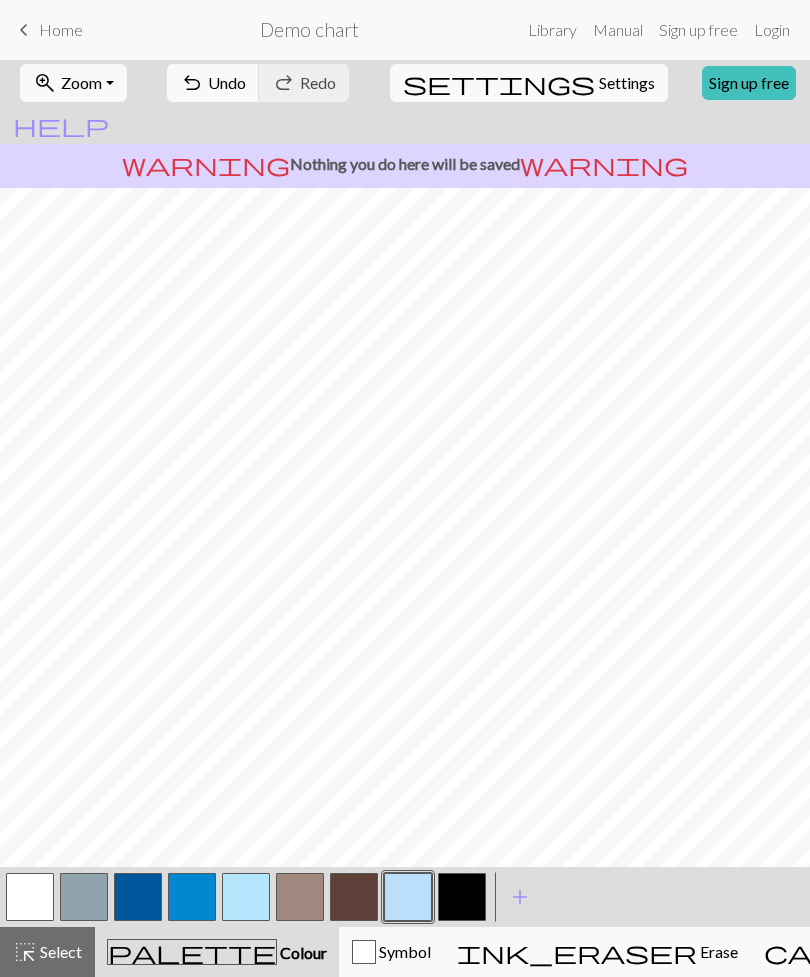 click on "add" at bounding box center (520, 897) 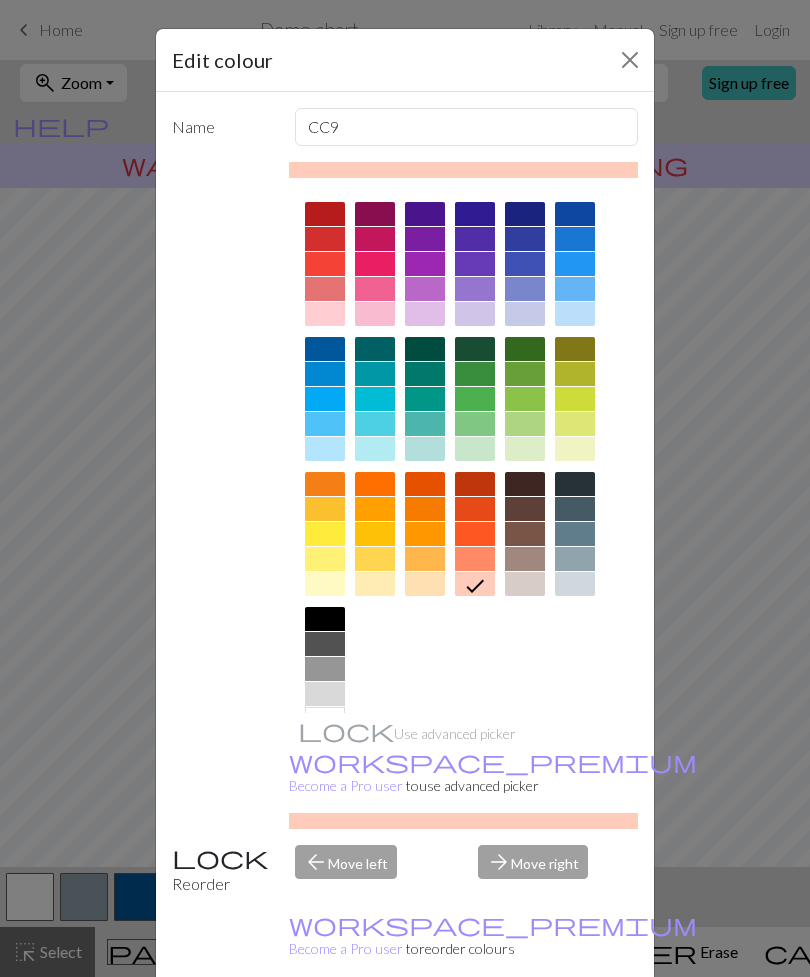 click at bounding box center (575, 509) 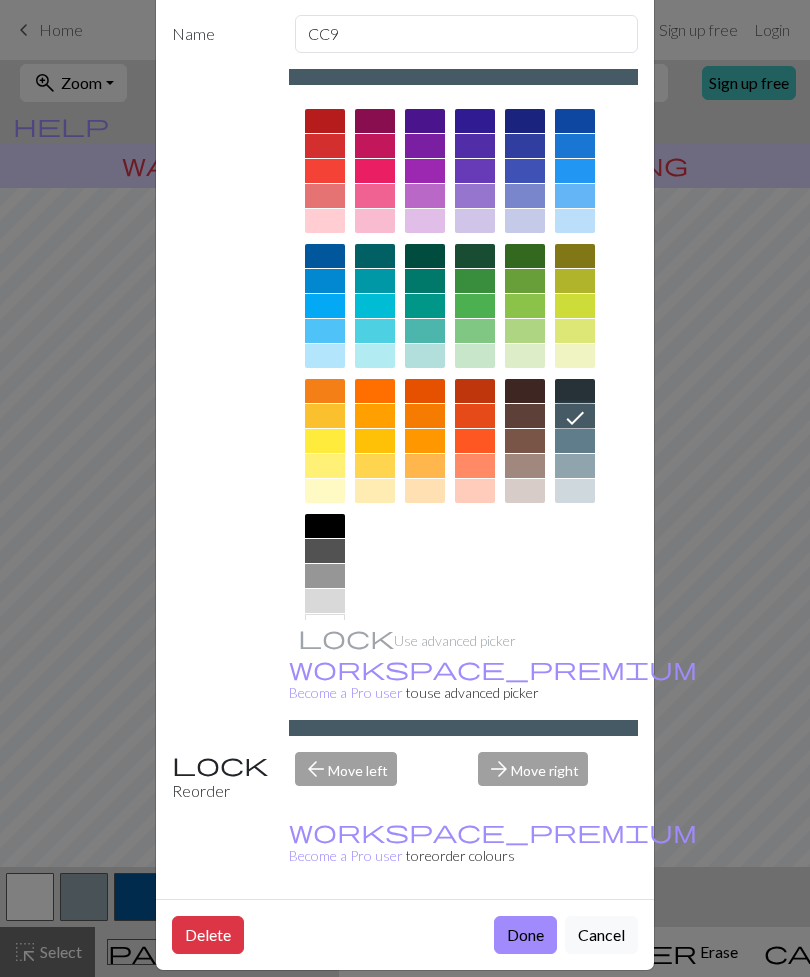 scroll, scrollTop: 91, scrollLeft: 0, axis: vertical 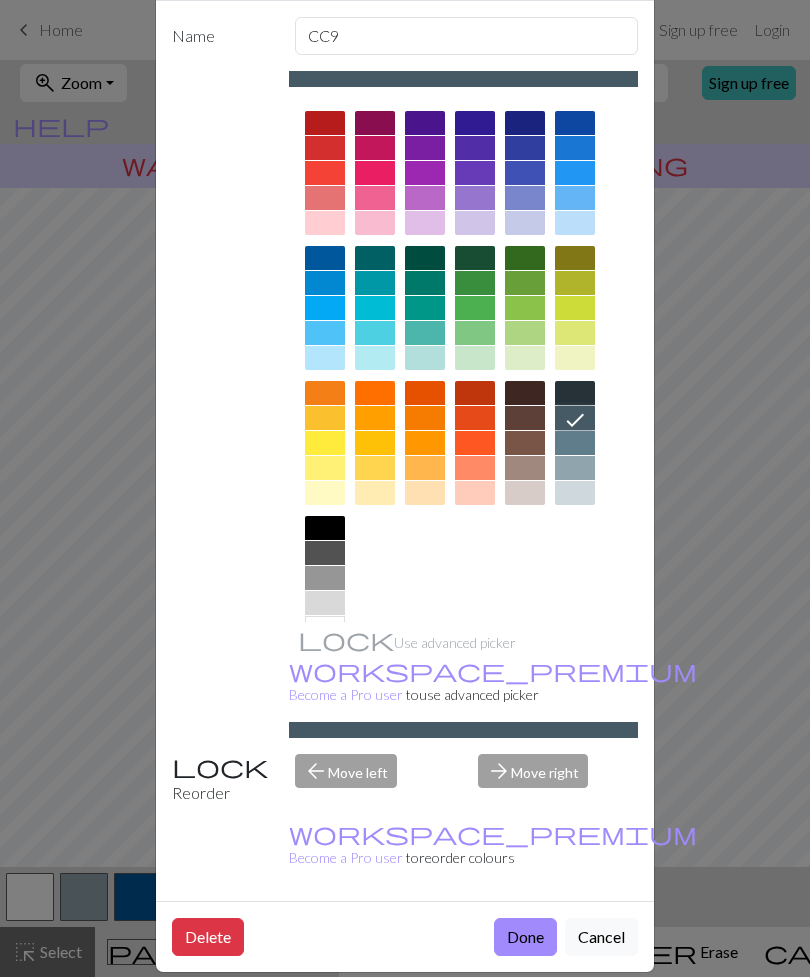 click on "Done" at bounding box center [525, 937] 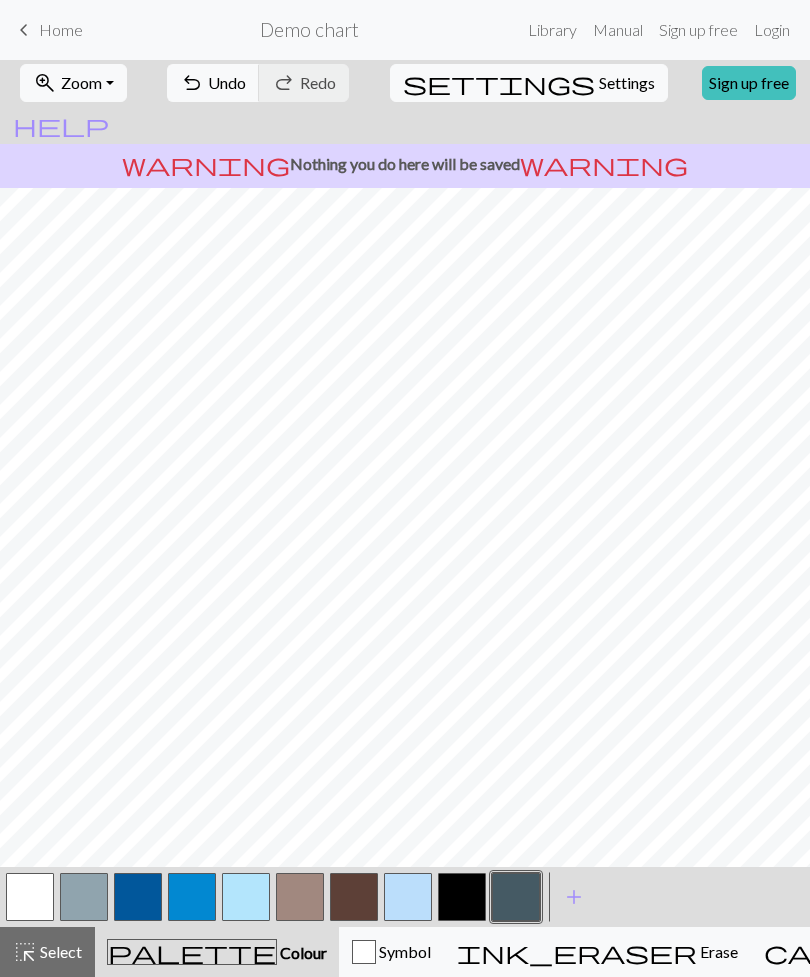 click at bounding box center (300, 897) 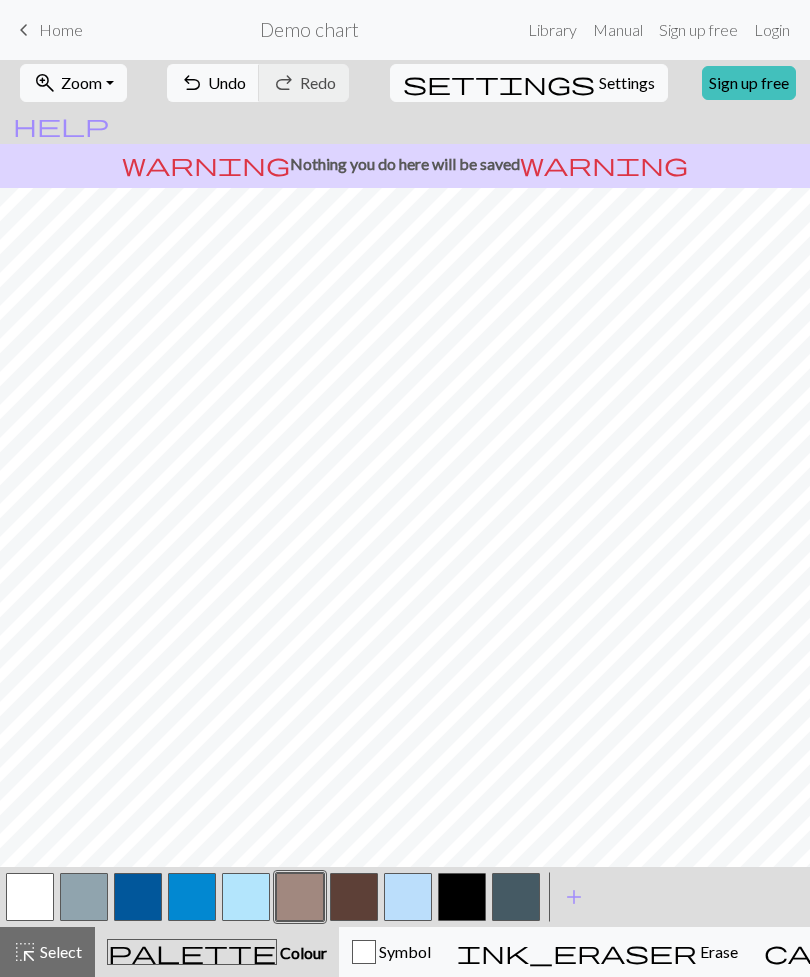 click at bounding box center [516, 897] 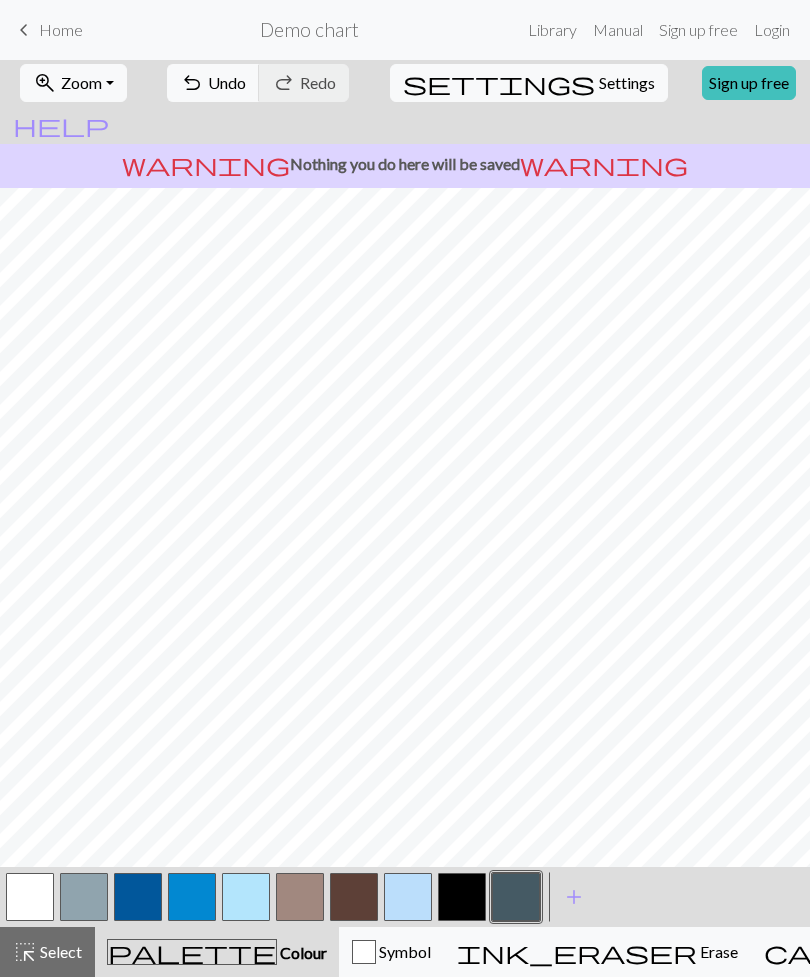 click on "add" at bounding box center [574, 897] 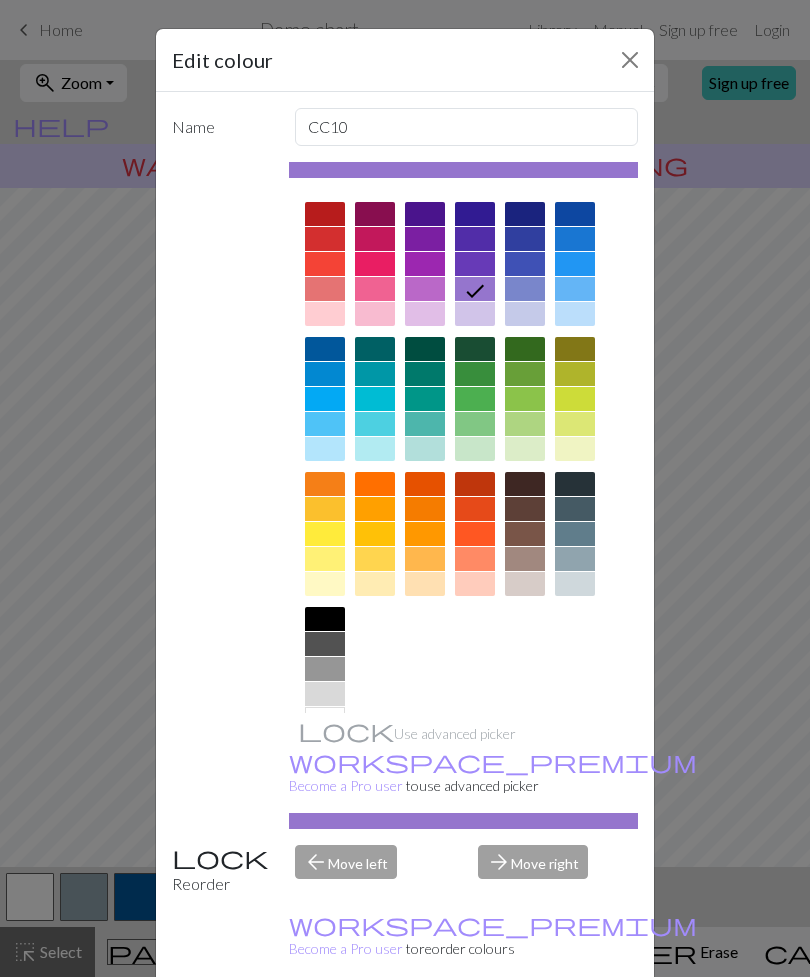 click at bounding box center (630, 60) 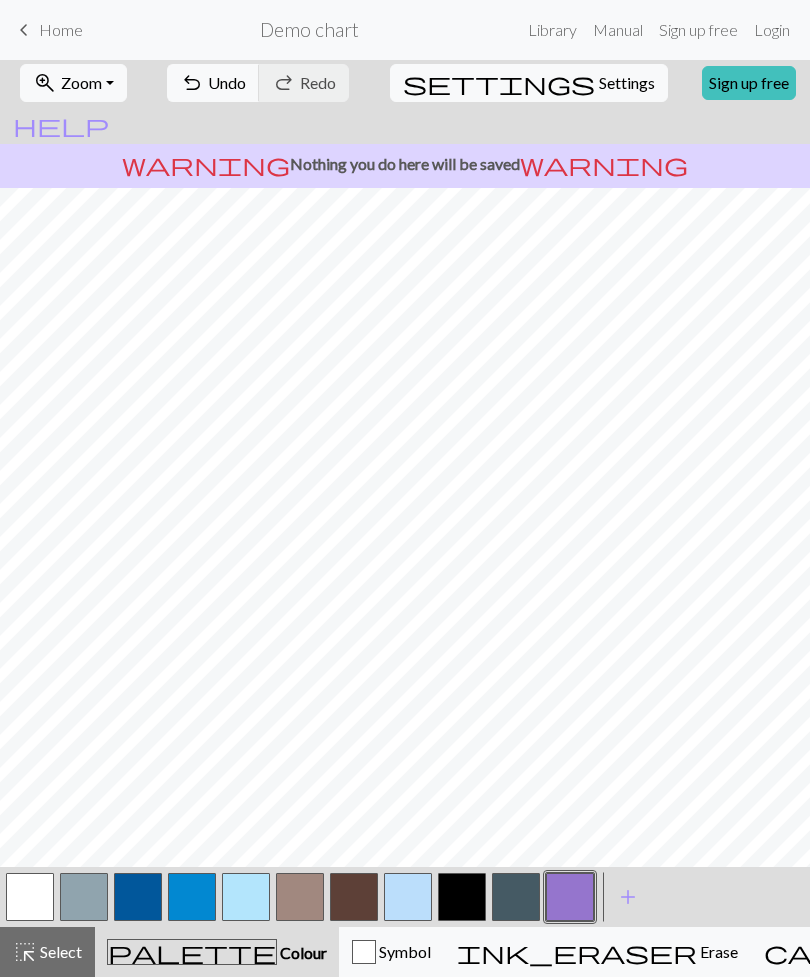 click at bounding box center [30, 897] 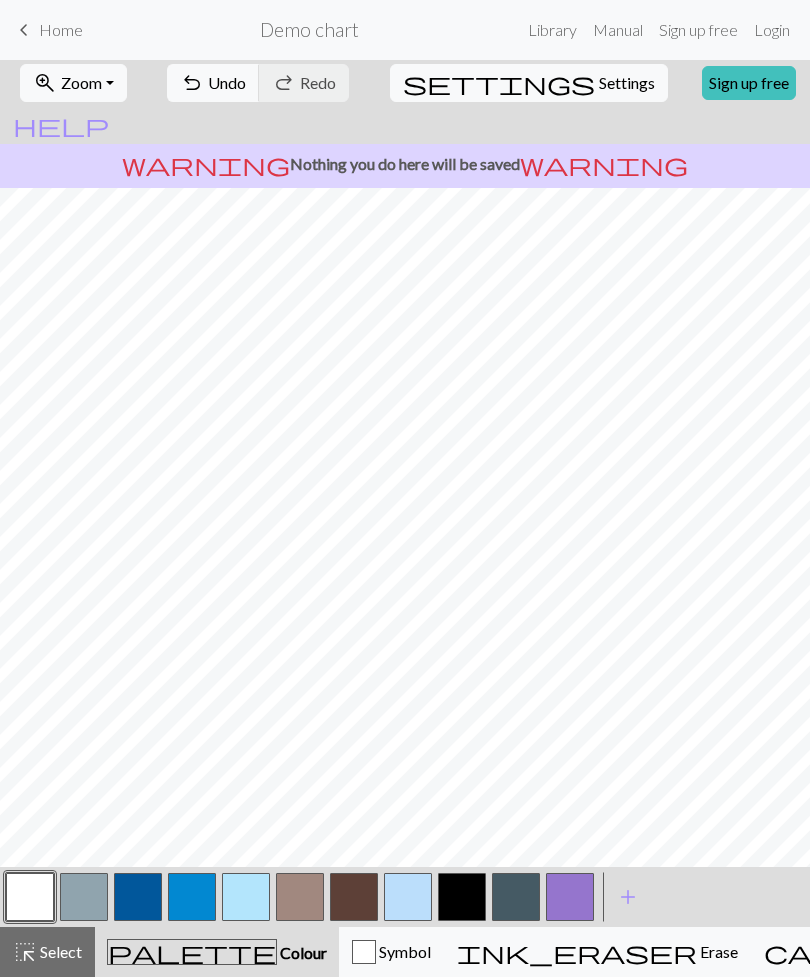 click at bounding box center (516, 897) 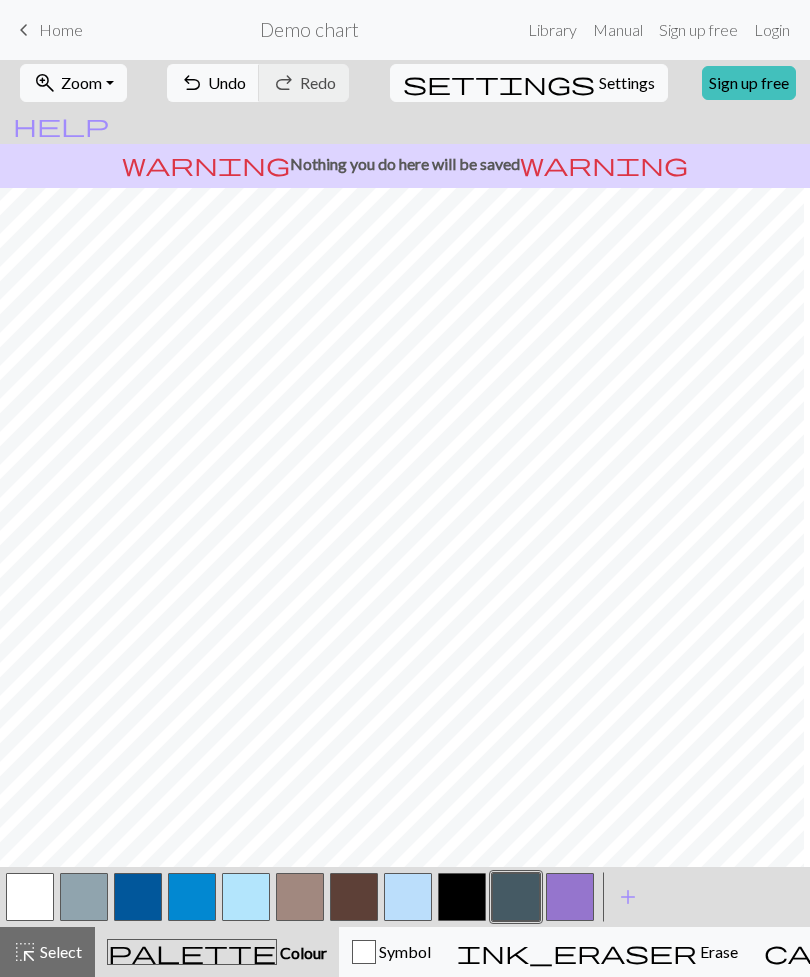 scroll, scrollTop: 242, scrollLeft: 67, axis: both 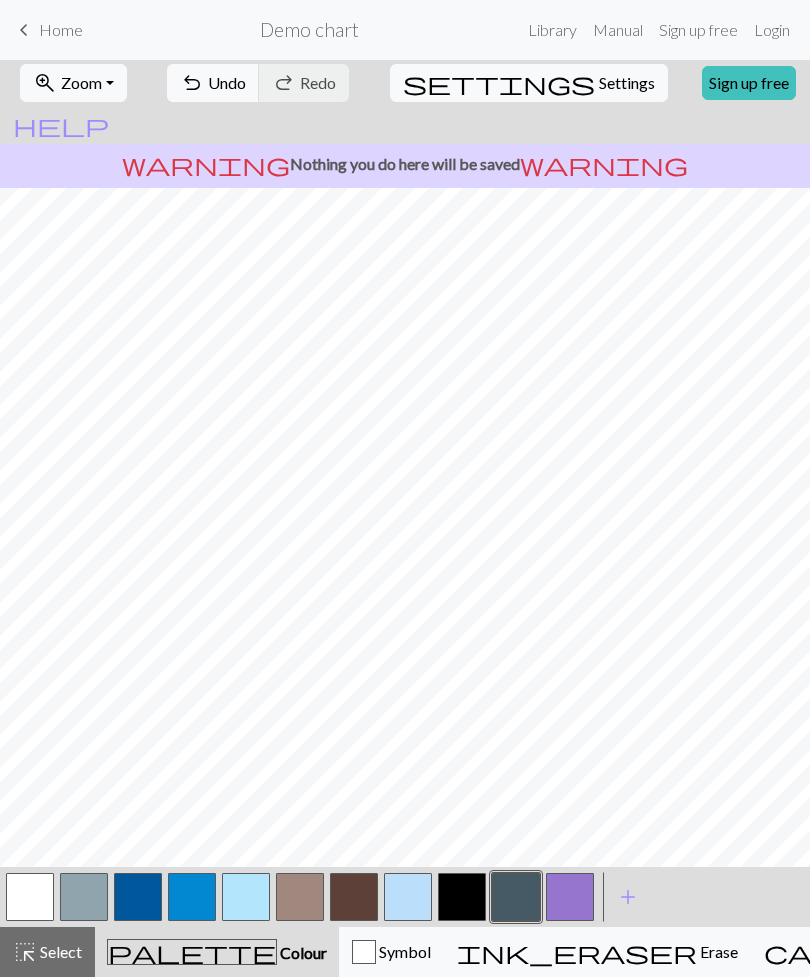 click on "Knitting mode" at bounding box center [1150, 951] 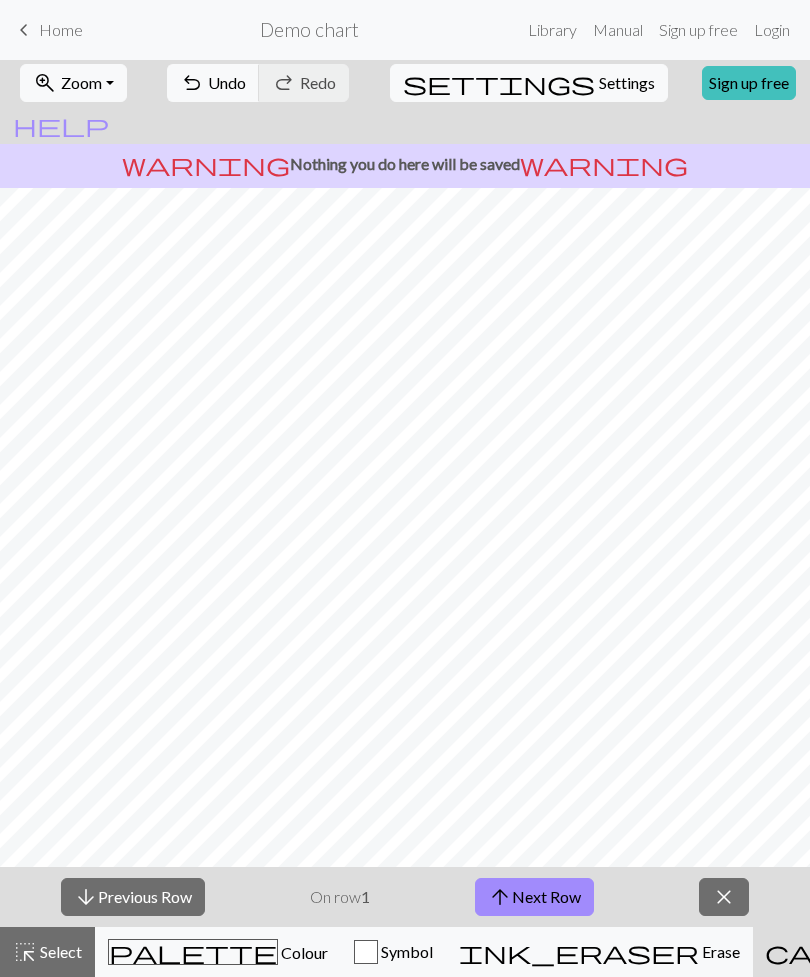 click on "close" at bounding box center [724, 897] 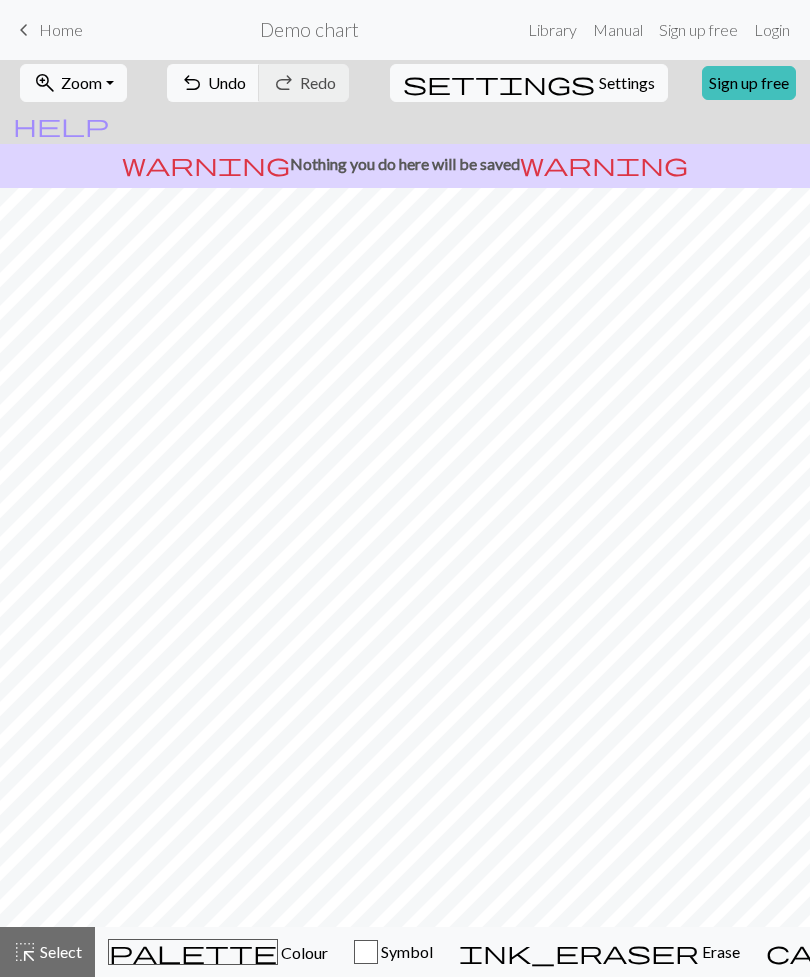 click on "palette" at bounding box center [193, 952] 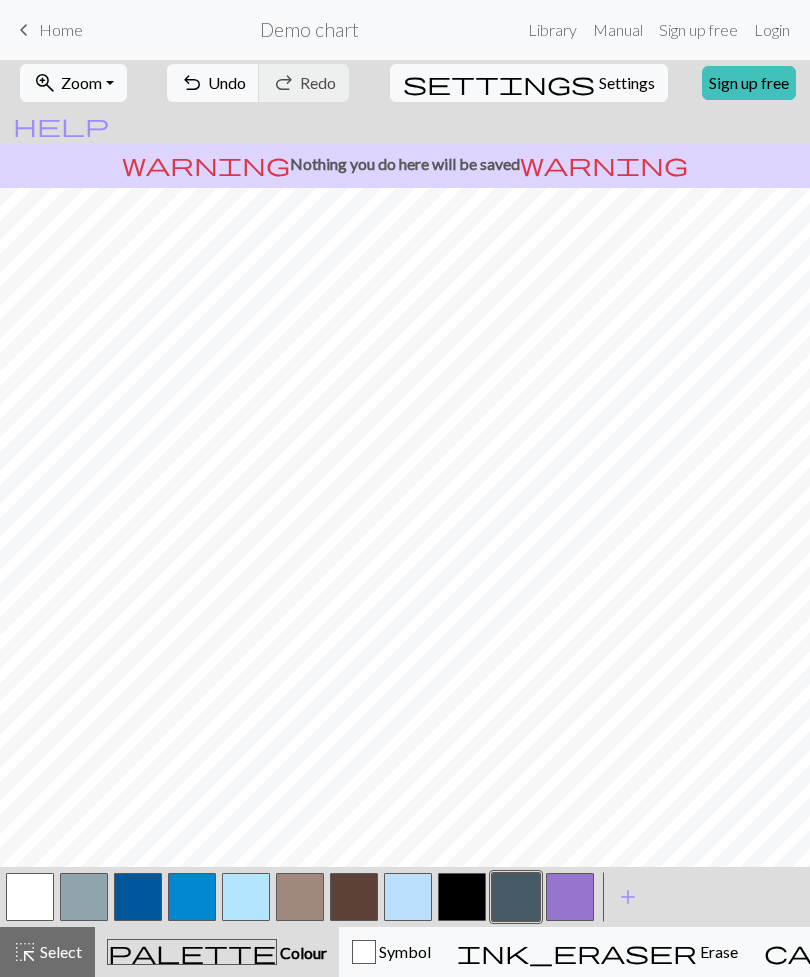 click at bounding box center [30, 897] 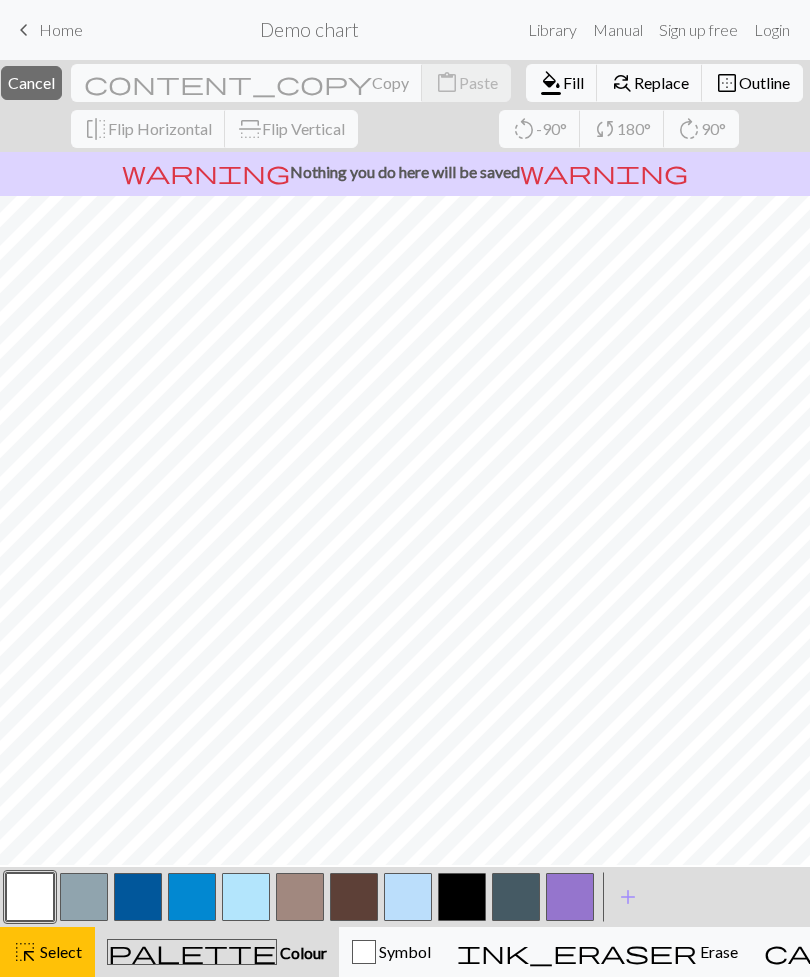 scroll, scrollTop: 204, scrollLeft: 155, axis: both 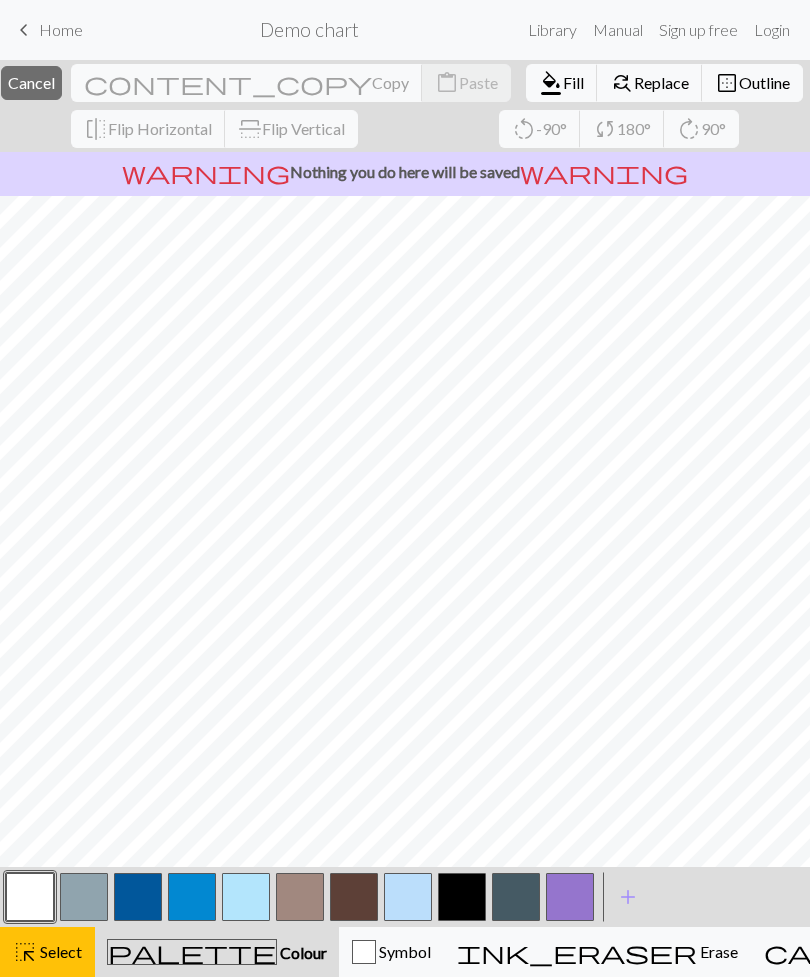 click on "Home" at bounding box center (61, 29) 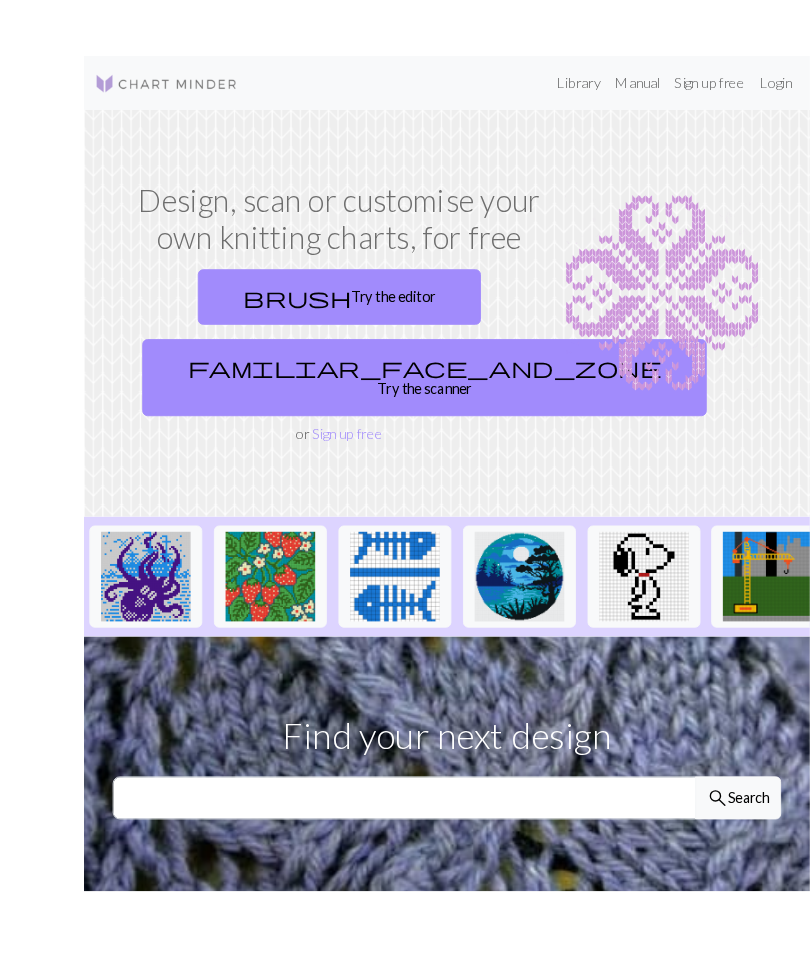 scroll, scrollTop: 20, scrollLeft: 0, axis: vertical 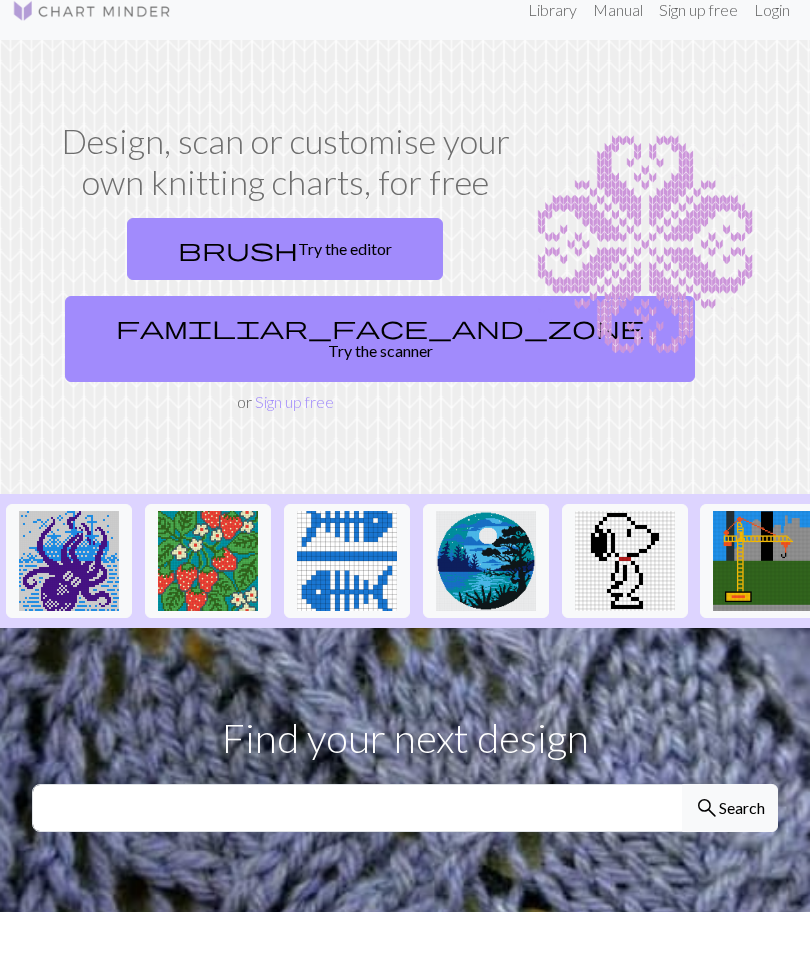 click on "brush  Try the editor" at bounding box center [285, 249] 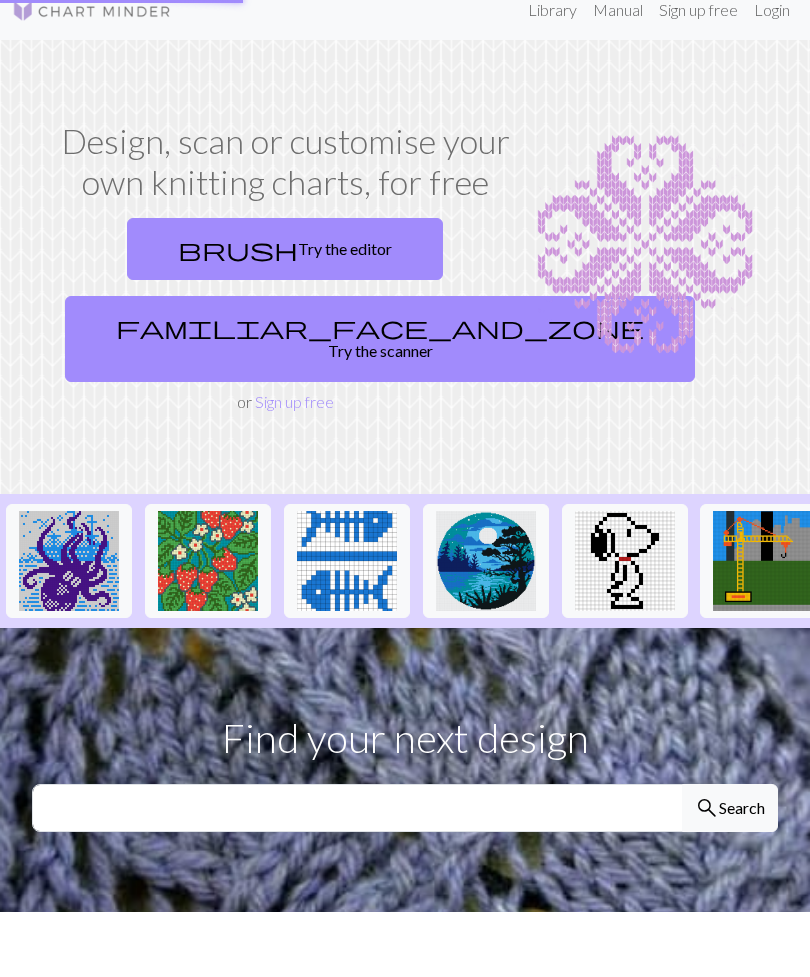 scroll, scrollTop: 0, scrollLeft: -2, axis: horizontal 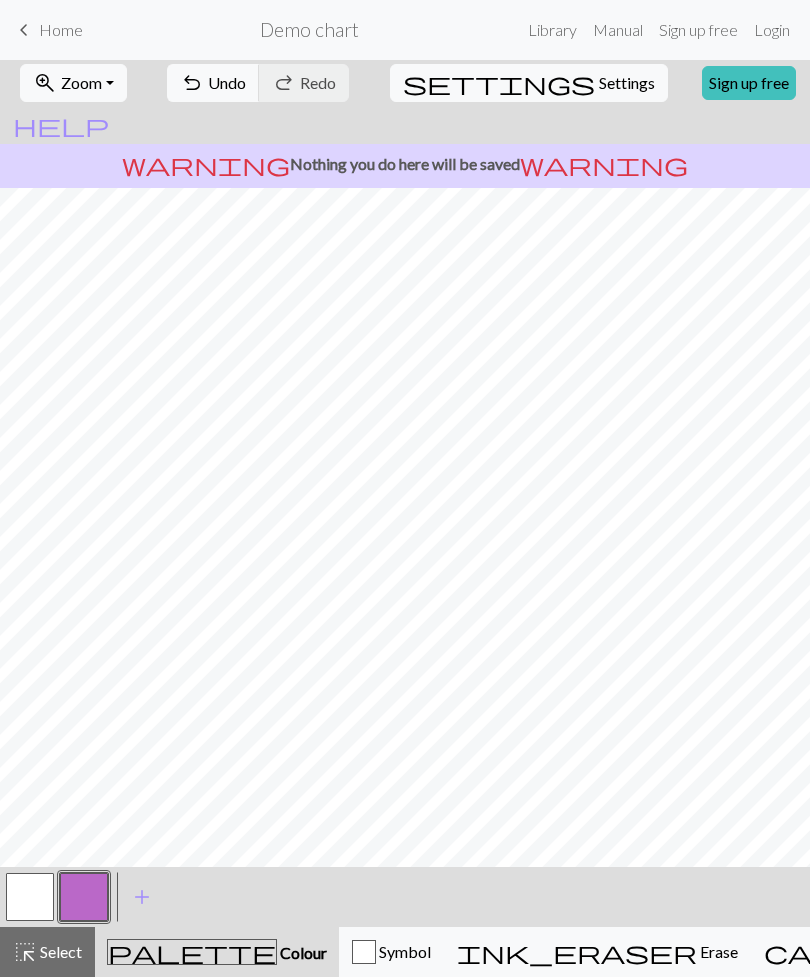 click at bounding box center [30, 897] 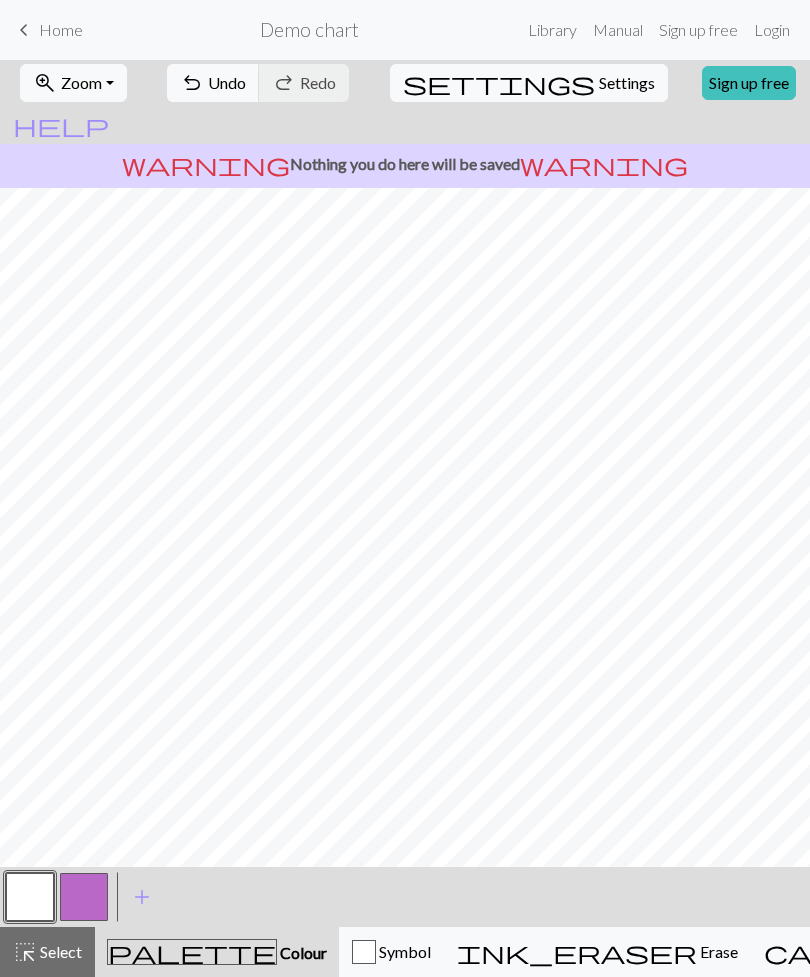click on "settings  Settings" at bounding box center [529, 83] 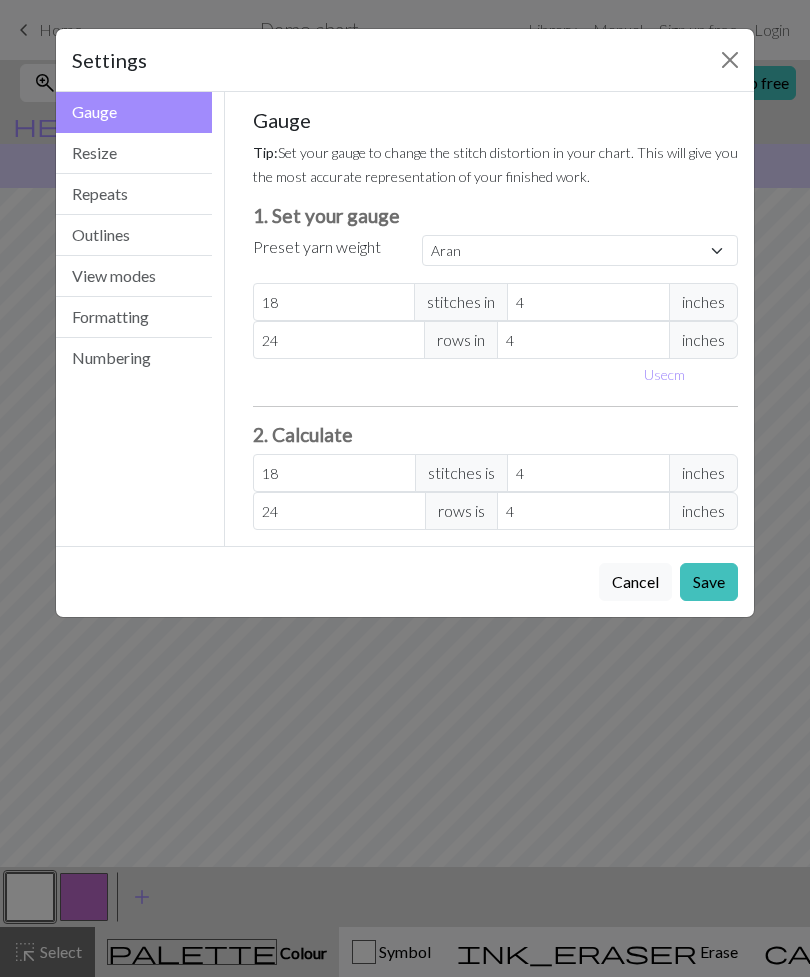click on "Resize" at bounding box center (134, 153) 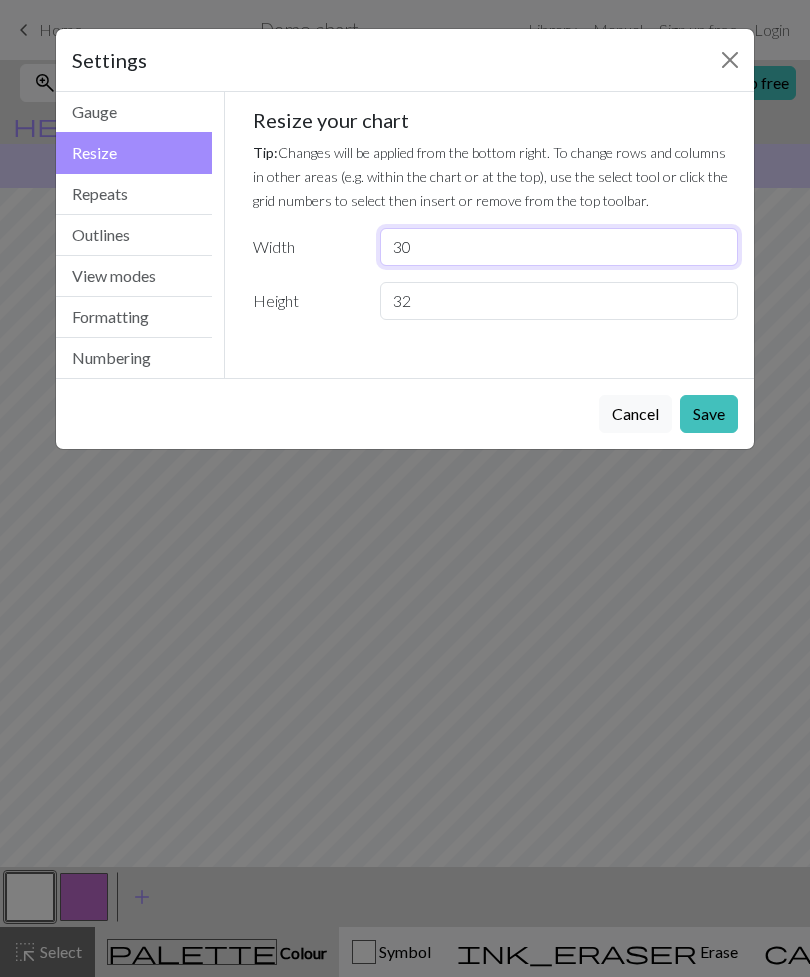 click on "30" at bounding box center [559, 247] 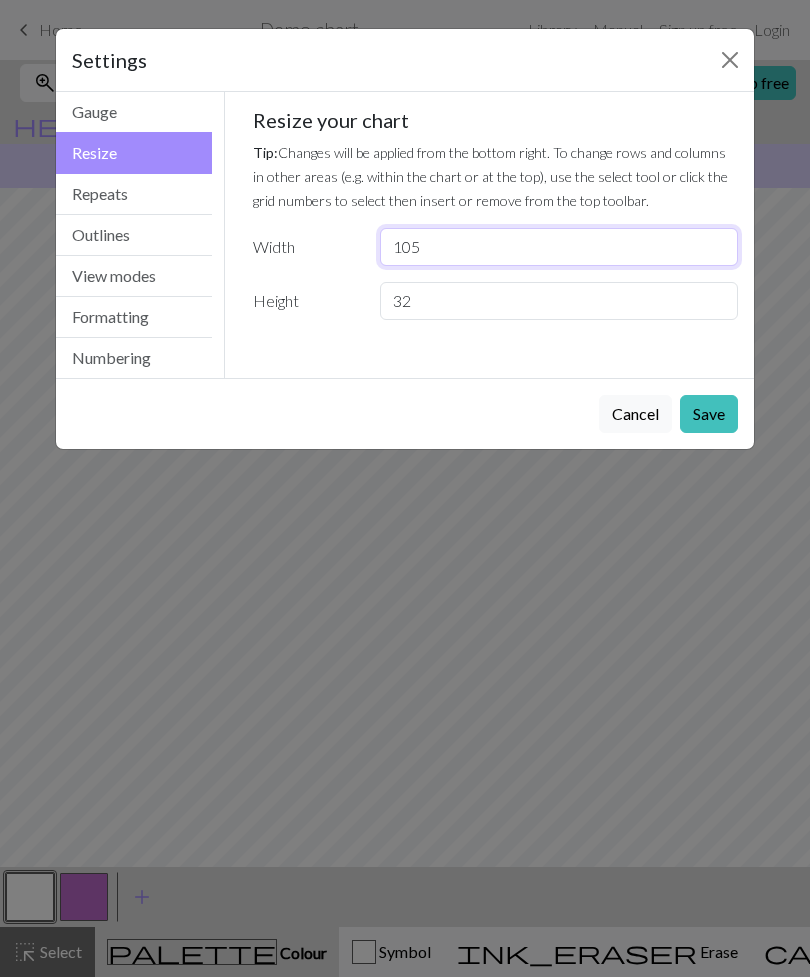 type on "105" 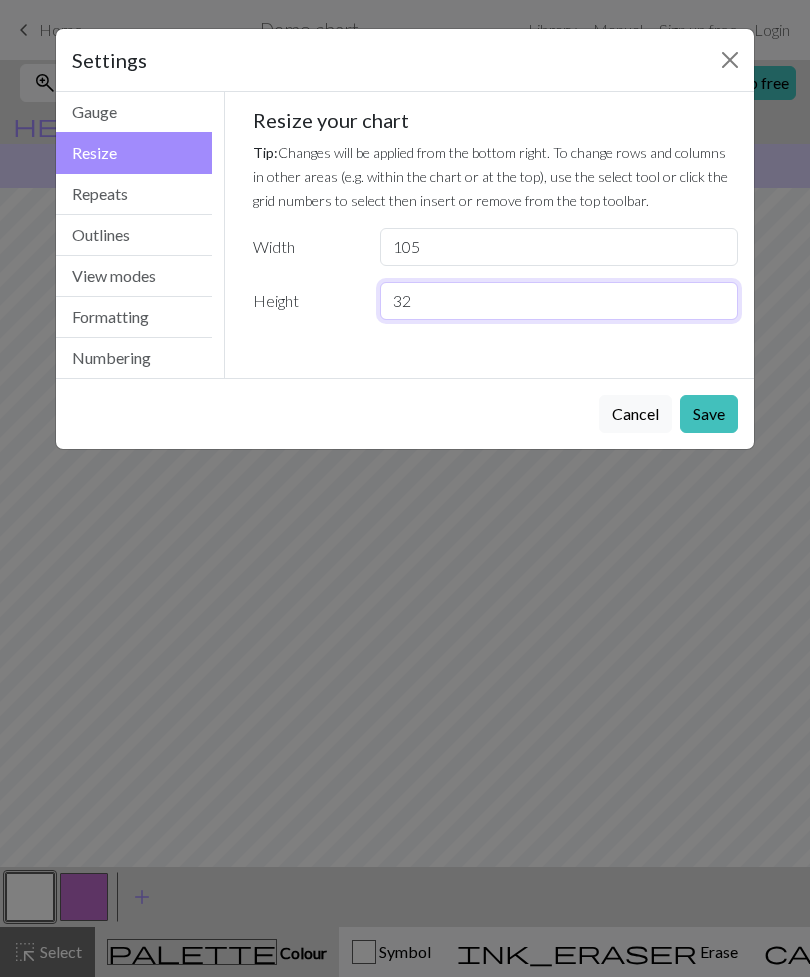 click on "32" at bounding box center [559, 301] 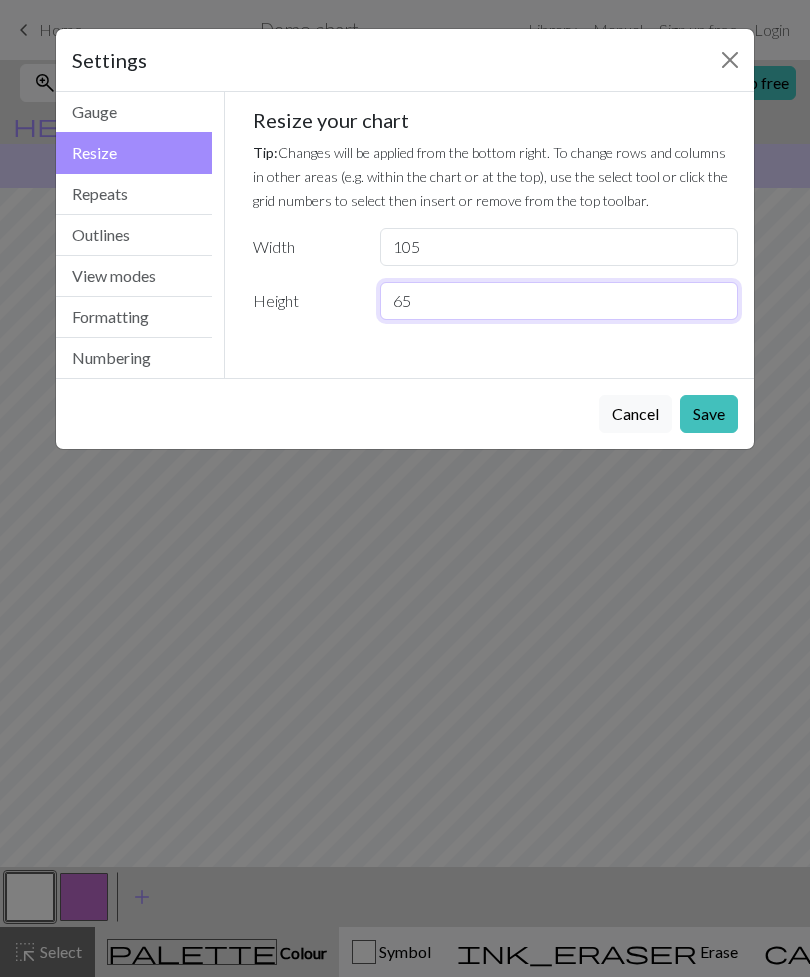type on "65" 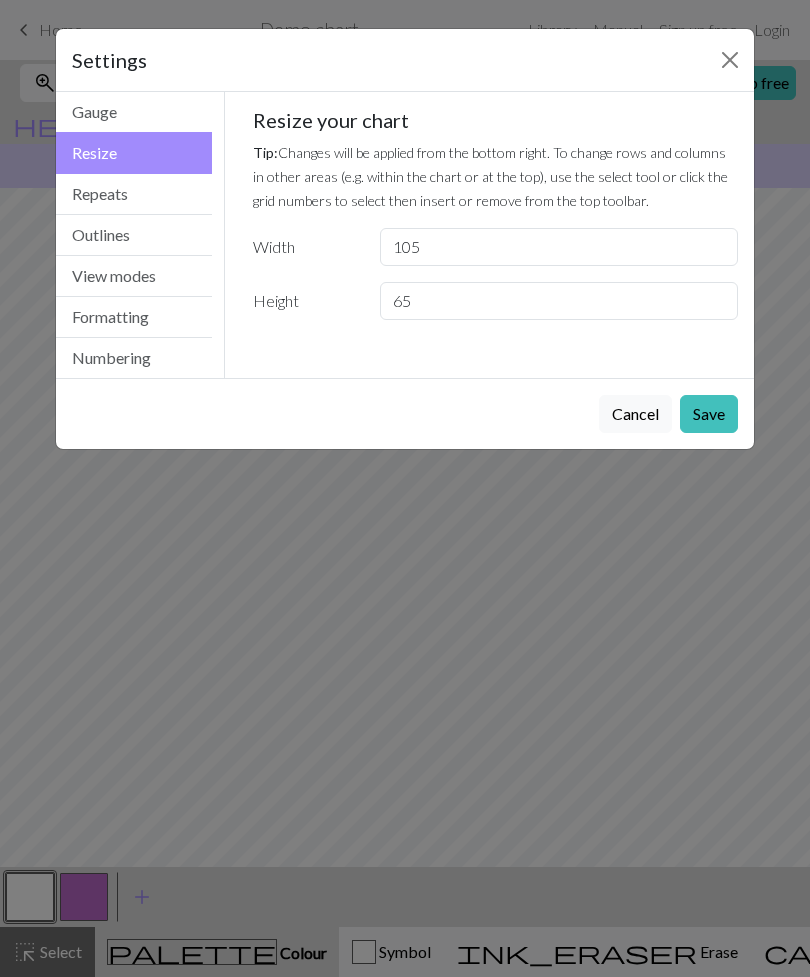 click on "Save" at bounding box center [709, 414] 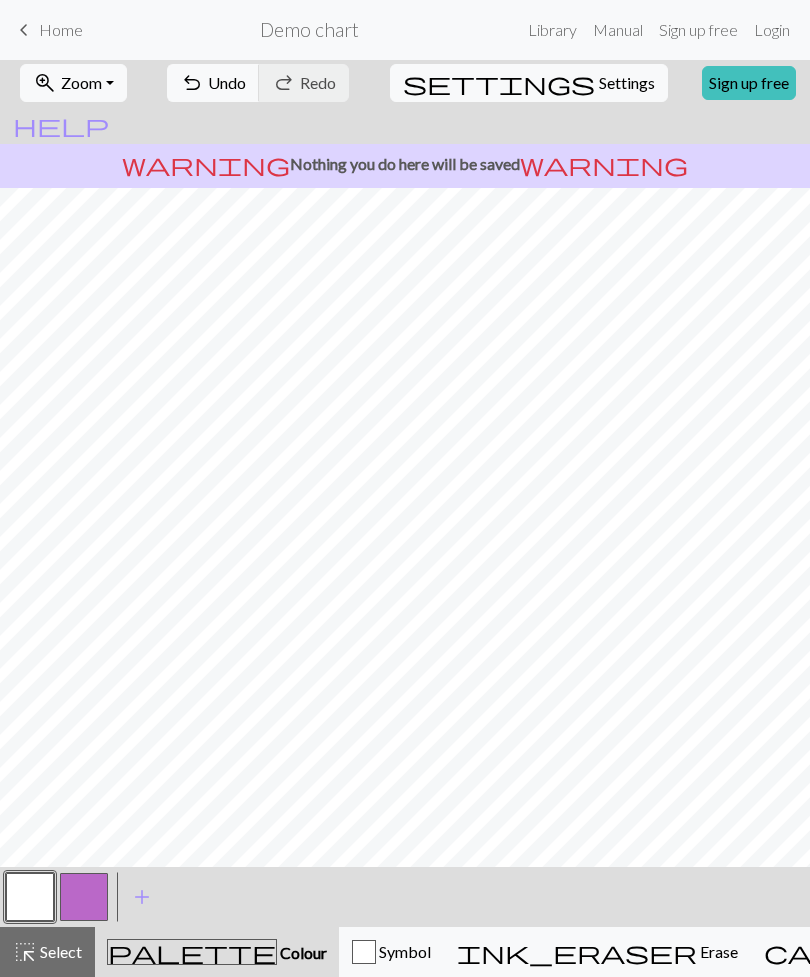 click on "zoom_in Zoom Zoom" at bounding box center [73, 83] 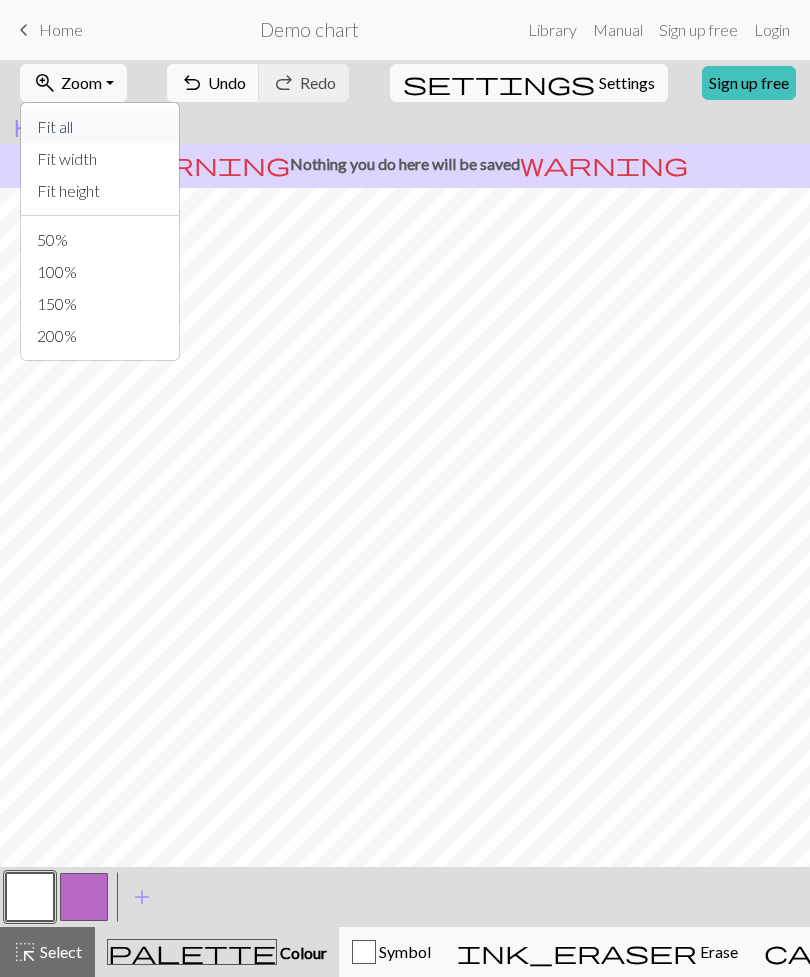 click on "Fit all" at bounding box center [100, 127] 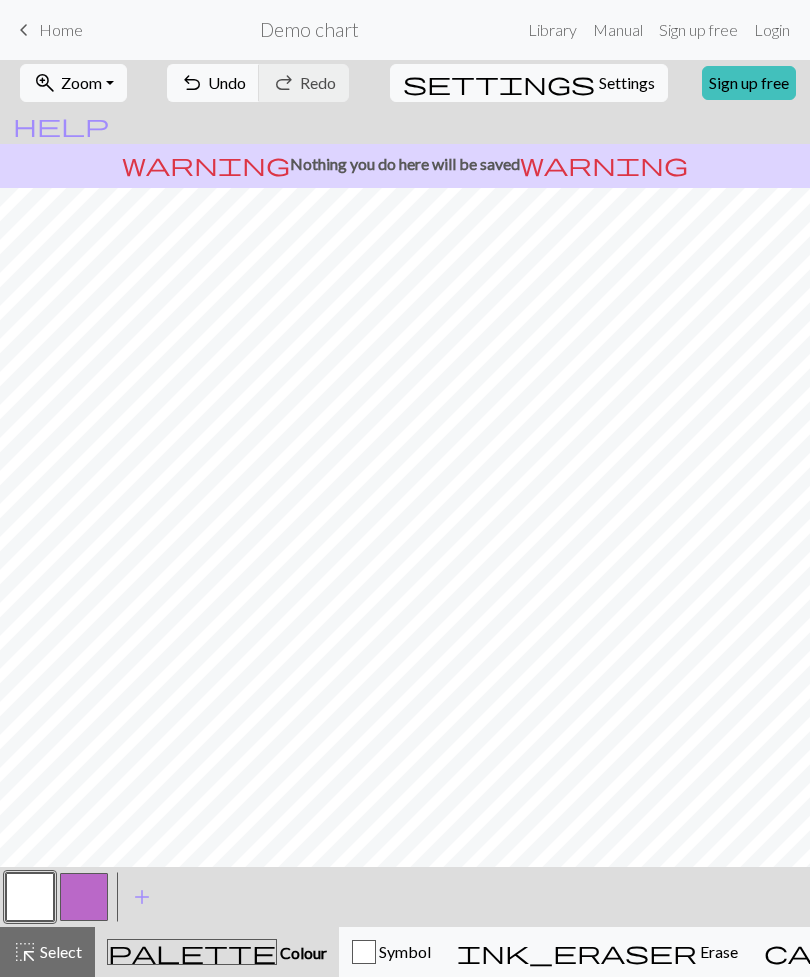 click at bounding box center [30, 897] 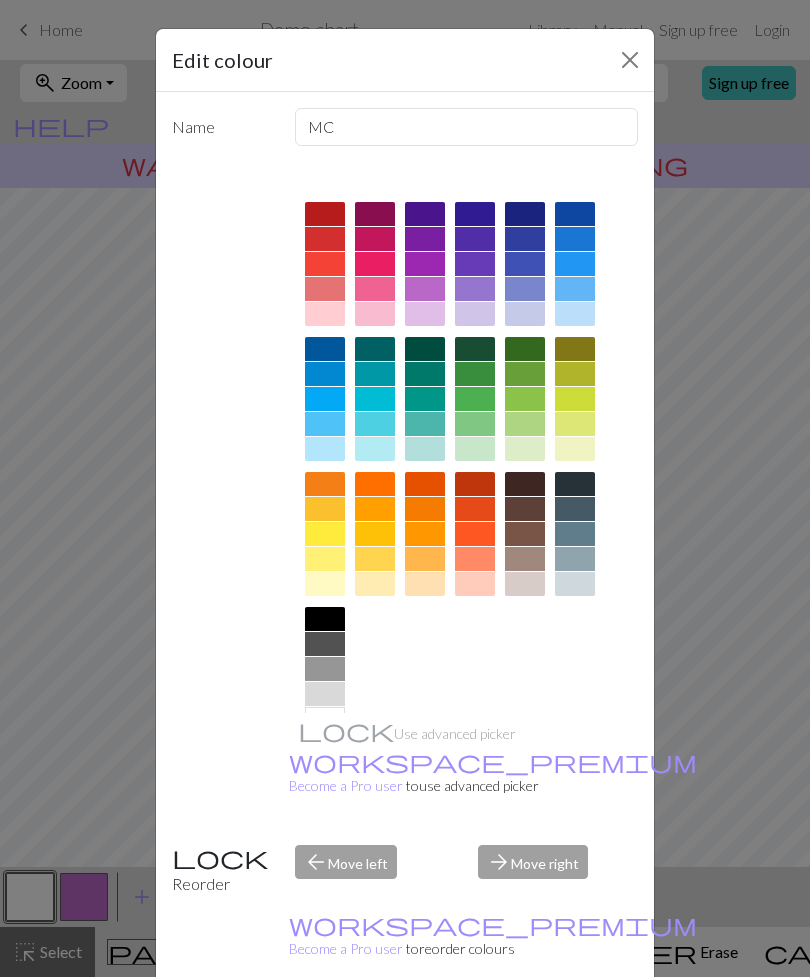 click at bounding box center [630, 60] 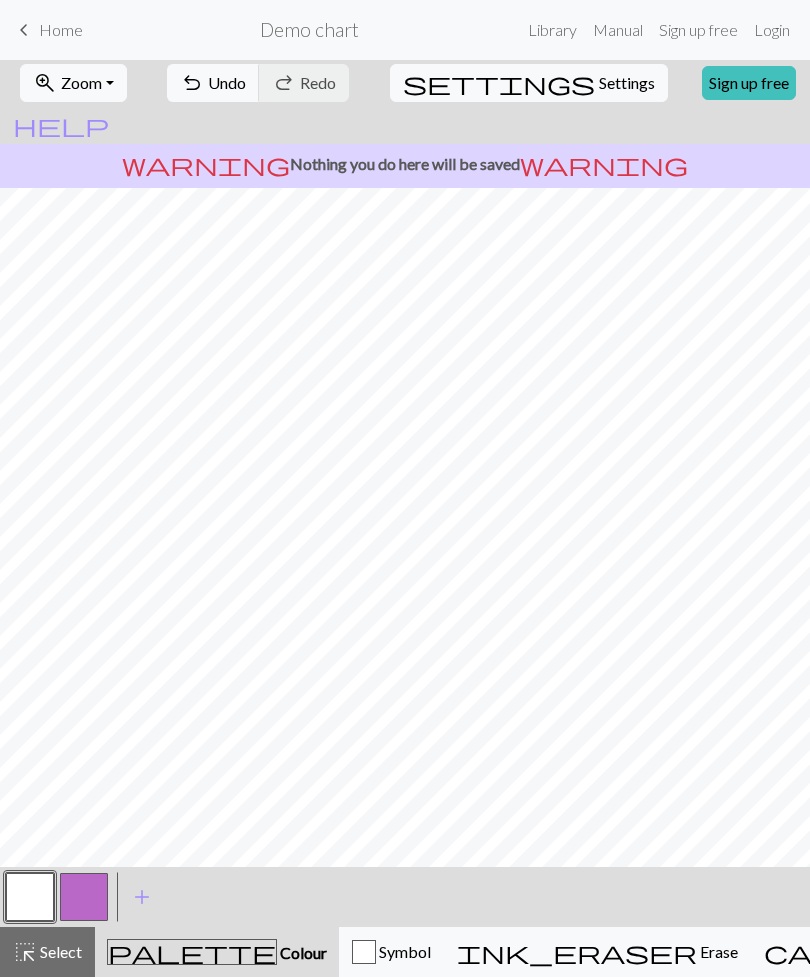 click on "add" at bounding box center [142, 897] 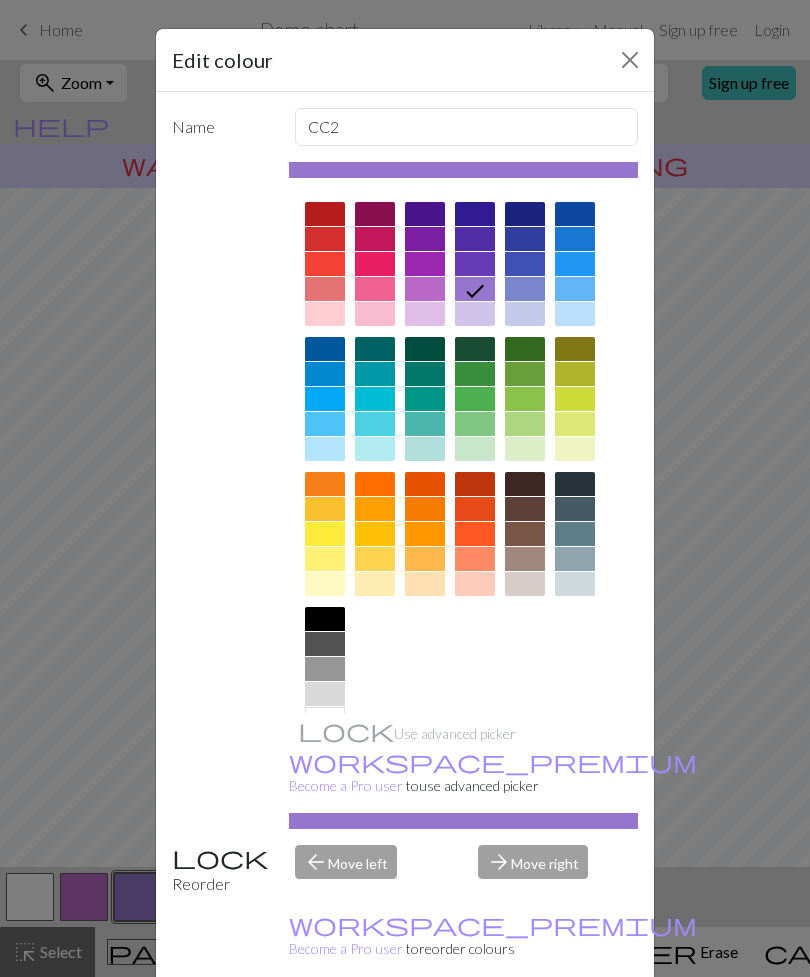 click at bounding box center (325, 619) 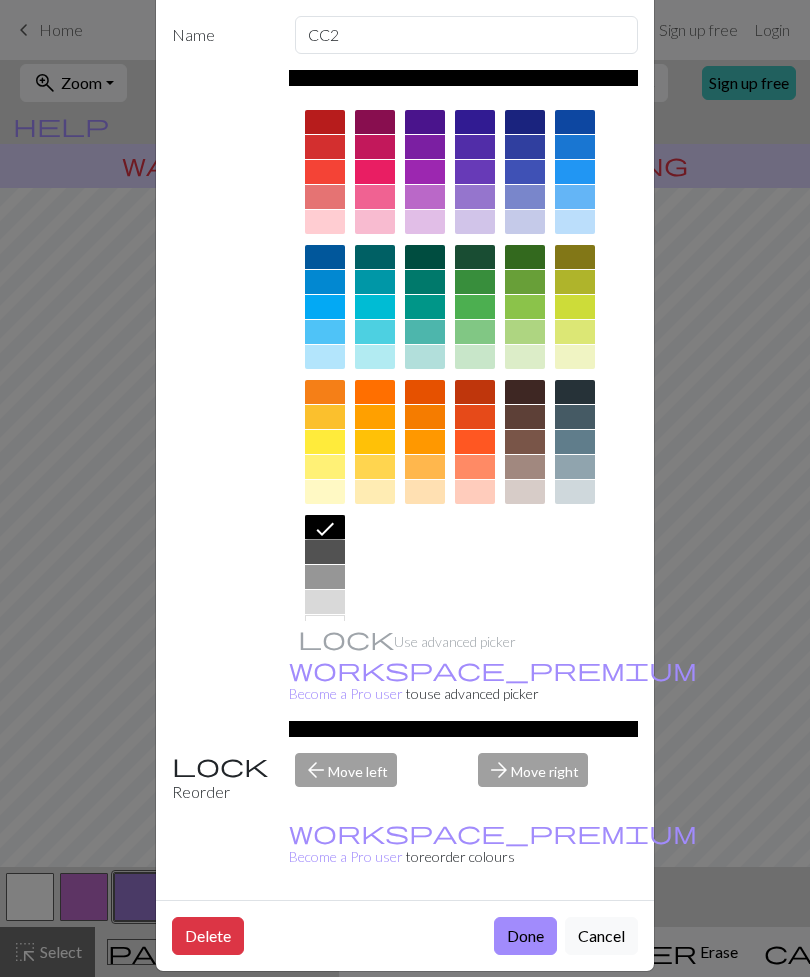 scroll, scrollTop: 91, scrollLeft: 0, axis: vertical 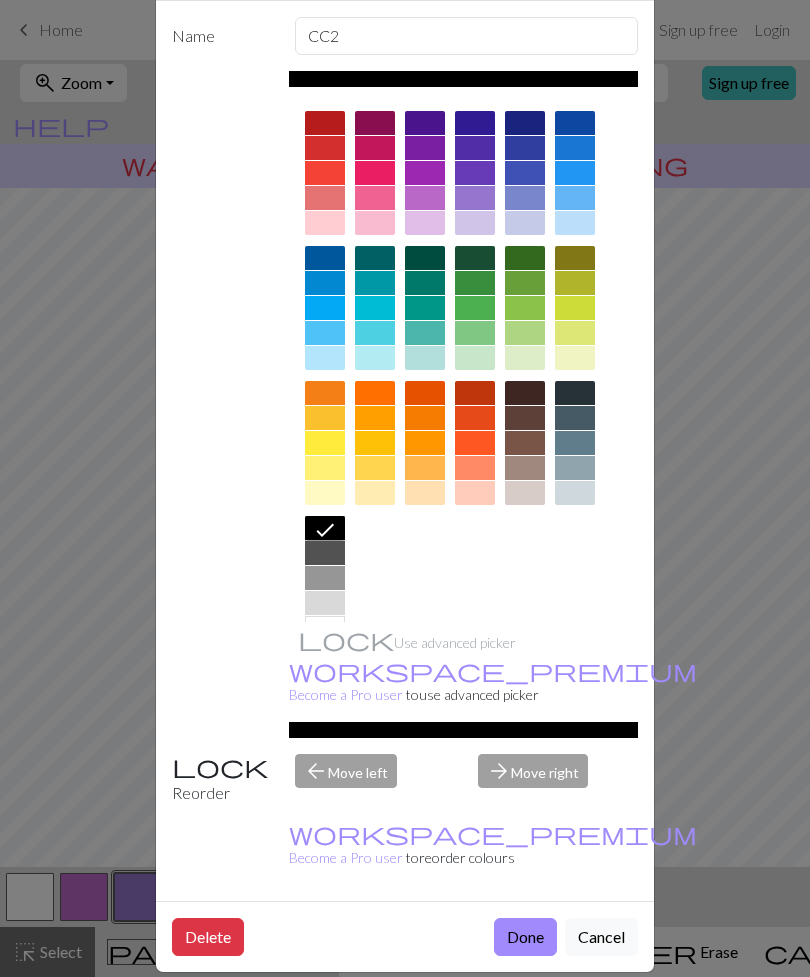 click on "Done" at bounding box center [525, 937] 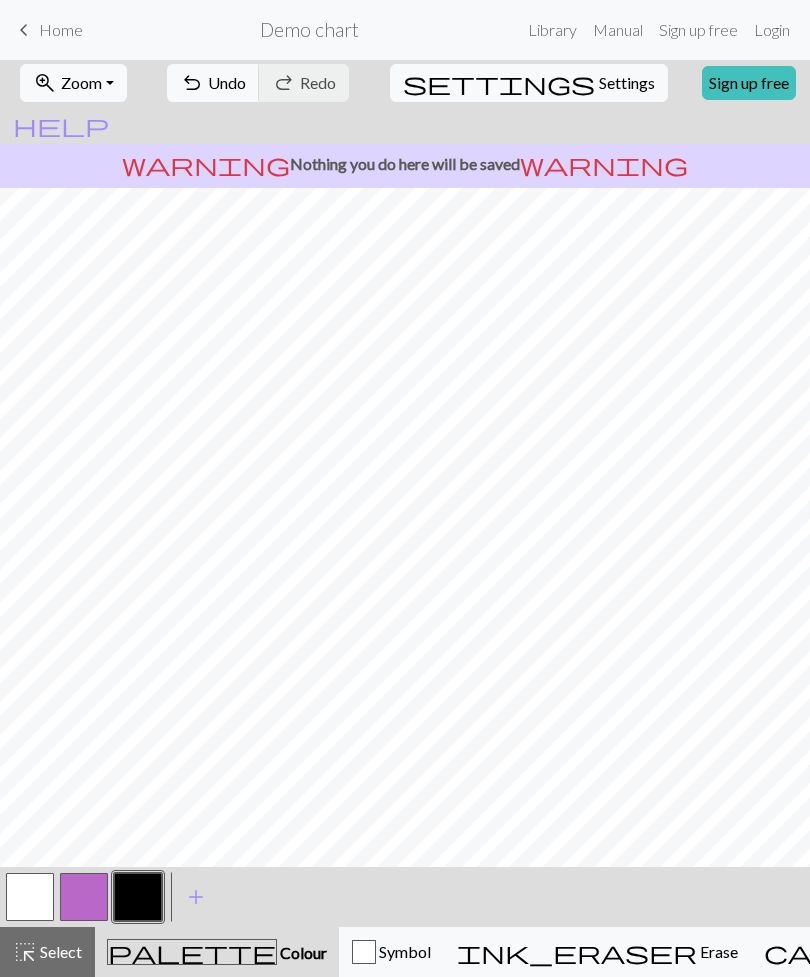 click at bounding box center [30, 897] 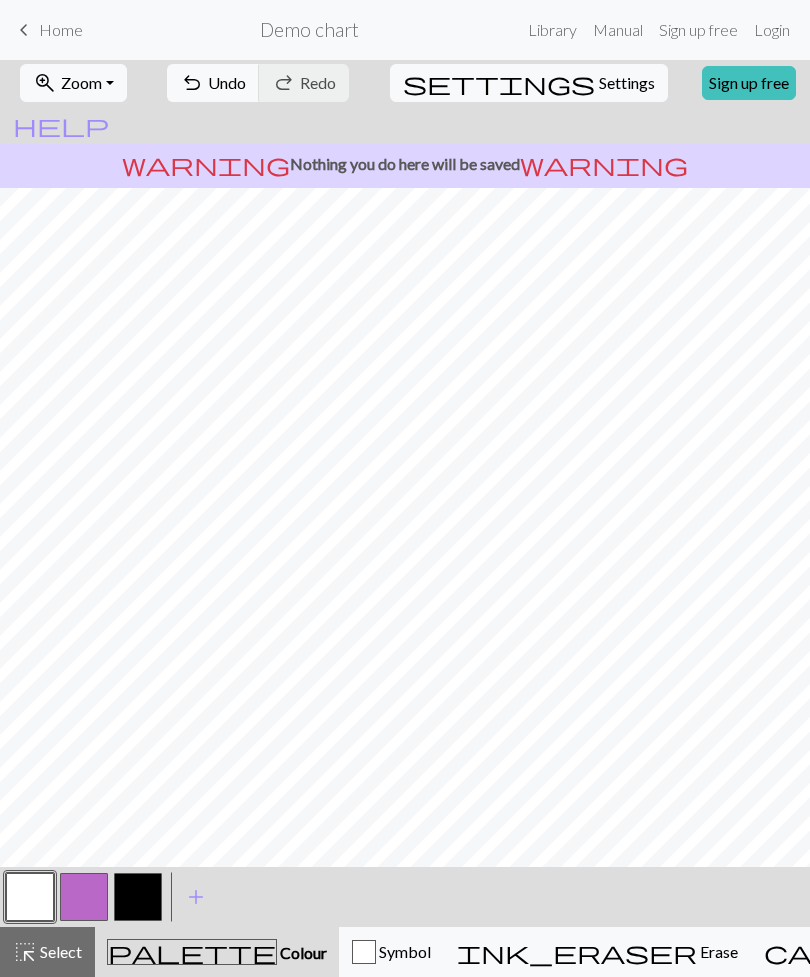 click on "add" at bounding box center [196, 897] 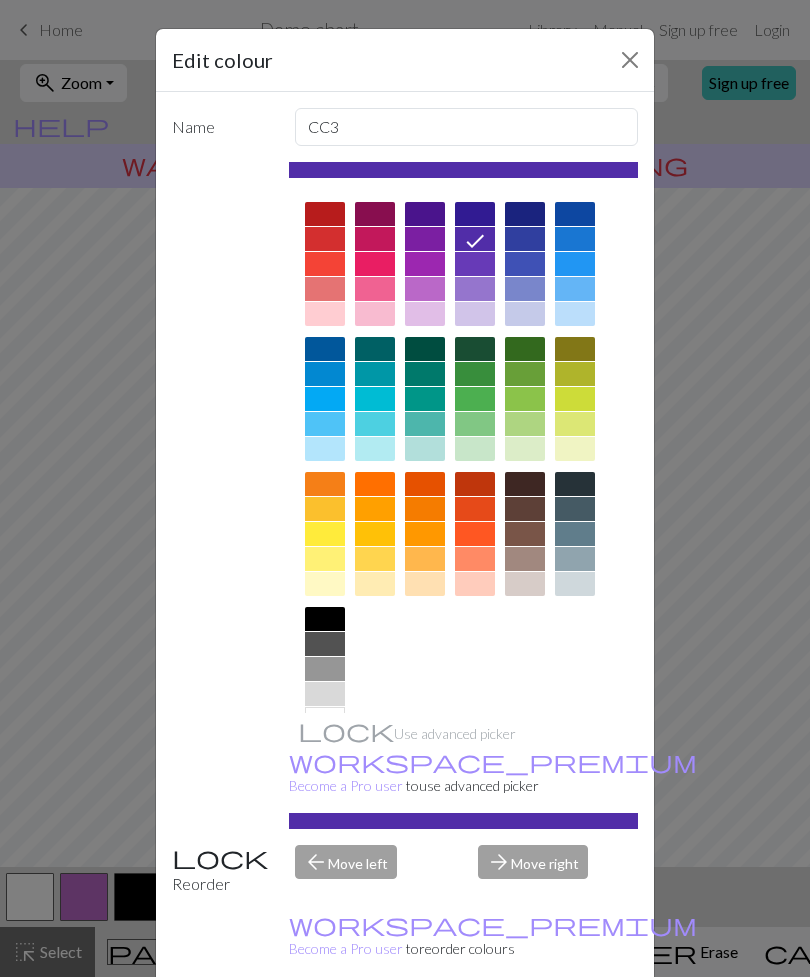 click at bounding box center [475, 534] 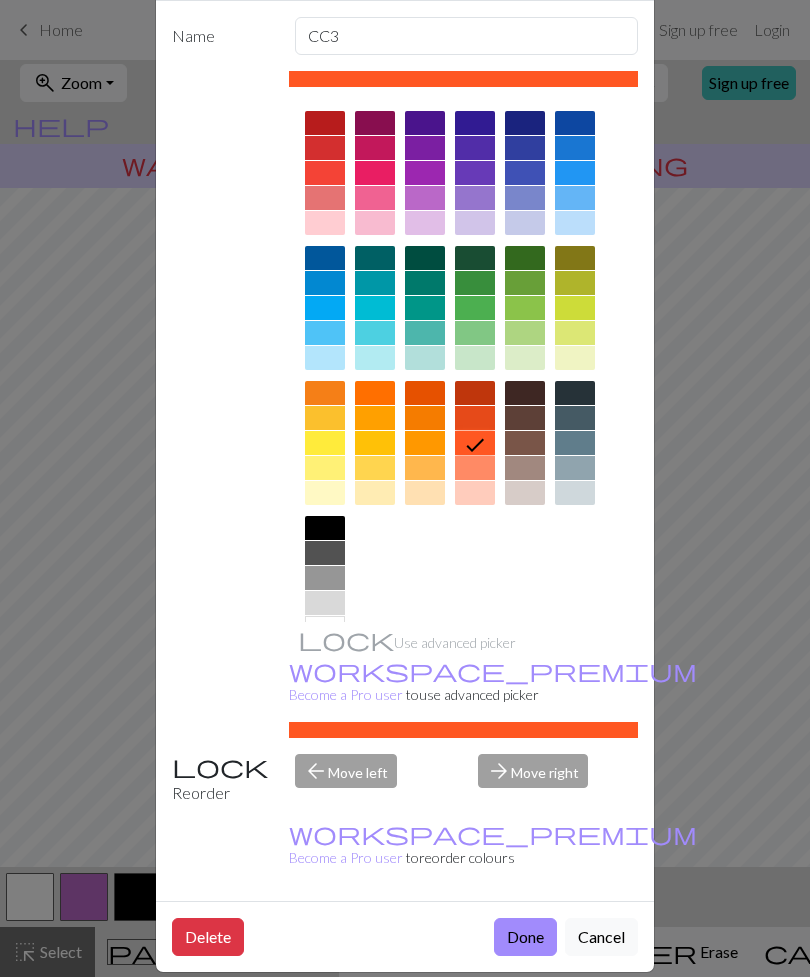 scroll, scrollTop: 91, scrollLeft: 0, axis: vertical 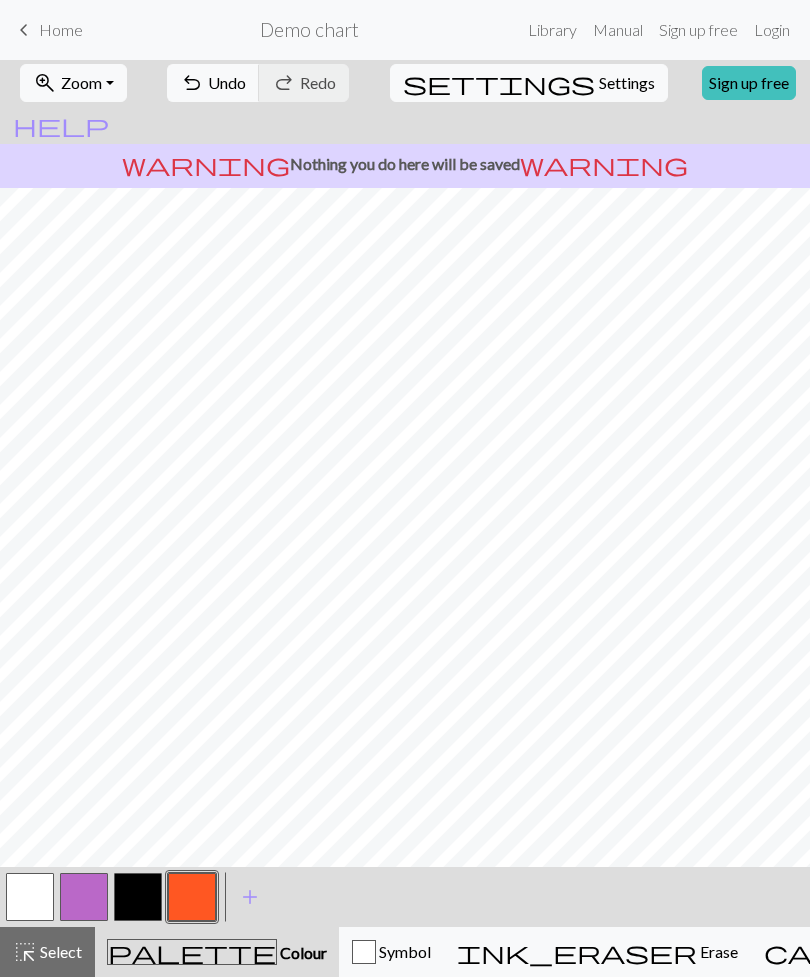 click at bounding box center [138, 897] 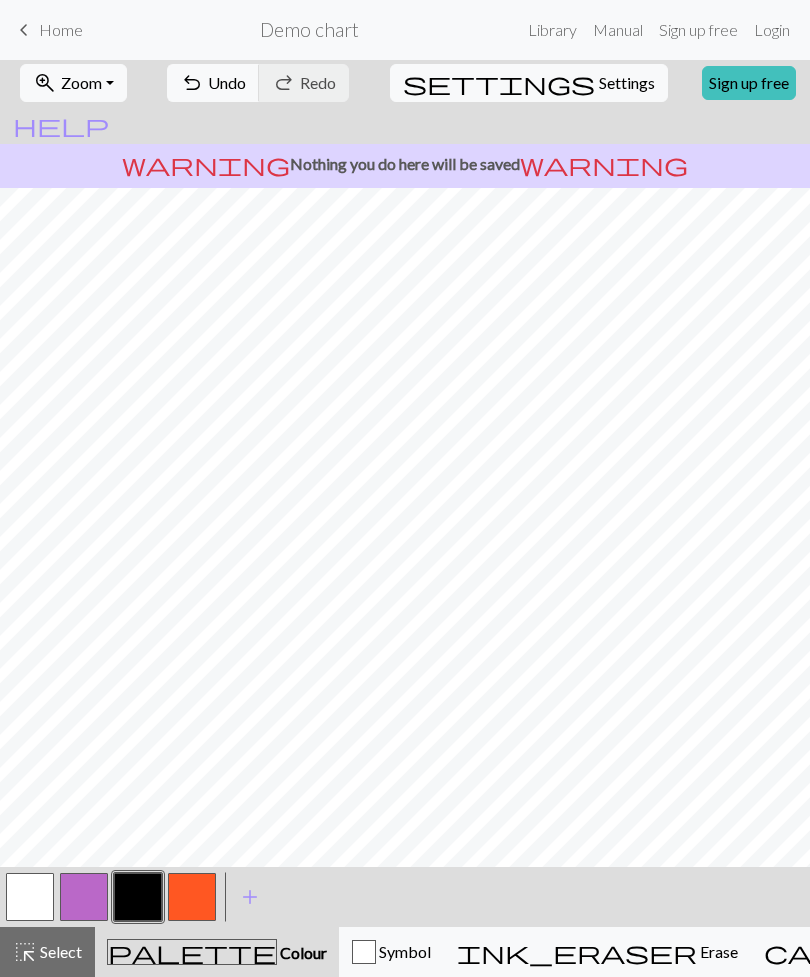 click at bounding box center (84, 897) 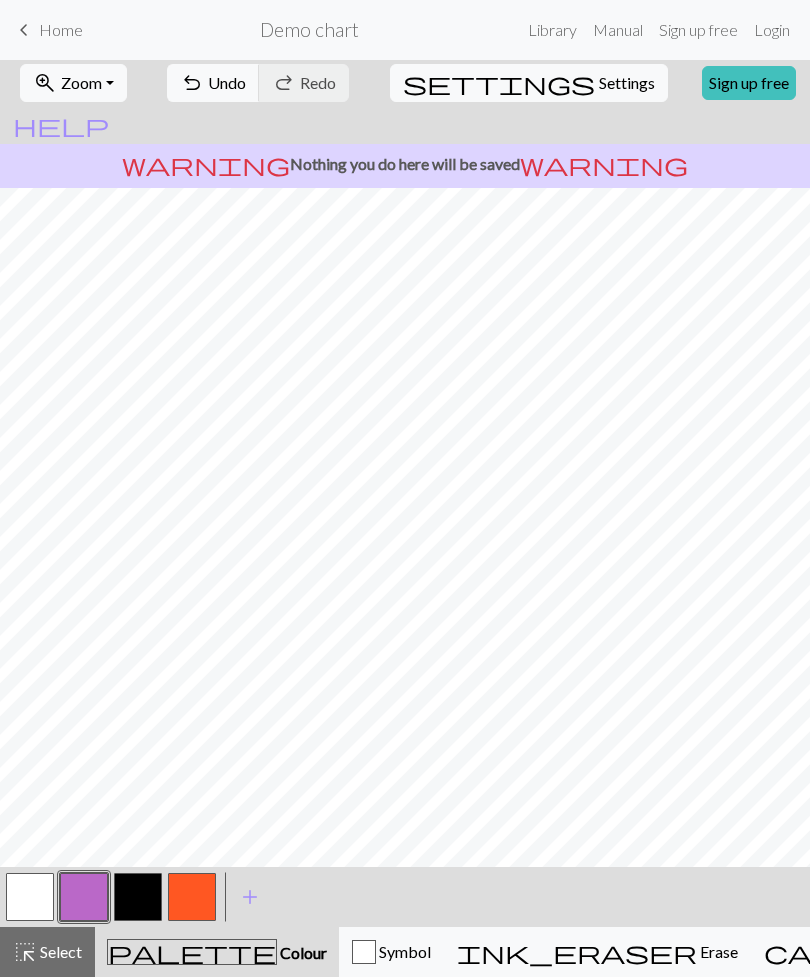click at bounding box center (84, 897) 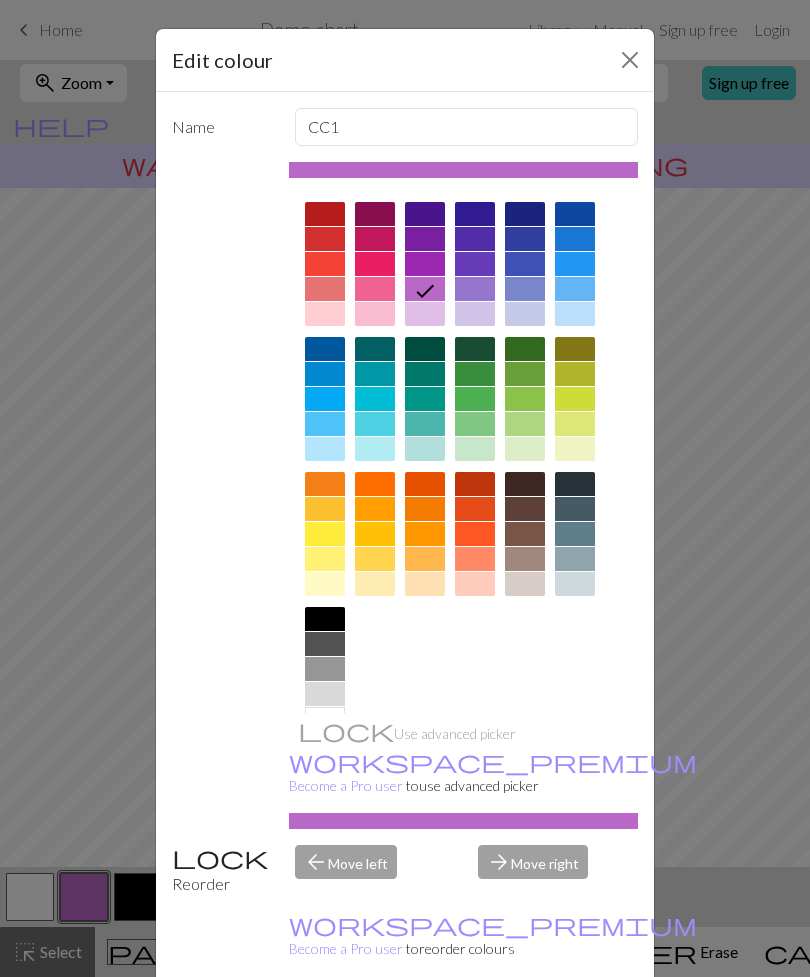 click at bounding box center [425, 534] 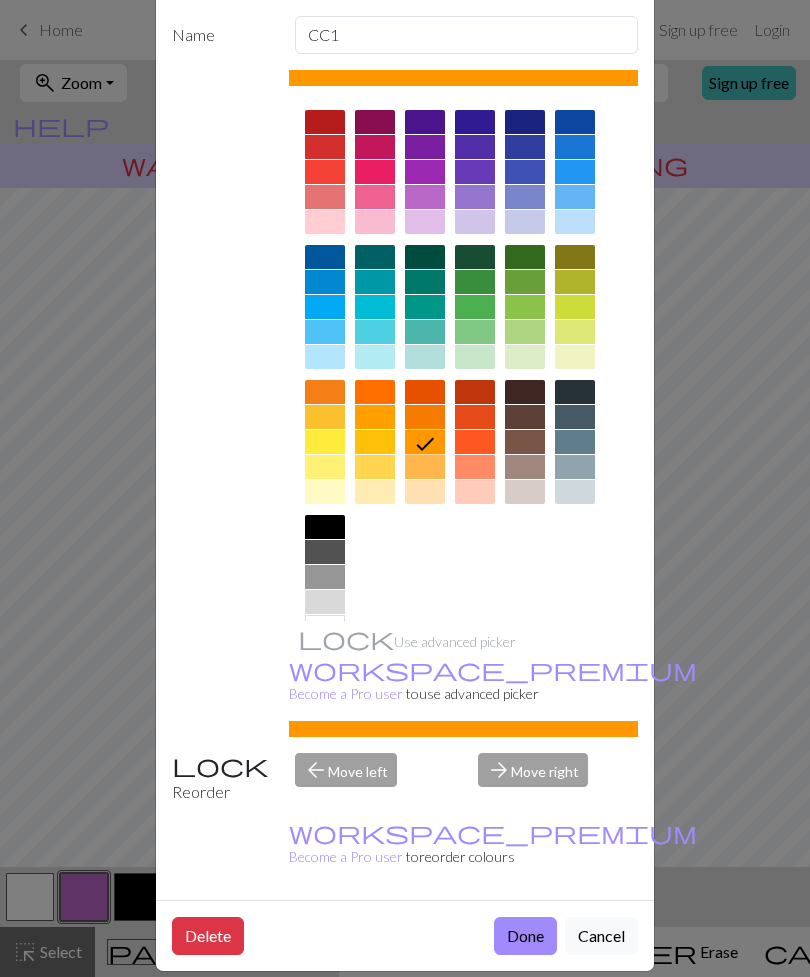 scroll, scrollTop: 91, scrollLeft: 0, axis: vertical 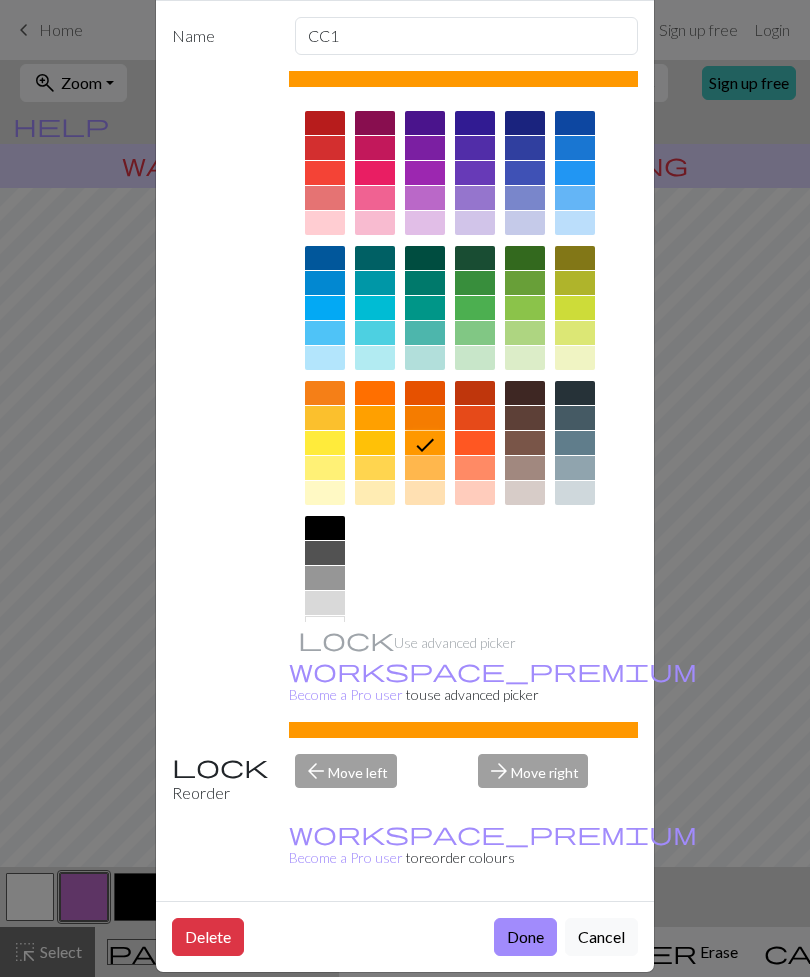 click on "Done" at bounding box center [525, 937] 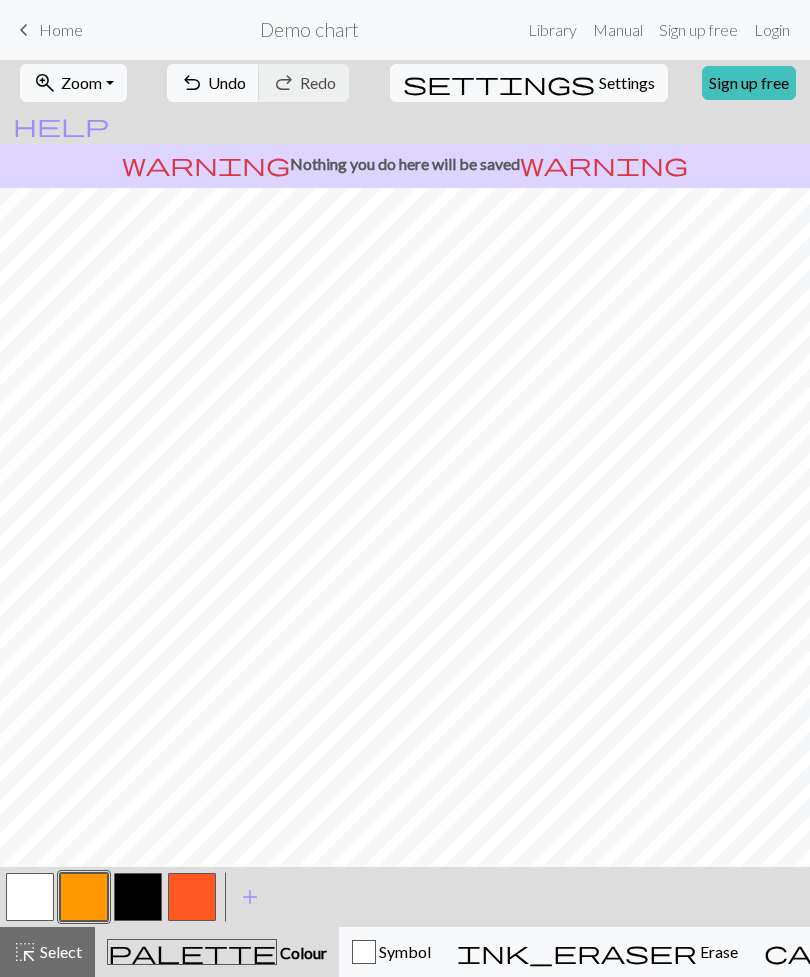 click on "add" at bounding box center (250, 897) 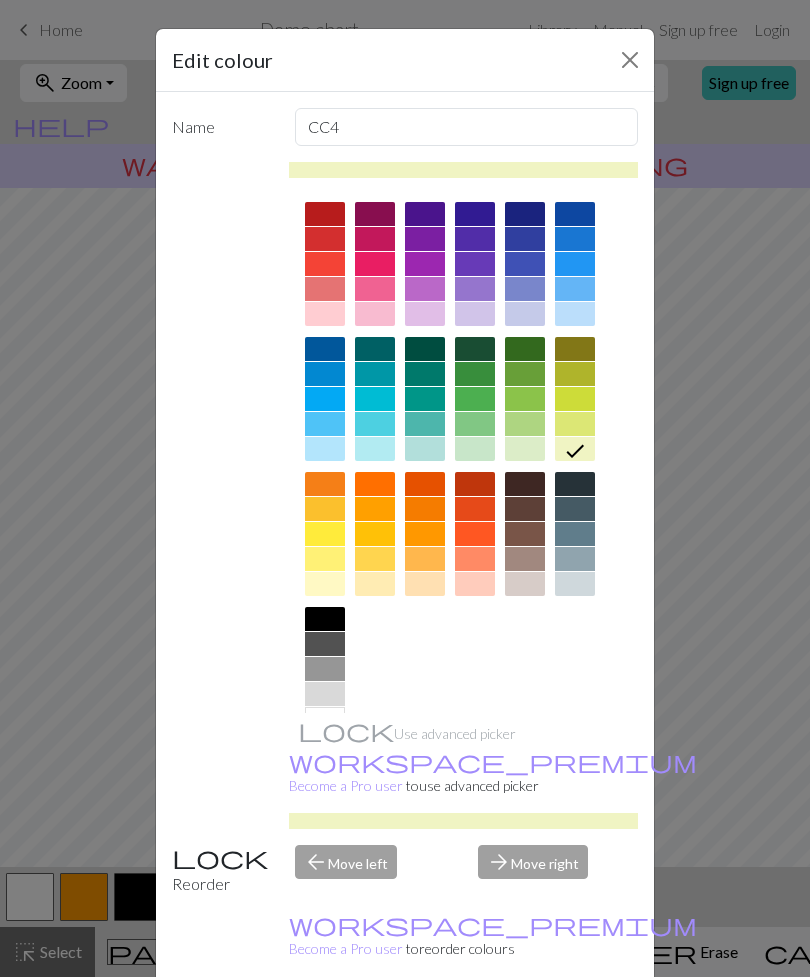 click at bounding box center [325, 559] 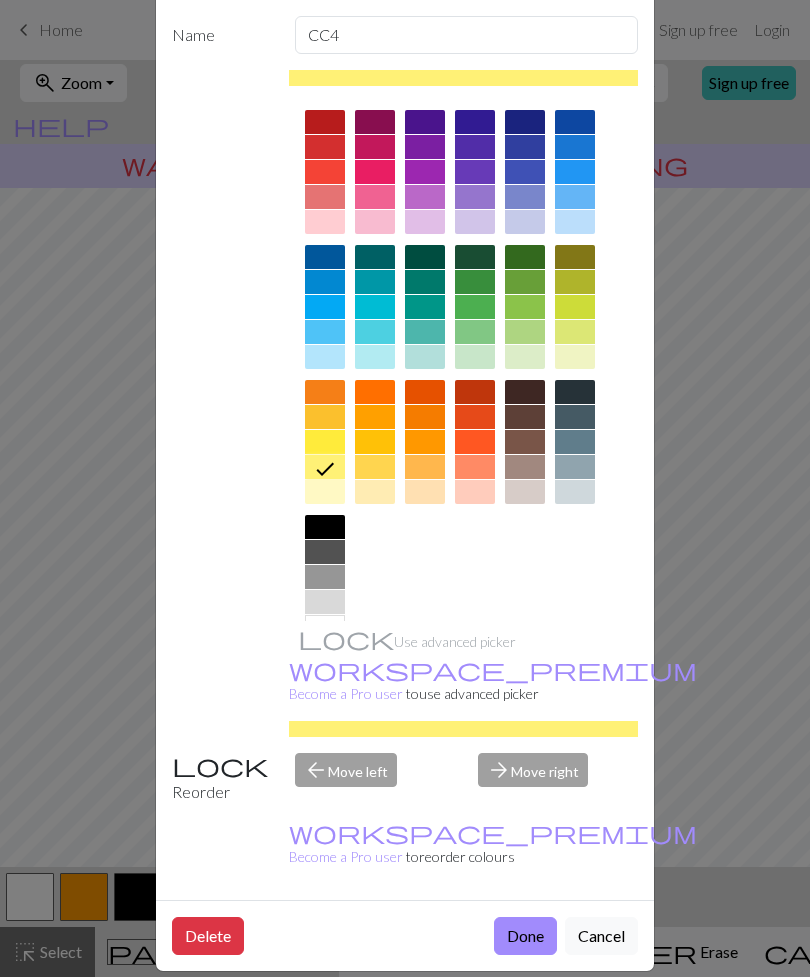 scroll, scrollTop: 91, scrollLeft: 0, axis: vertical 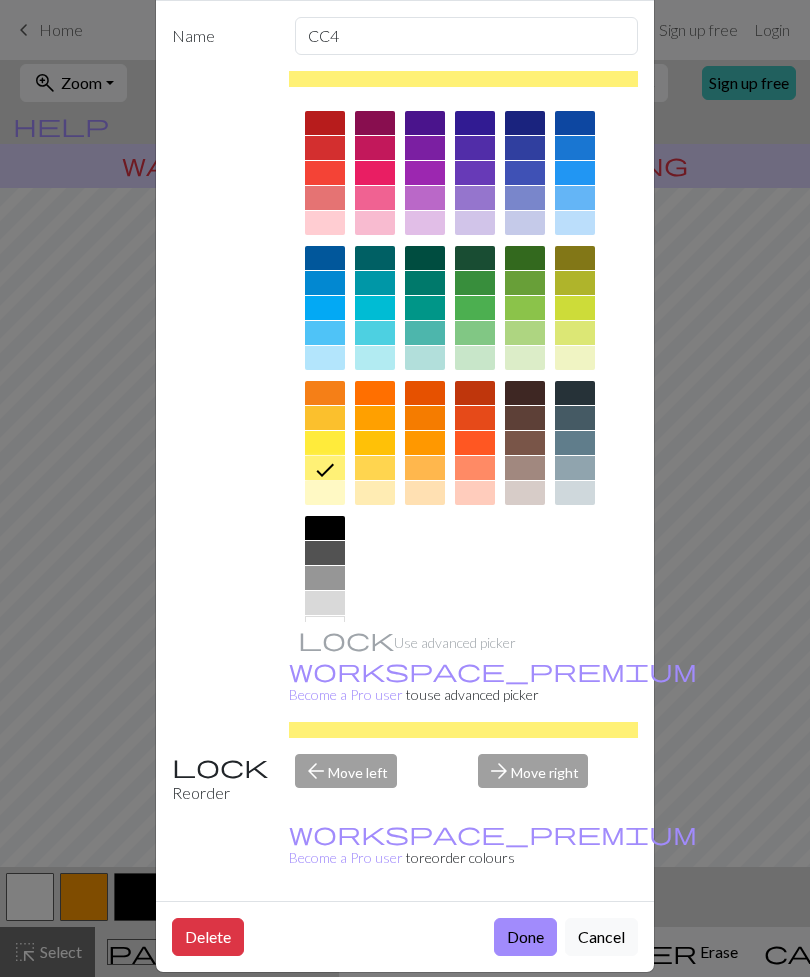click on "Done" at bounding box center [525, 937] 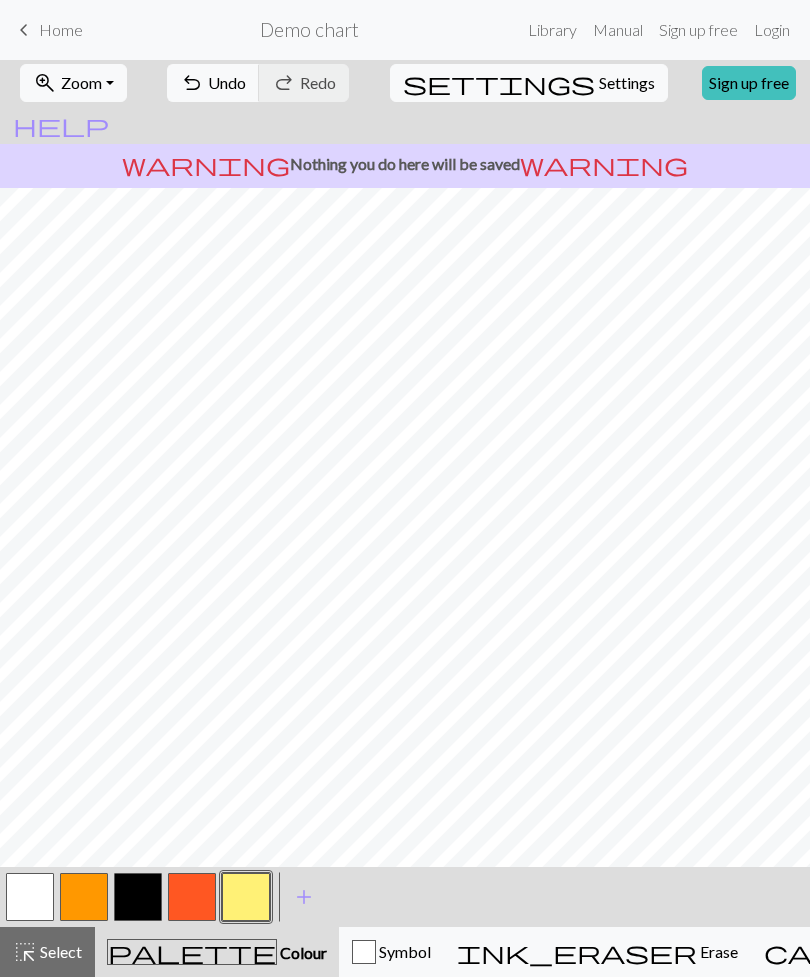 click on "add" at bounding box center [304, 897] 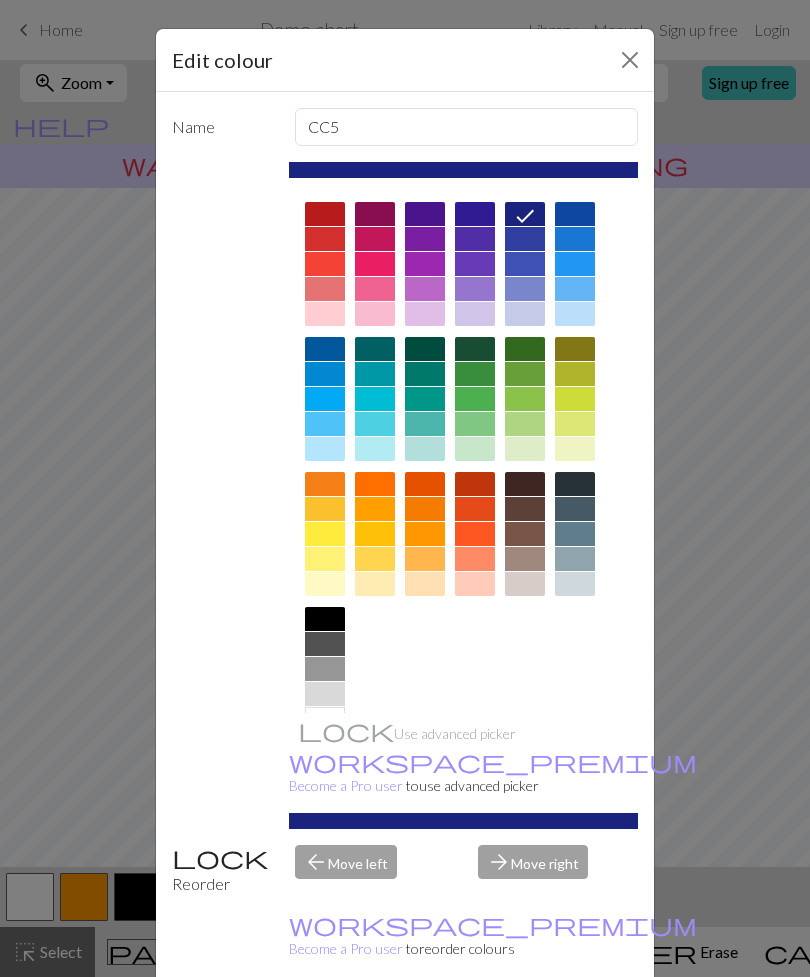click at bounding box center [575, 214] 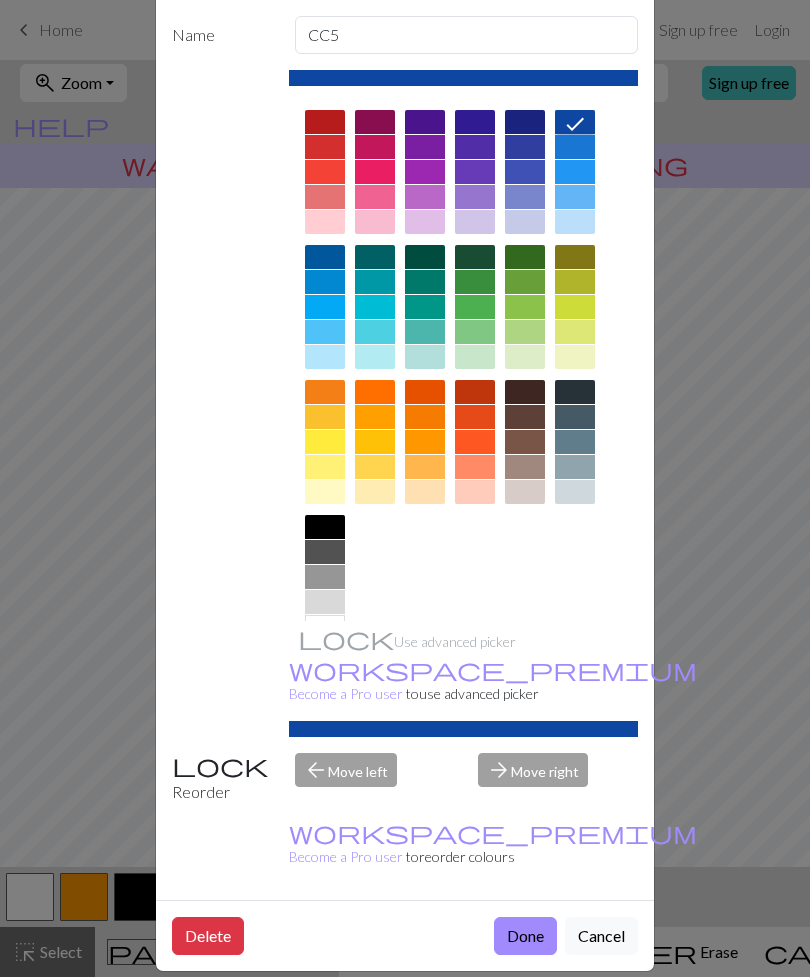 scroll, scrollTop: 91, scrollLeft: 0, axis: vertical 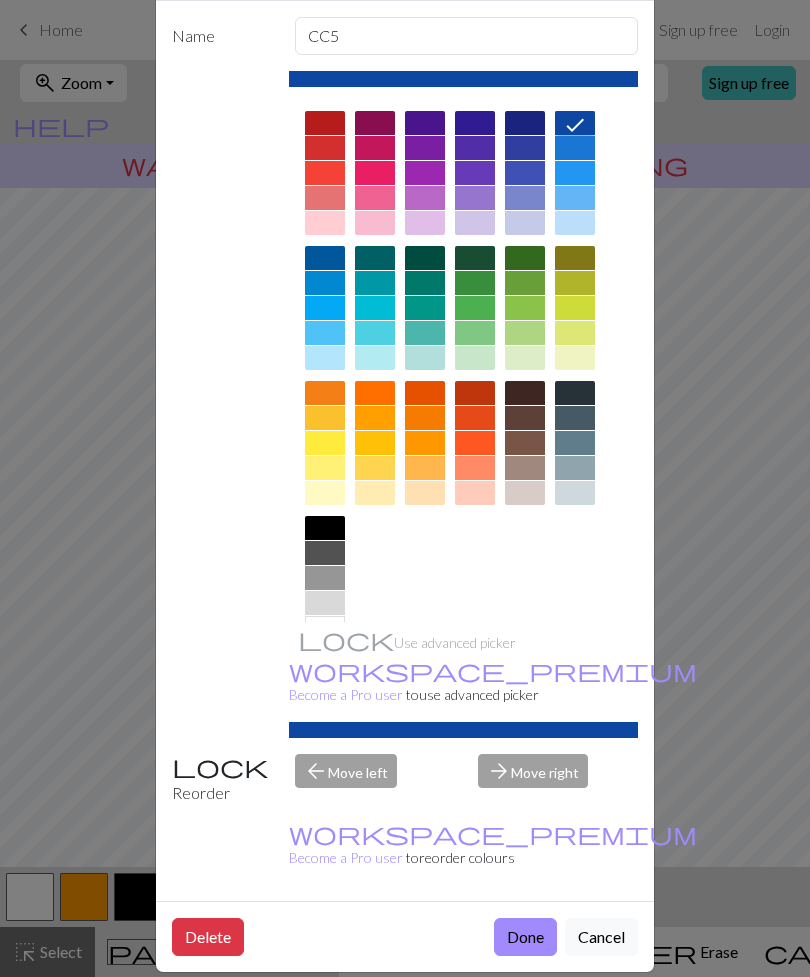 click on "Done" at bounding box center [525, 937] 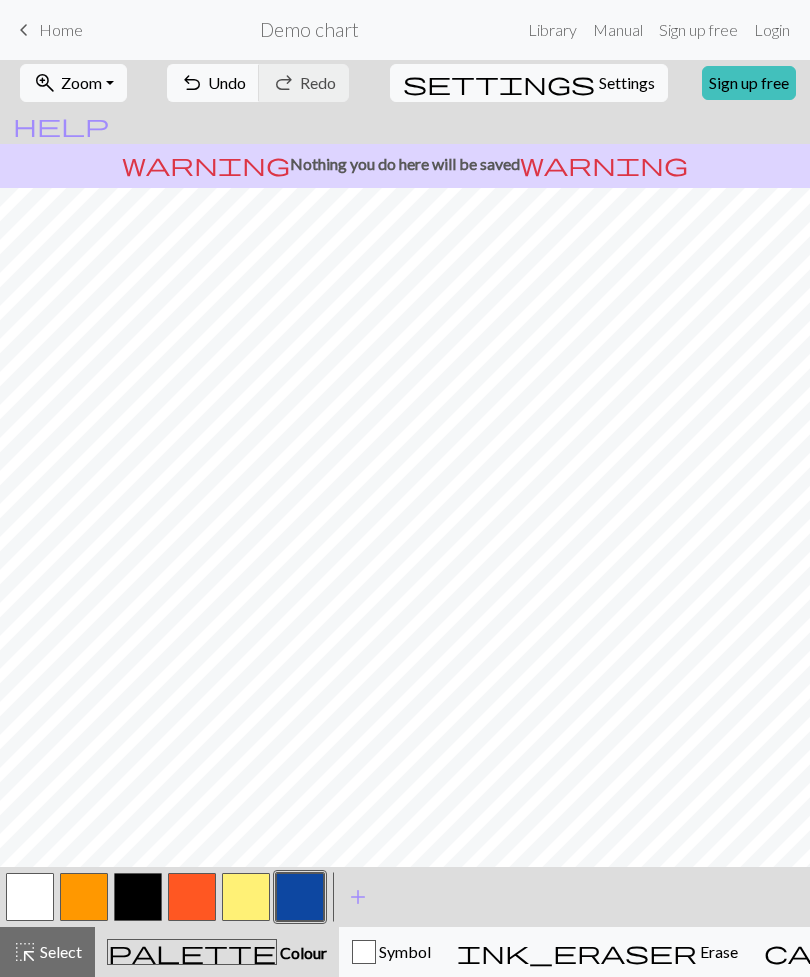 click on "add" at bounding box center [358, 897] 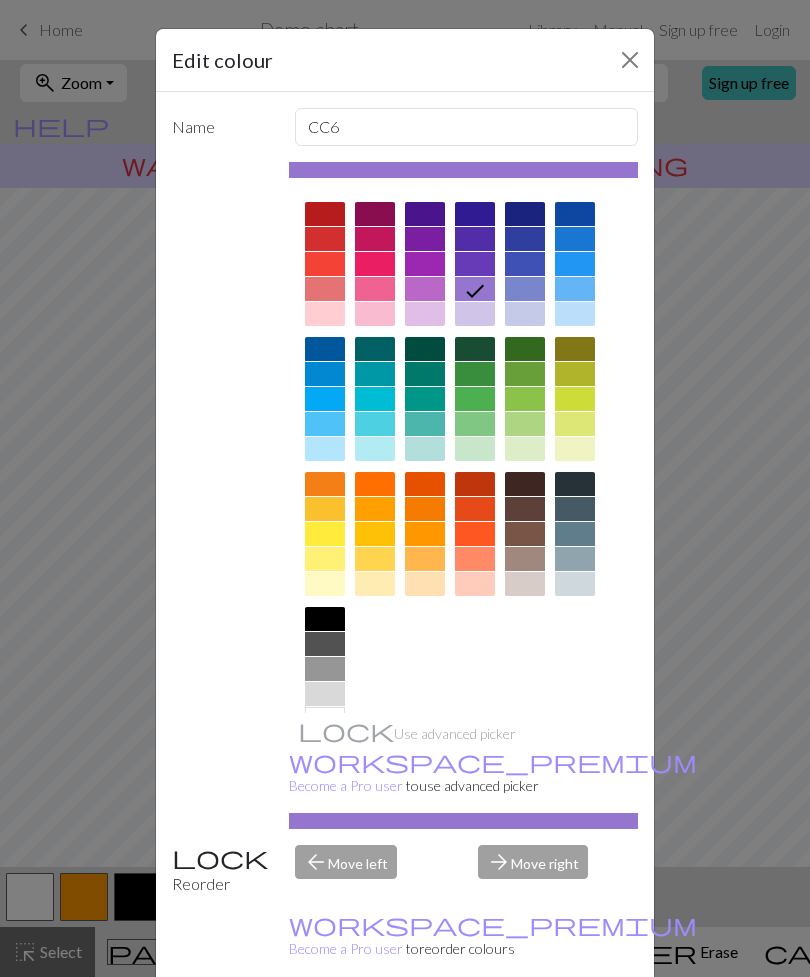 click at bounding box center [575, 264] 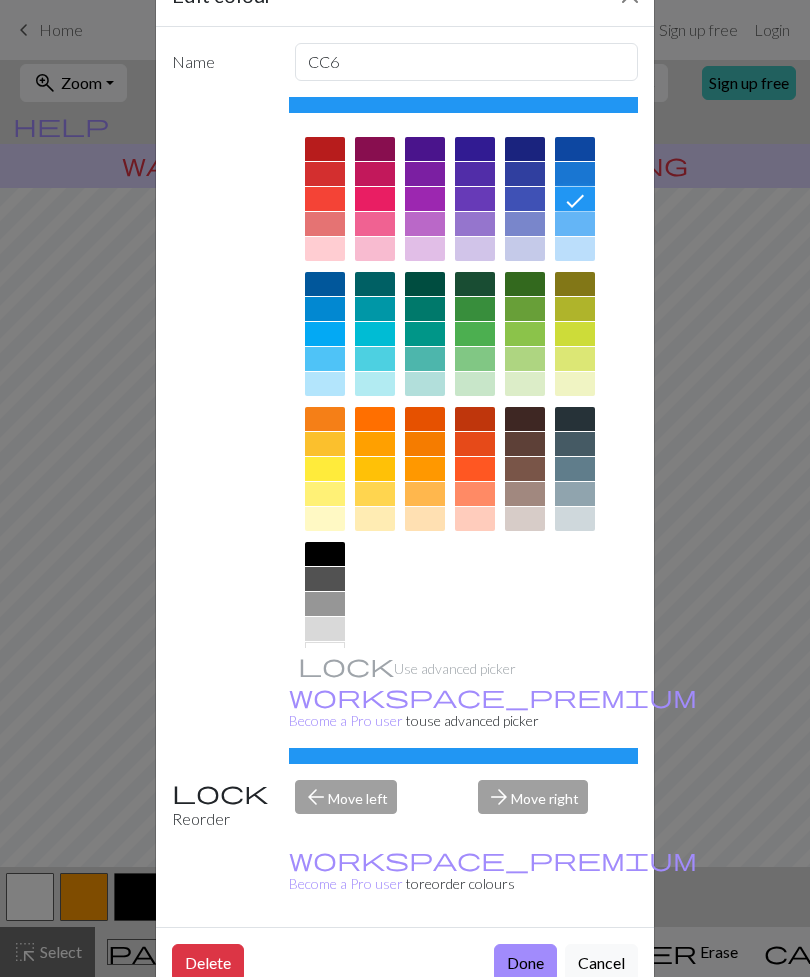 scroll, scrollTop: 74, scrollLeft: 0, axis: vertical 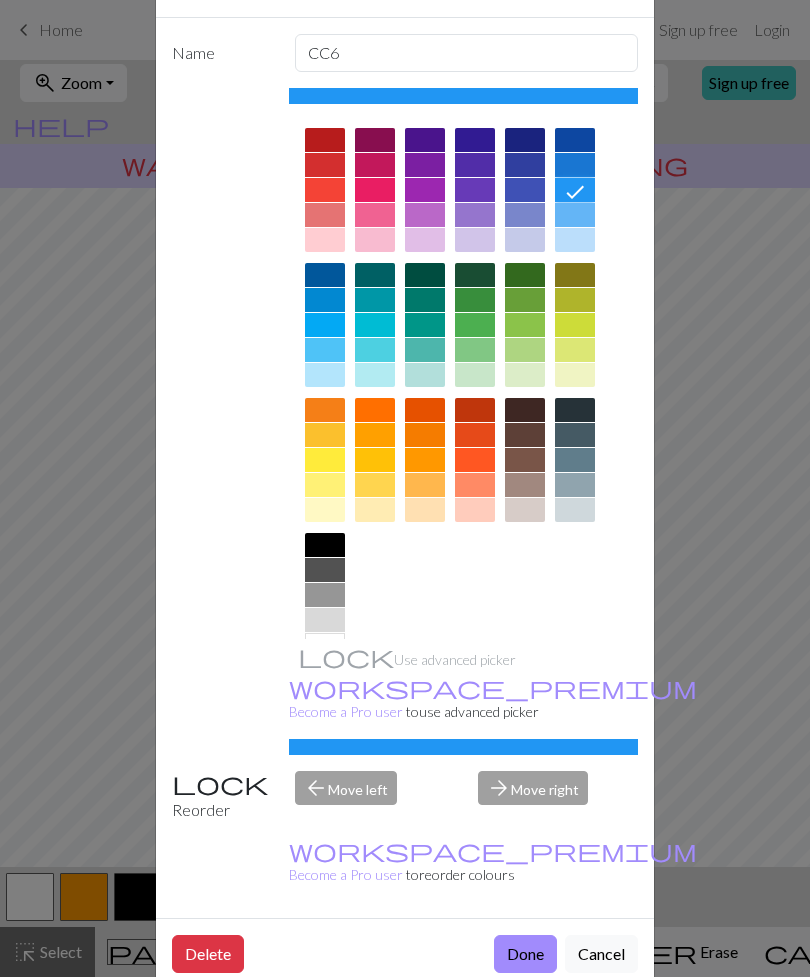 click on "Done" at bounding box center (525, 954) 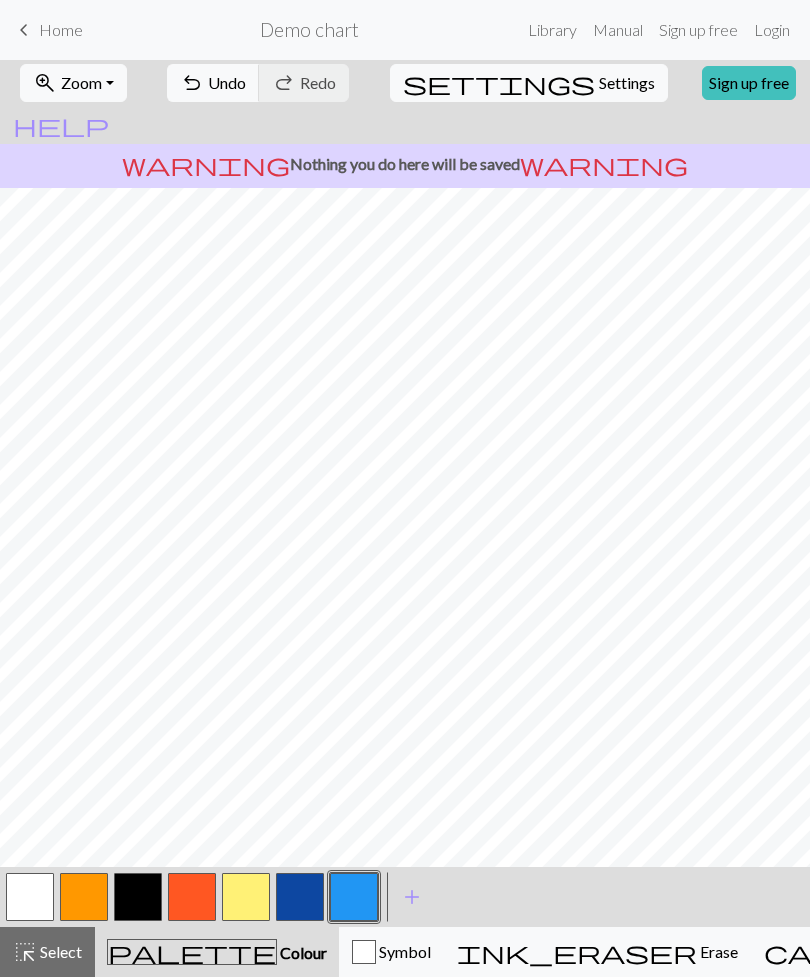 click on "add" at bounding box center [412, 897] 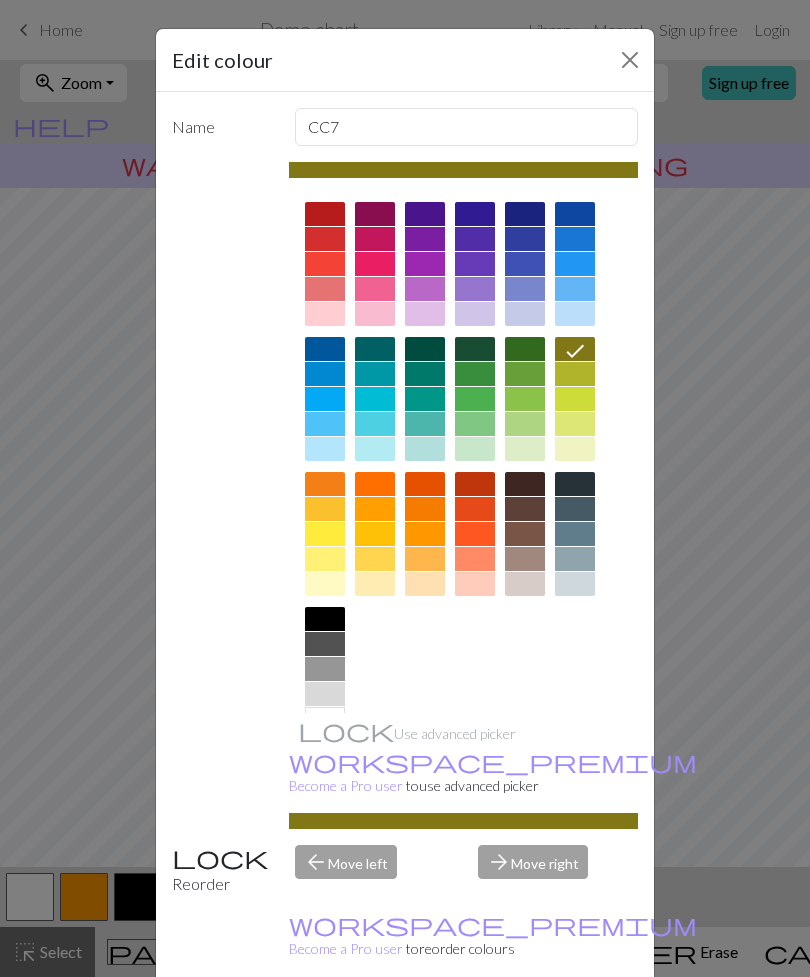 click at bounding box center [575, 314] 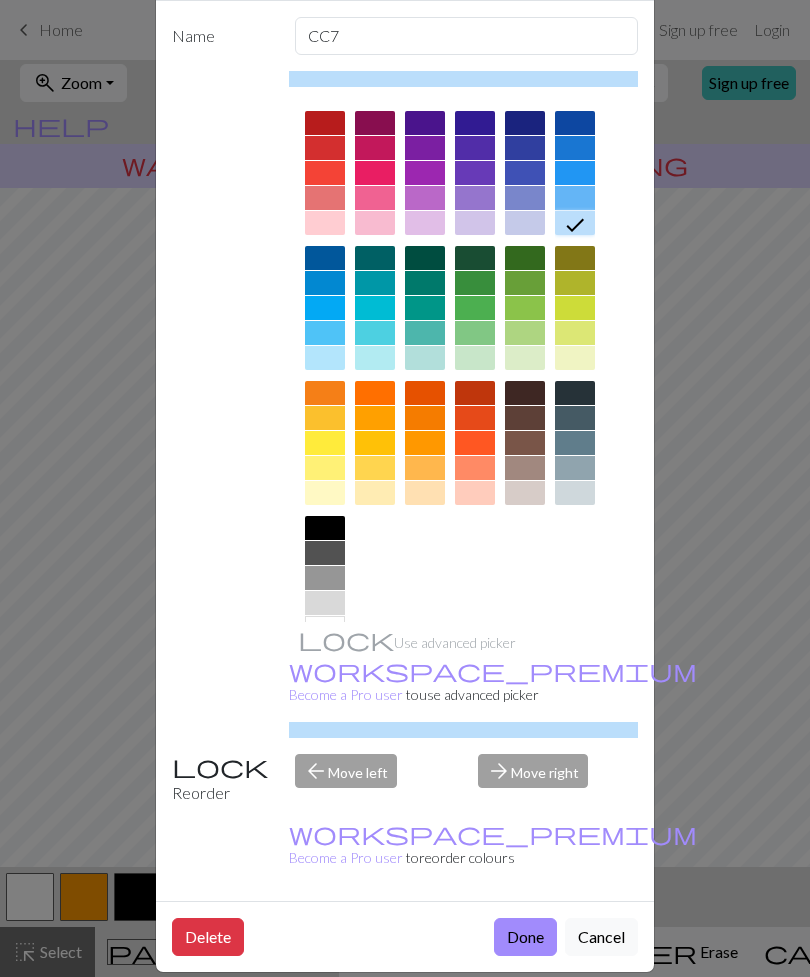 scroll, scrollTop: 91, scrollLeft: 0, axis: vertical 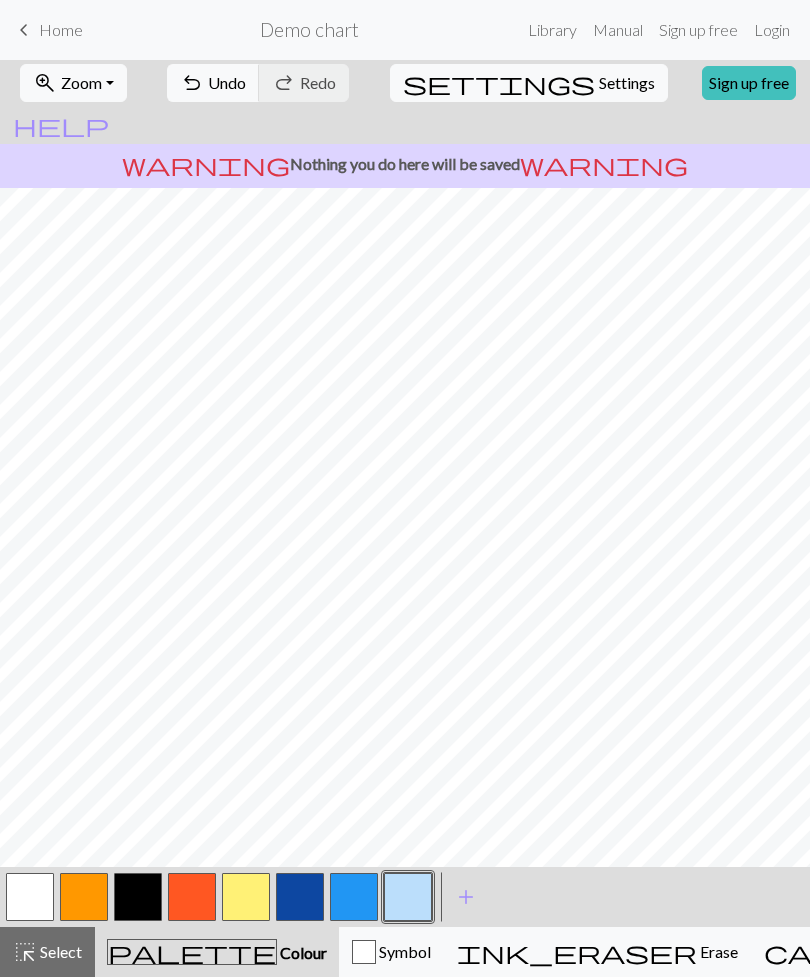 click at bounding box center [192, 897] 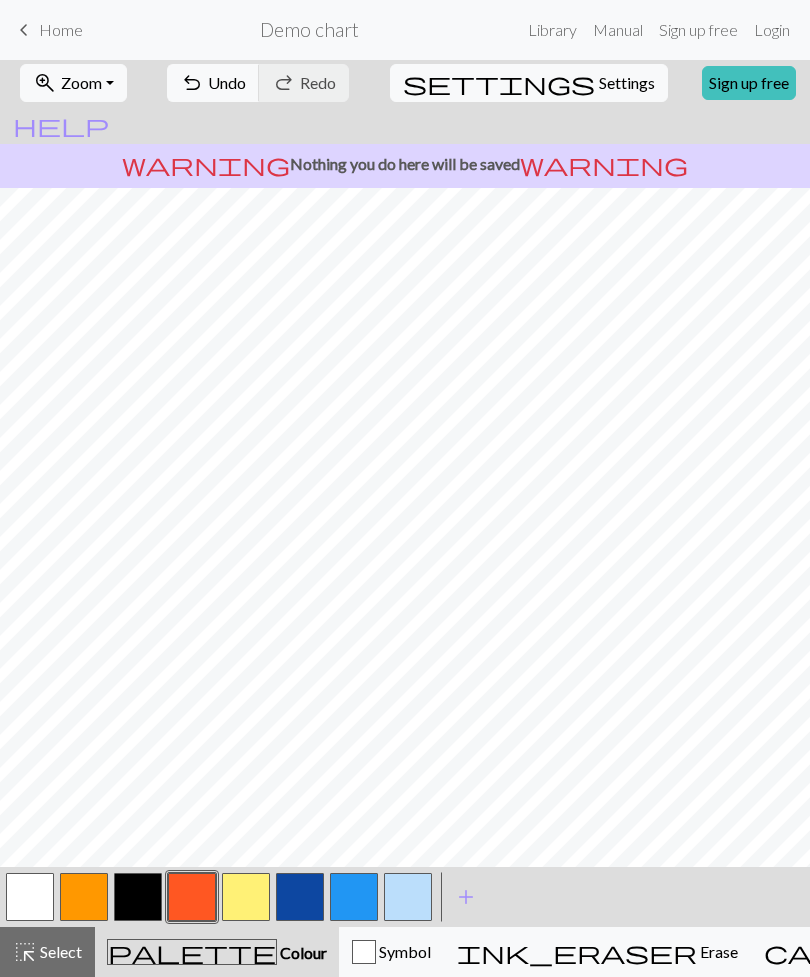 click at bounding box center (192, 897) 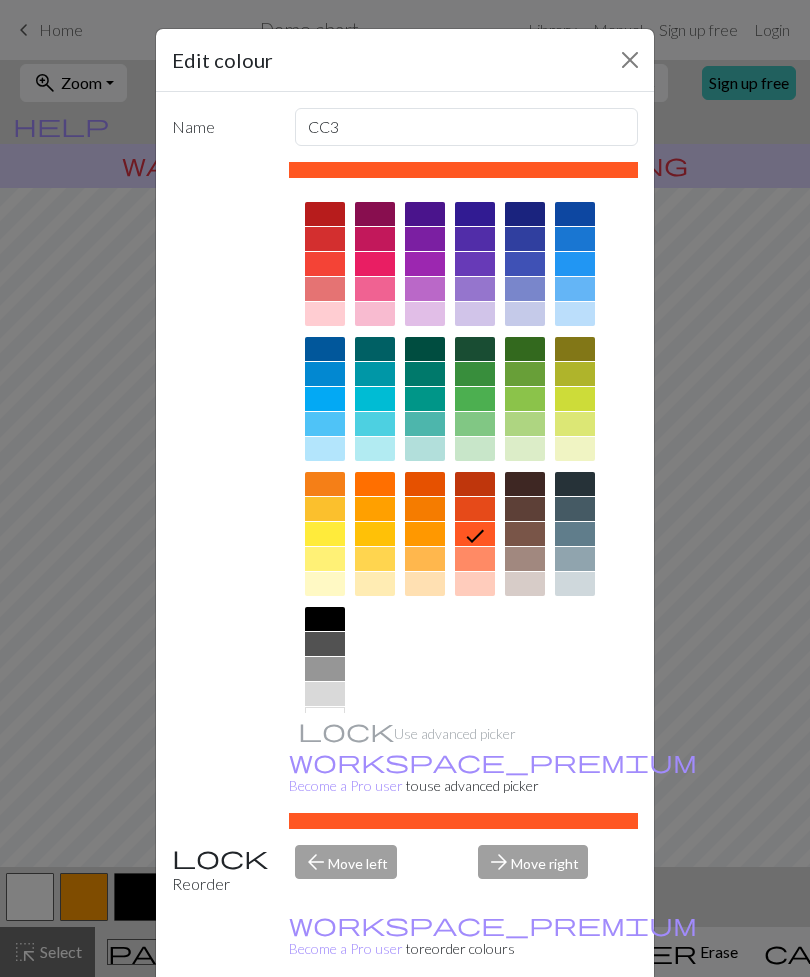 click at bounding box center [475, 559] 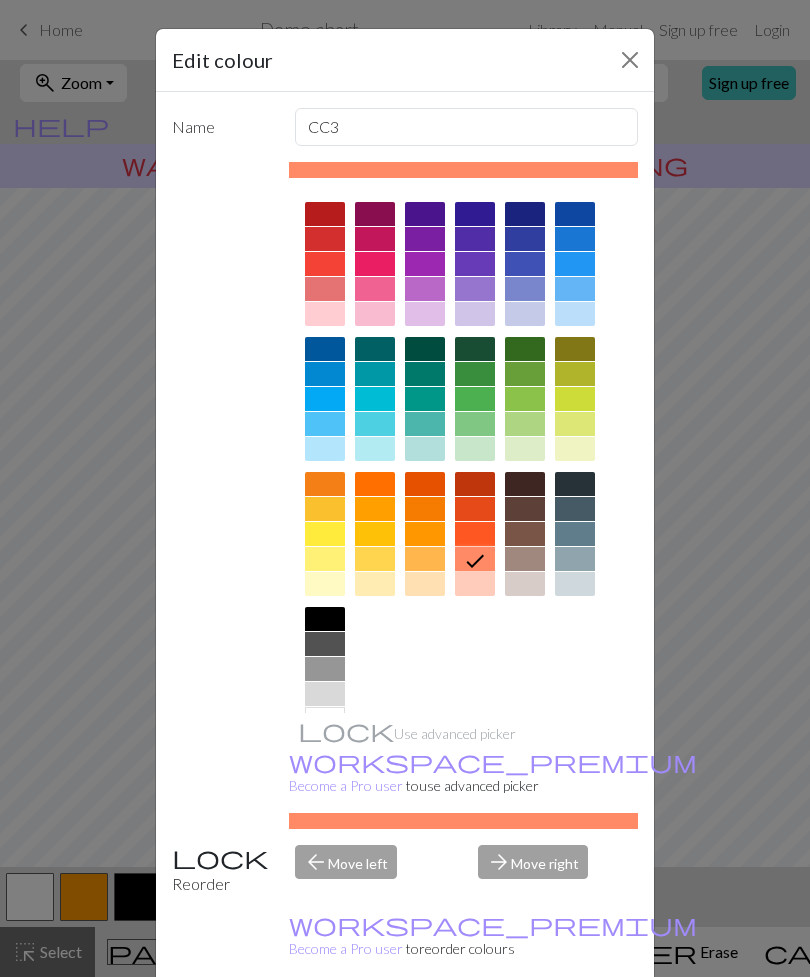scroll, scrollTop: 42, scrollLeft: 0, axis: vertical 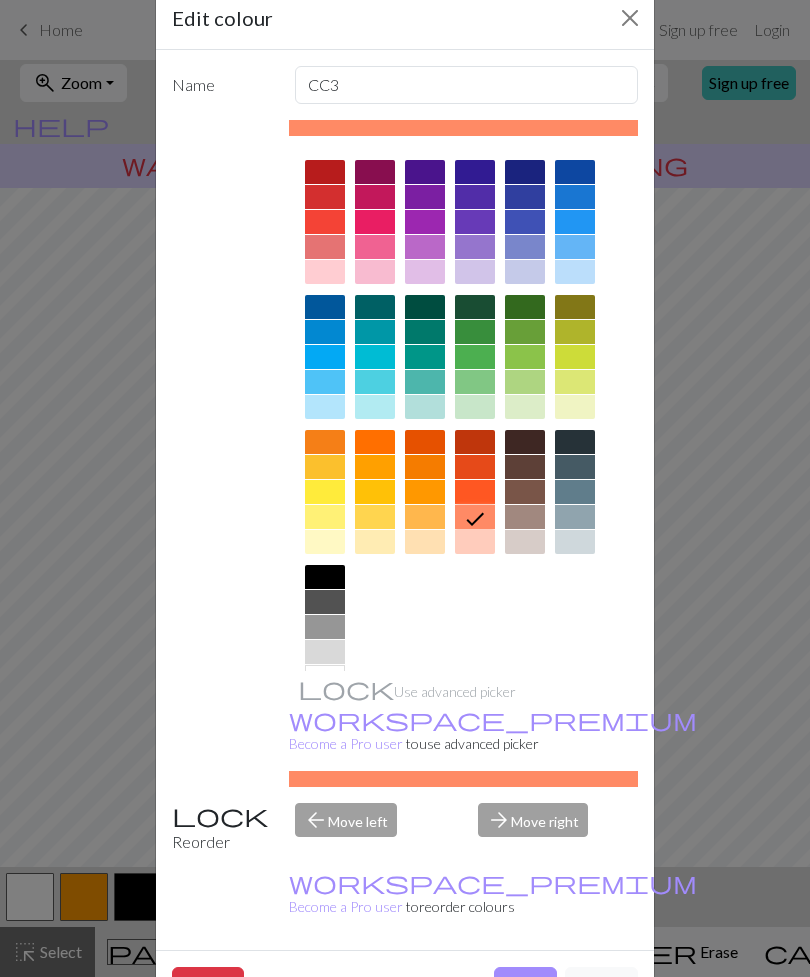 click on "Done" at bounding box center [525, 986] 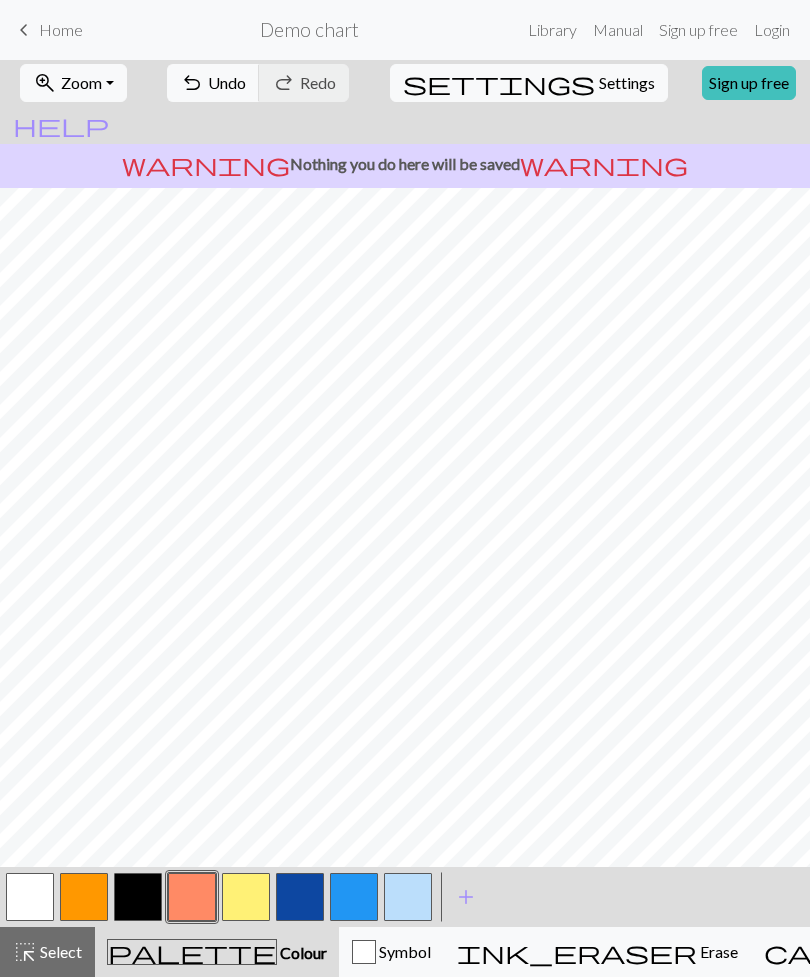 click at bounding box center [138, 897] 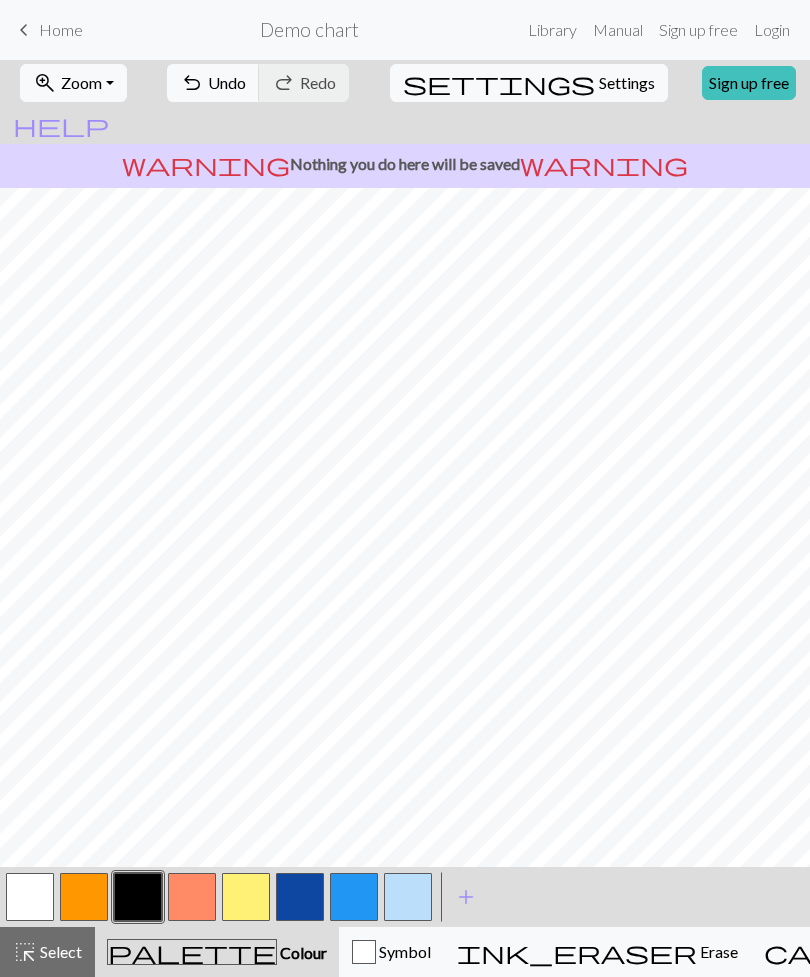 click at bounding box center [138, 897] 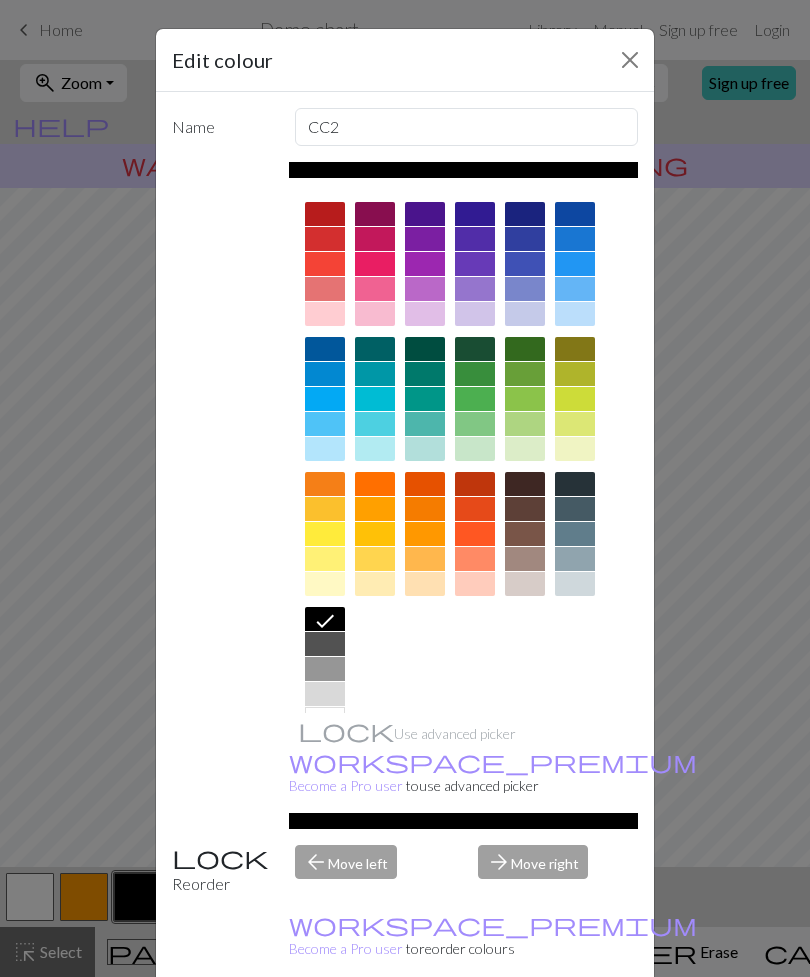 click at bounding box center (475, 509) 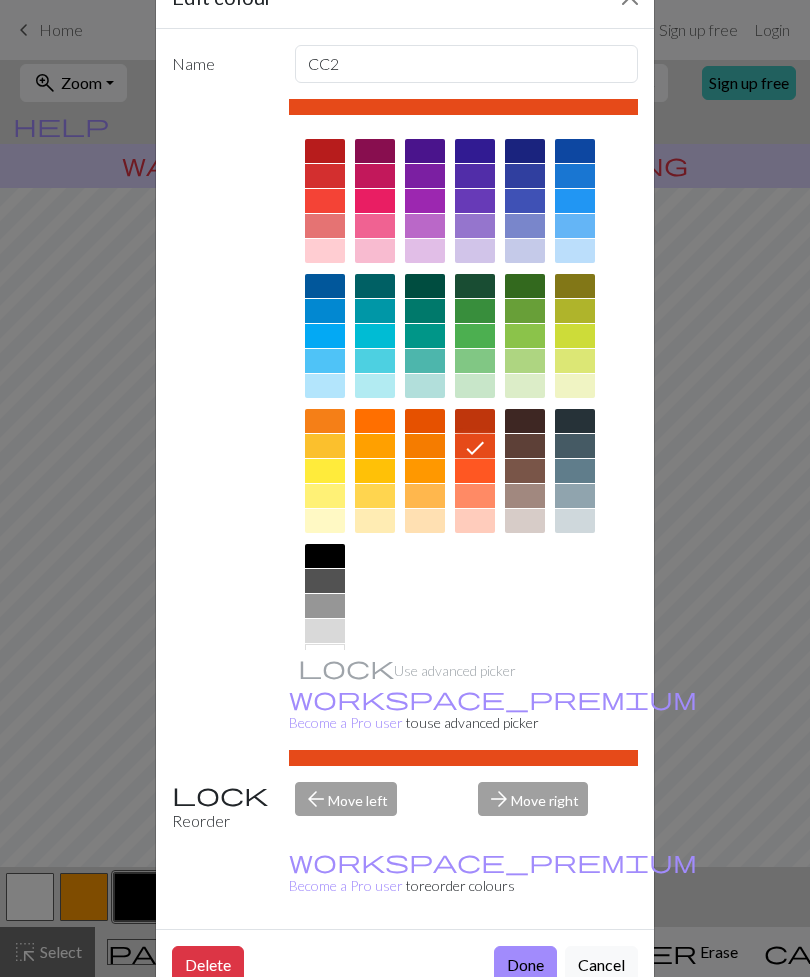scroll, scrollTop: 71, scrollLeft: 0, axis: vertical 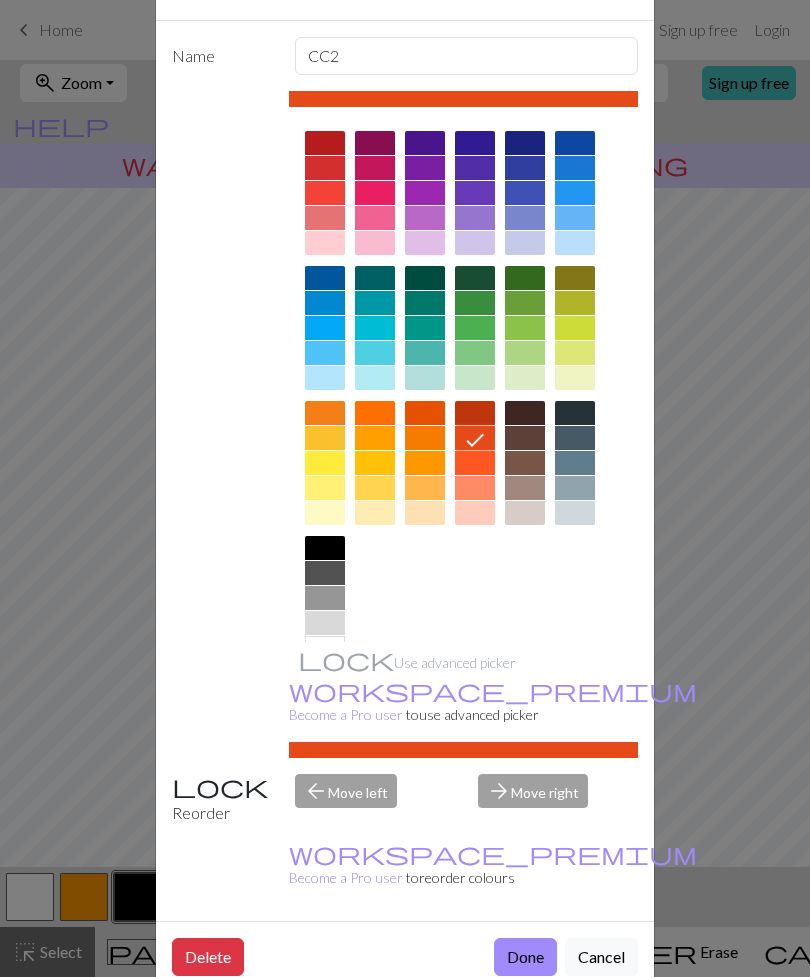click at bounding box center (425, 413) 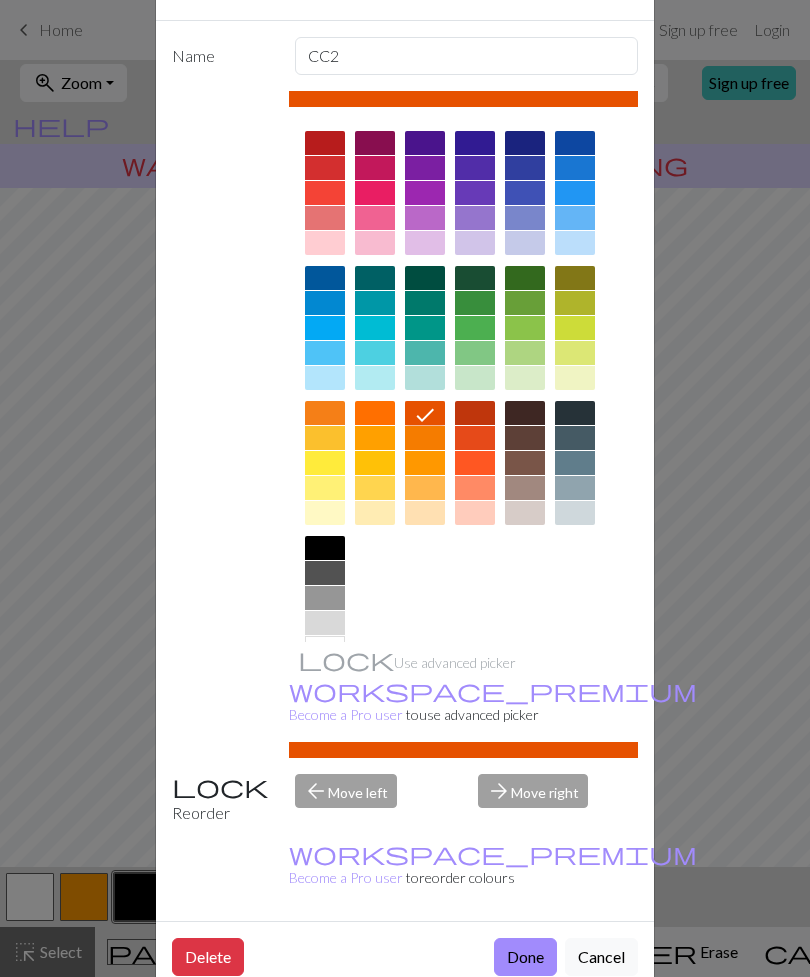 click on "Done" at bounding box center [525, 957] 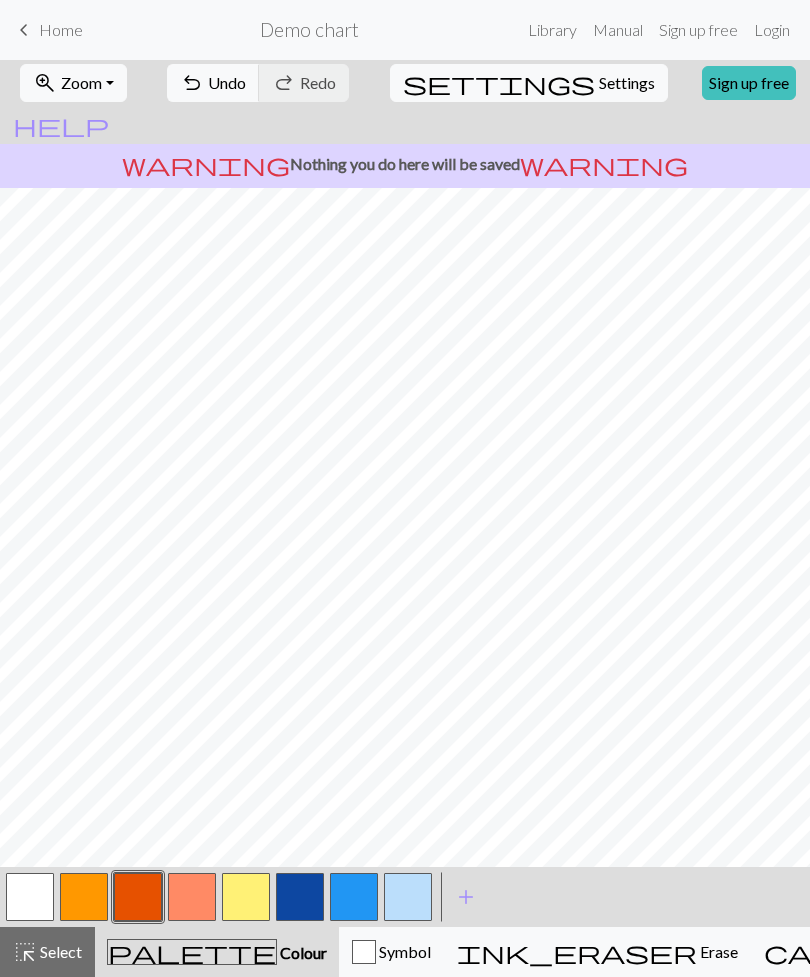 click at bounding box center [192, 897] 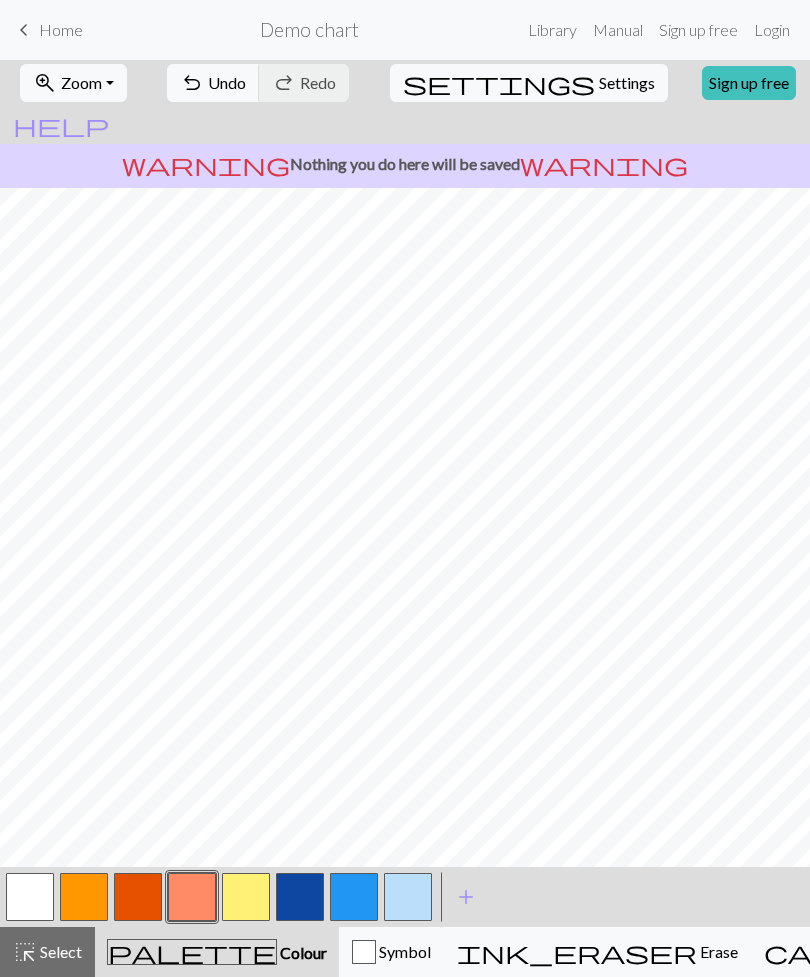 click at bounding box center [192, 897] 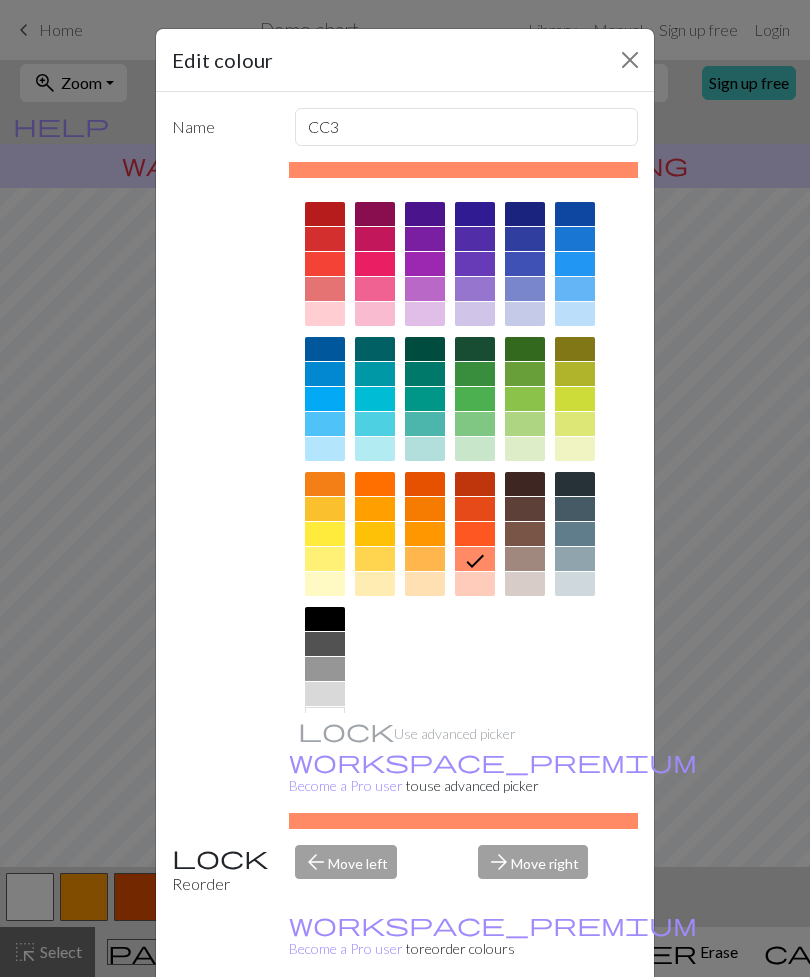 click at bounding box center [425, 534] 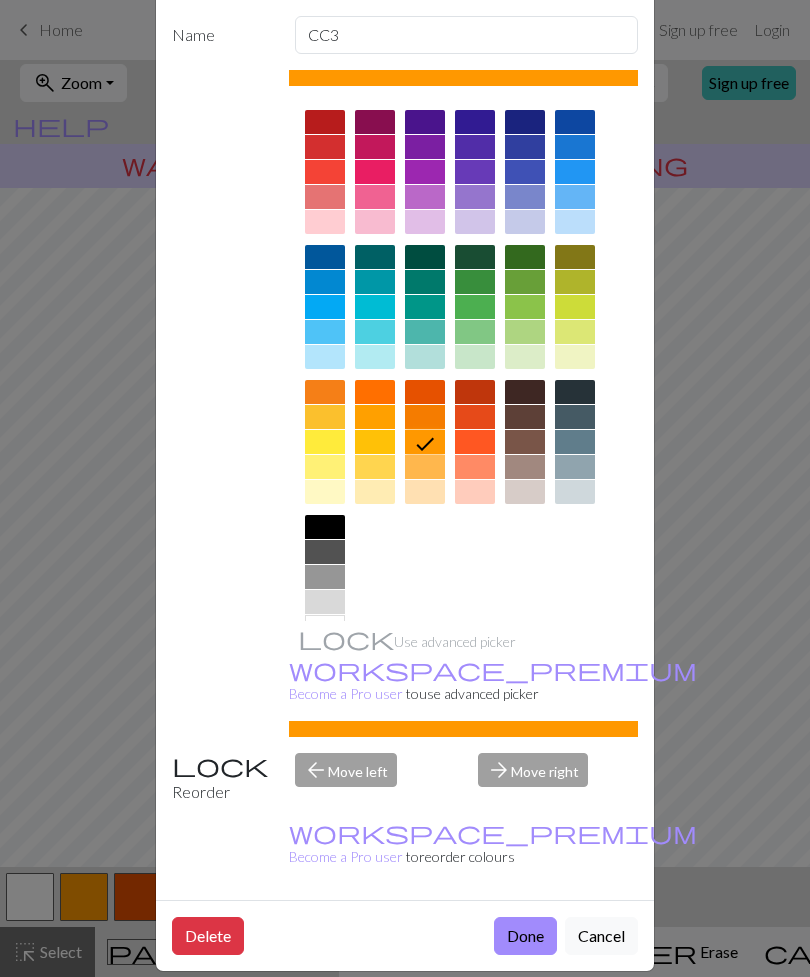 scroll, scrollTop: 91, scrollLeft: 0, axis: vertical 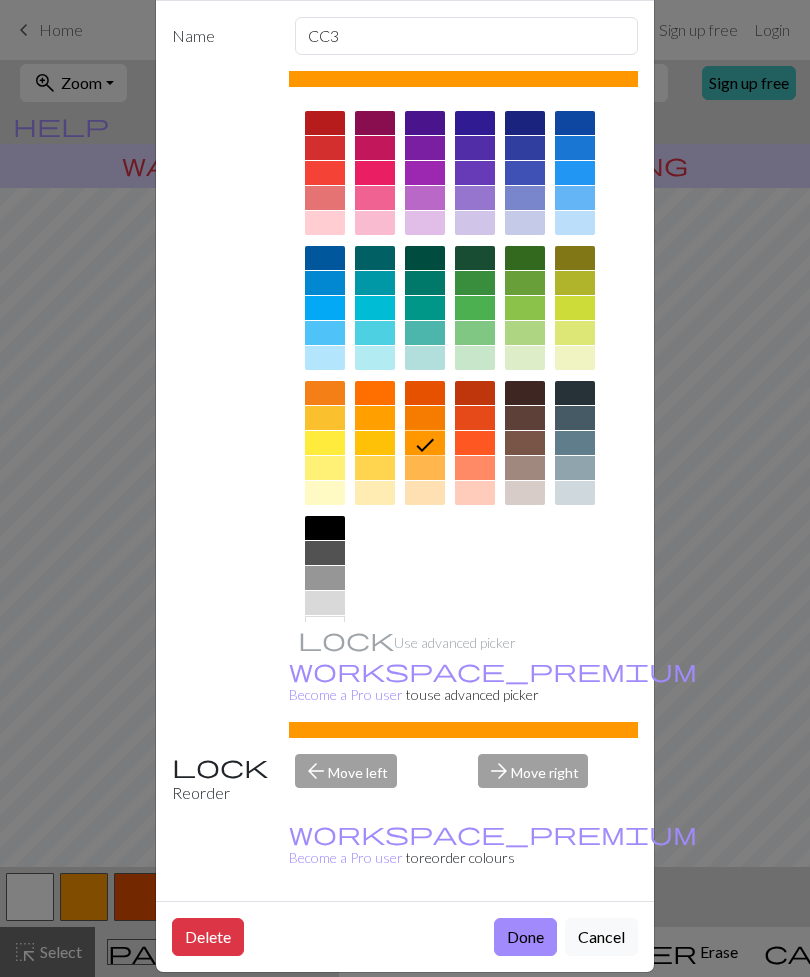 click on "Done" at bounding box center [525, 937] 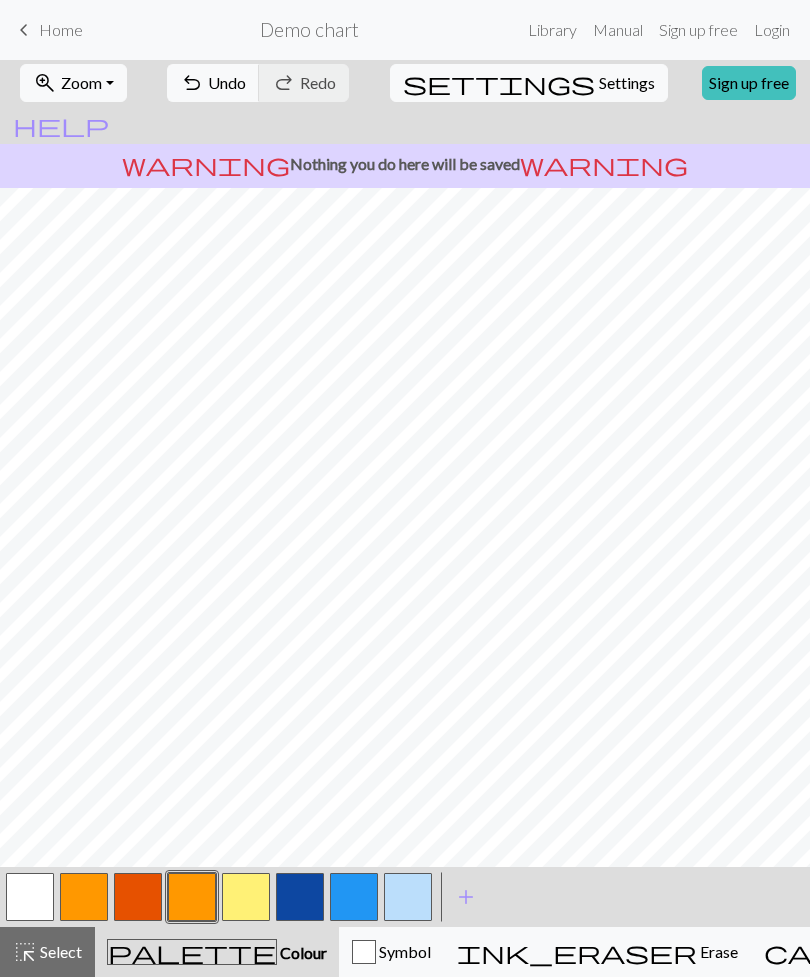 click at bounding box center (84, 897) 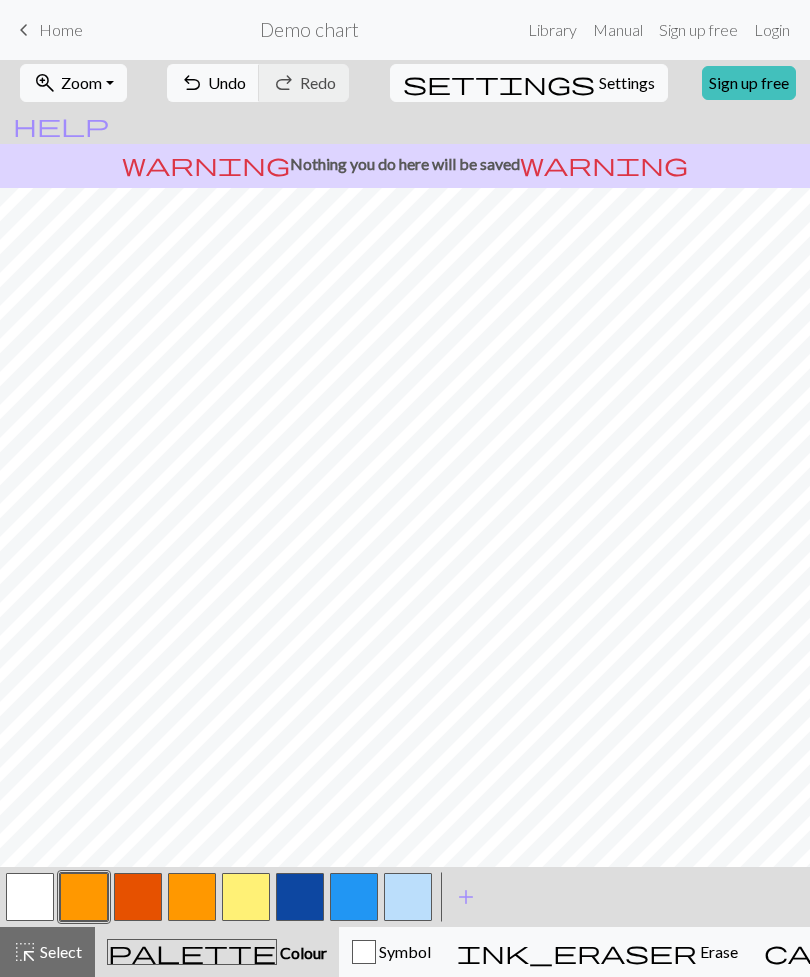 click at bounding box center (84, 897) 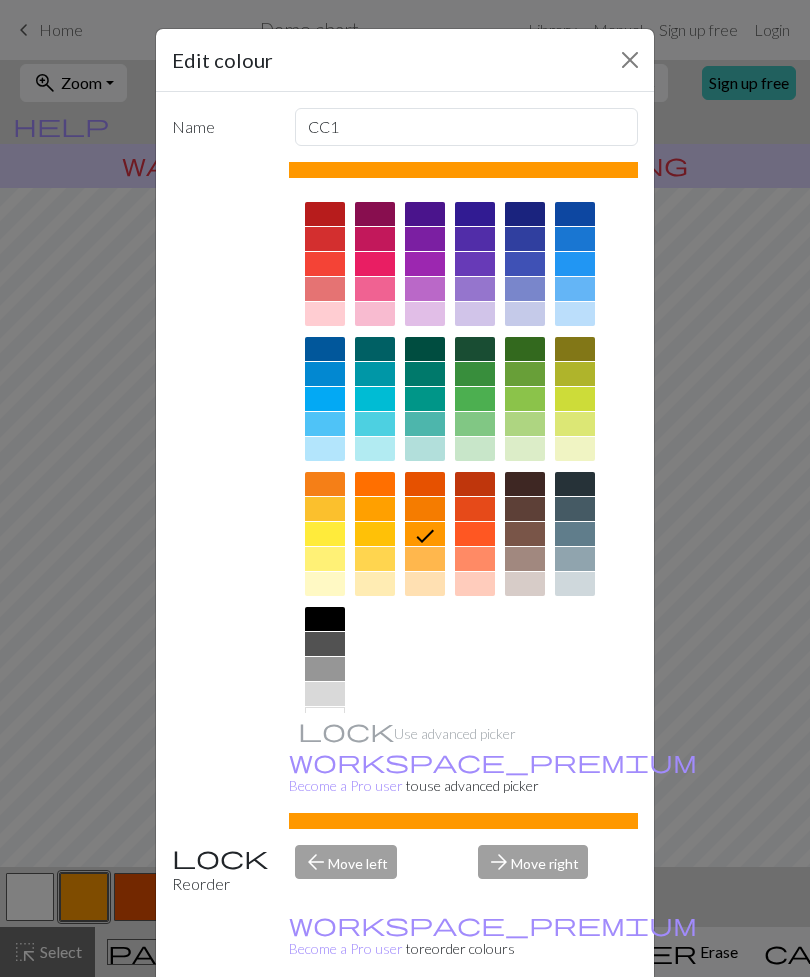 click at bounding box center [325, 619] 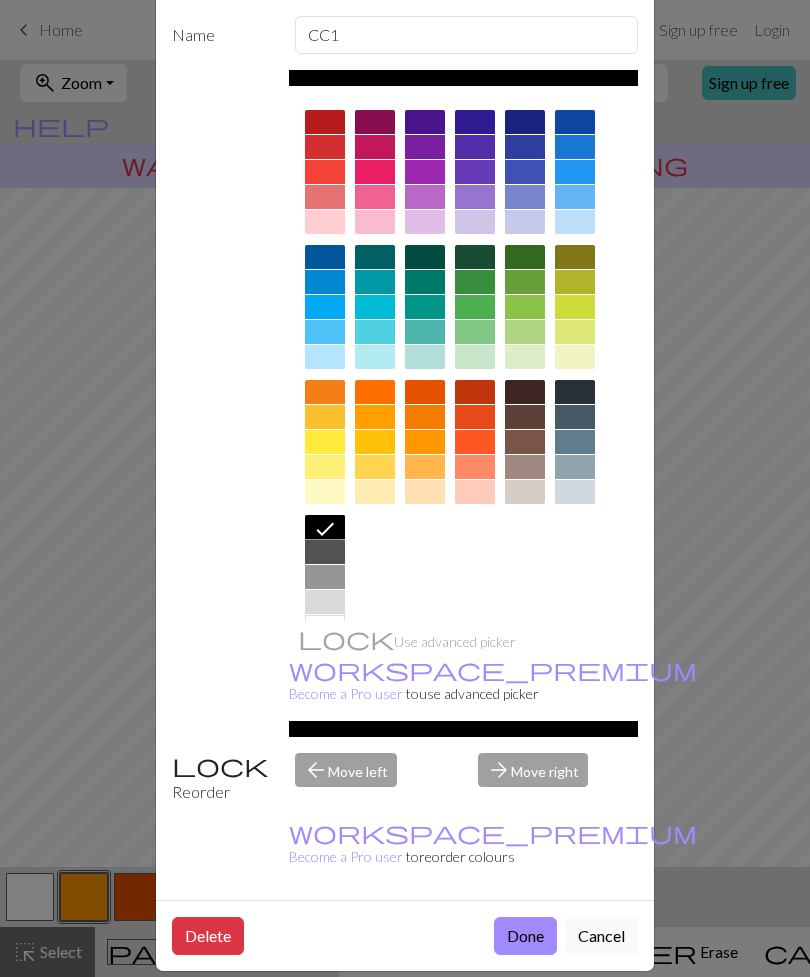 scroll, scrollTop: 91, scrollLeft: 0, axis: vertical 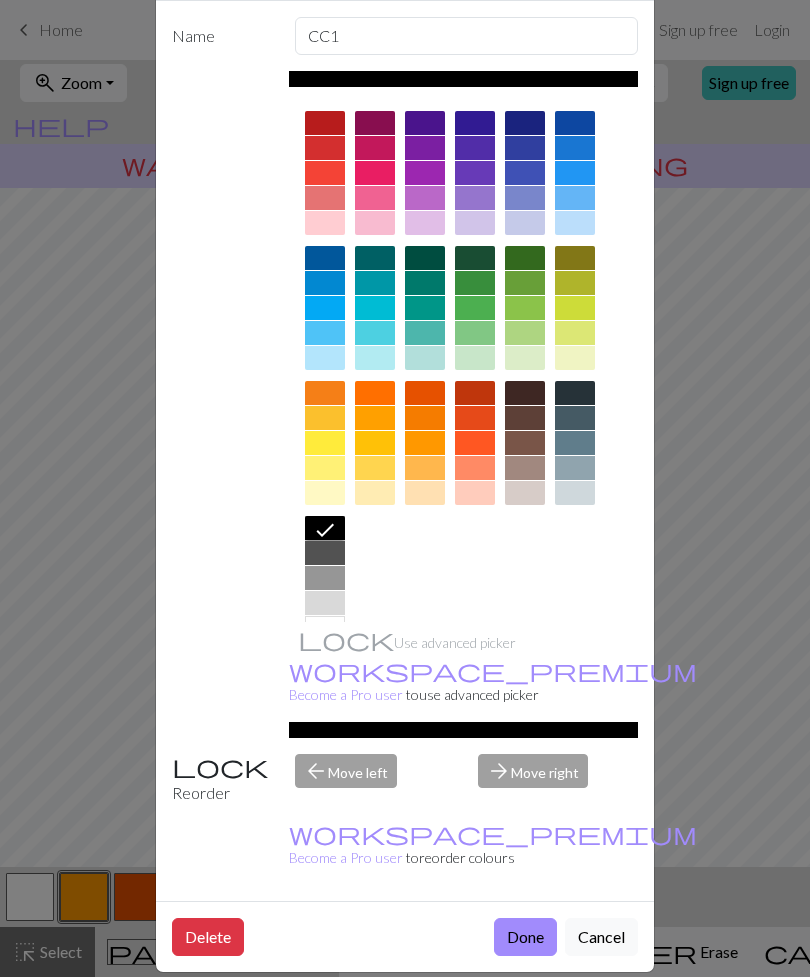 click on "Done" at bounding box center [525, 937] 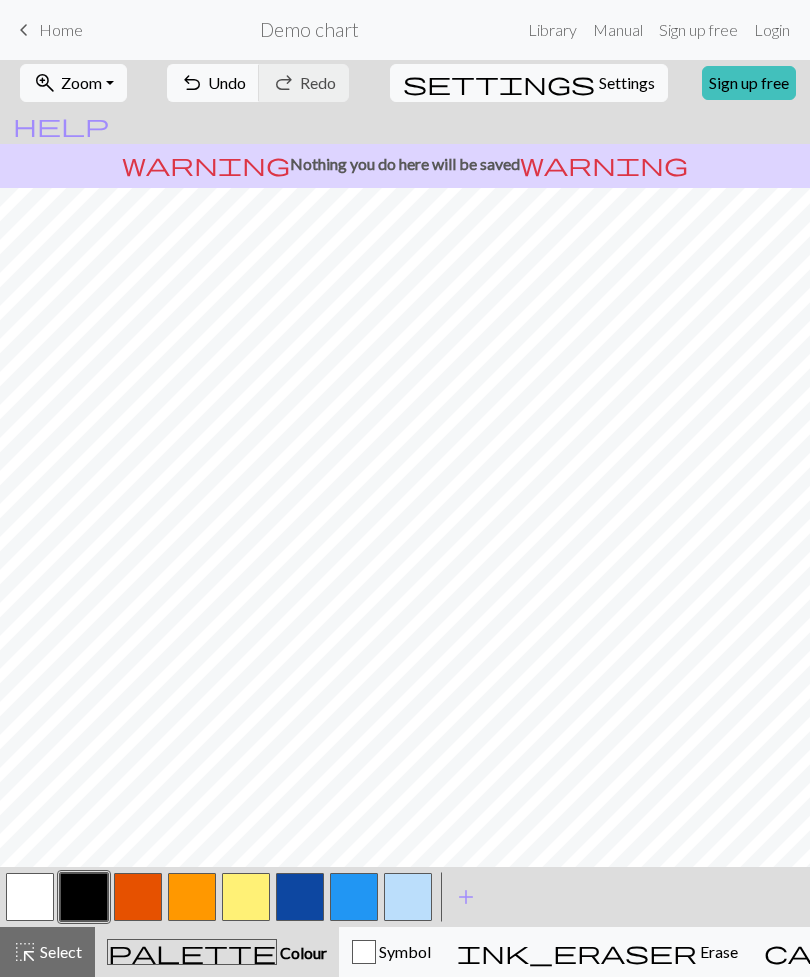 click at bounding box center (246, 897) 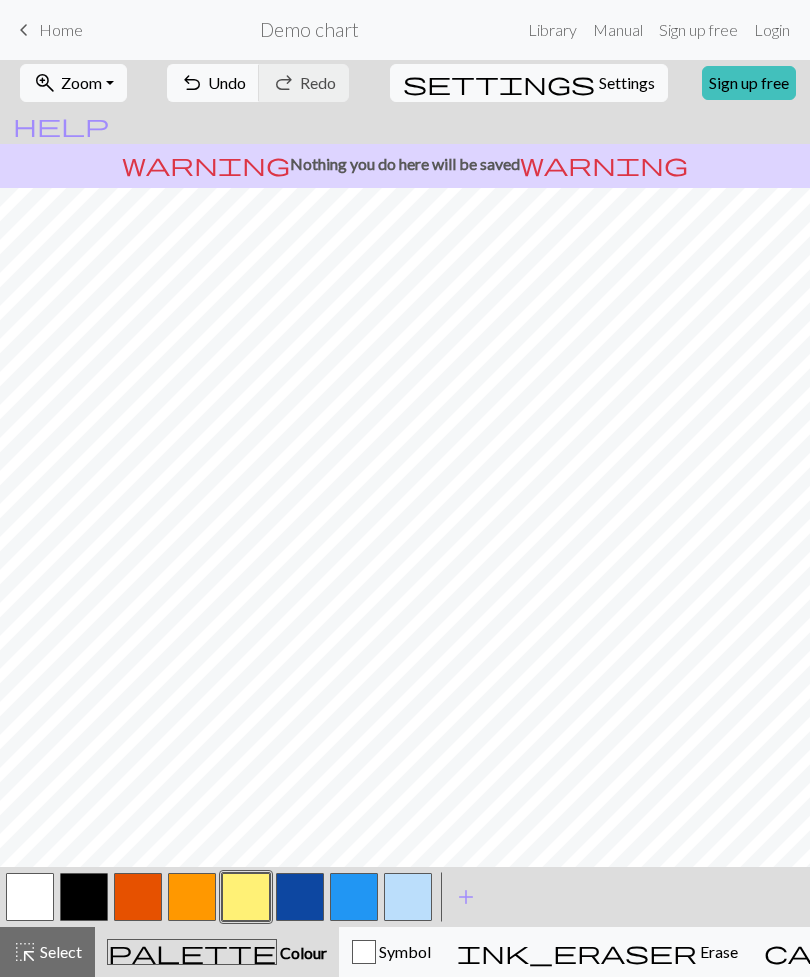 click at bounding box center [246, 897] 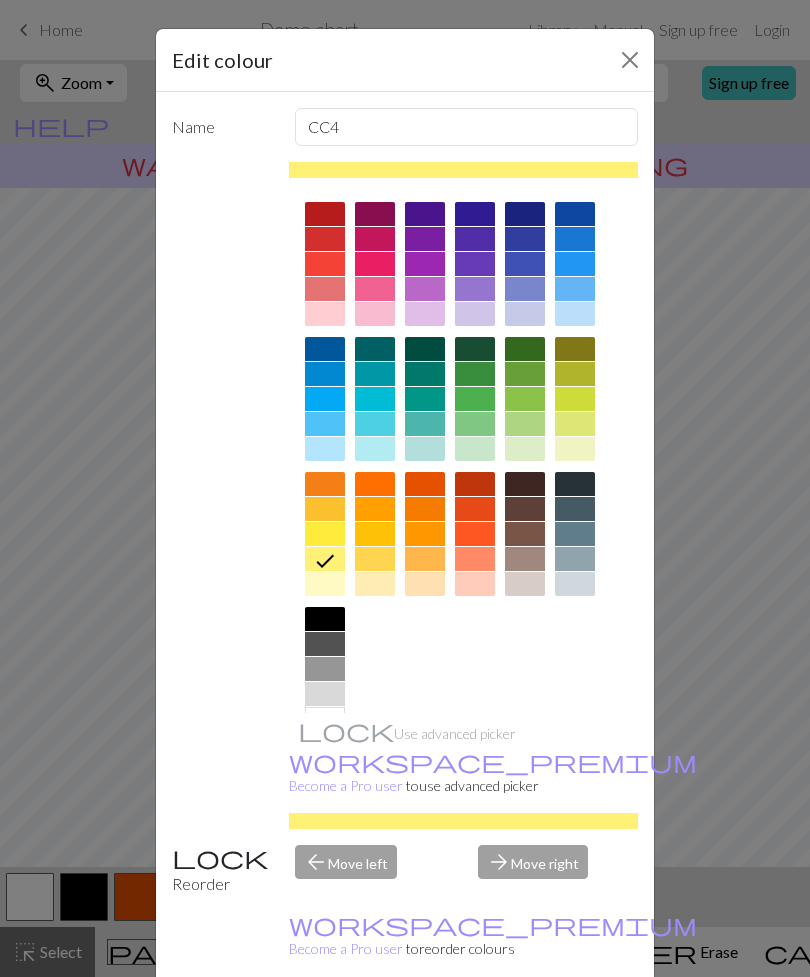 click at bounding box center [425, 584] 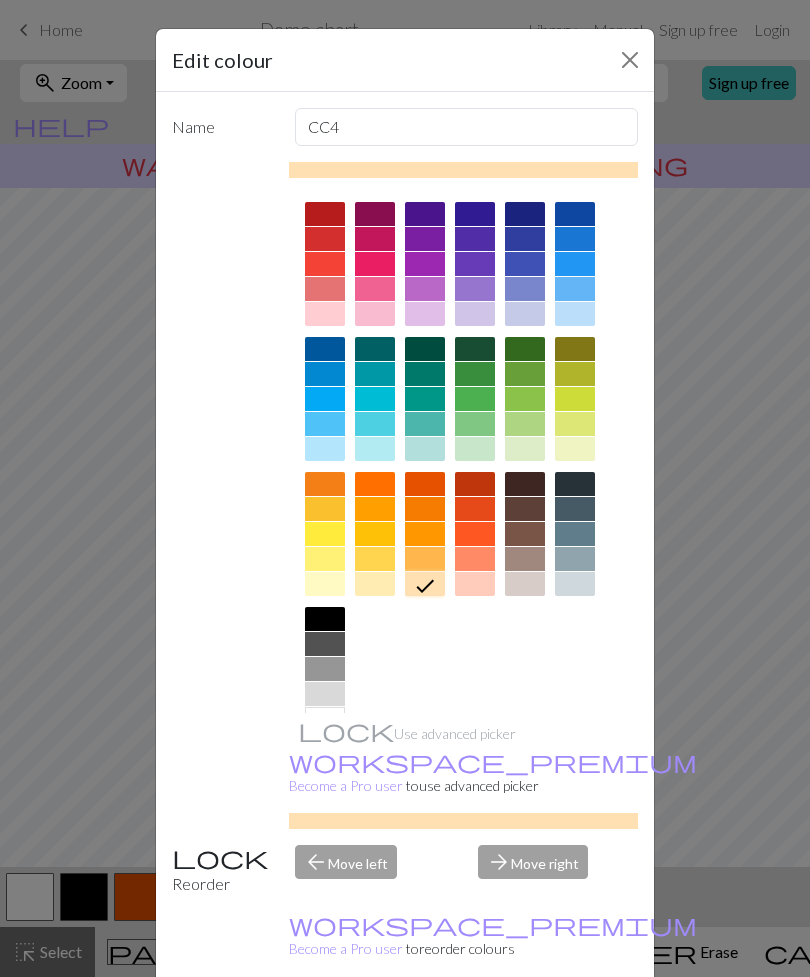 click at bounding box center [375, 584] 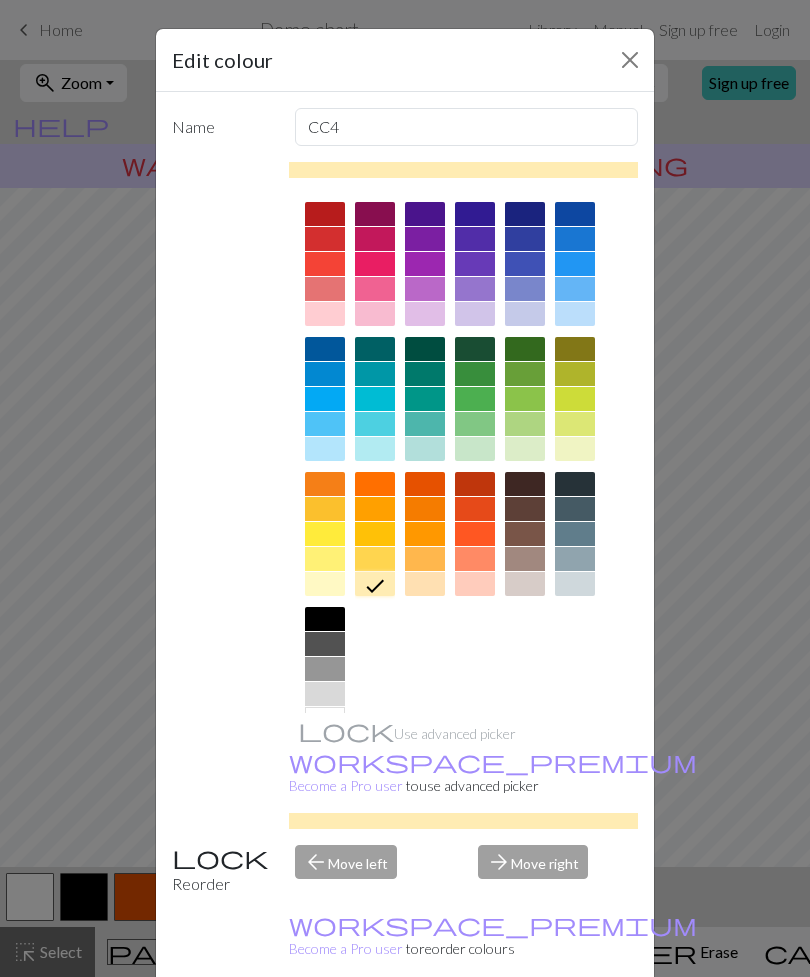 scroll, scrollTop: 42, scrollLeft: 0, axis: vertical 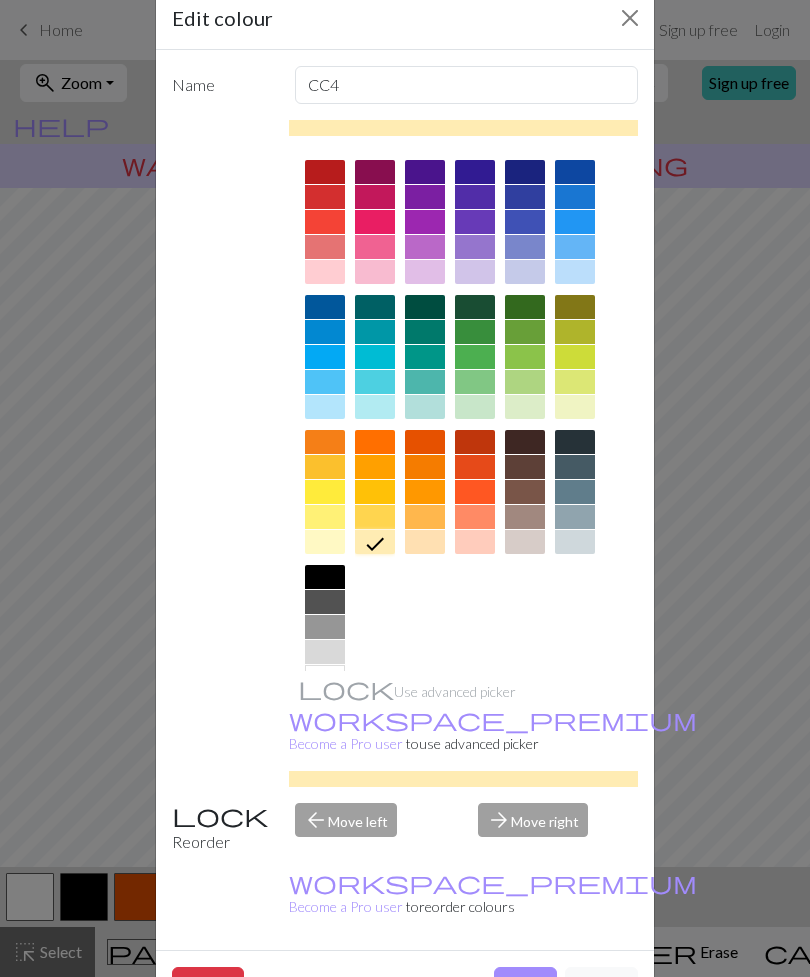 click on "Done" at bounding box center [525, 986] 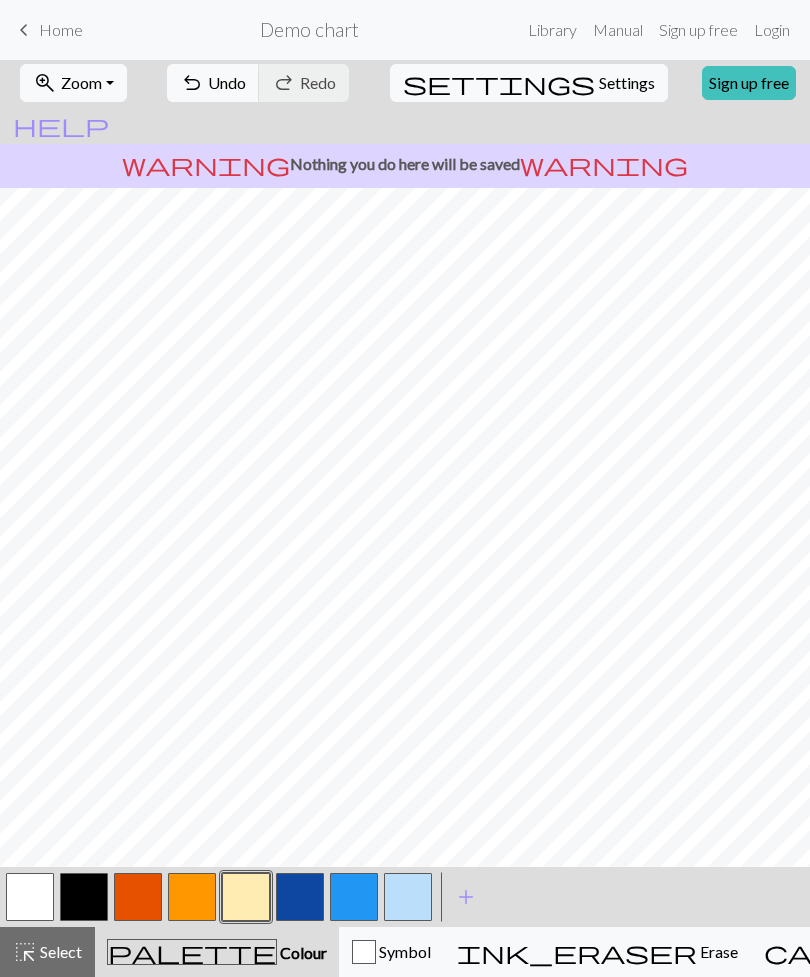 click on "add" at bounding box center [466, 897] 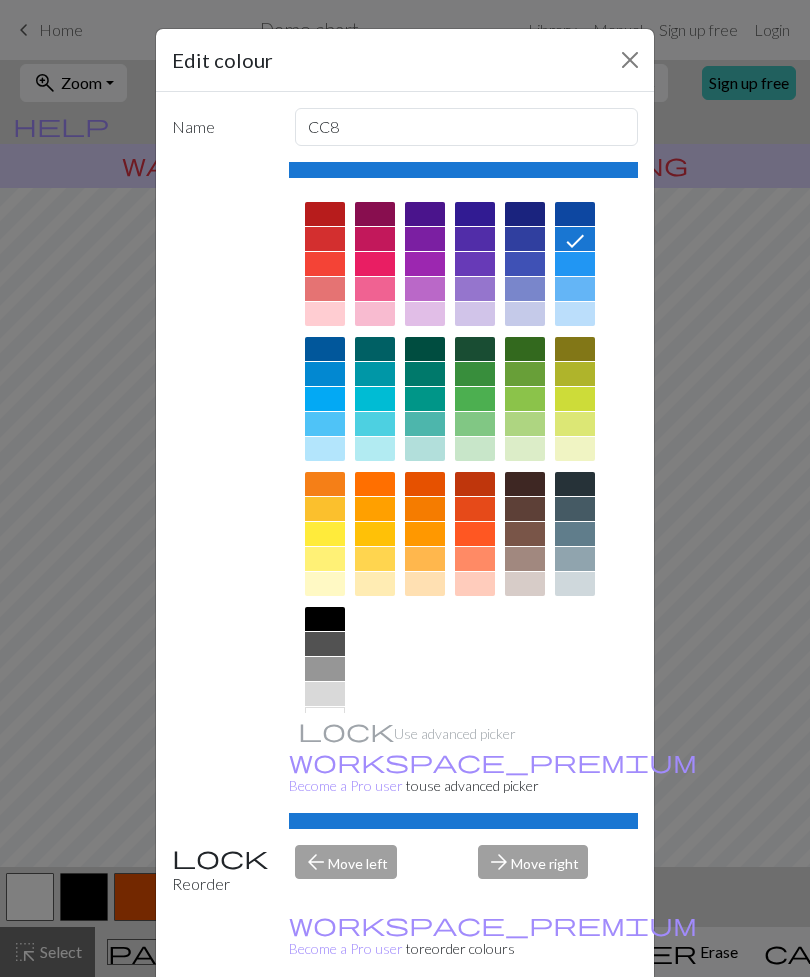 click at bounding box center [375, 534] 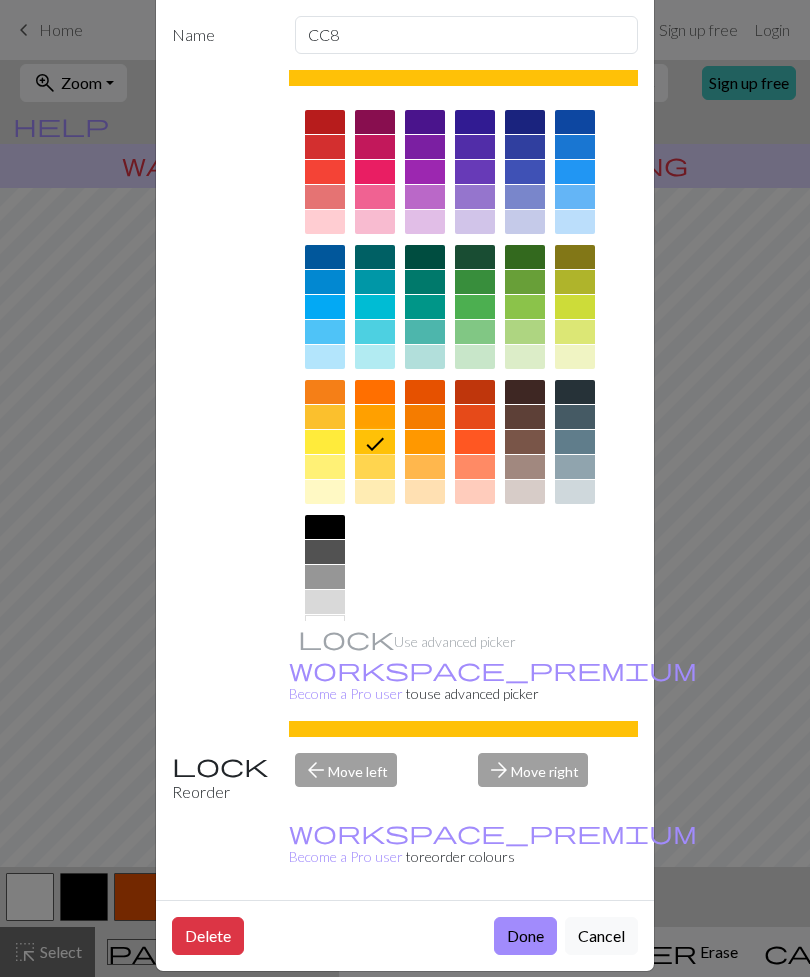 scroll, scrollTop: 91, scrollLeft: 0, axis: vertical 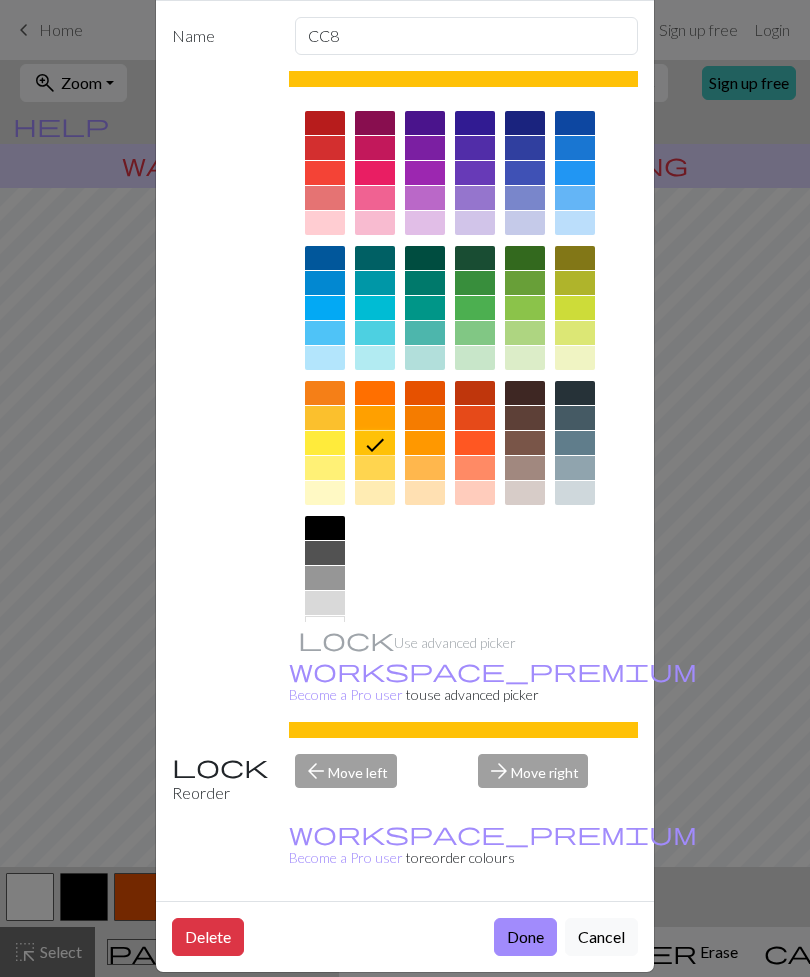 click on "Done" at bounding box center (525, 937) 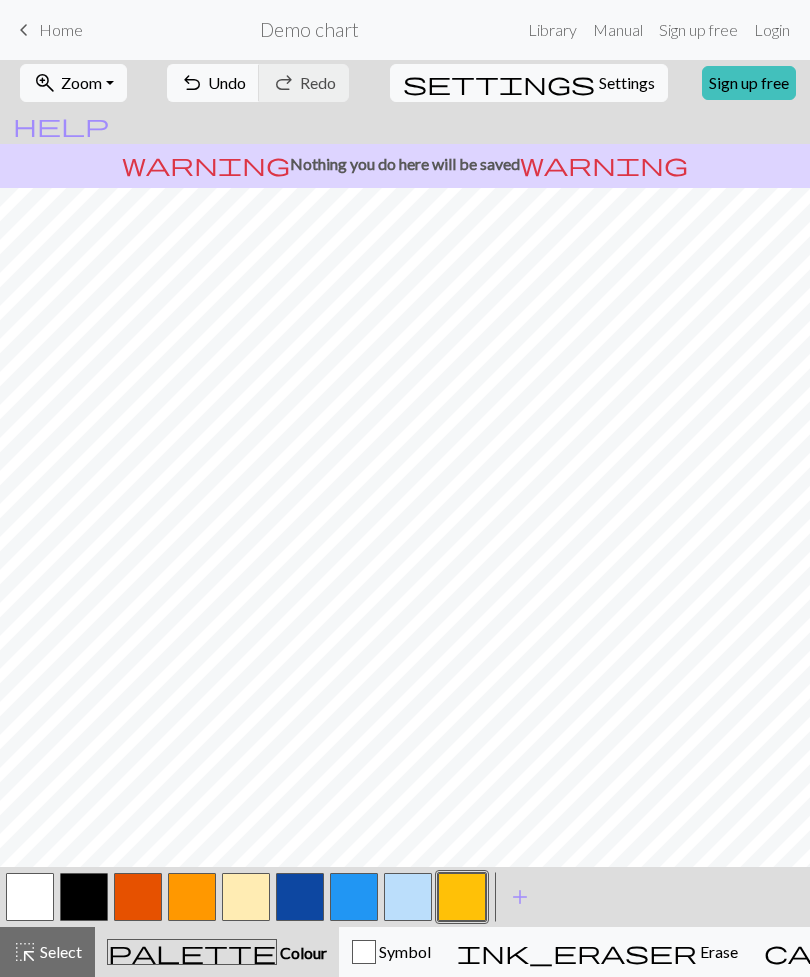 click at bounding box center (300, 897) 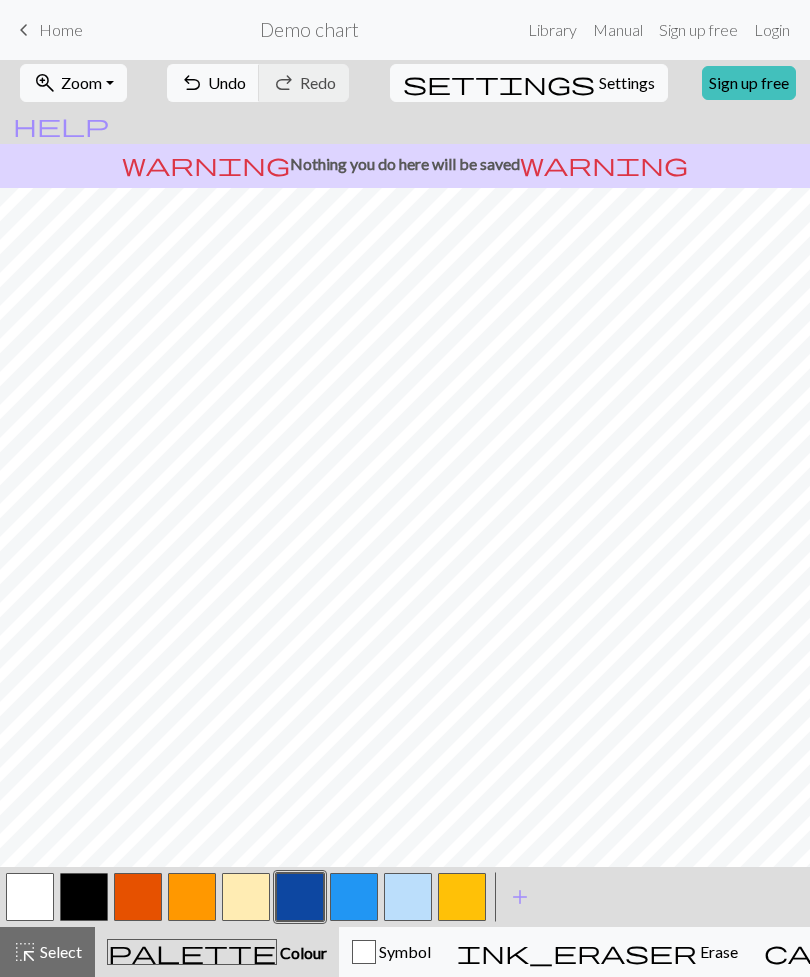 click at bounding box center (84, 897) 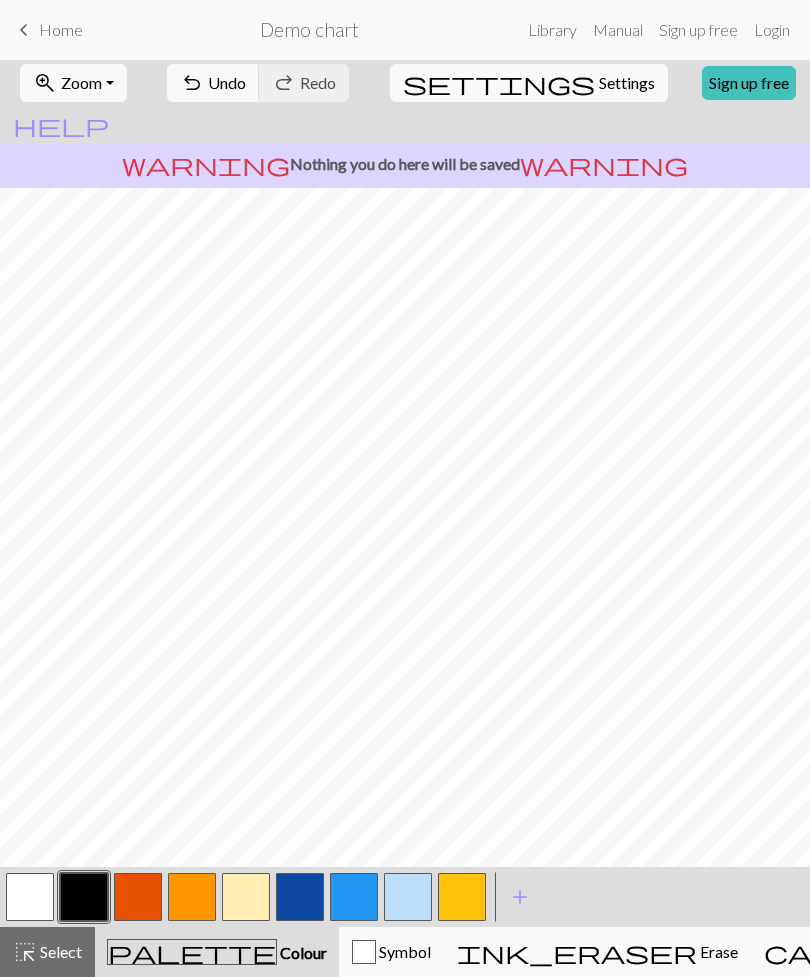 click at bounding box center (30, 897) 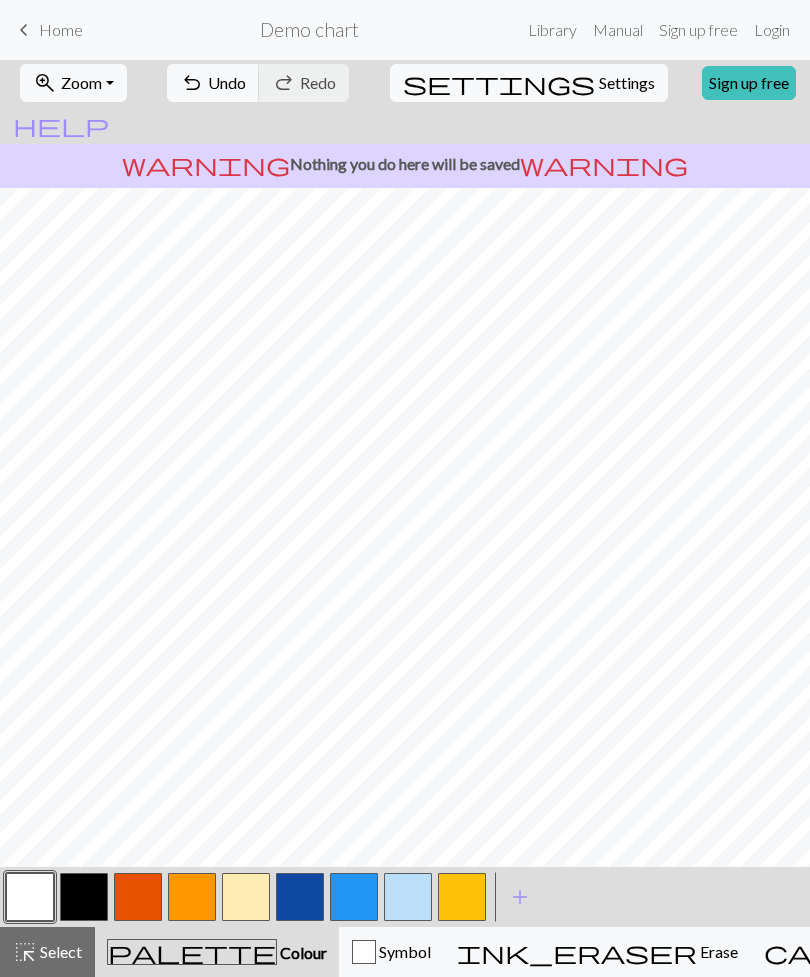 click at bounding box center (300, 897) 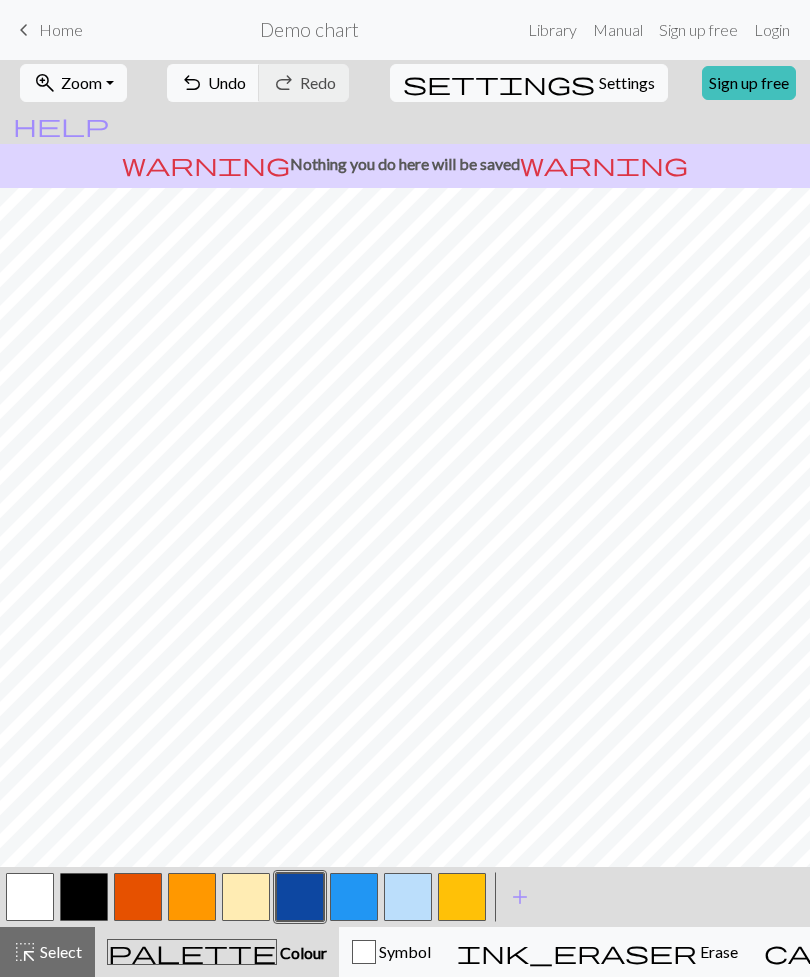 click at bounding box center (462, 897) 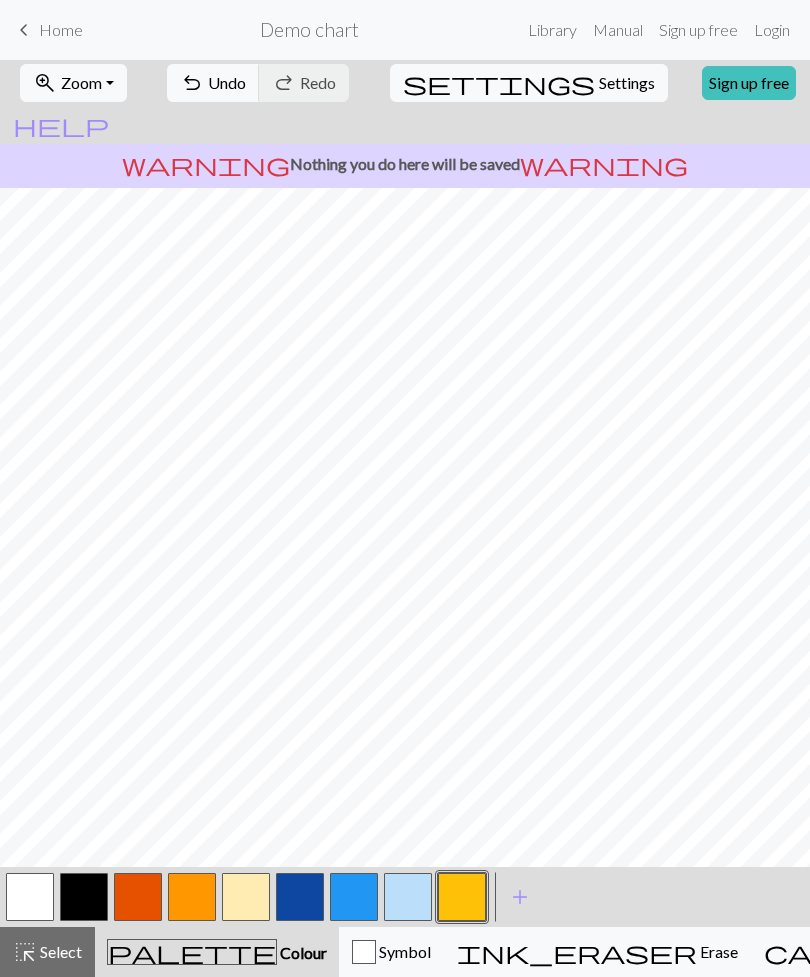 click at bounding box center (246, 897) 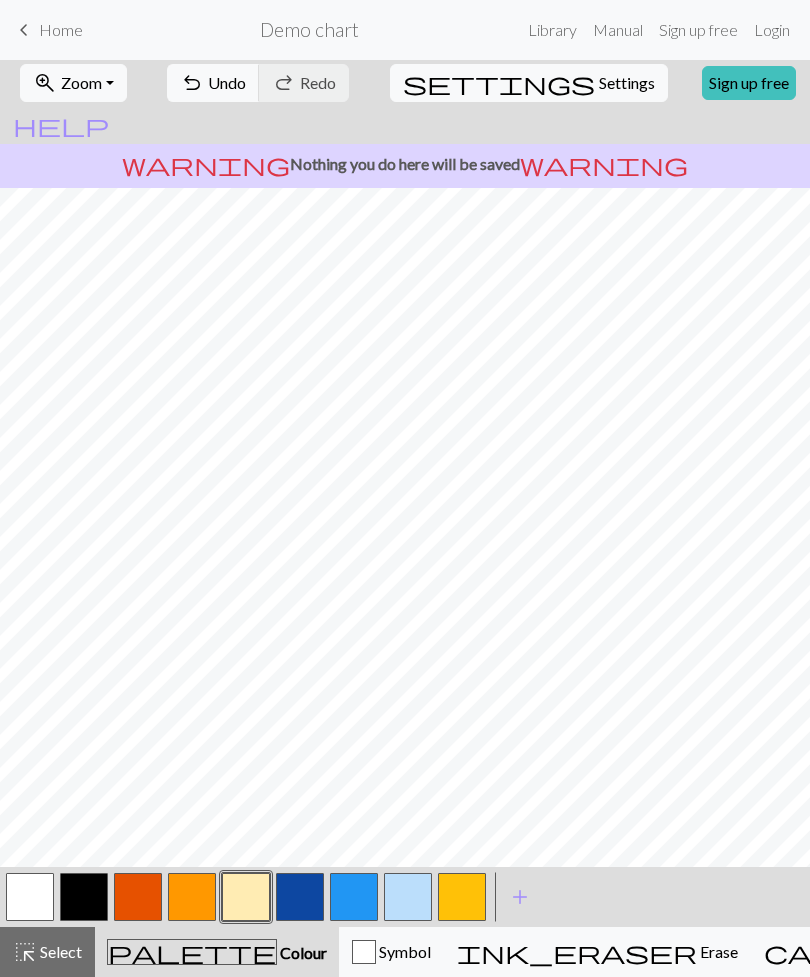 scroll, scrollTop: 41, scrollLeft: 242, axis: both 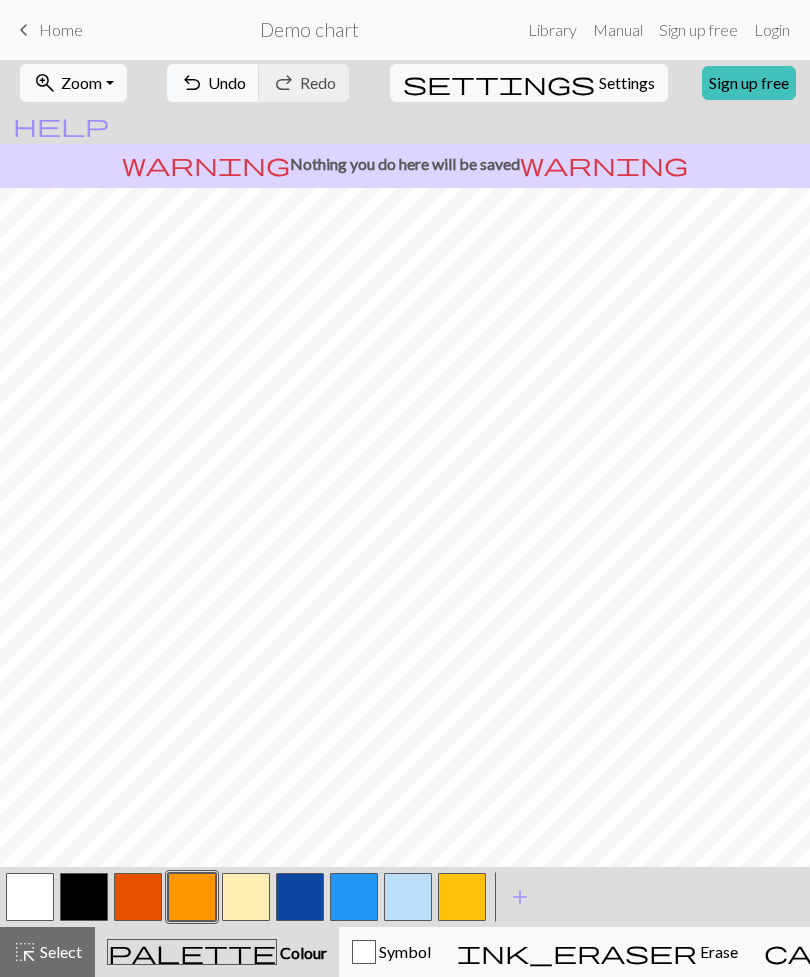 click at bounding box center [138, 897] 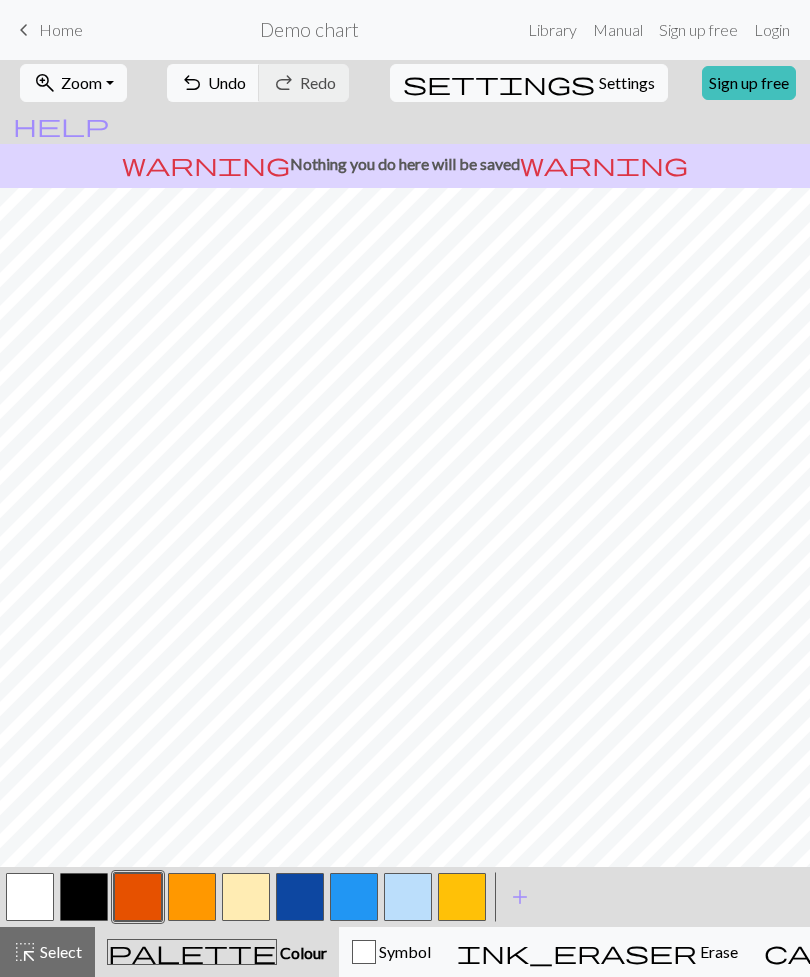 click at bounding box center (192, 897) 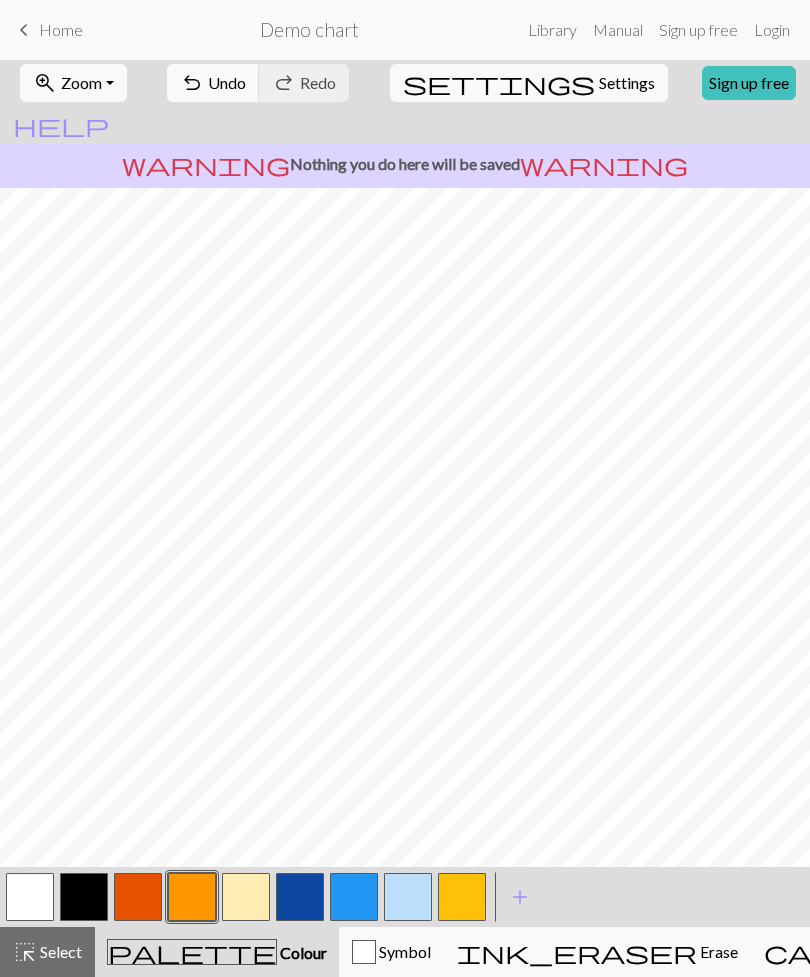 click at bounding box center (138, 897) 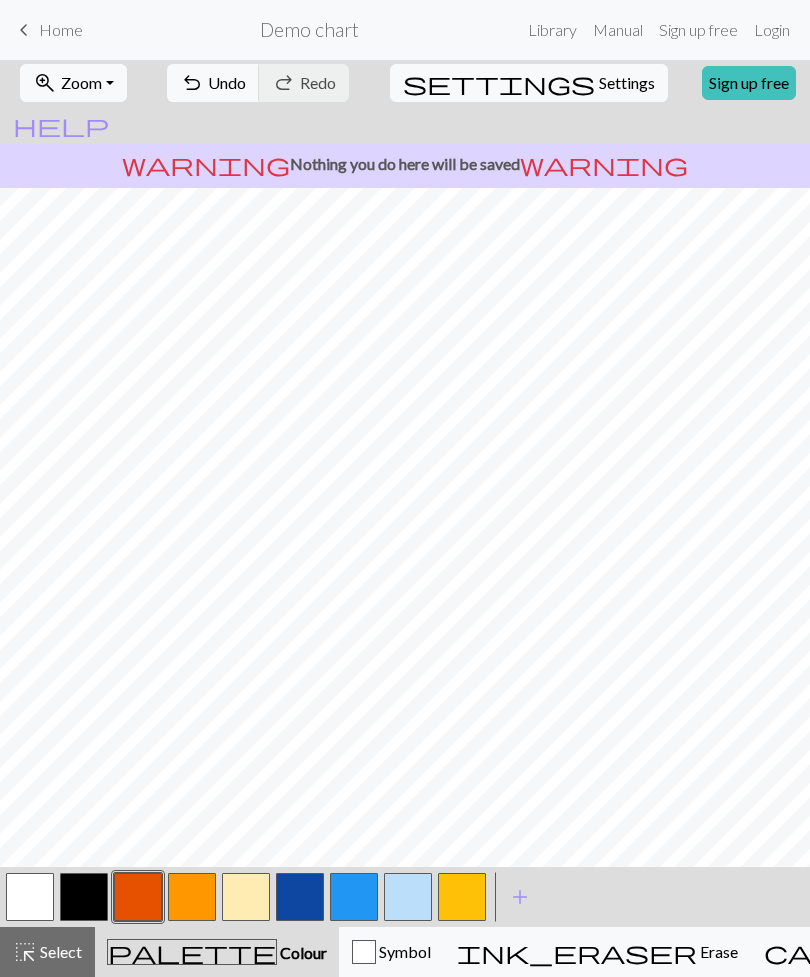 click at bounding box center (192, 897) 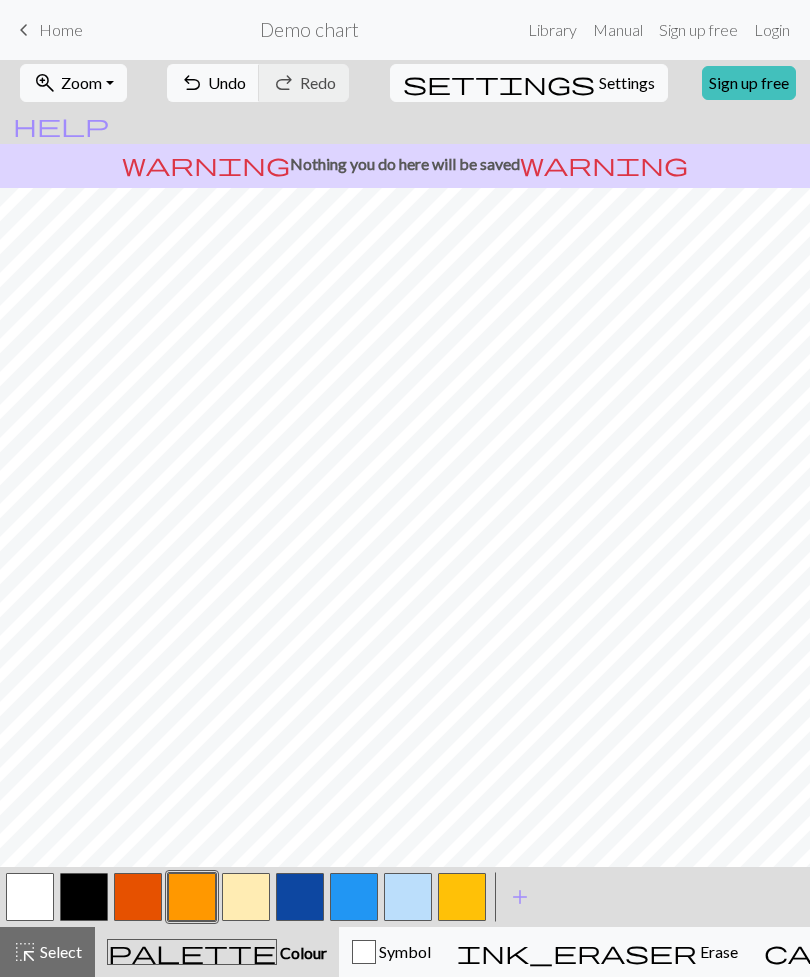 click at bounding box center [138, 897] 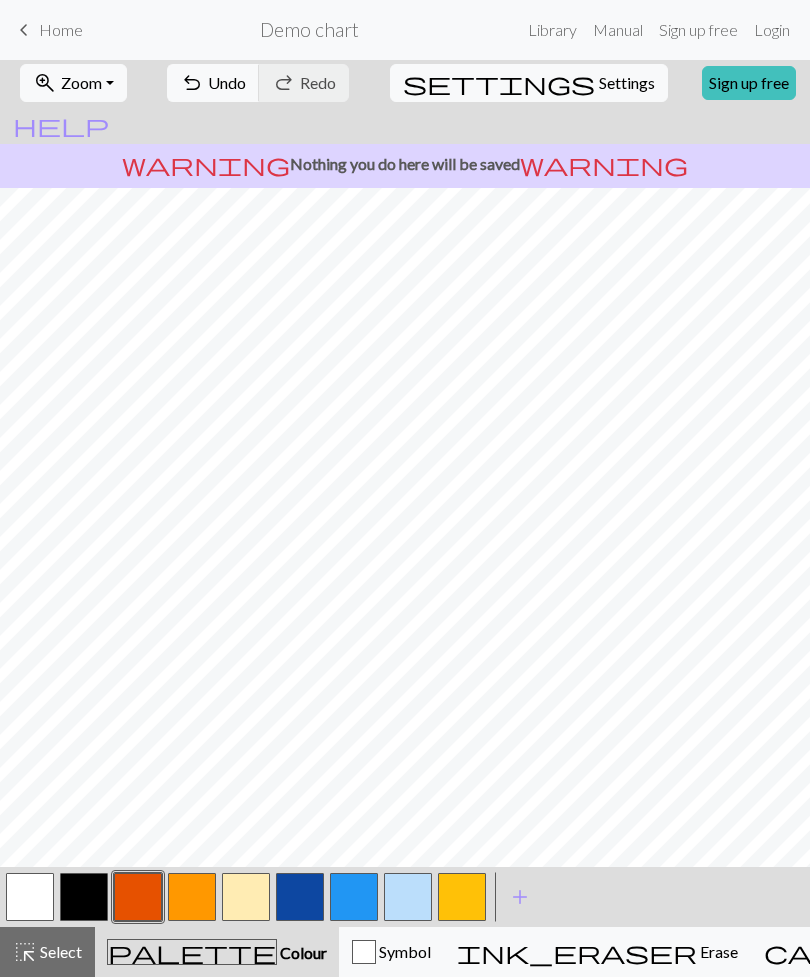 click at bounding box center (192, 897) 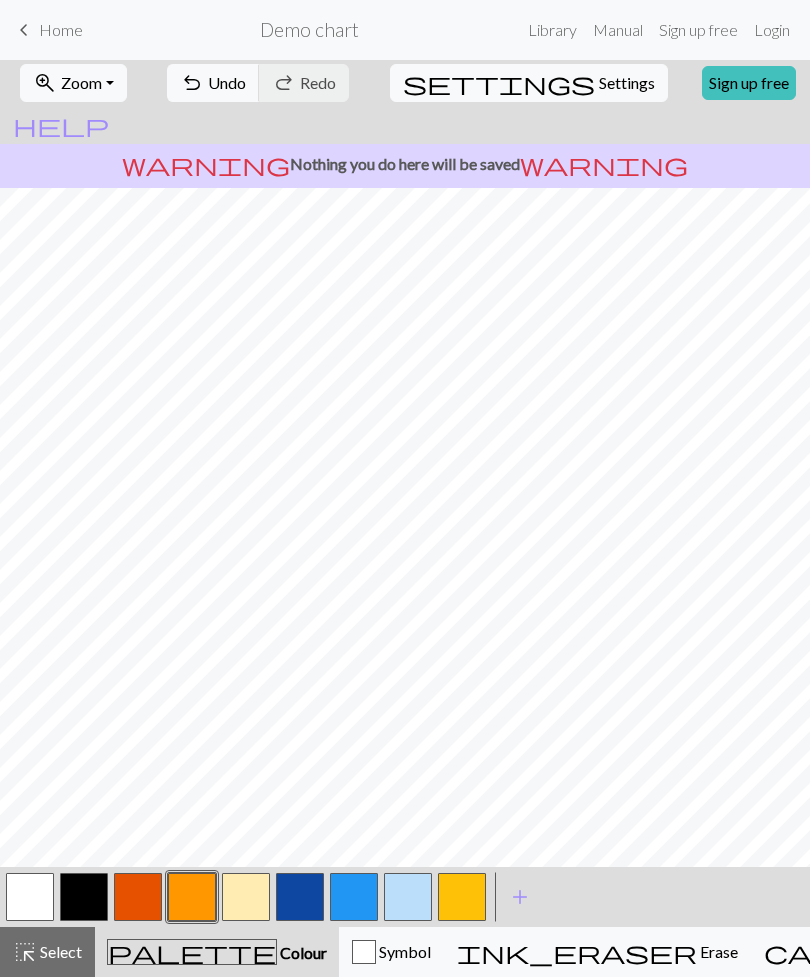 click at bounding box center [246, 897] 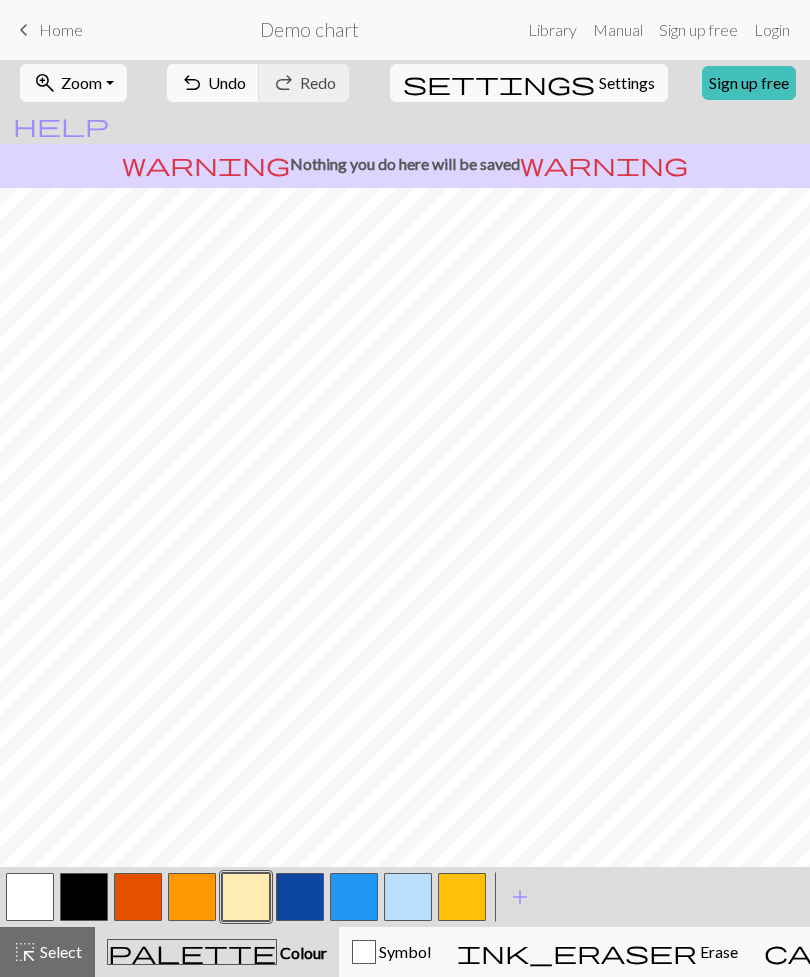 click at bounding box center [30, 897] 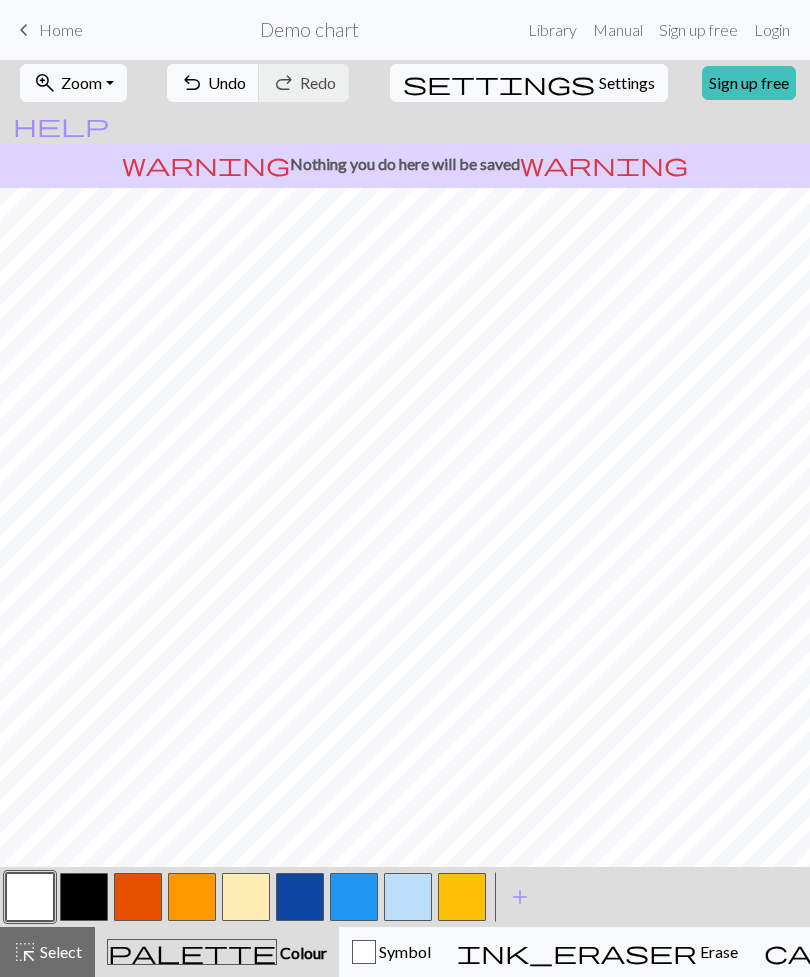 click at bounding box center [138, 897] 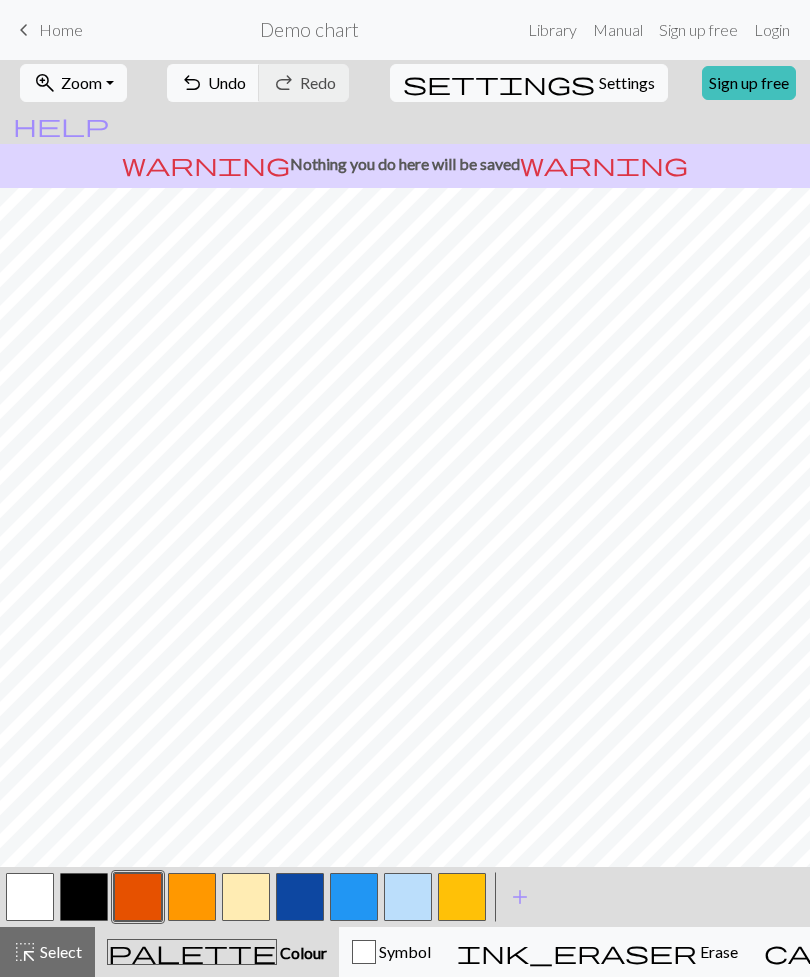 click at bounding box center [192, 897] 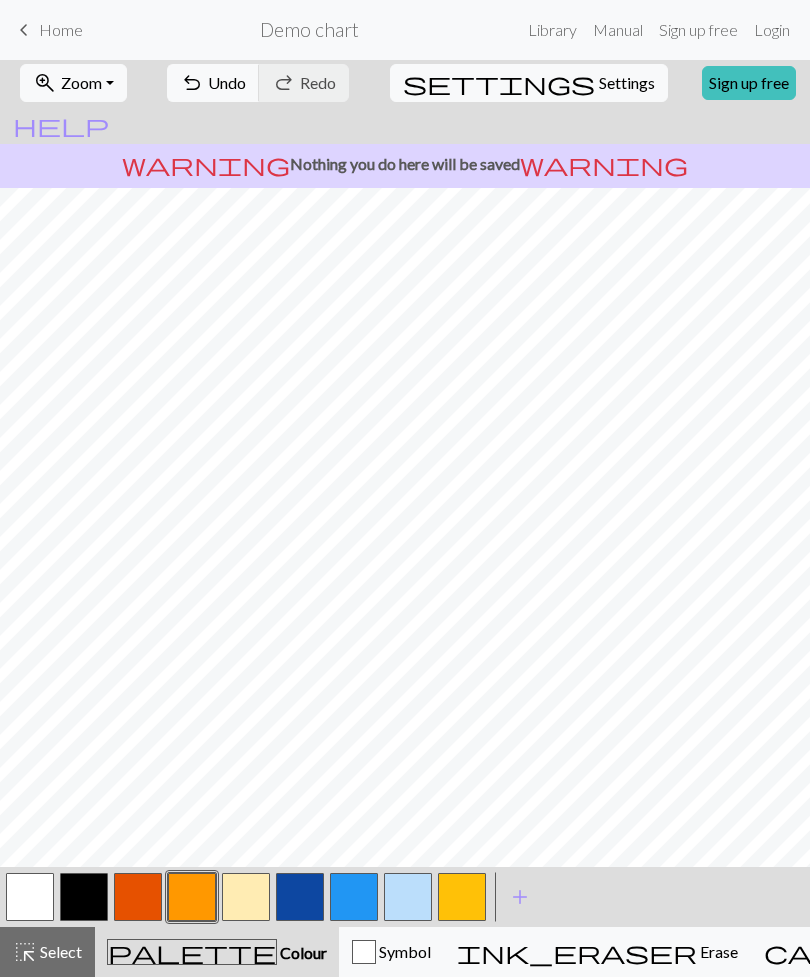 click at bounding box center [138, 897] 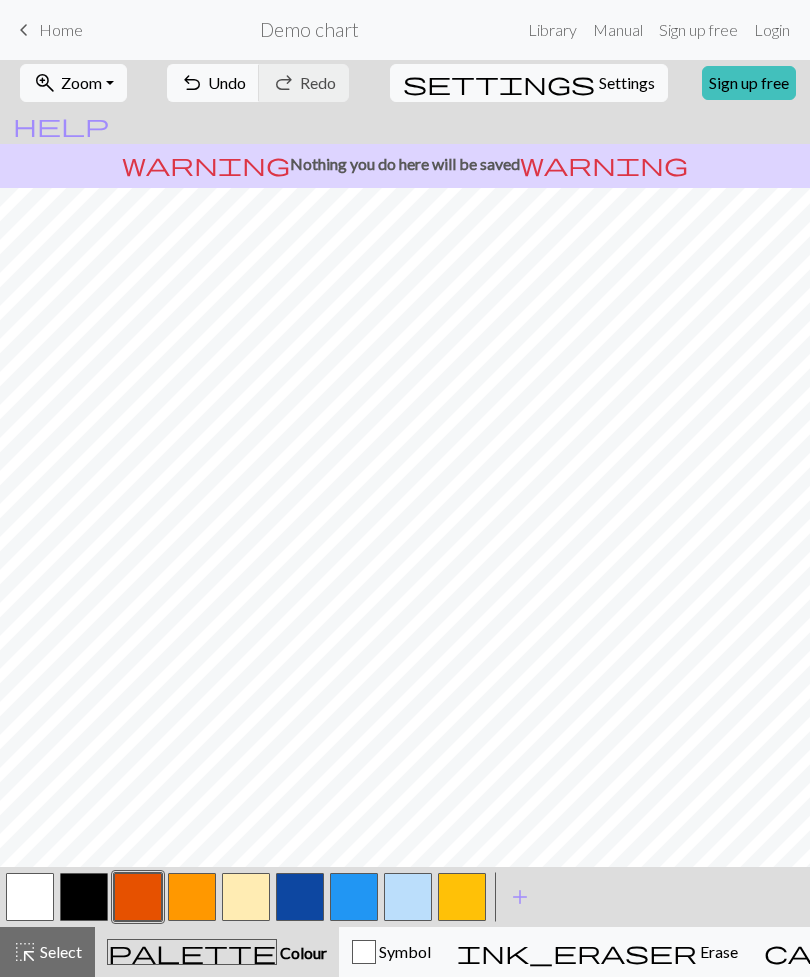 click at bounding box center (192, 897) 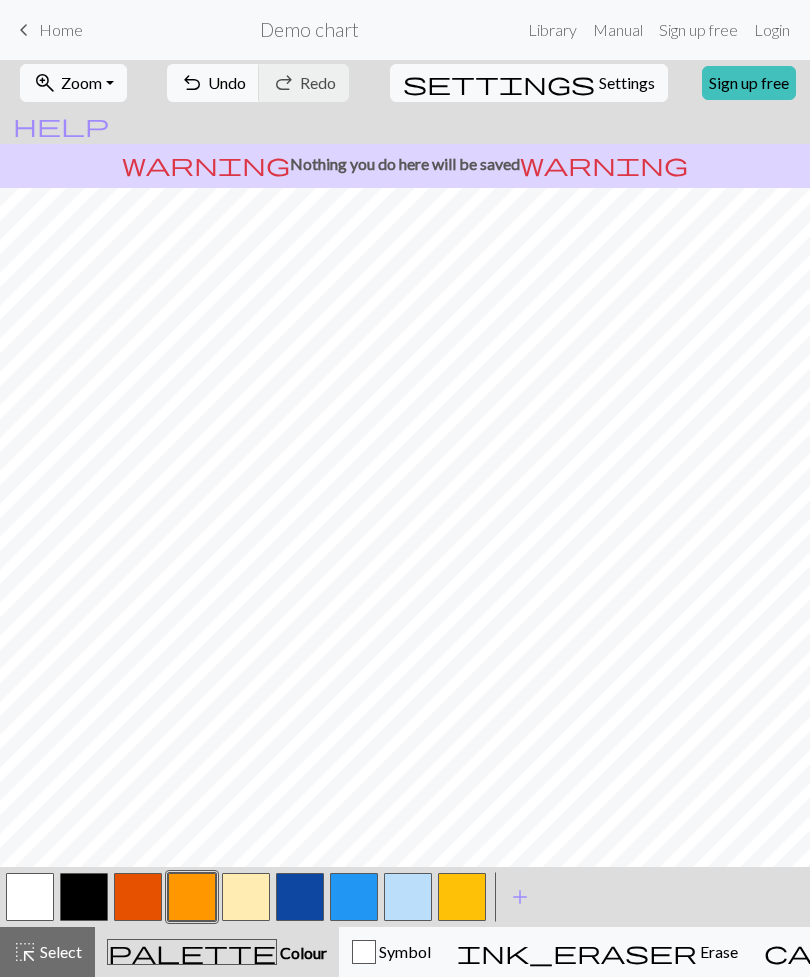 click at bounding box center (246, 897) 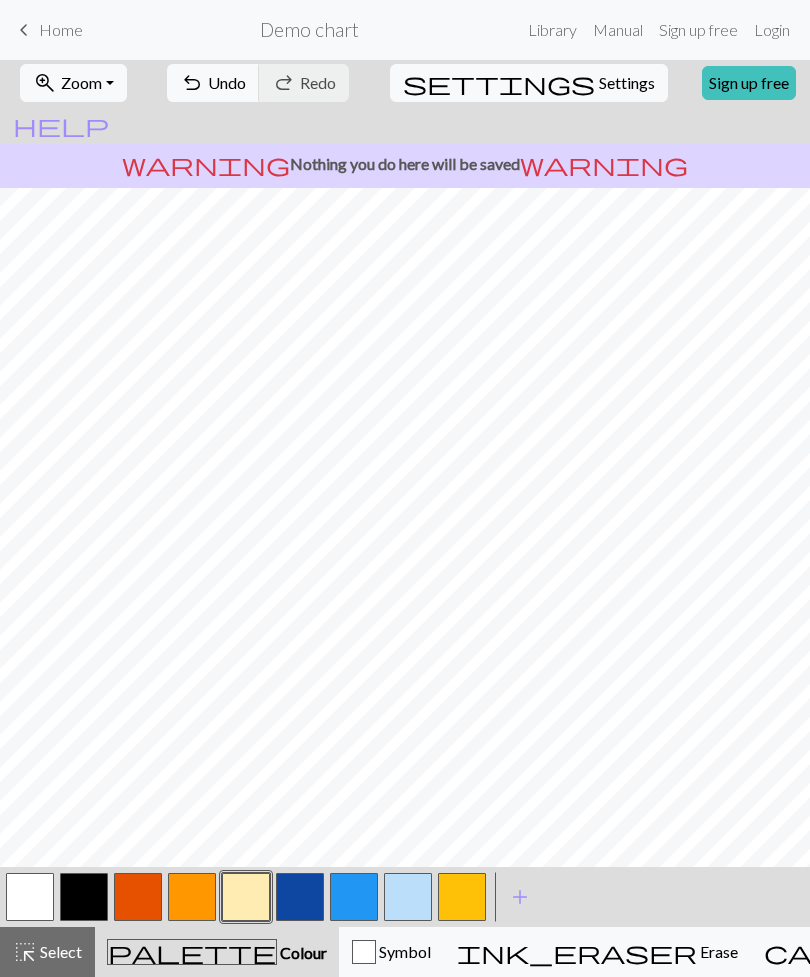 click at bounding box center (192, 897) 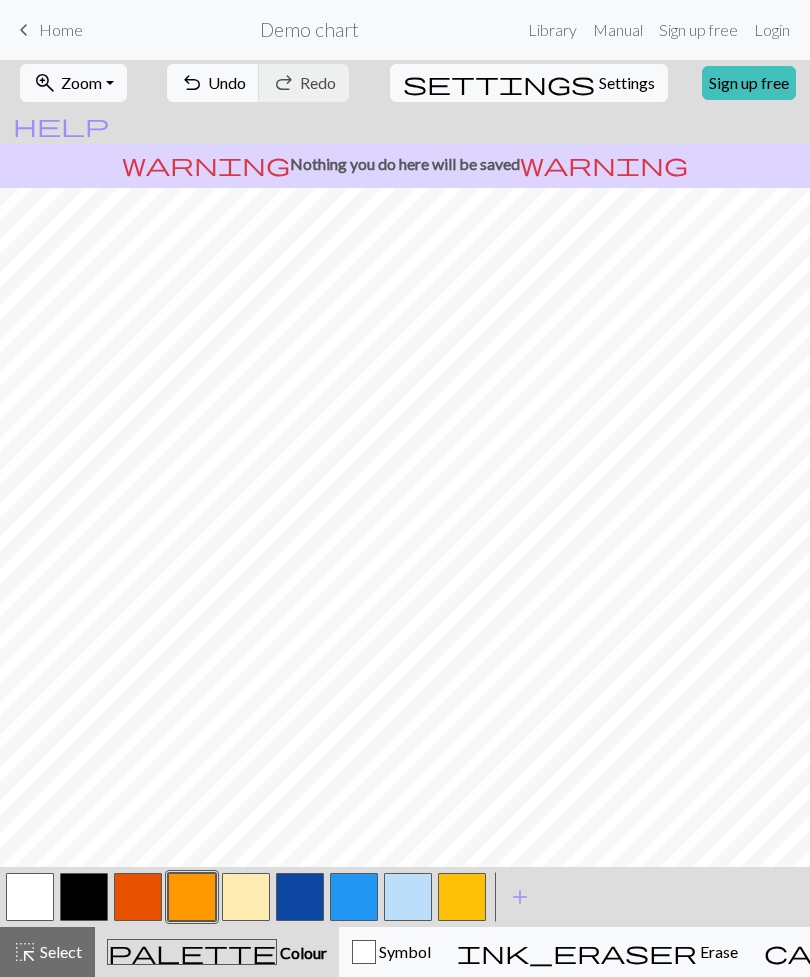 click at bounding box center [84, 897] 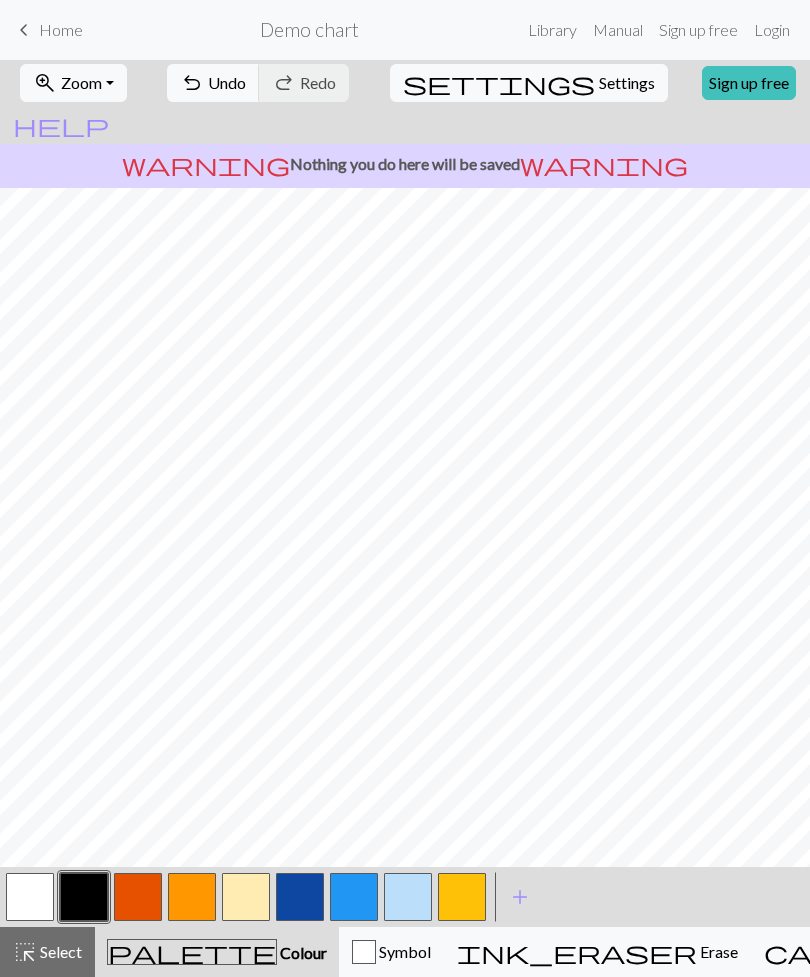 click at bounding box center [300, 897] 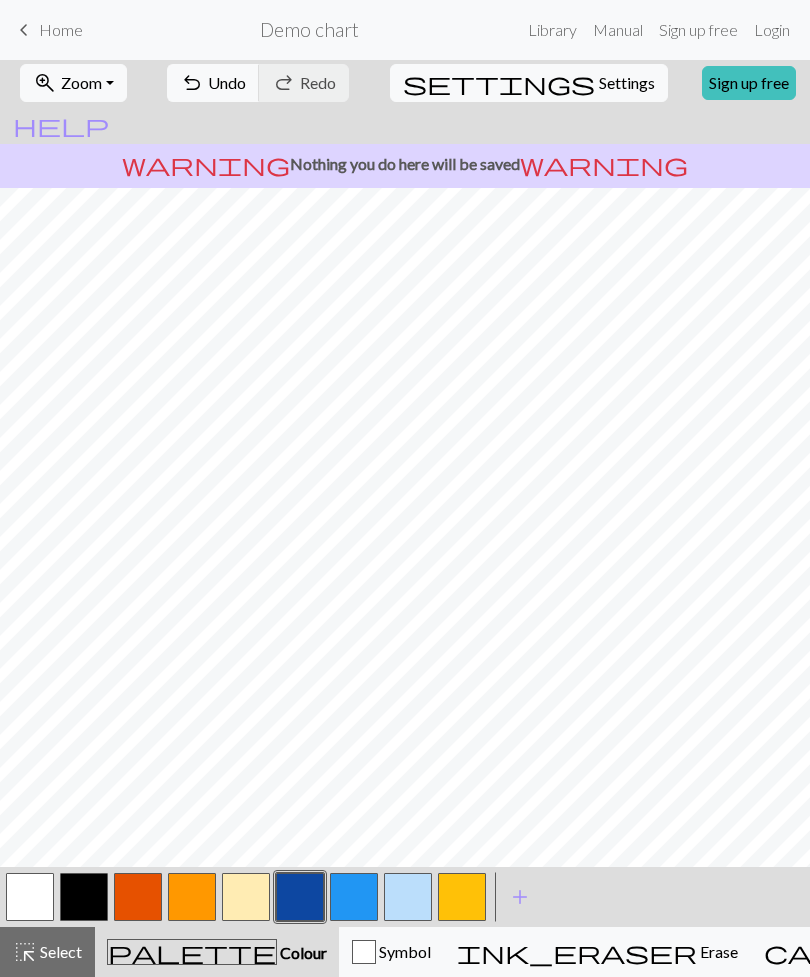 click at bounding box center [246, 897] 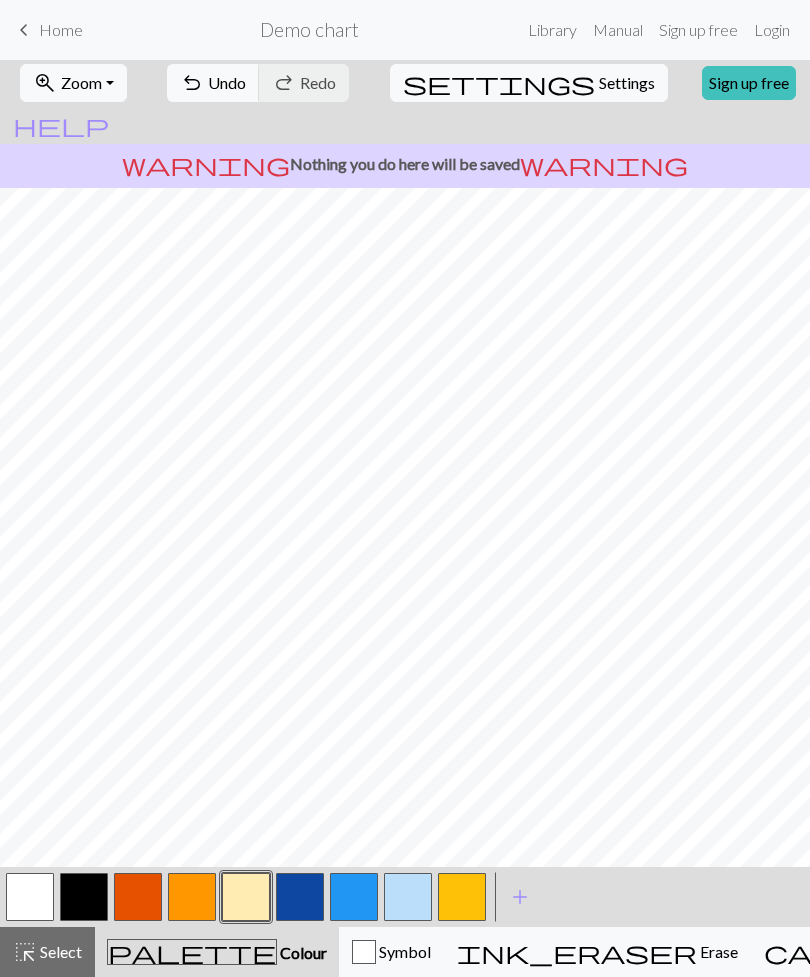 click at bounding box center [354, 897] 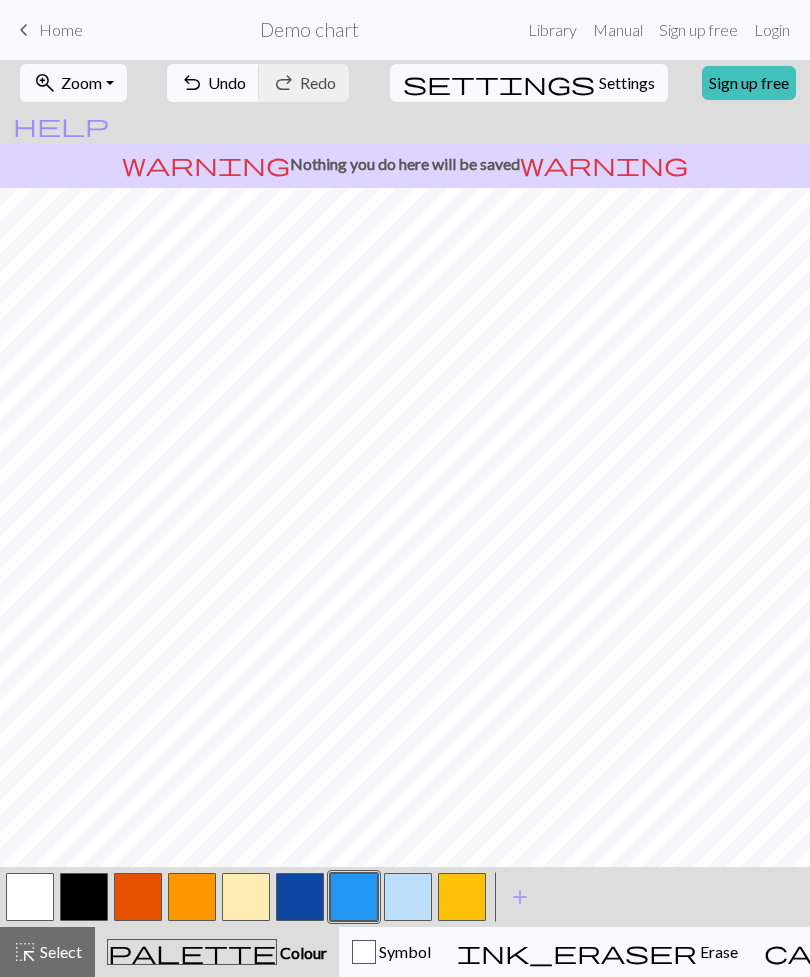 click at bounding box center (408, 897) 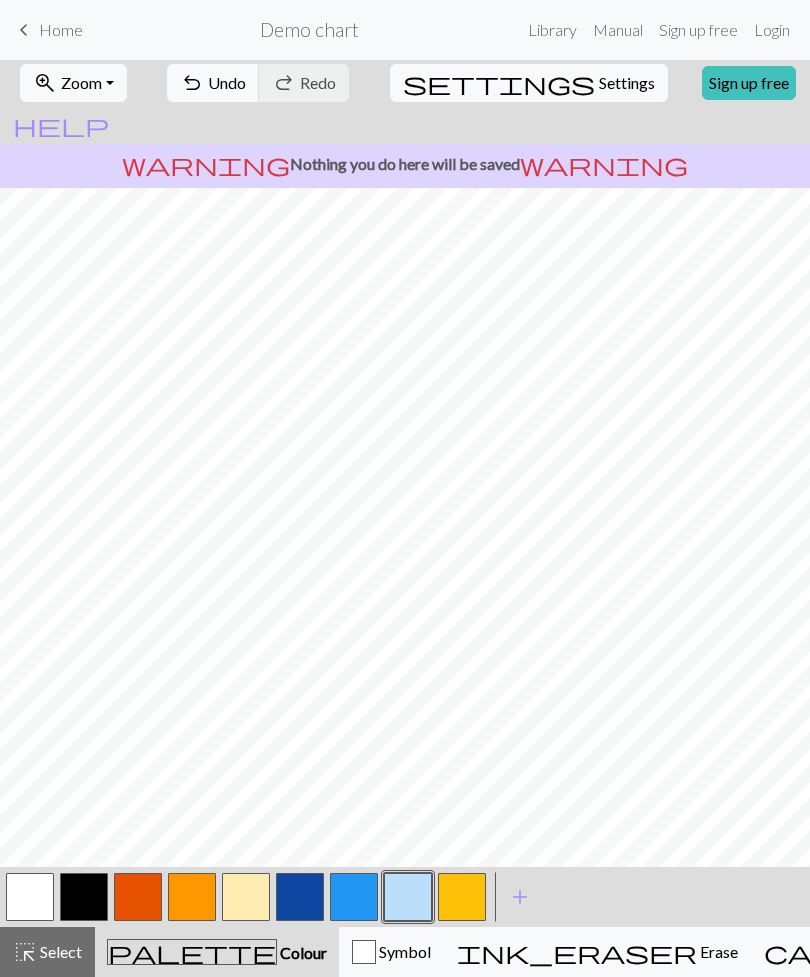 click at bounding box center (30, 897) 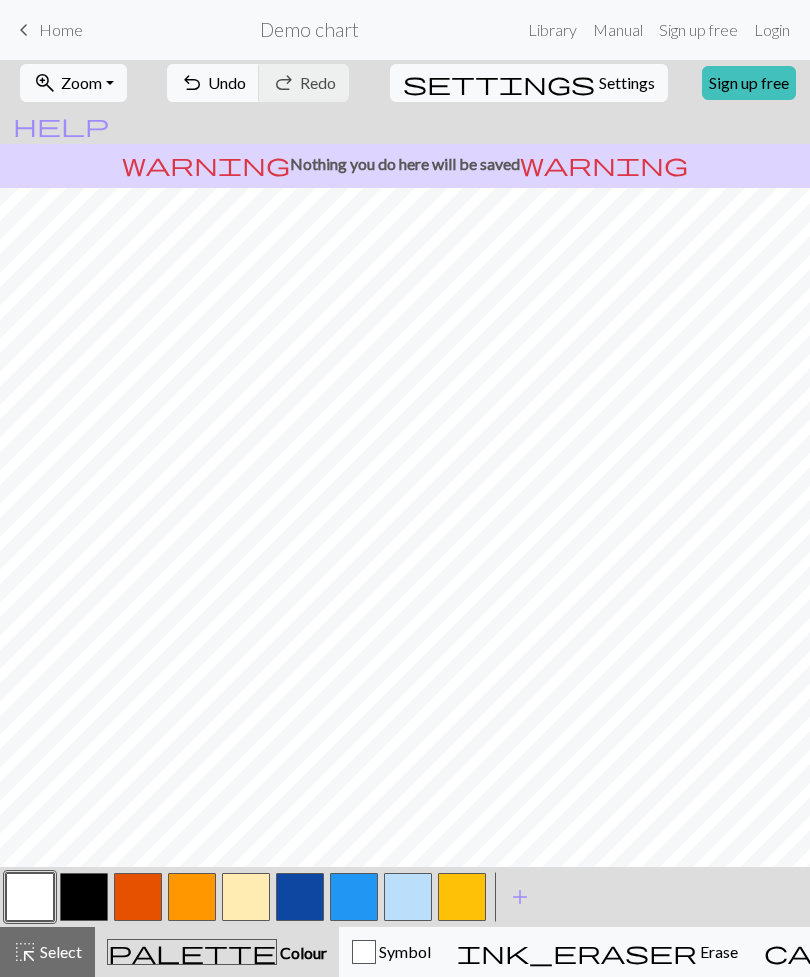 click at bounding box center [354, 897] 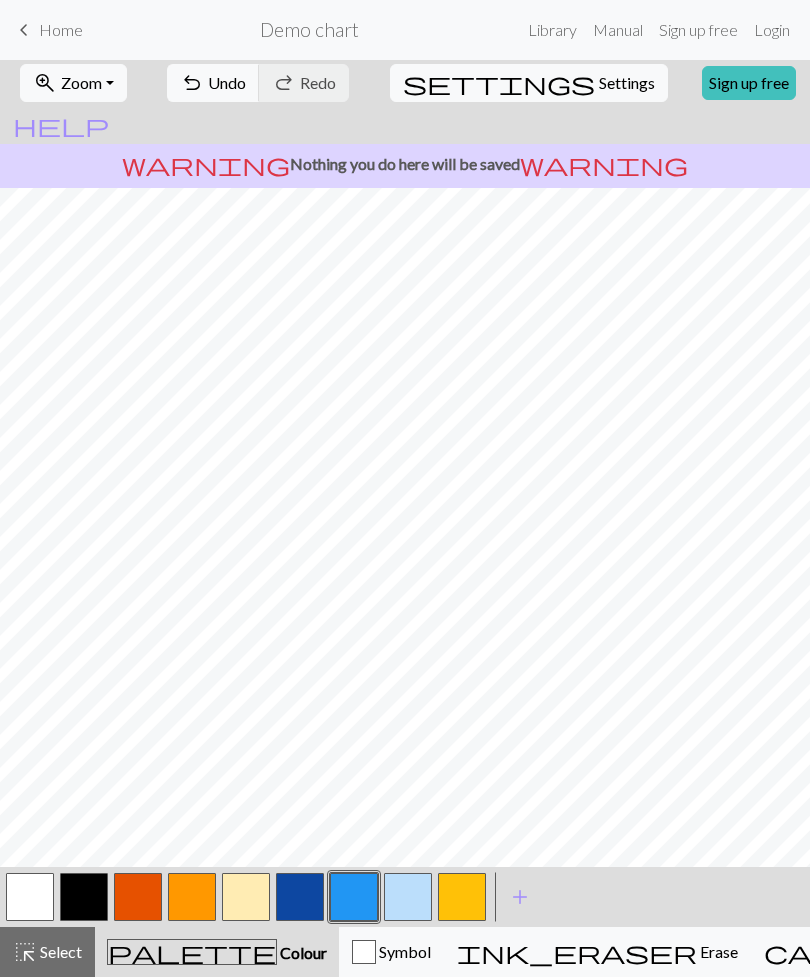 click at bounding box center [408, 897] 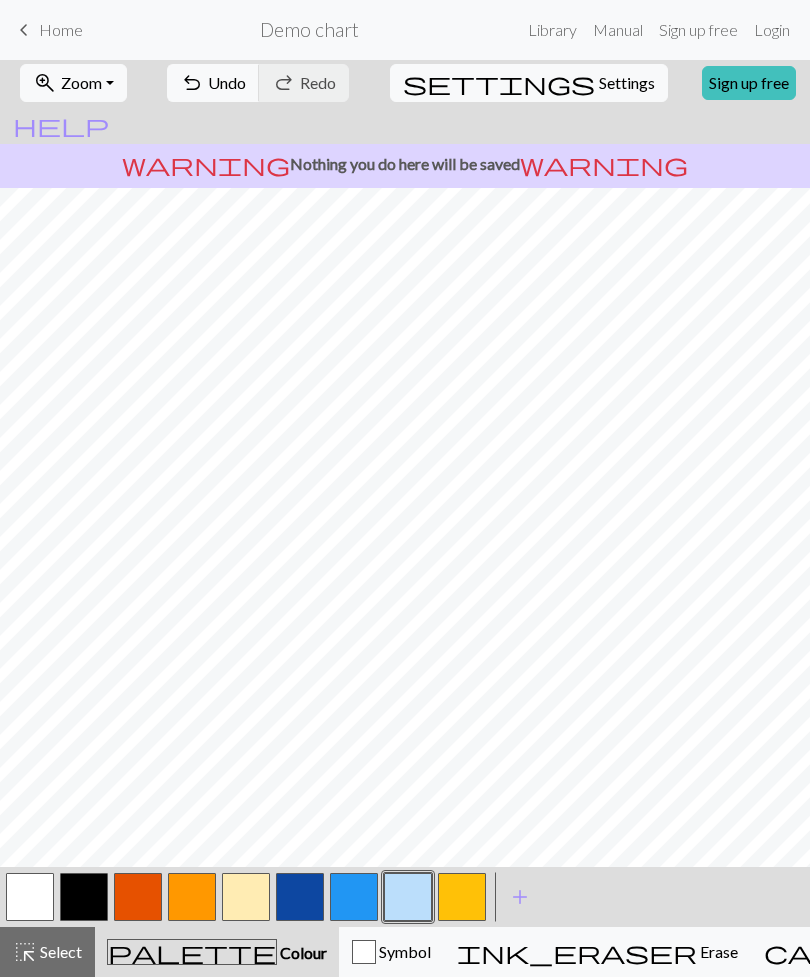 click at bounding box center [30, 897] 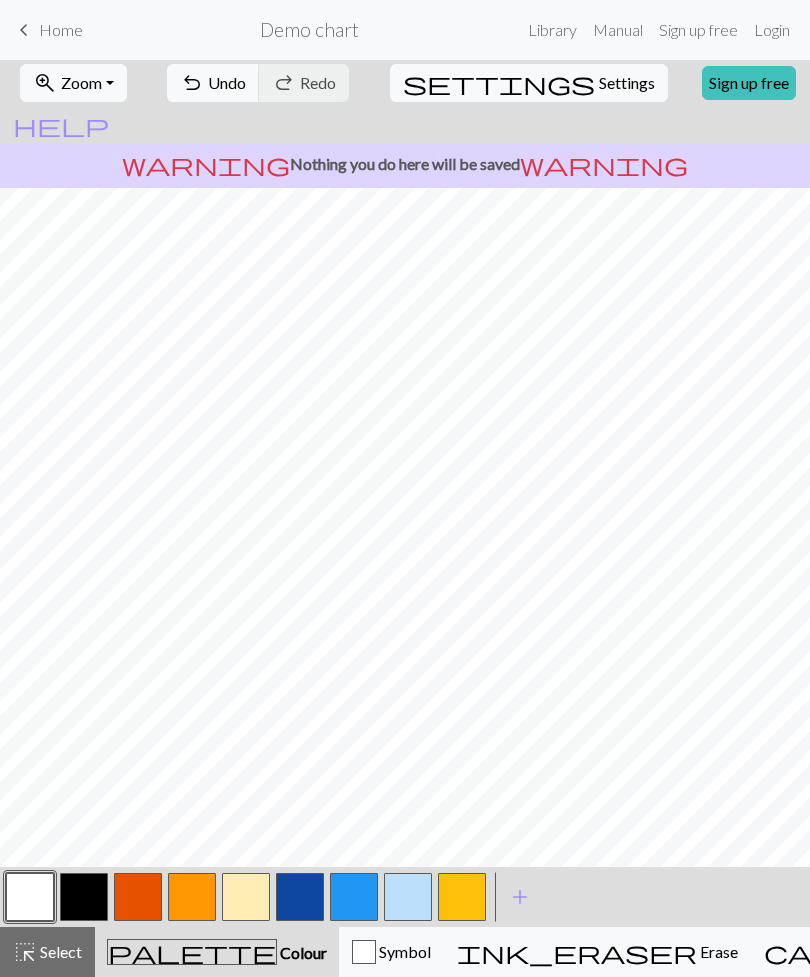 click at bounding box center (84, 897) 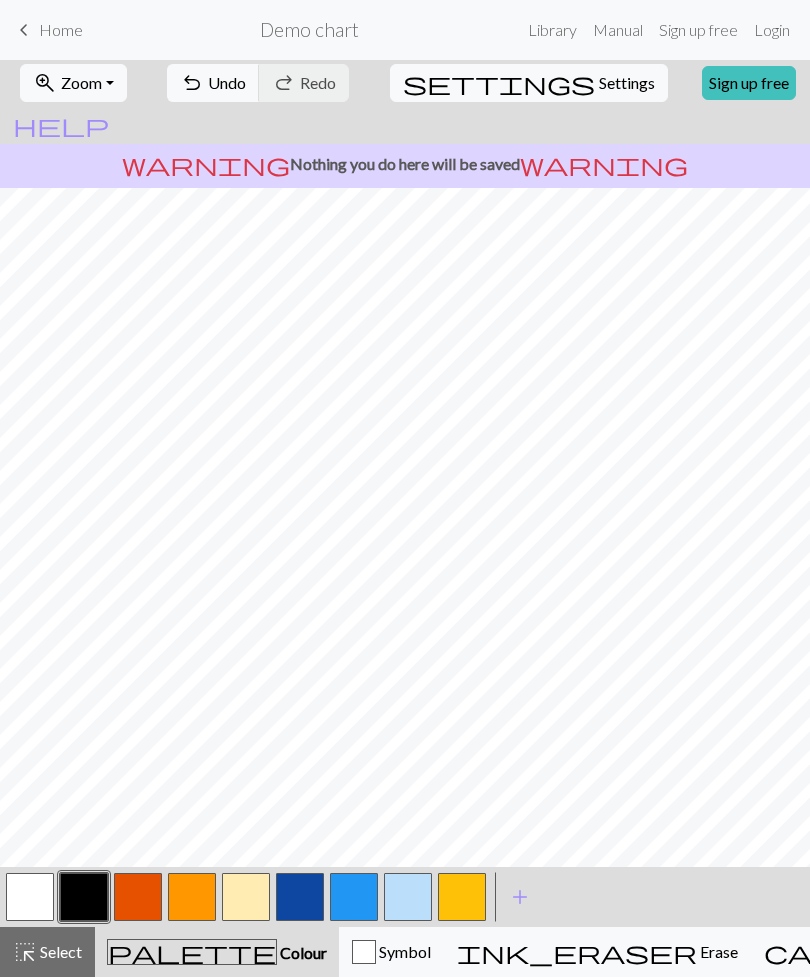 click at bounding box center [30, 897] 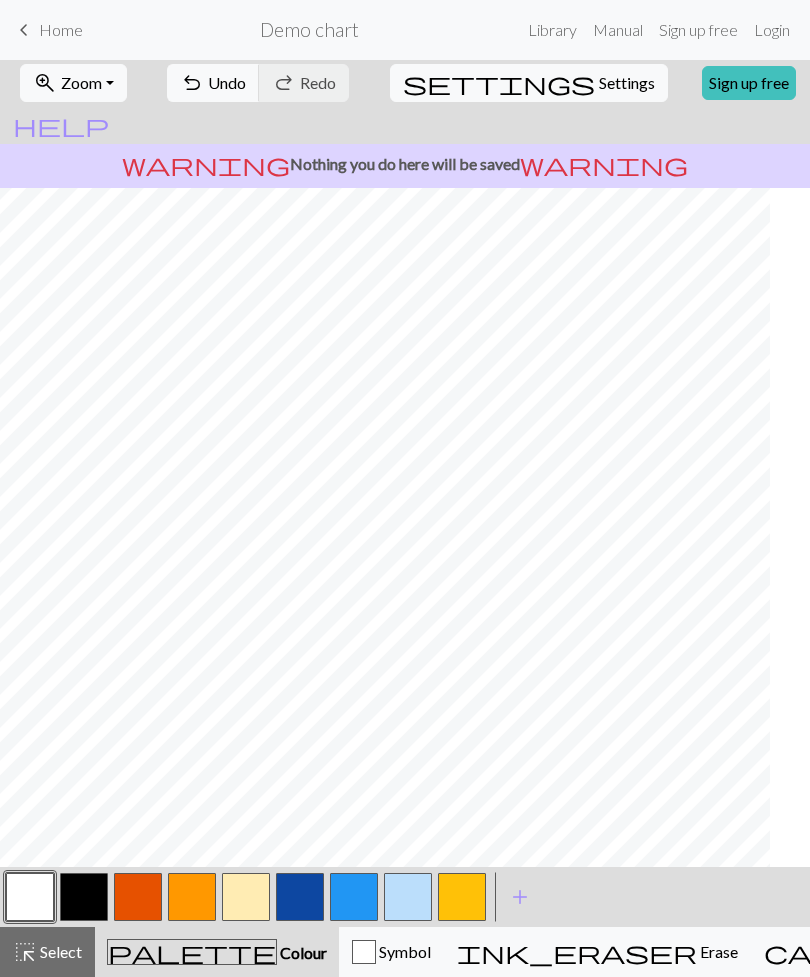 scroll, scrollTop: 0, scrollLeft: 4, axis: horizontal 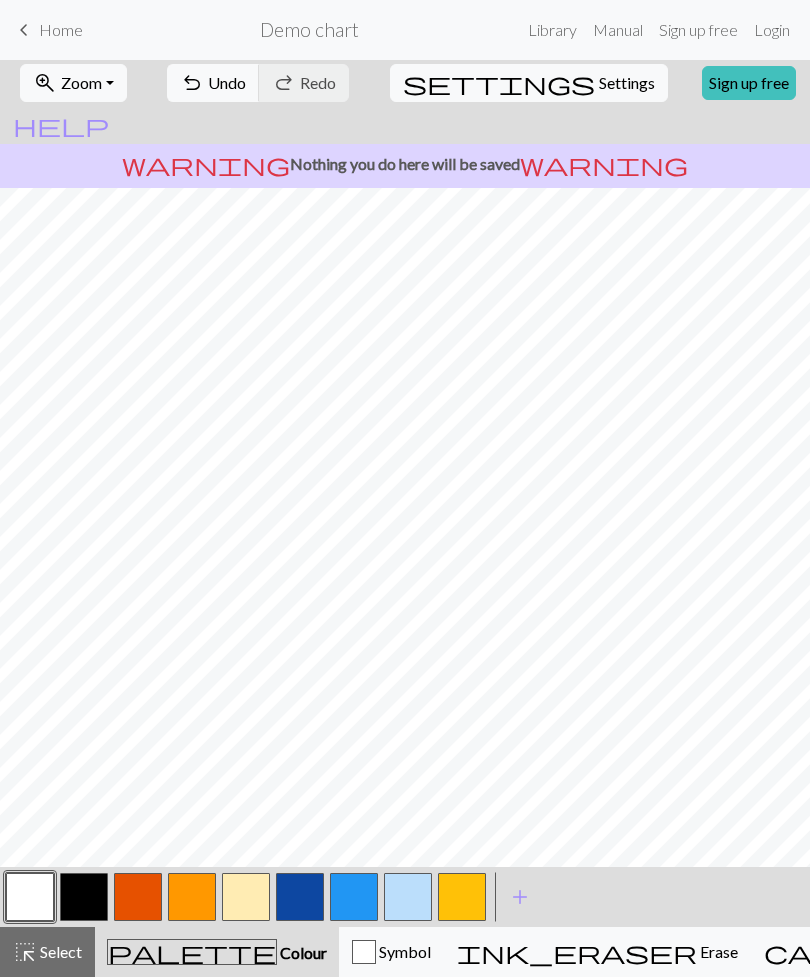 click at bounding box center [84, 897] 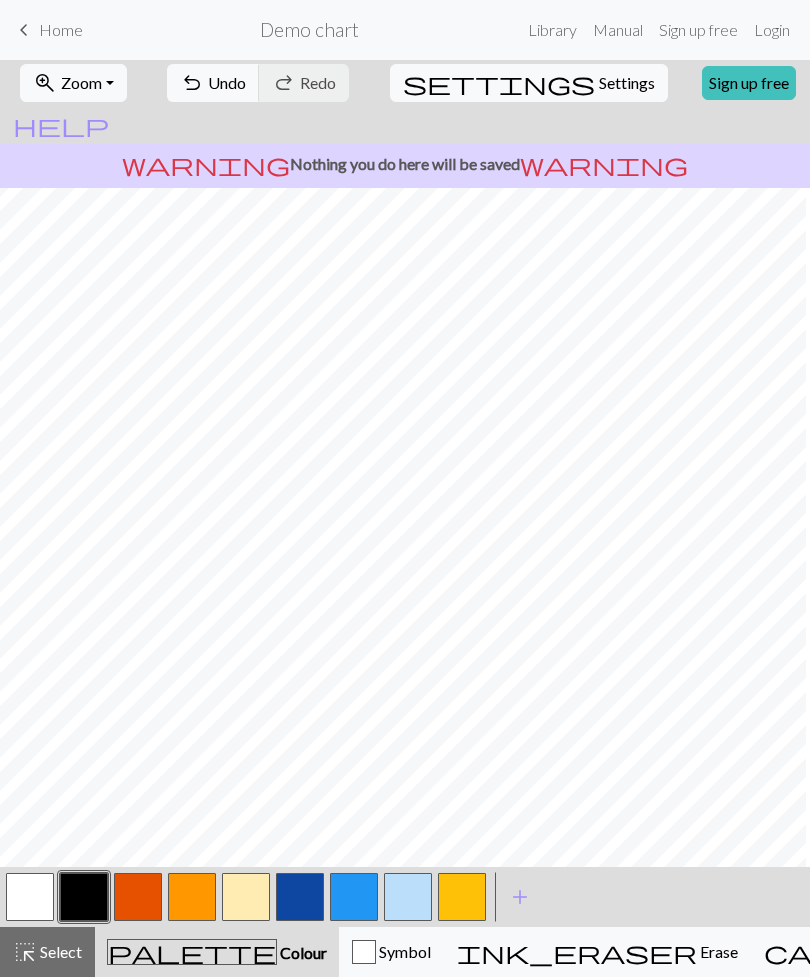 scroll, scrollTop: 70, scrollLeft: 264, axis: both 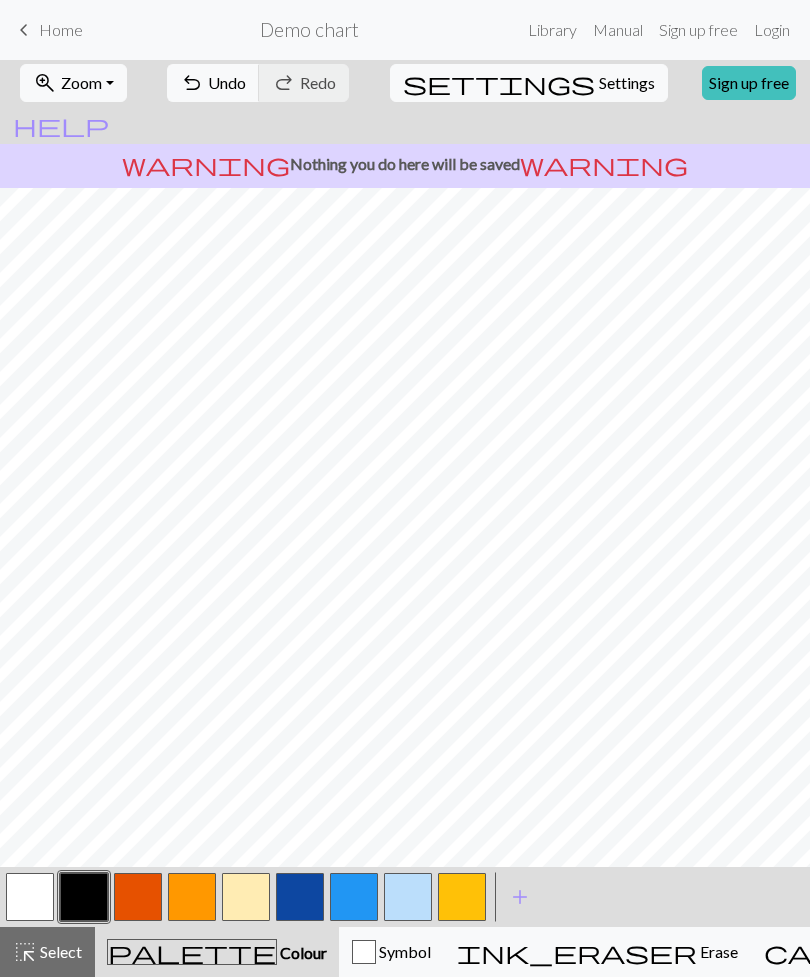 click at bounding box center (30, 897) 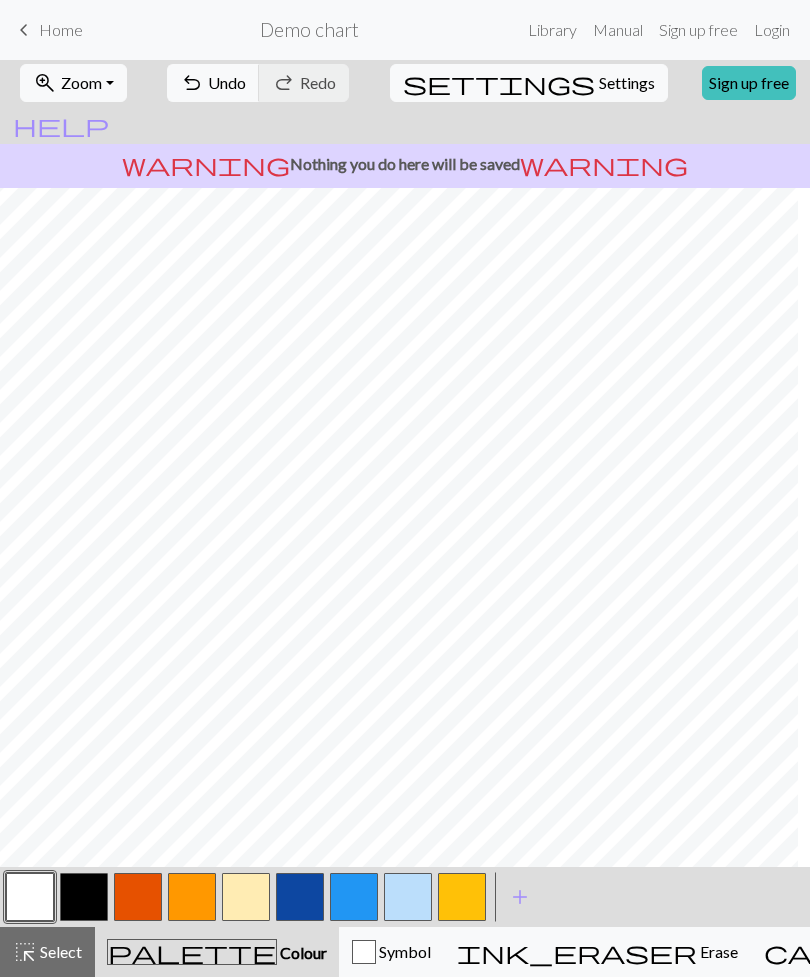 scroll, scrollTop: 0, scrollLeft: 272, axis: horizontal 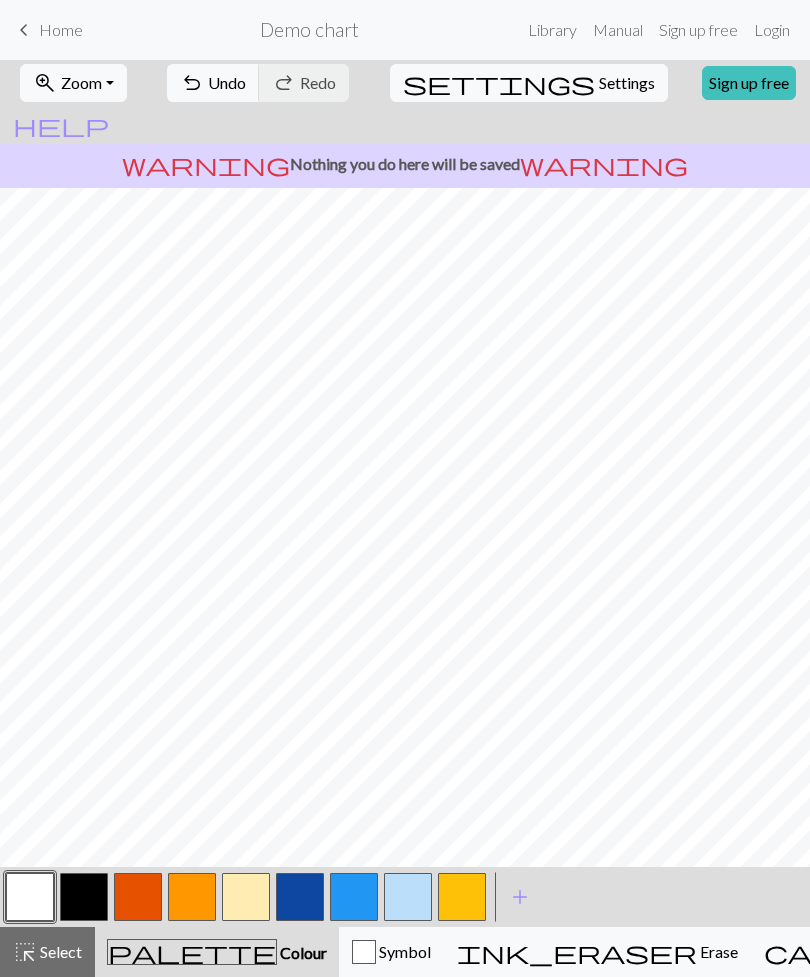 click at bounding box center (84, 897) 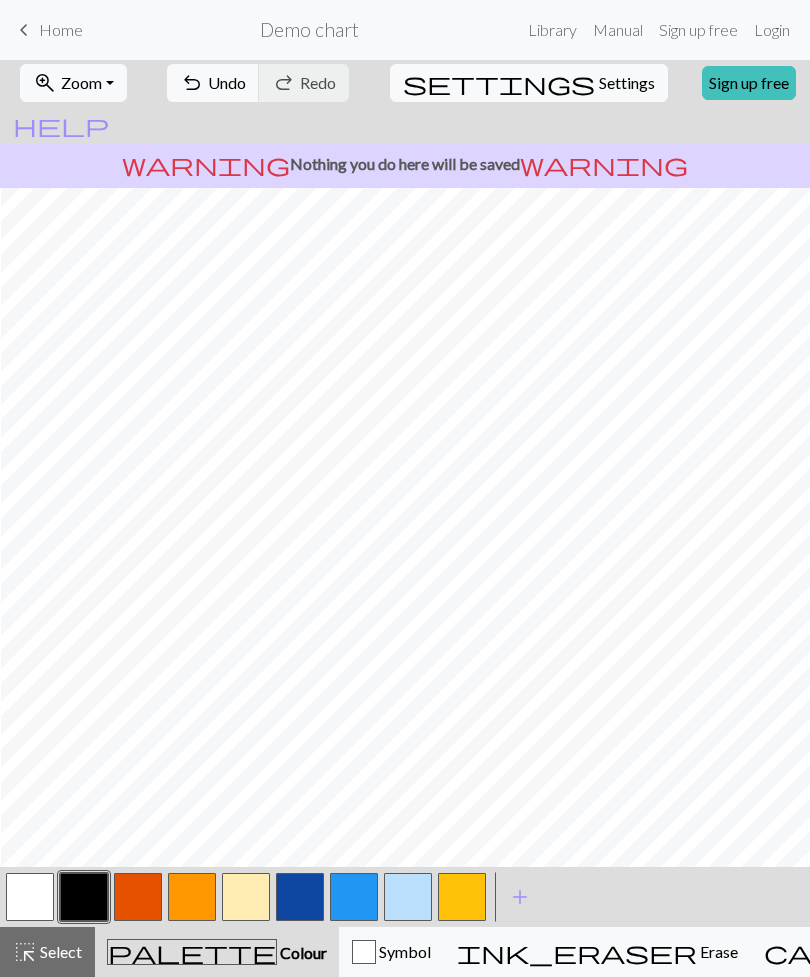 scroll, scrollTop: 3, scrollLeft: 212, axis: both 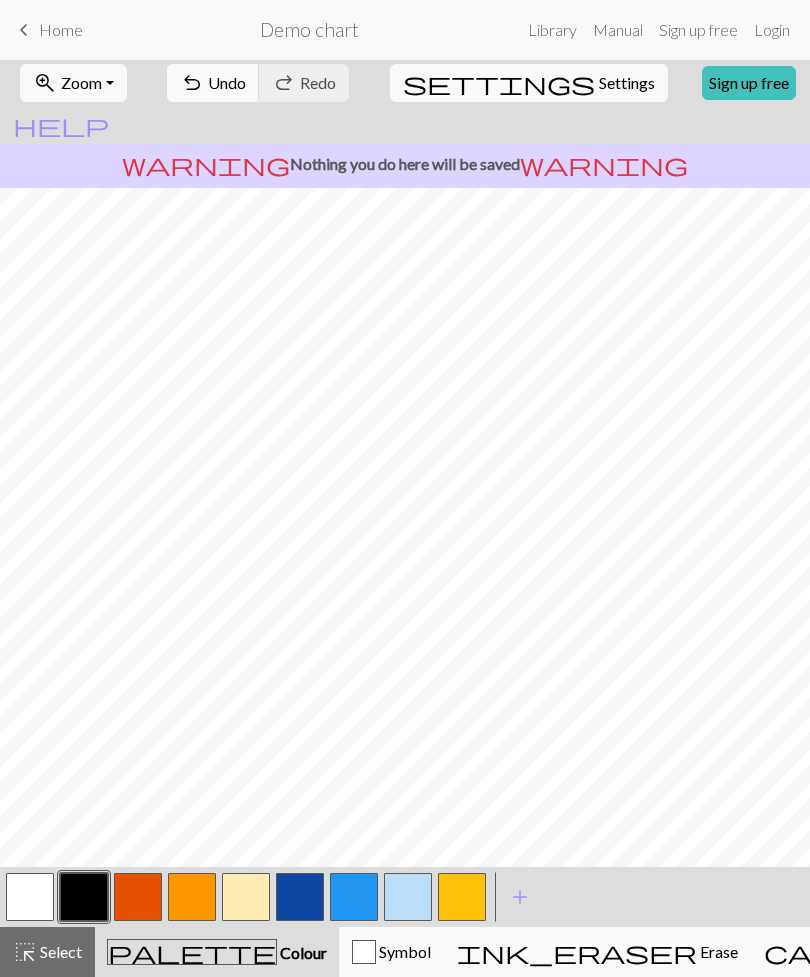 click at bounding box center [30, 897] 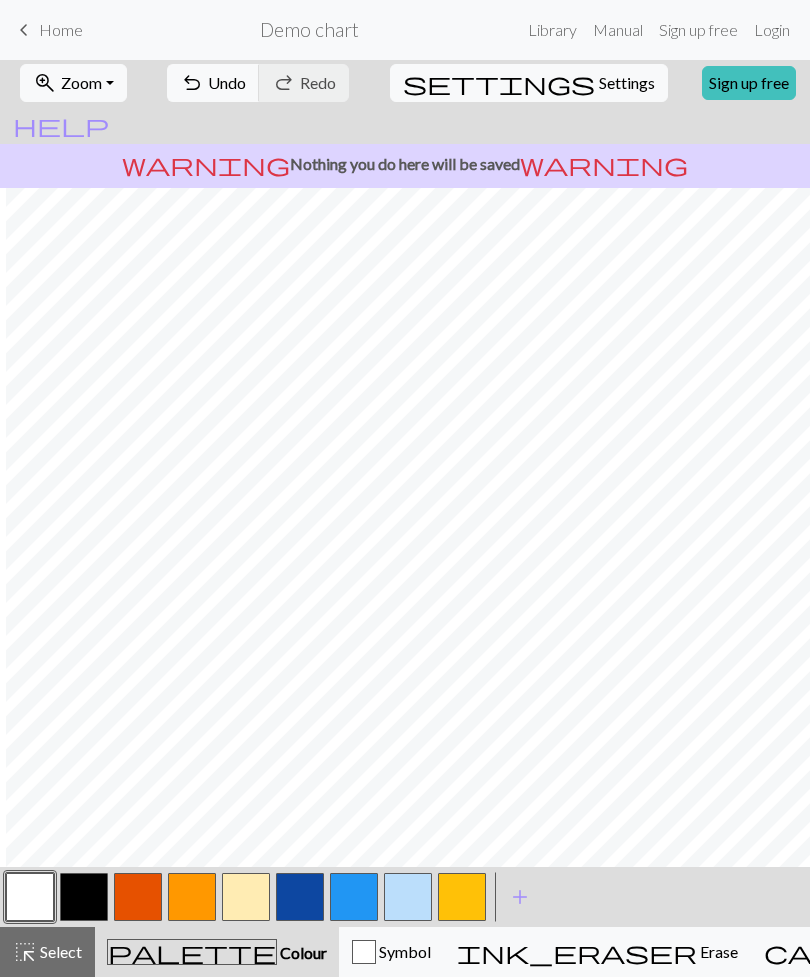 scroll, scrollTop: 0, scrollLeft: 478, axis: horizontal 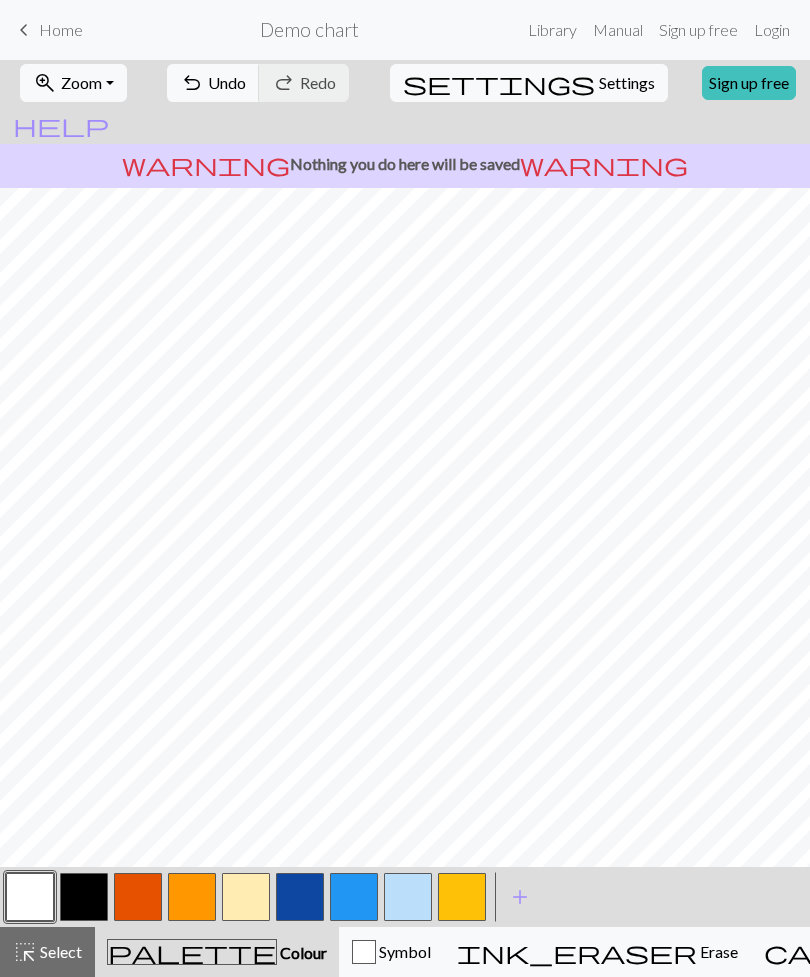 click at bounding box center (408, 897) 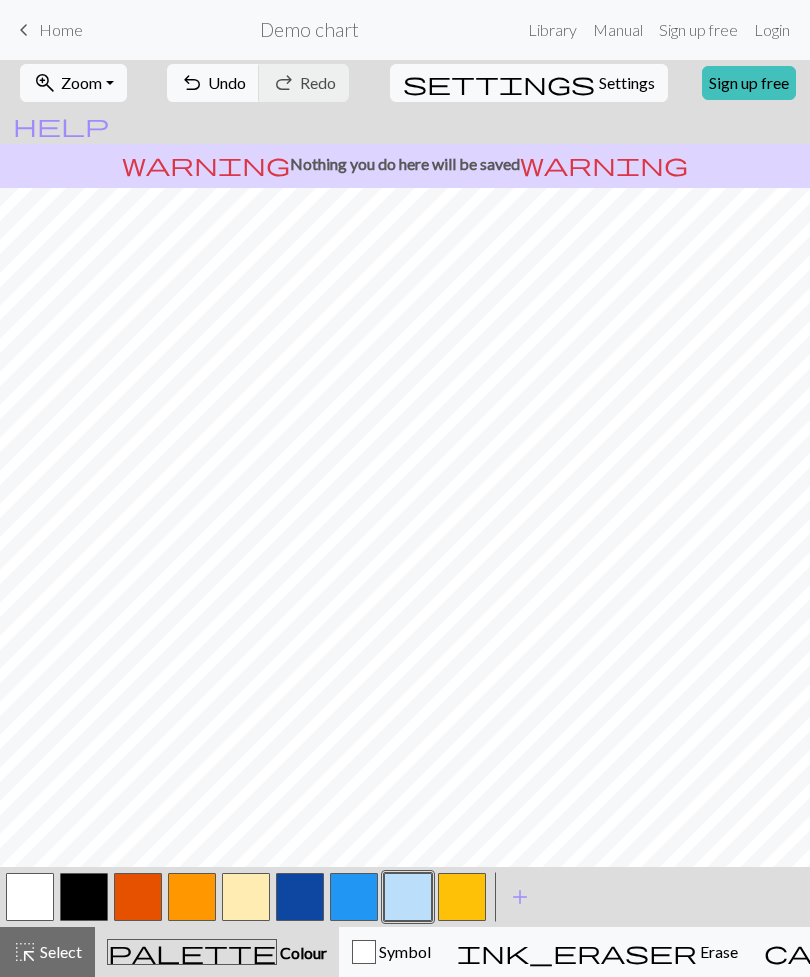 click at bounding box center (408, 897) 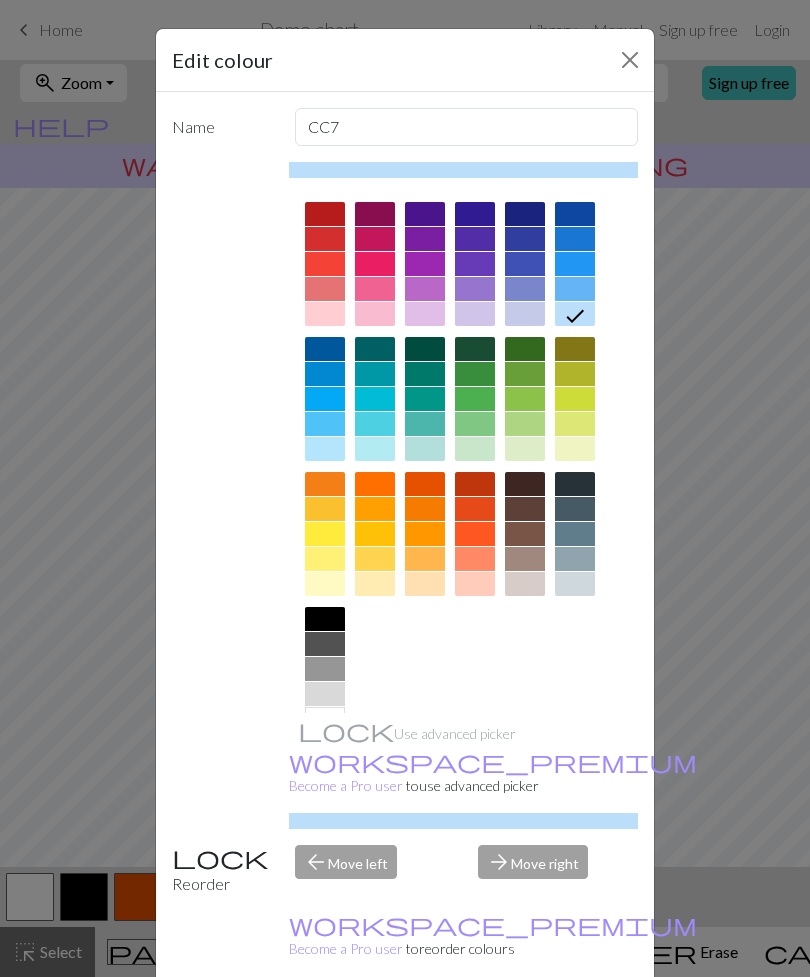 click at bounding box center (630, 60) 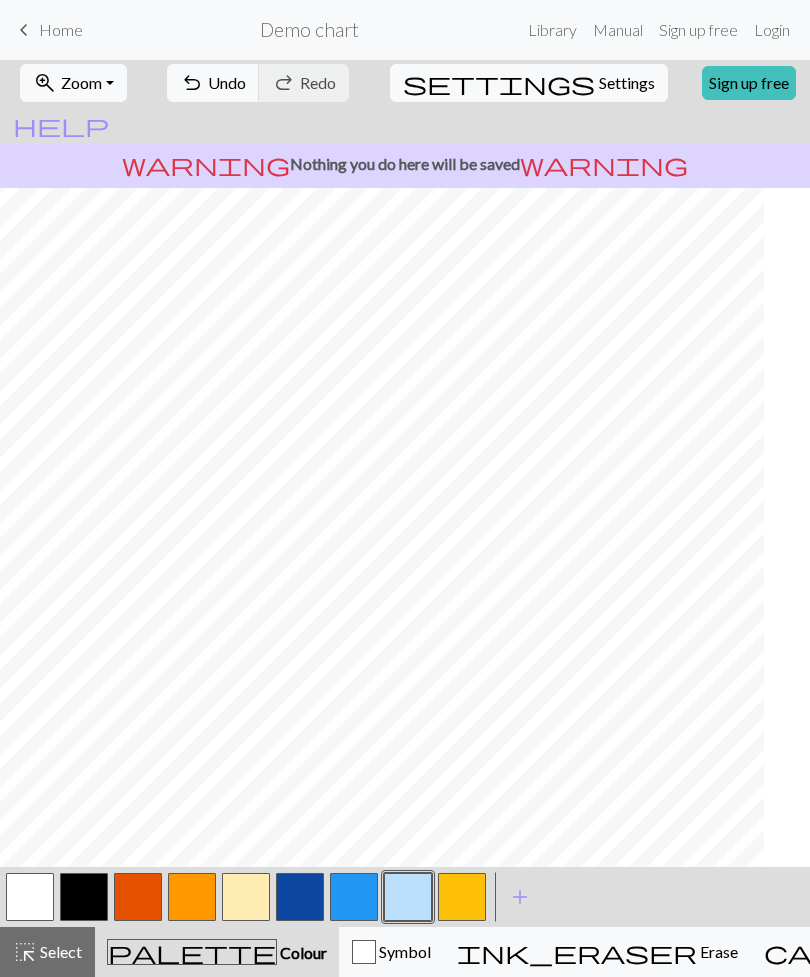 scroll, scrollTop: 90, scrollLeft: 782, axis: both 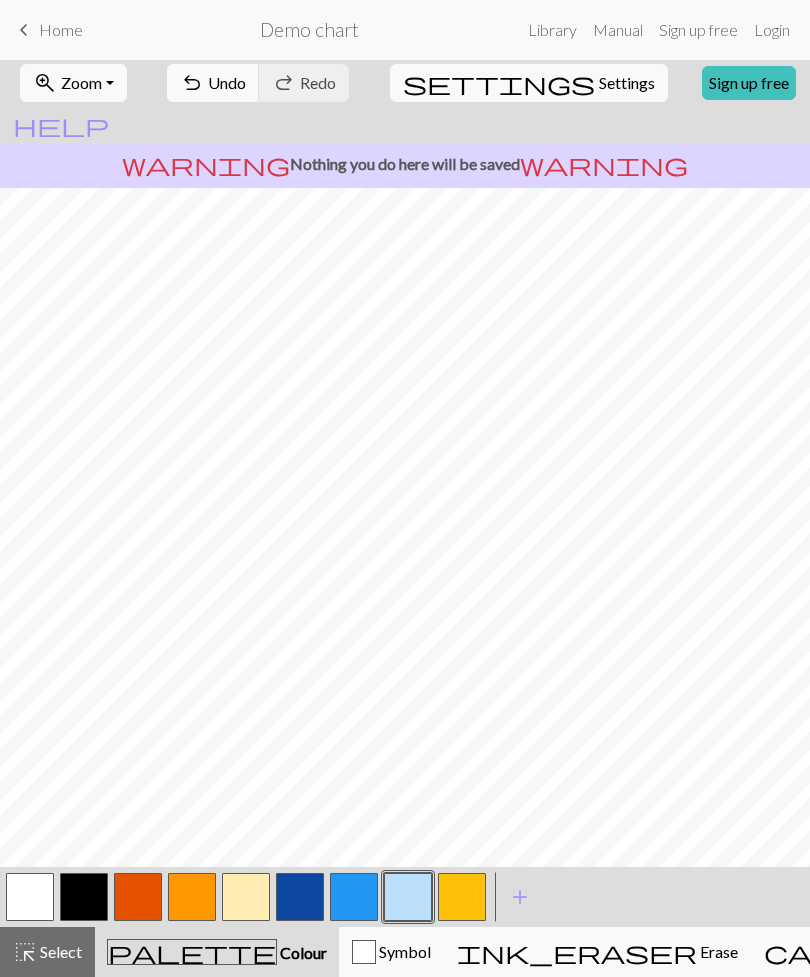click on "add" at bounding box center (520, 897) 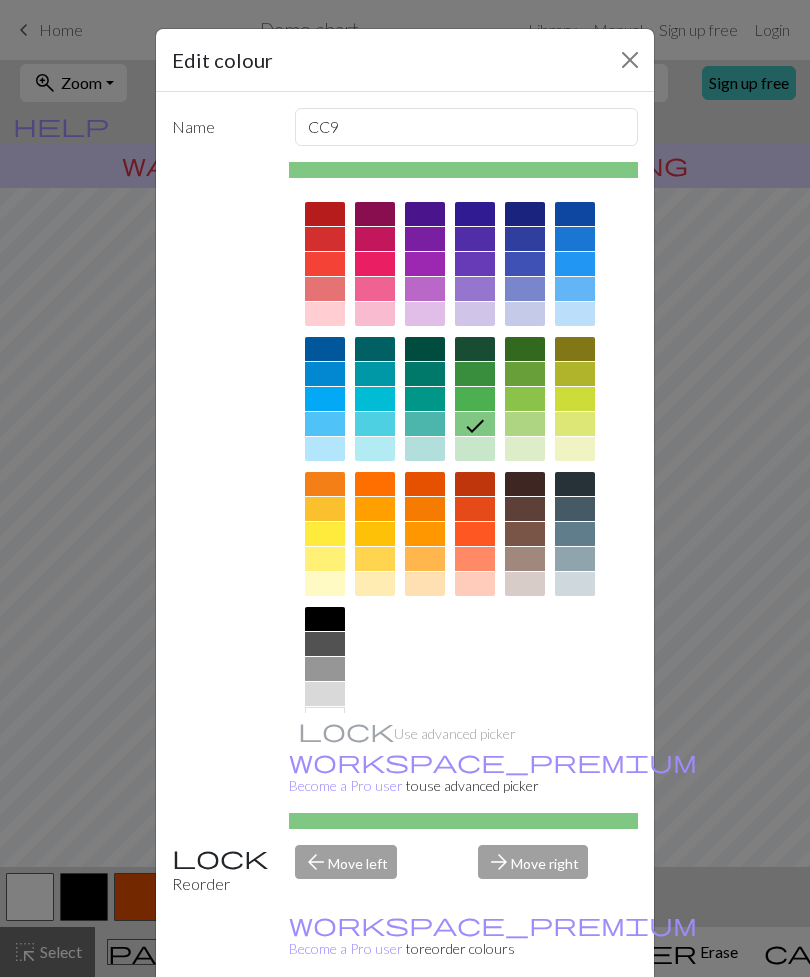 click at bounding box center [475, 374] 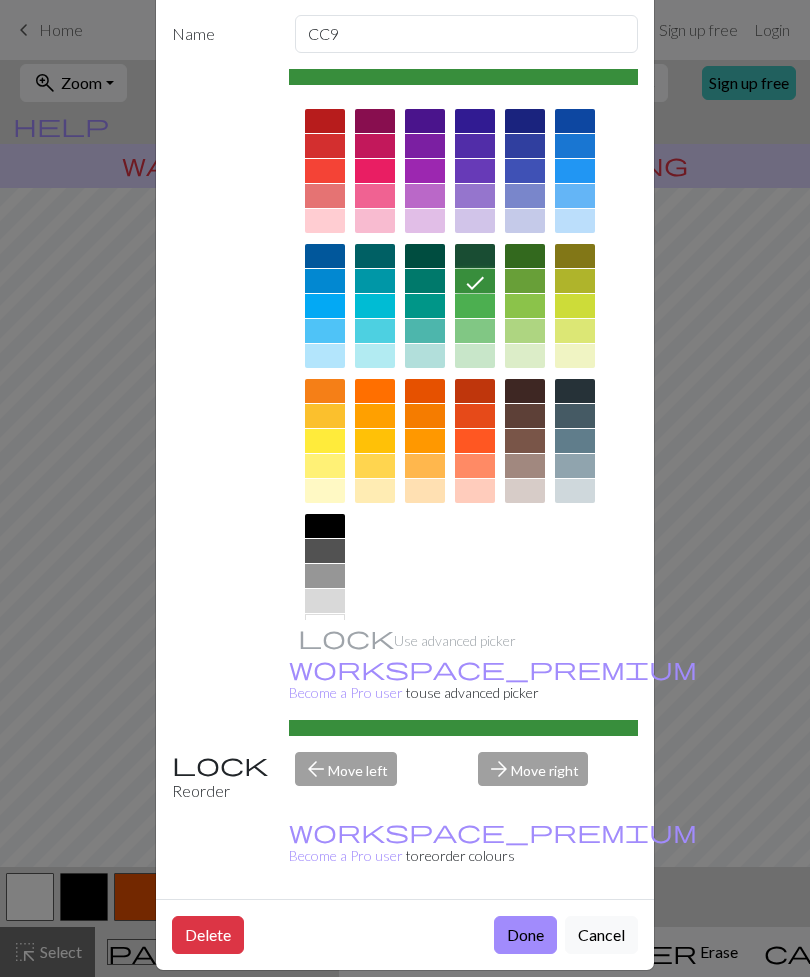 scroll, scrollTop: 91, scrollLeft: 0, axis: vertical 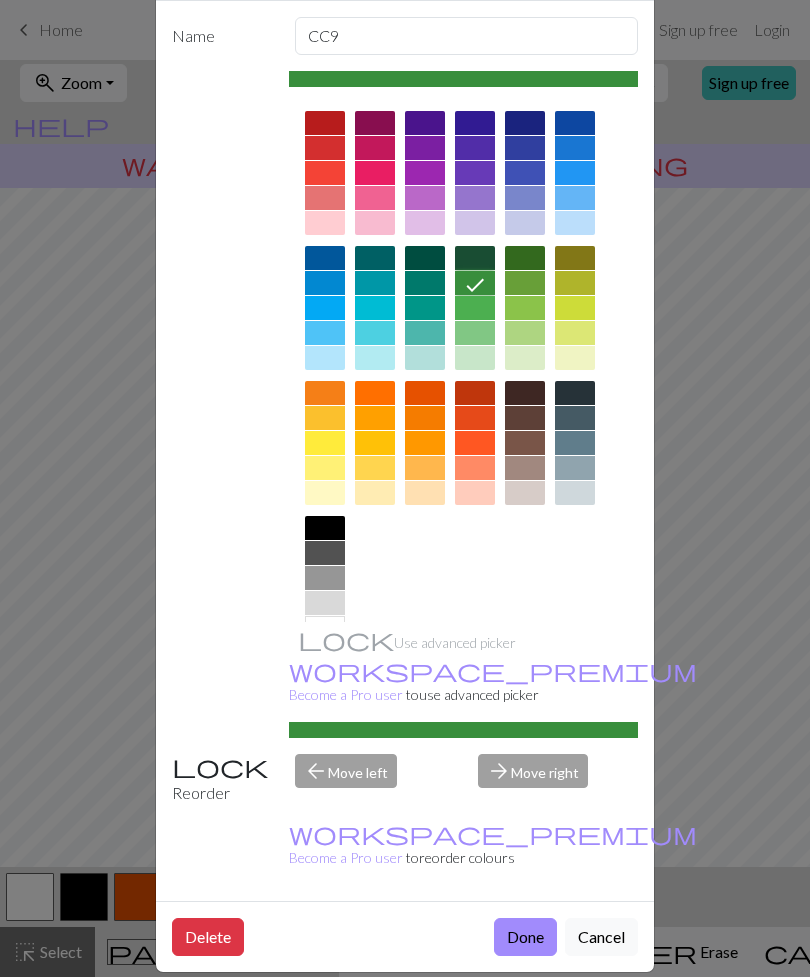click on "Done" at bounding box center (525, 937) 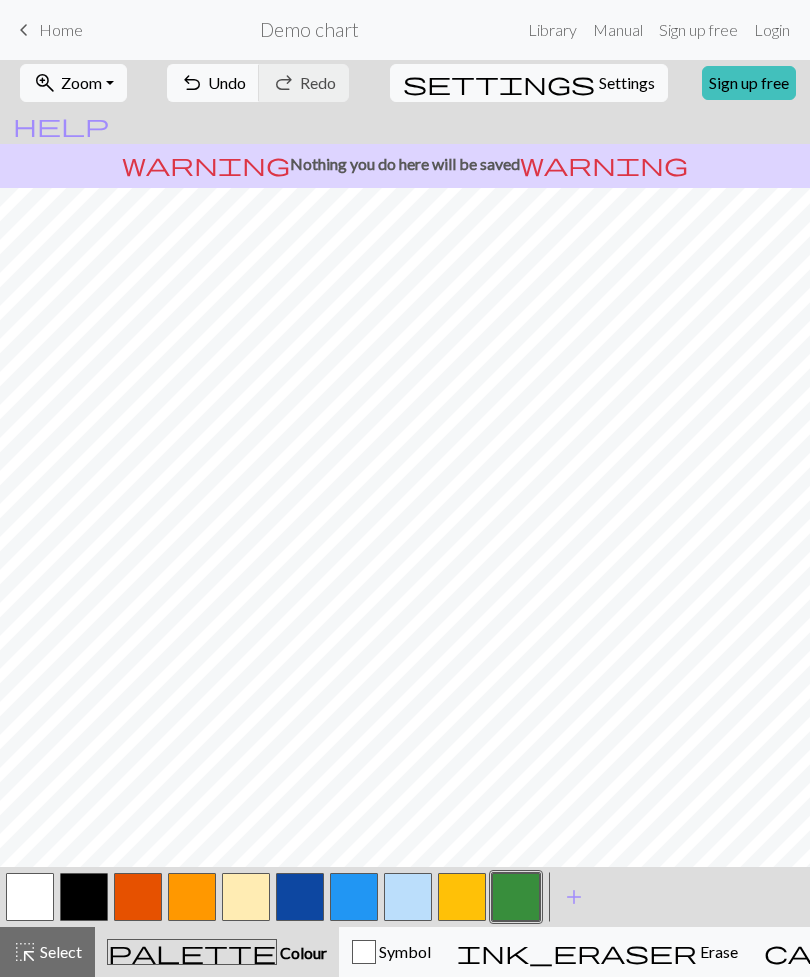 click at bounding box center (462, 897) 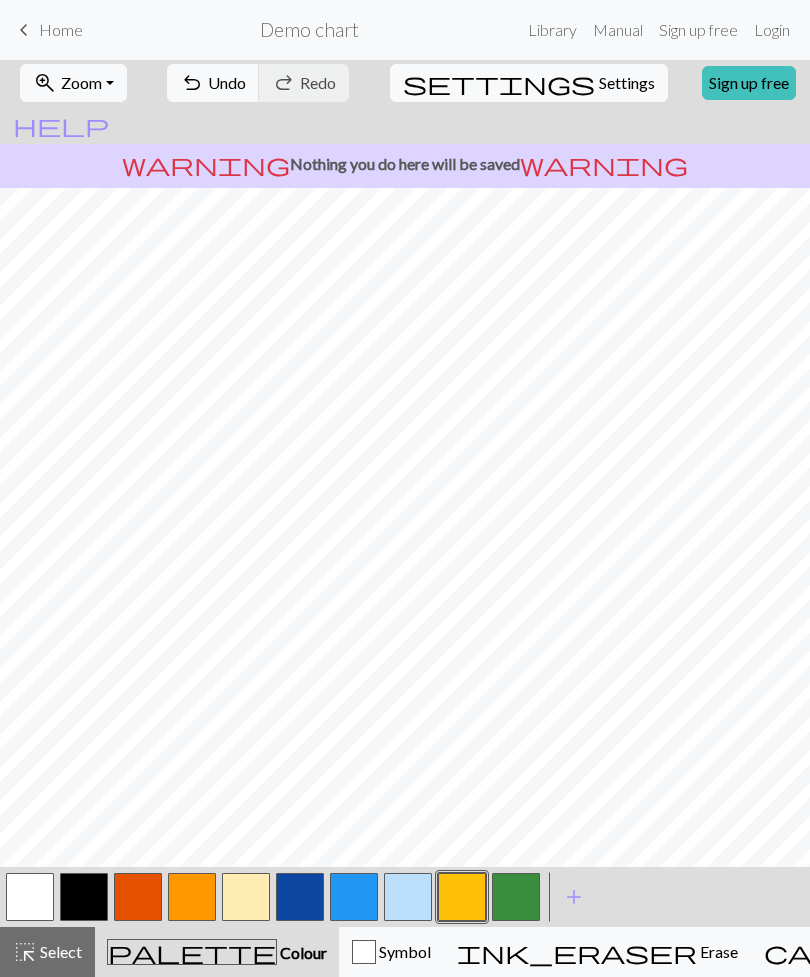 click on "add" at bounding box center (574, 897) 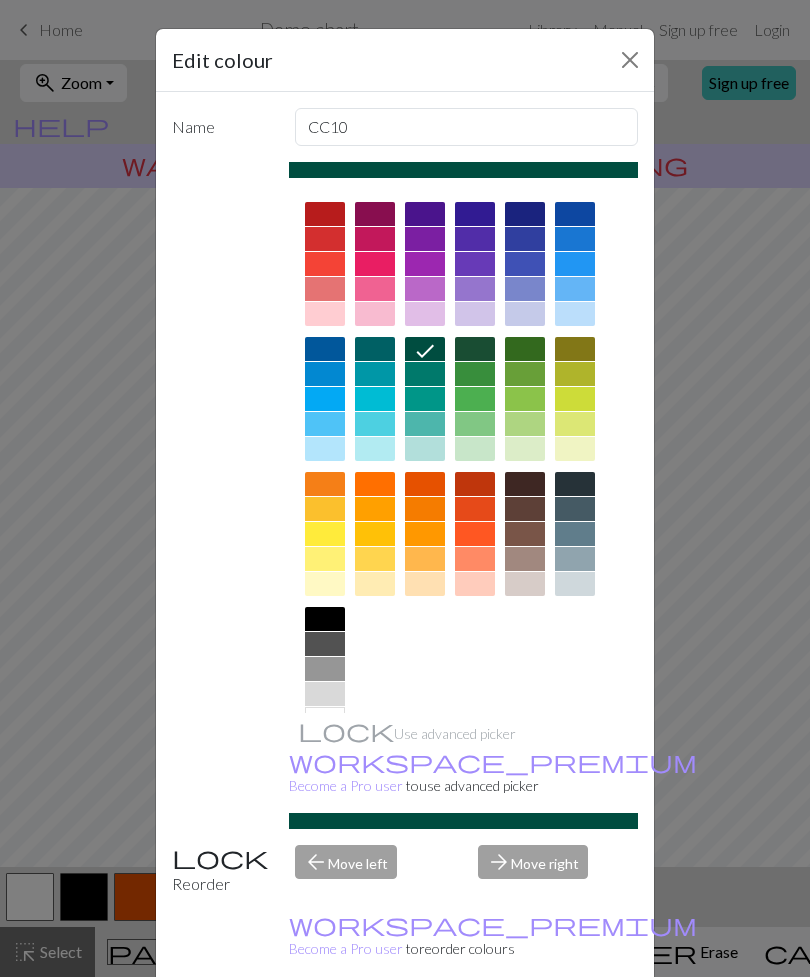 click at bounding box center [325, 264] 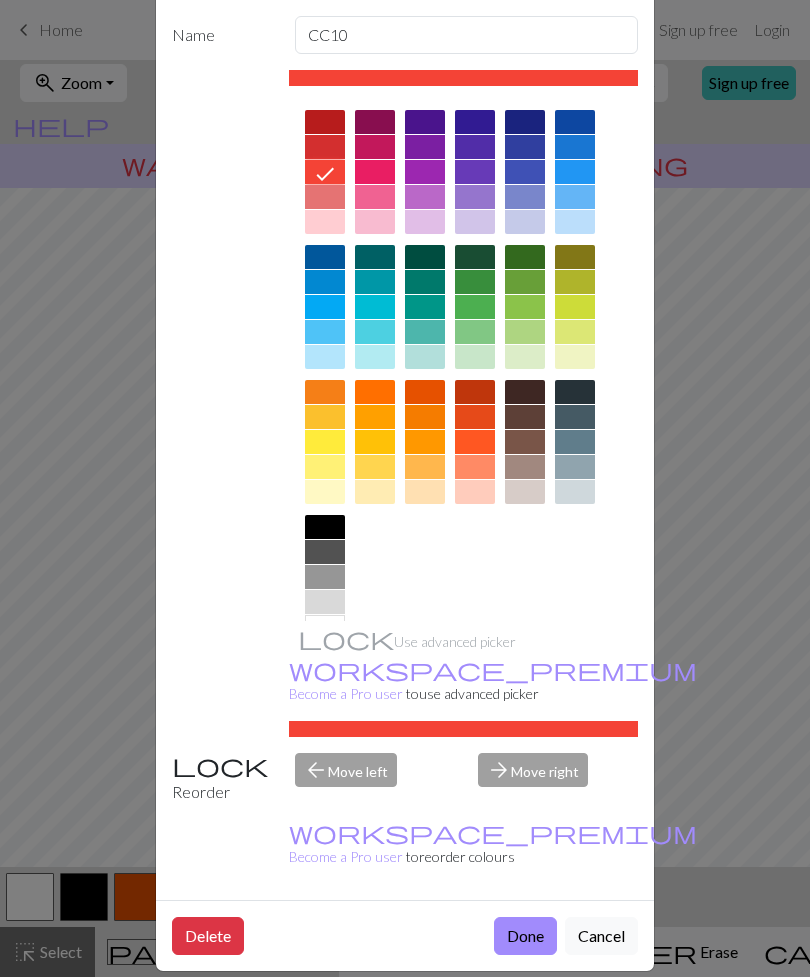 scroll, scrollTop: 91, scrollLeft: 0, axis: vertical 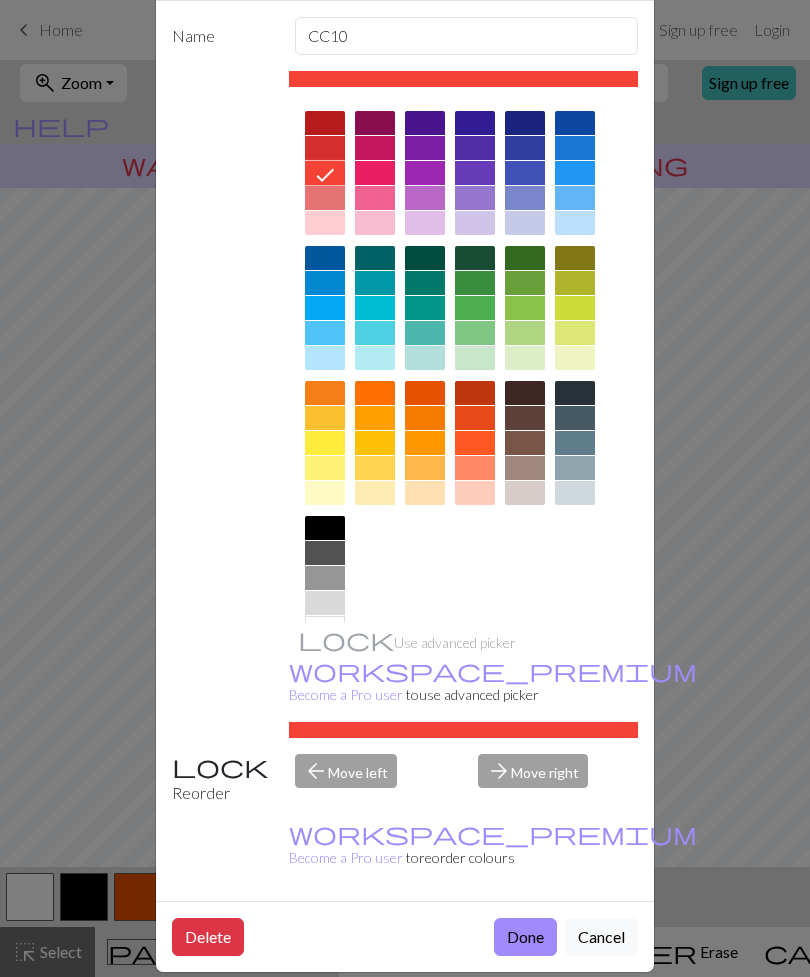 click on "Done" at bounding box center (525, 937) 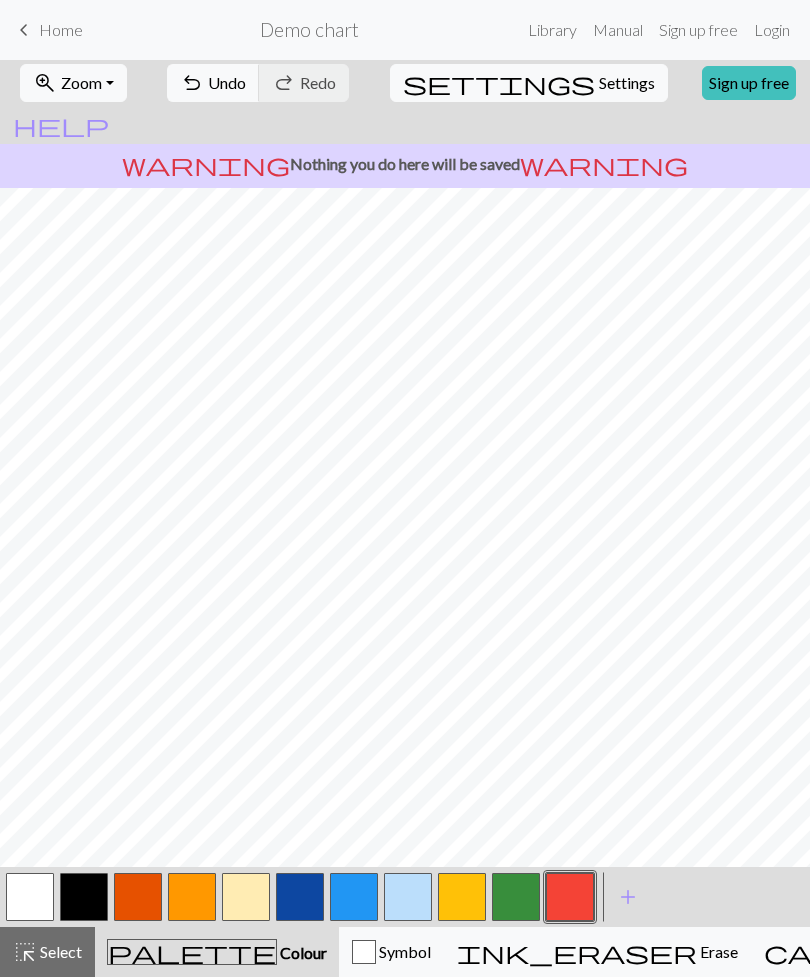 scroll, scrollTop: 126, scrollLeft: 890, axis: both 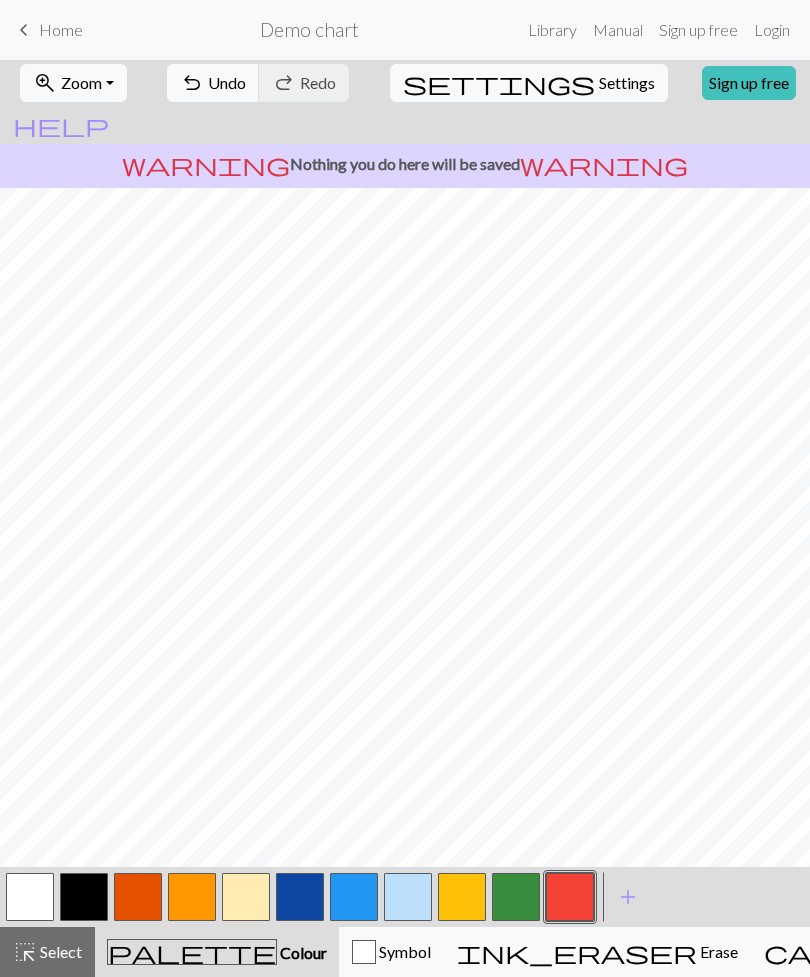 click at bounding box center [30, 897] 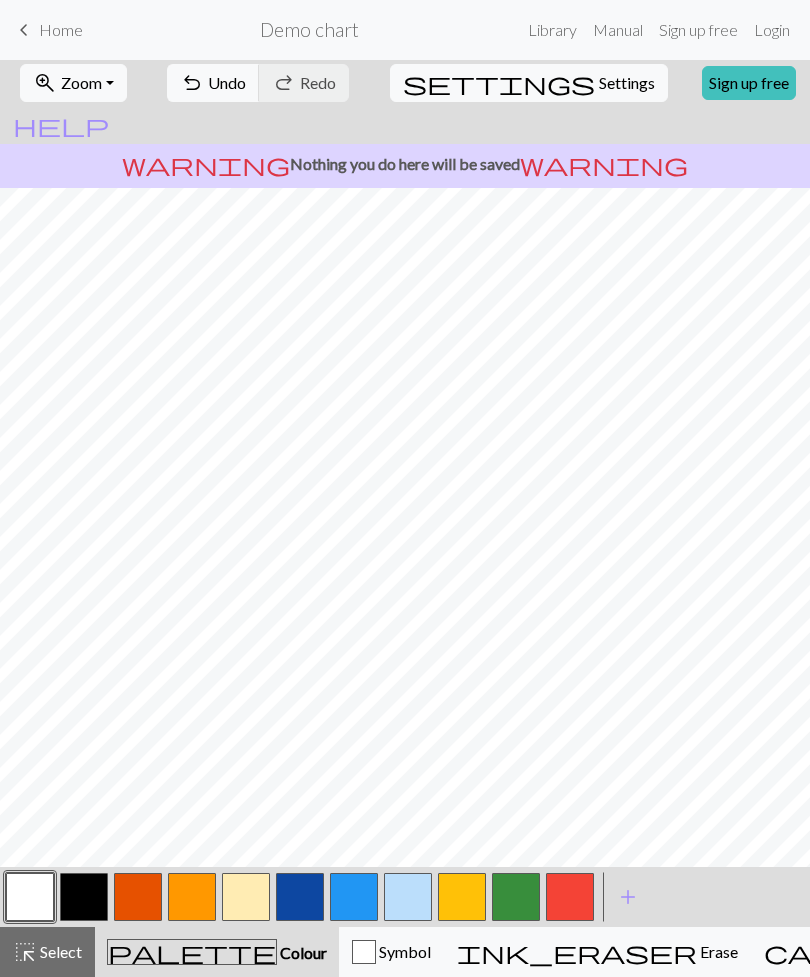 click on "add" at bounding box center (628, 897) 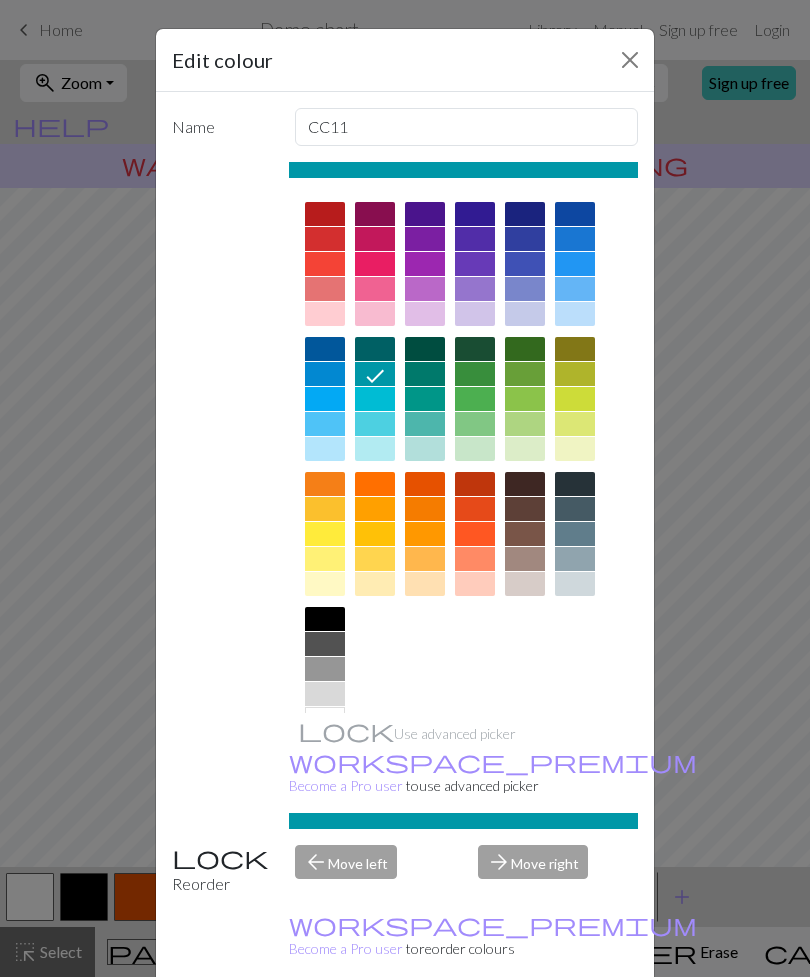 click at bounding box center [525, 399] 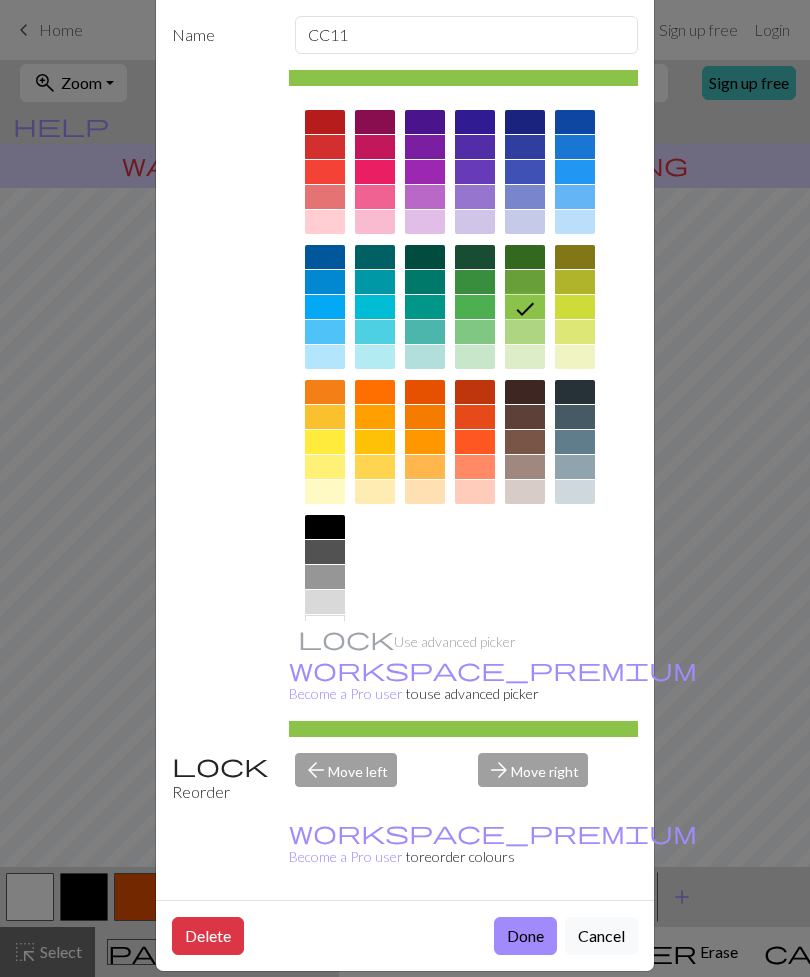 scroll, scrollTop: 91, scrollLeft: 0, axis: vertical 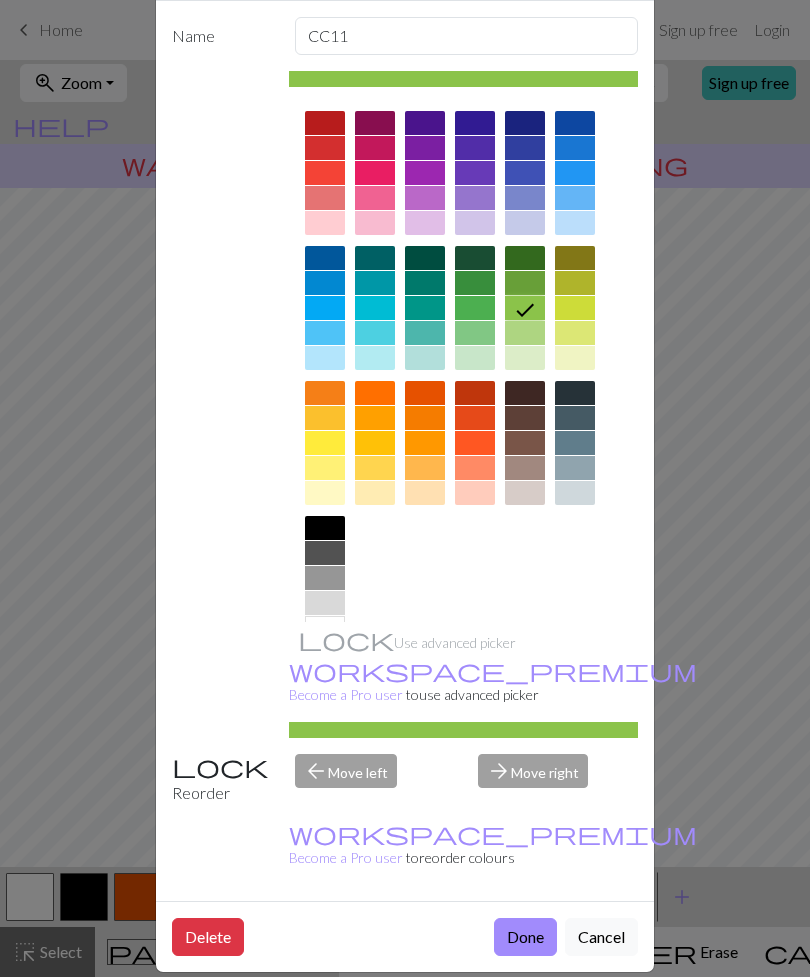 click on "Done" at bounding box center [525, 937] 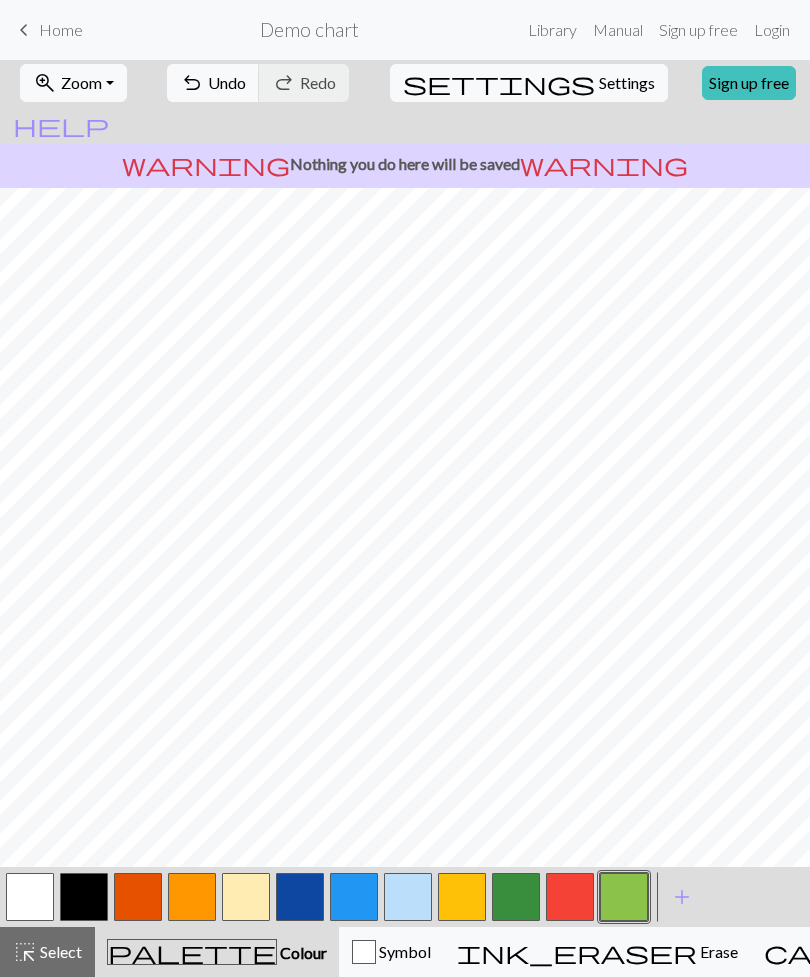 click at bounding box center (30, 897) 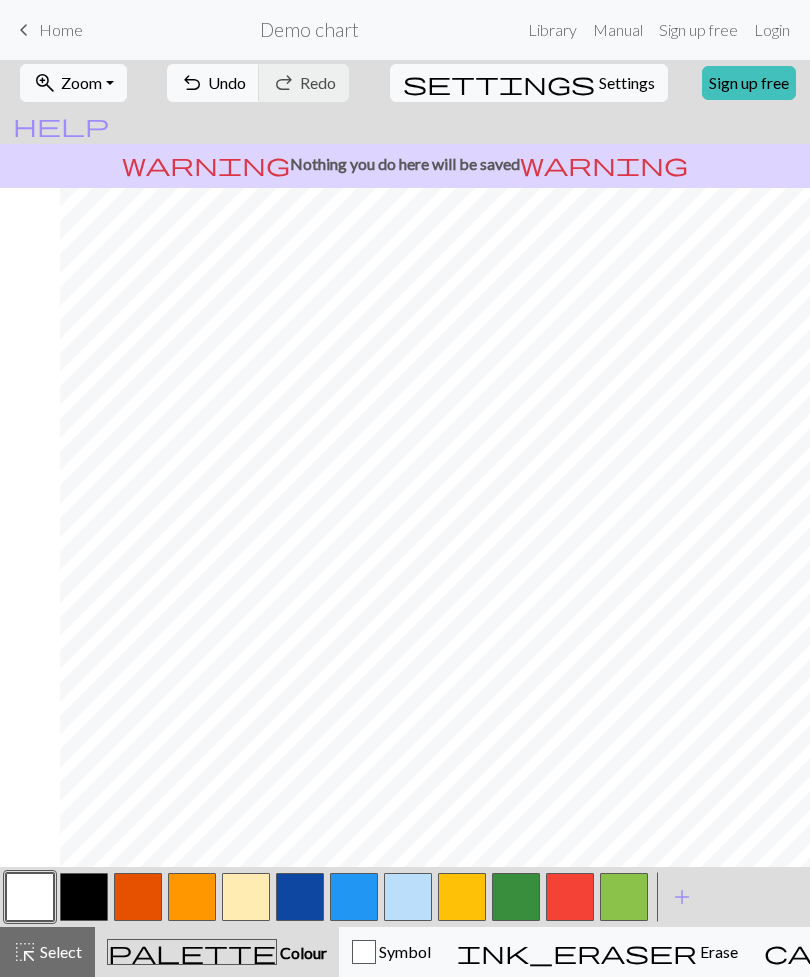 scroll, scrollTop: 0, scrollLeft: 628, axis: horizontal 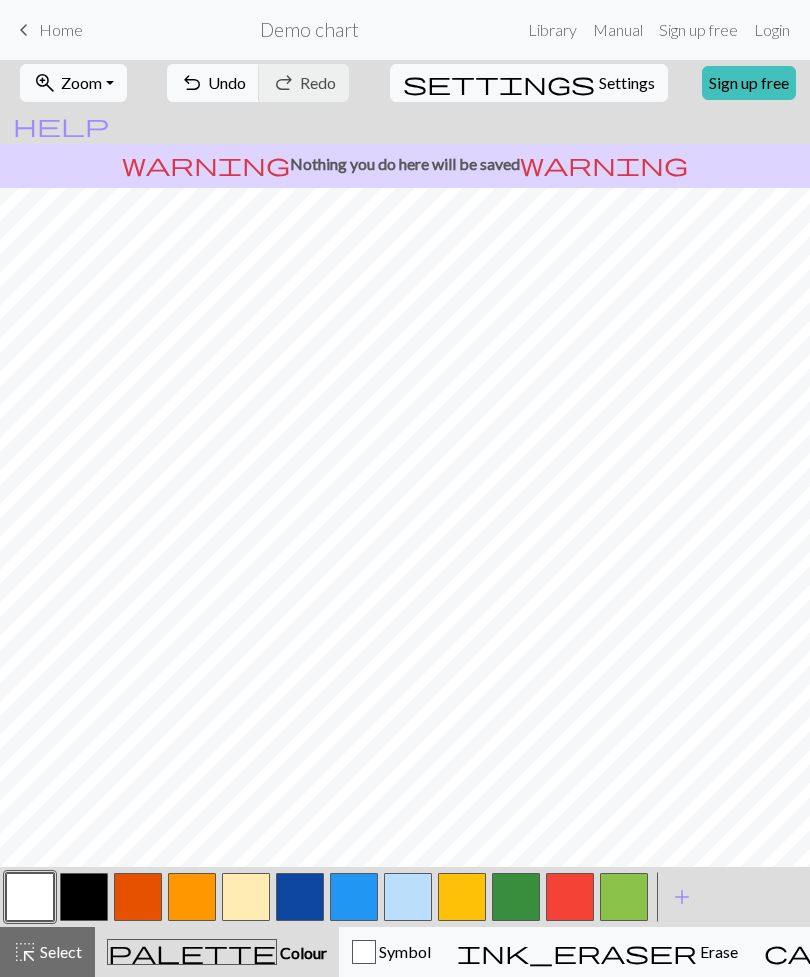 click at bounding box center (246, 897) 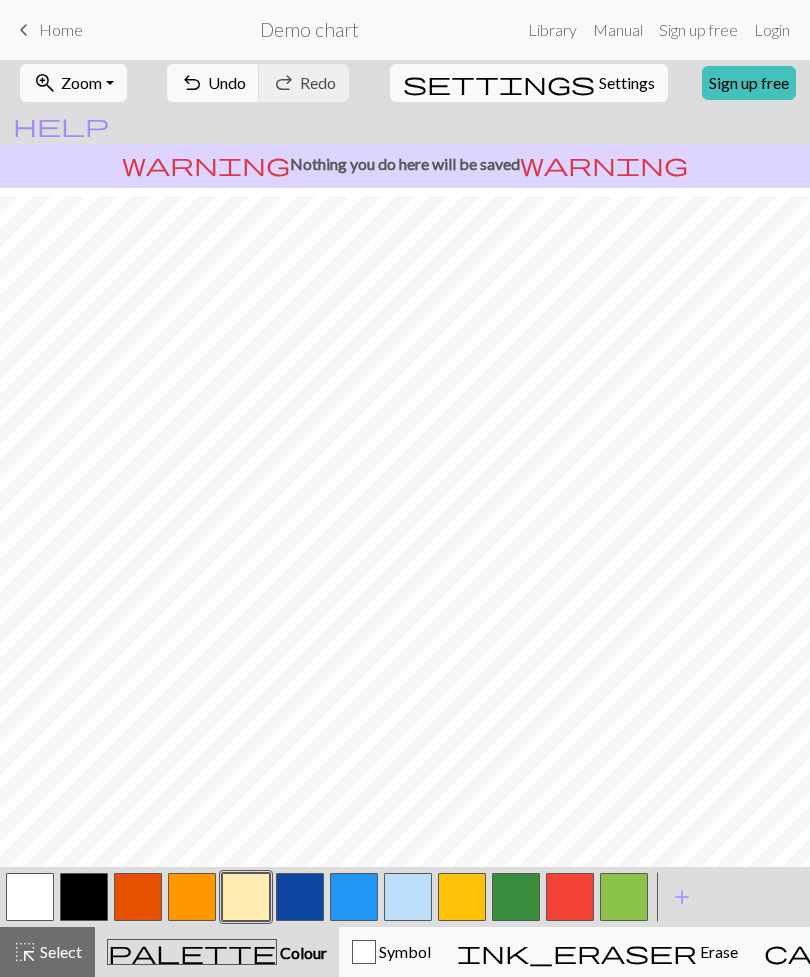 scroll, scrollTop: 105, scrollLeft: 334, axis: both 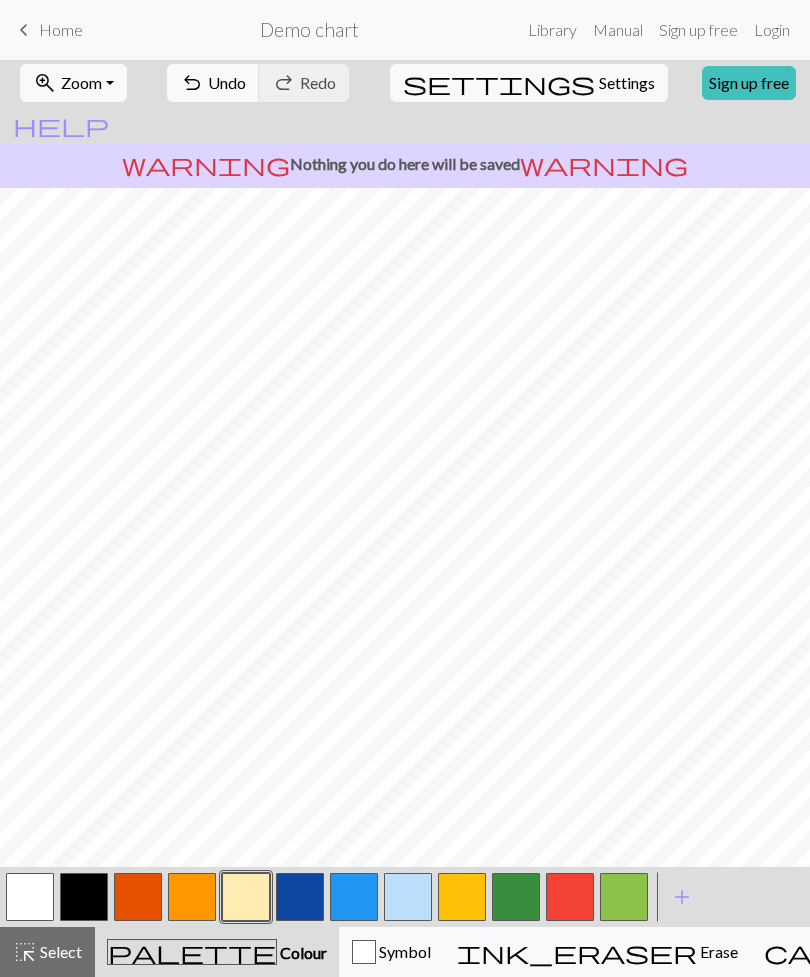 click at bounding box center [30, 897] 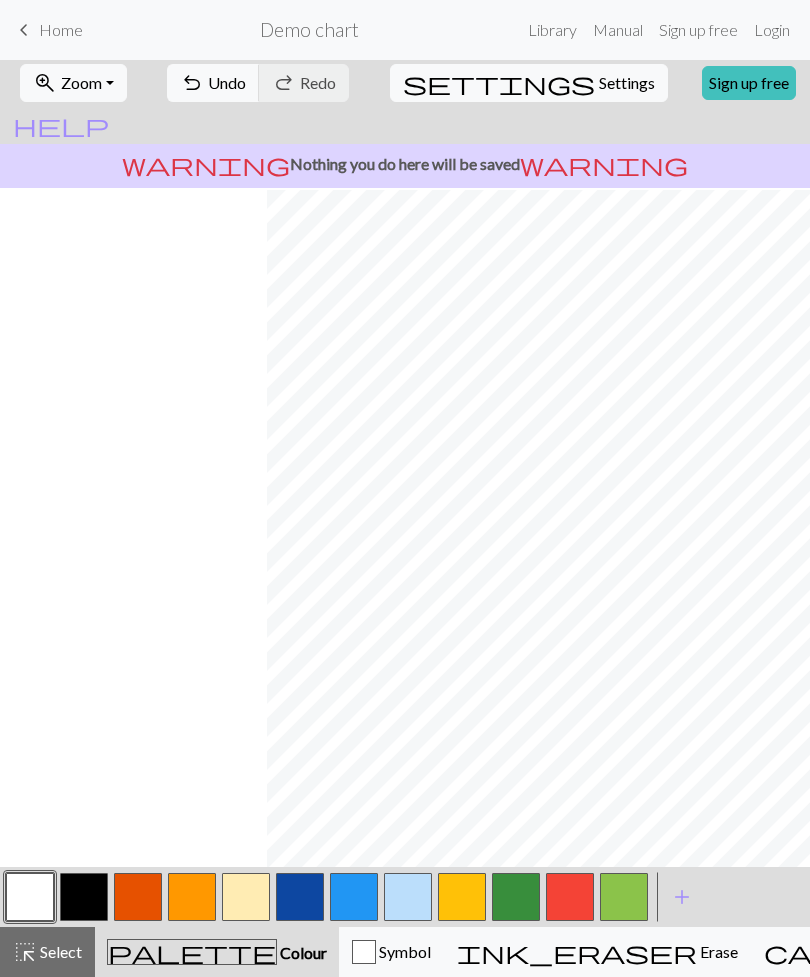 scroll, scrollTop: 3, scrollLeft: 574, axis: both 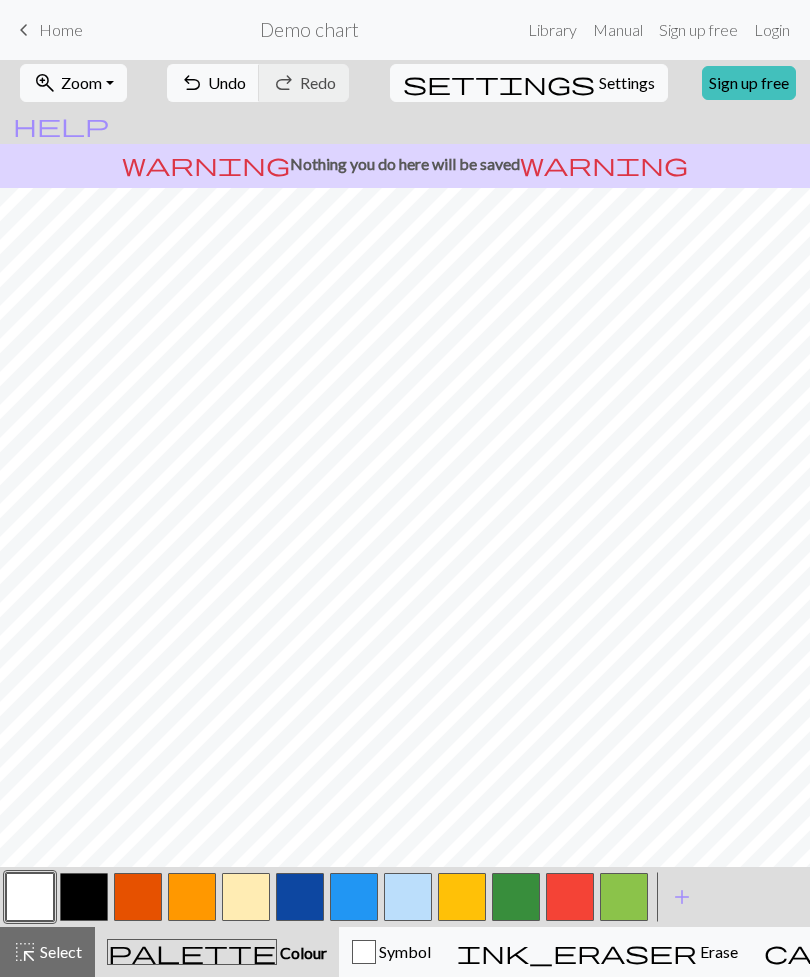 click at bounding box center (30, 897) 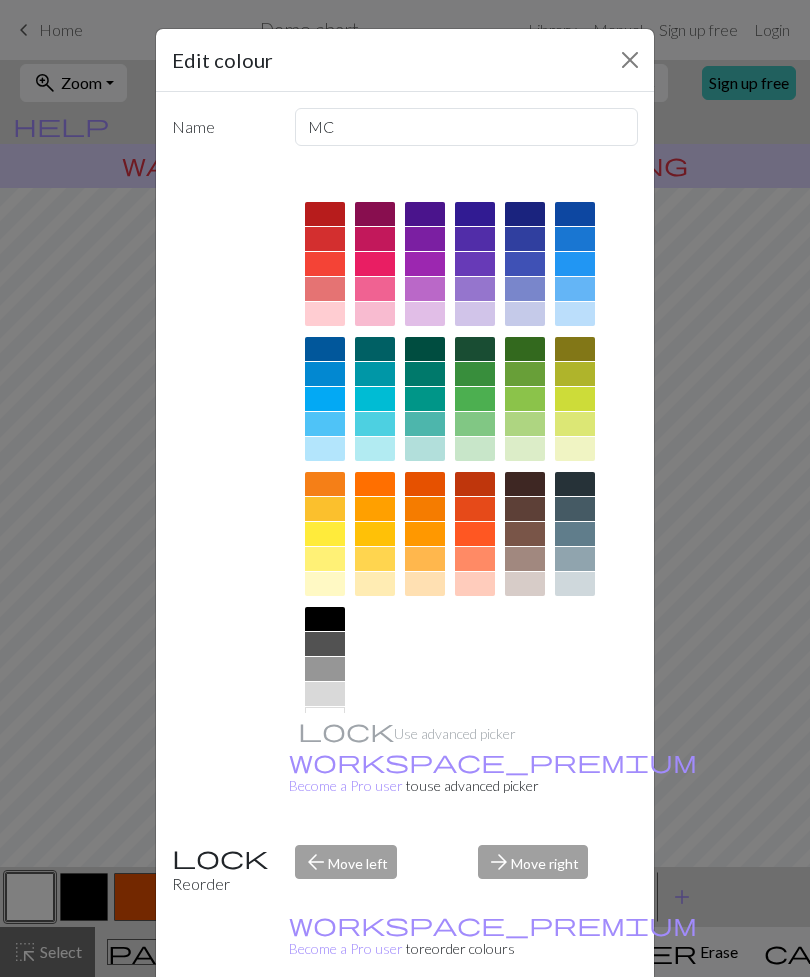 click at bounding box center (630, 60) 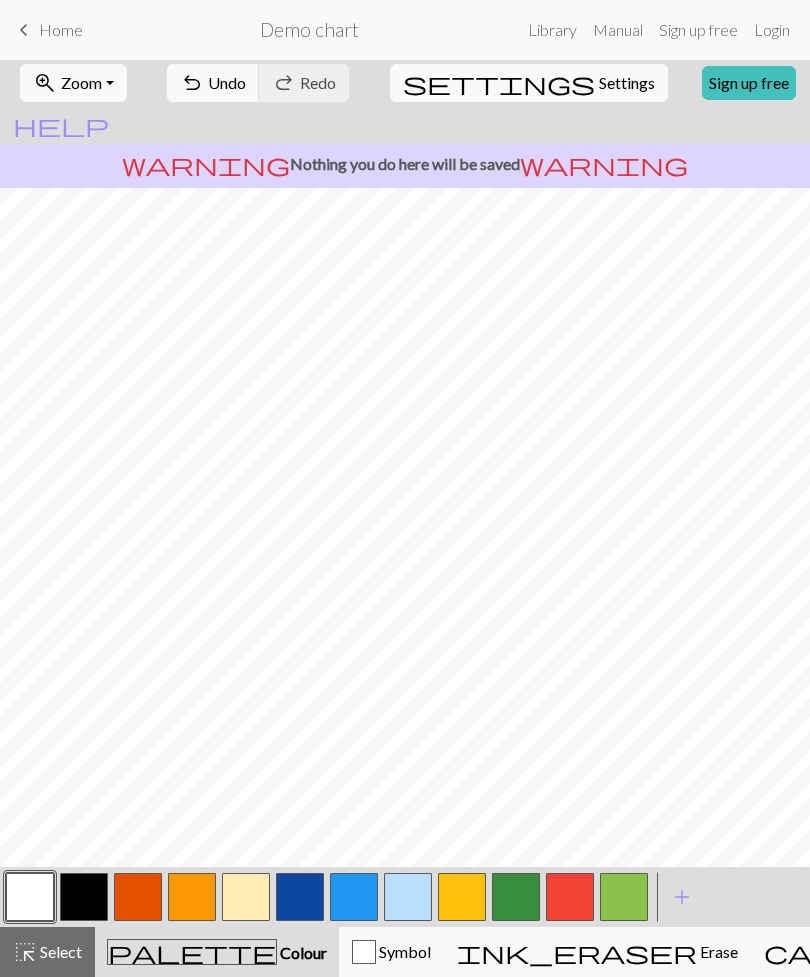 click at bounding box center [84, 897] 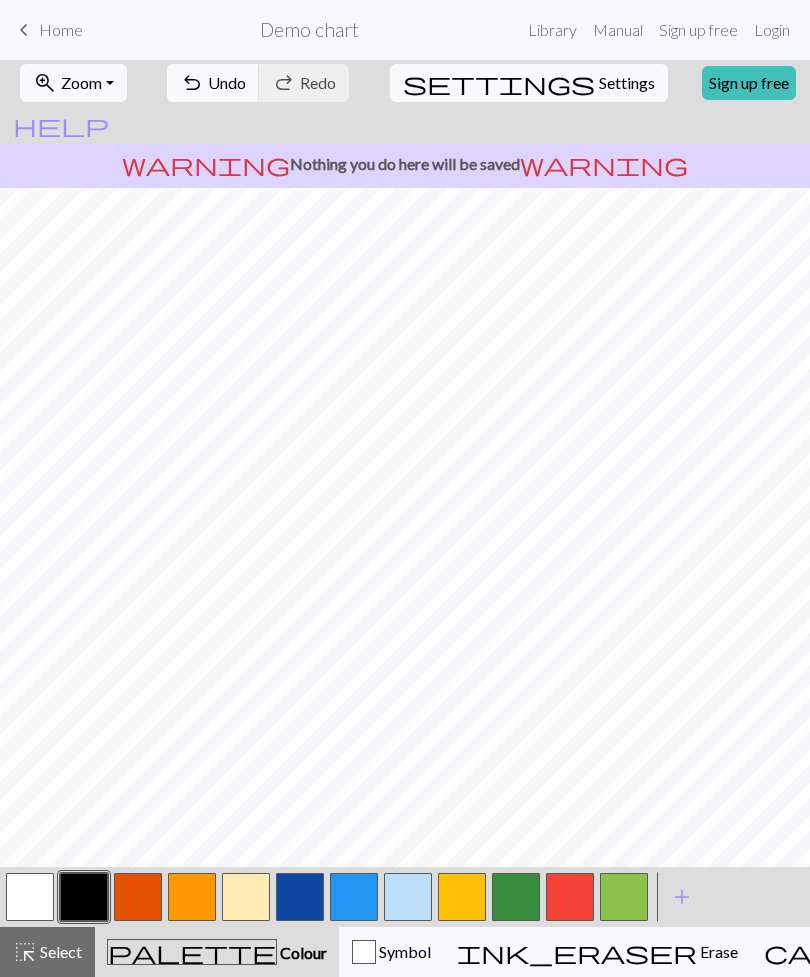 click at bounding box center [30, 897] 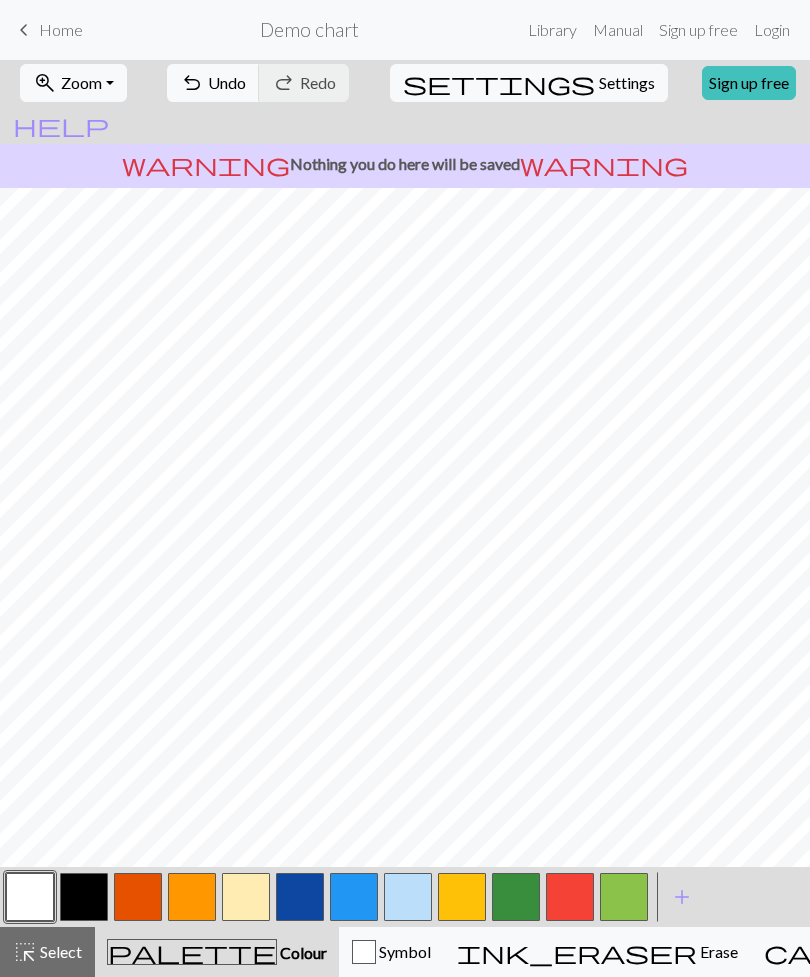 click at bounding box center (300, 897) 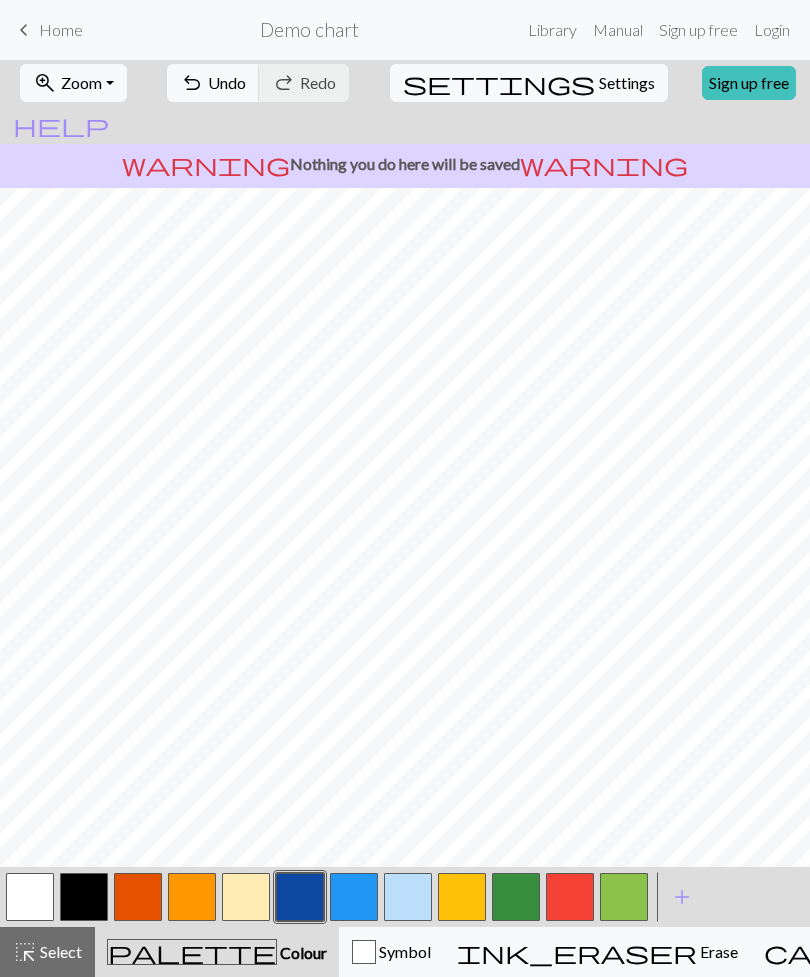 click at bounding box center (84, 897) 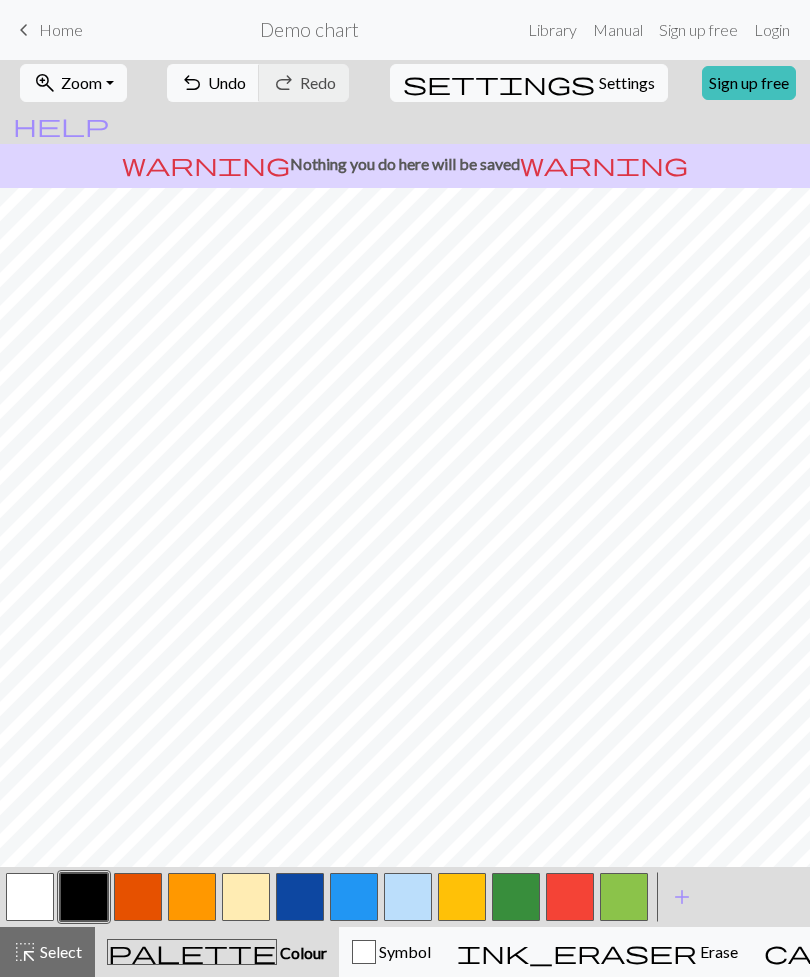 click at bounding box center (516, 897) 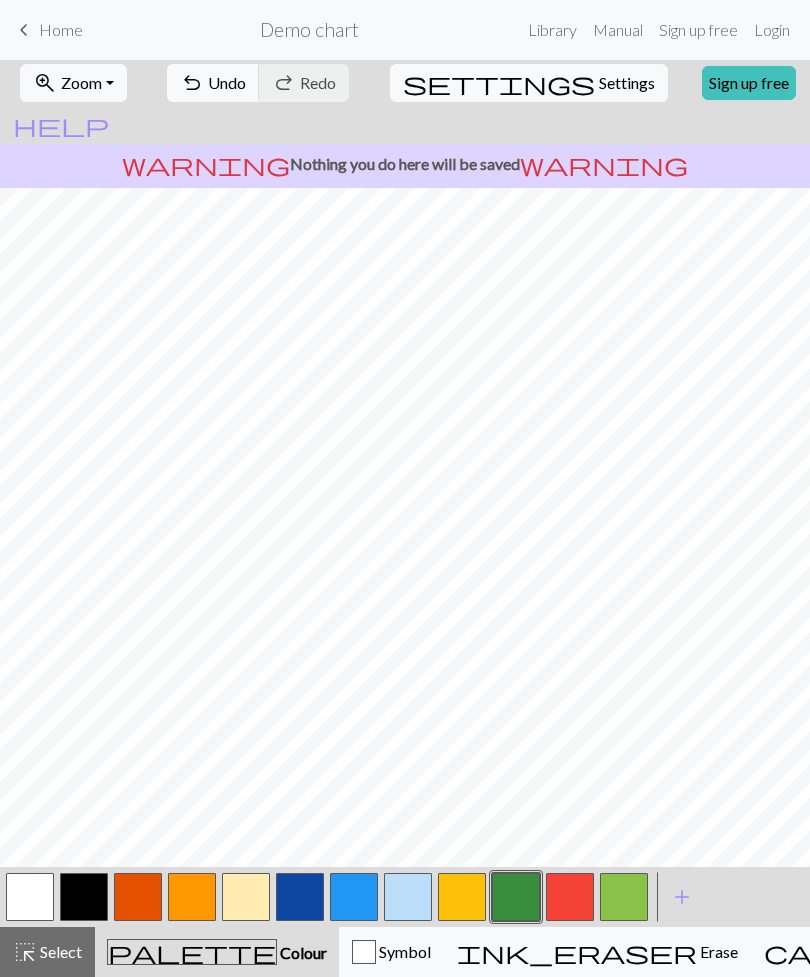 click at bounding box center (516, 897) 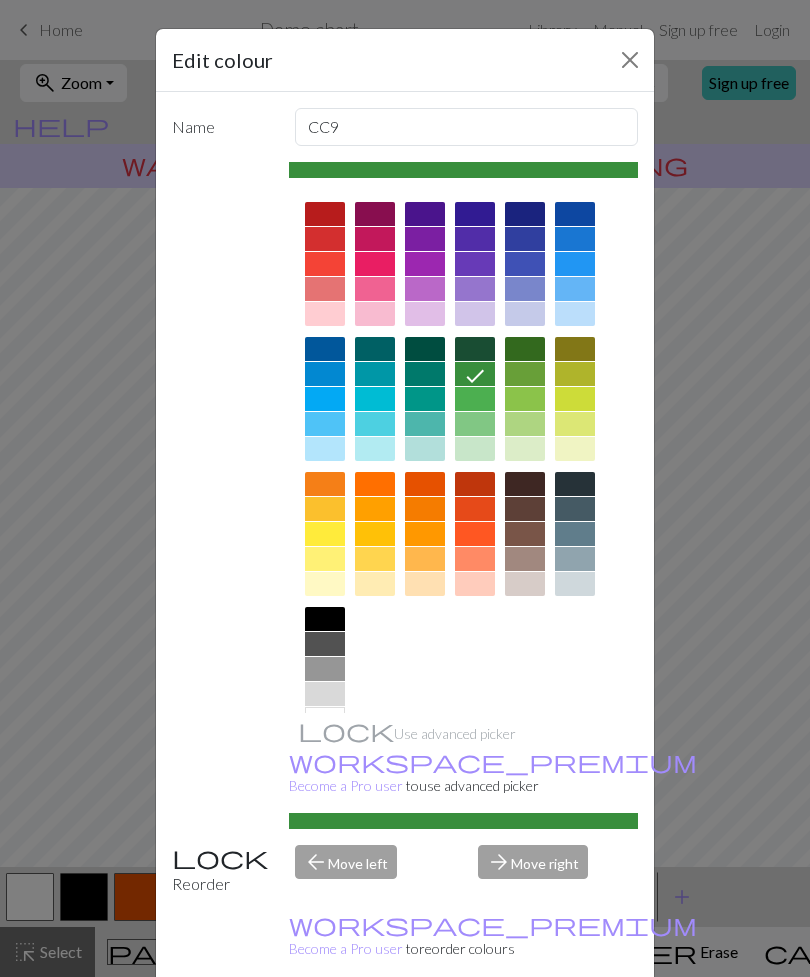click at bounding box center [525, 559] 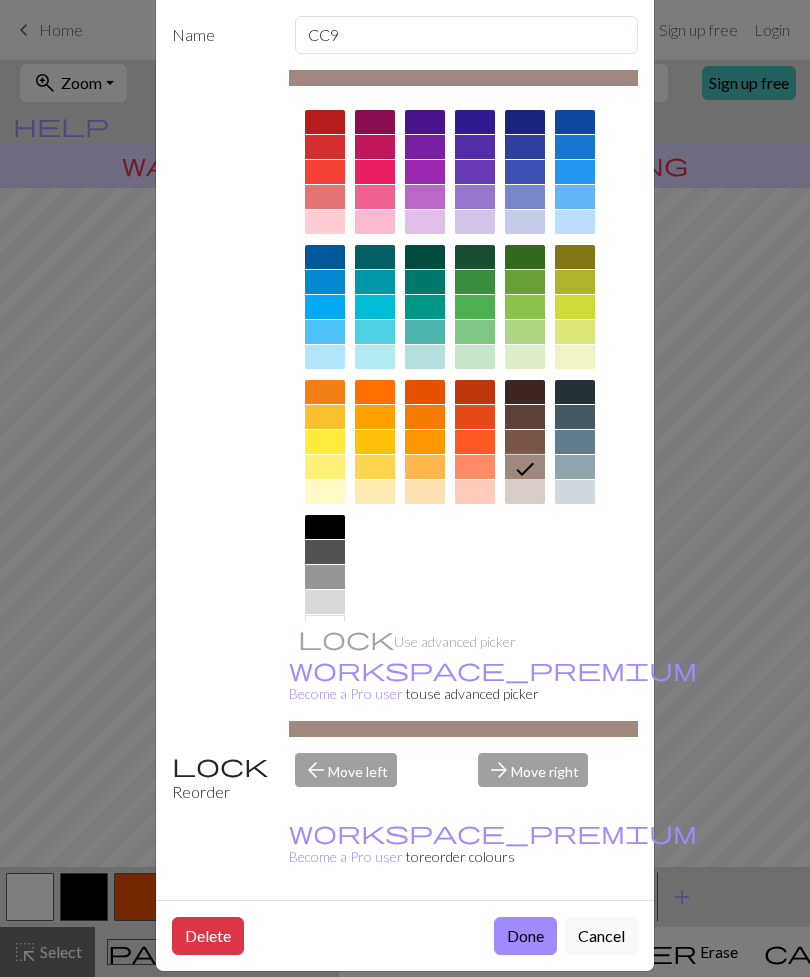 scroll, scrollTop: 91, scrollLeft: 0, axis: vertical 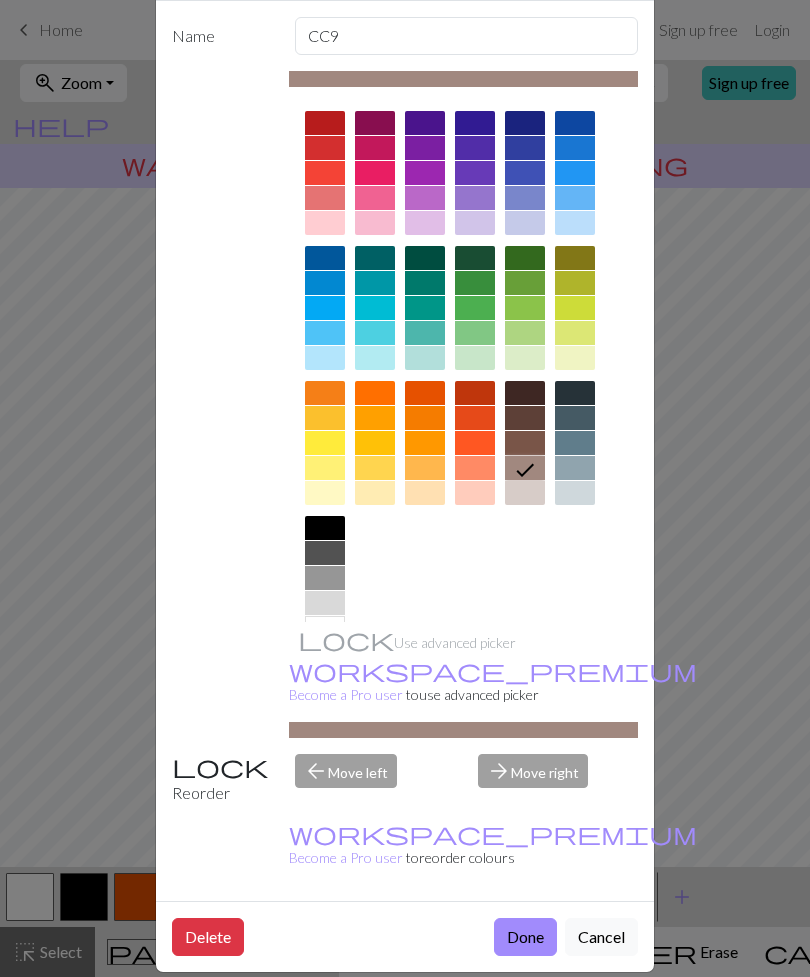 click on "Done" at bounding box center [525, 937] 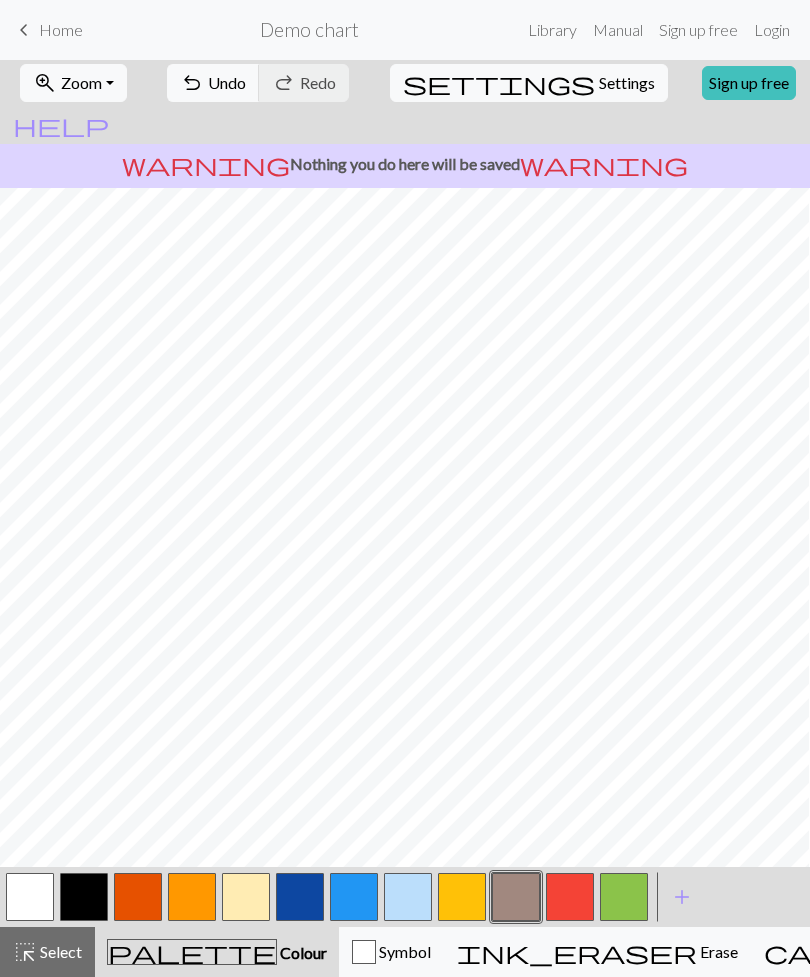 scroll, scrollTop: 0, scrollLeft: 1054, axis: horizontal 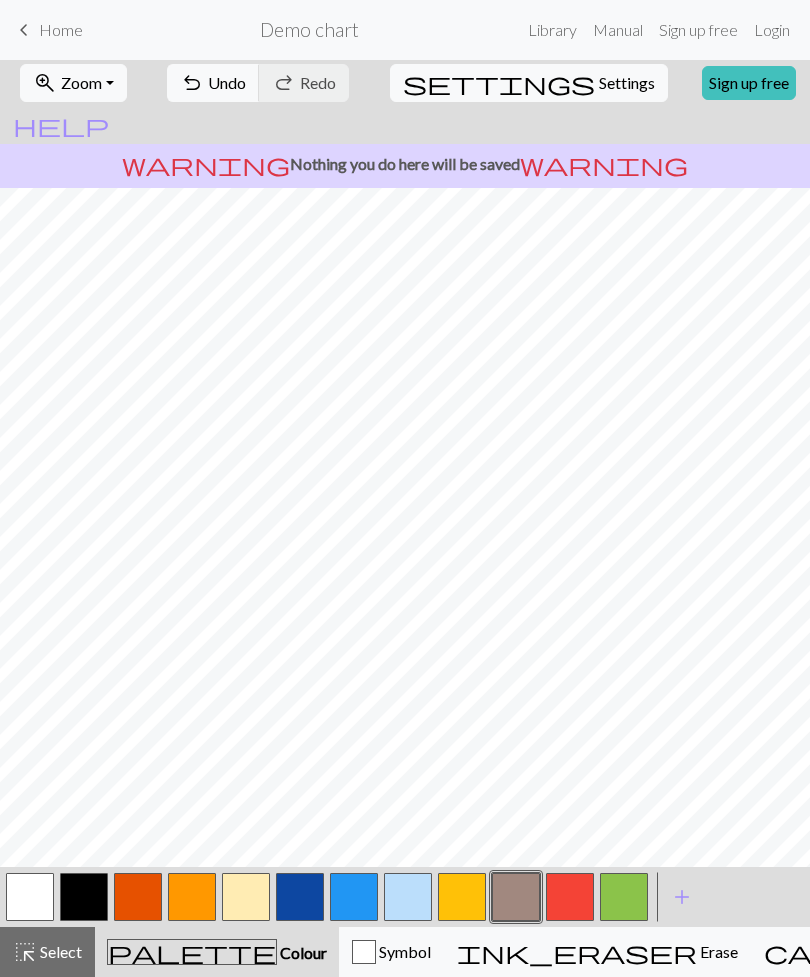 click at bounding box center [462, 897] 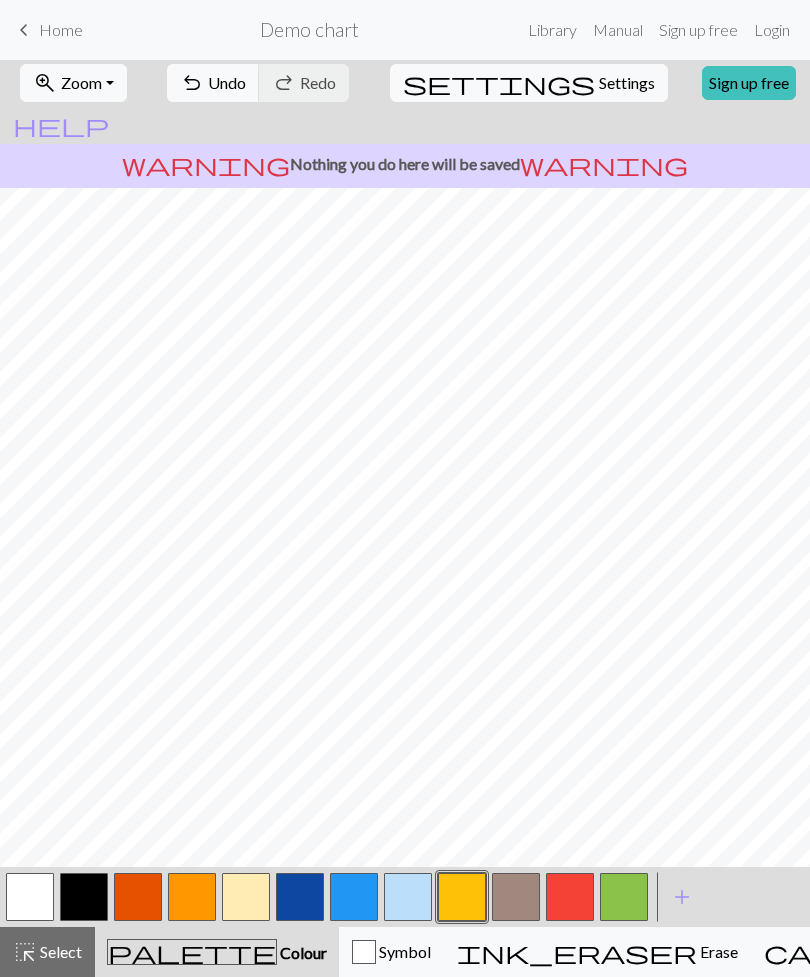 click at bounding box center (462, 897) 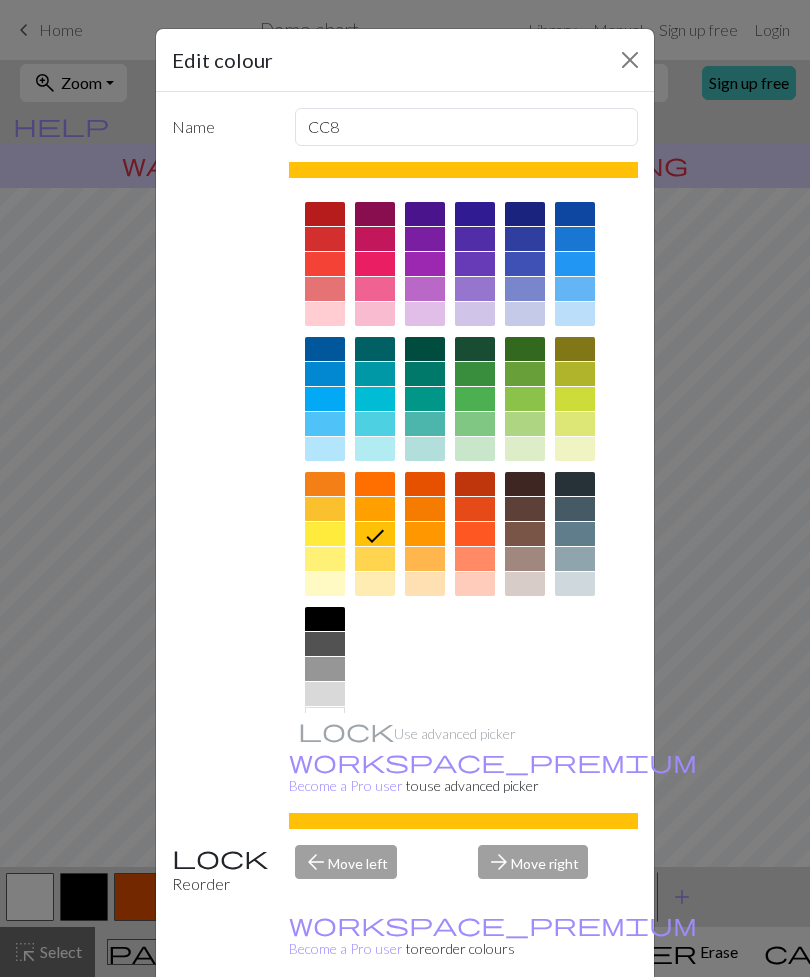 click at bounding box center (525, 509) 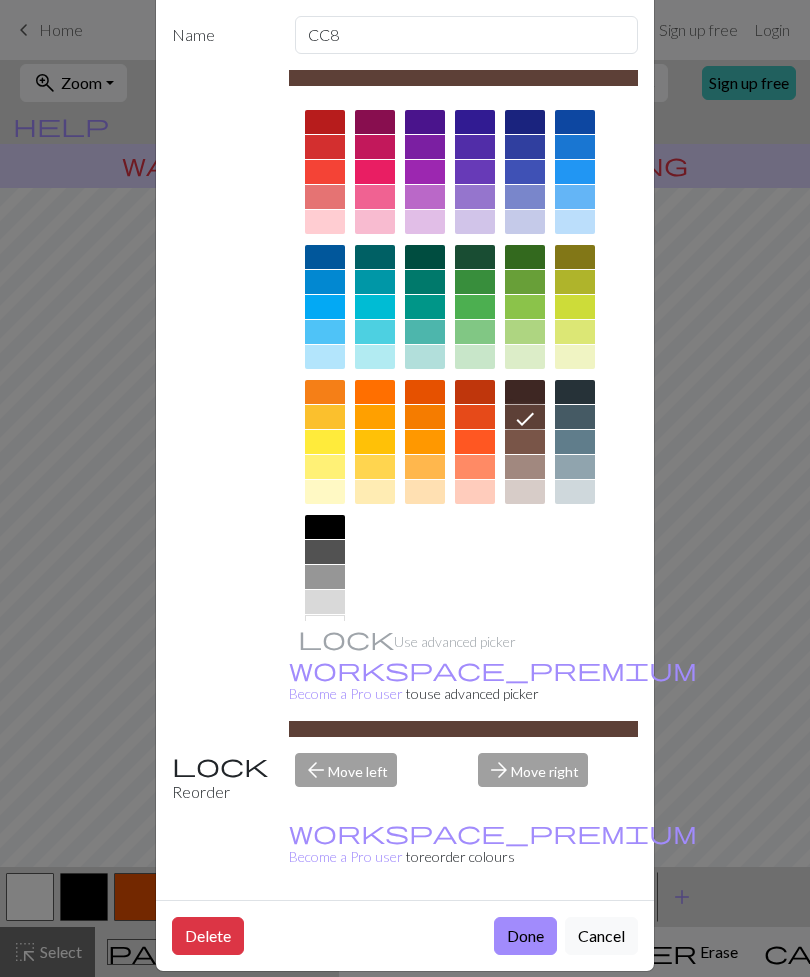 scroll, scrollTop: 91, scrollLeft: 0, axis: vertical 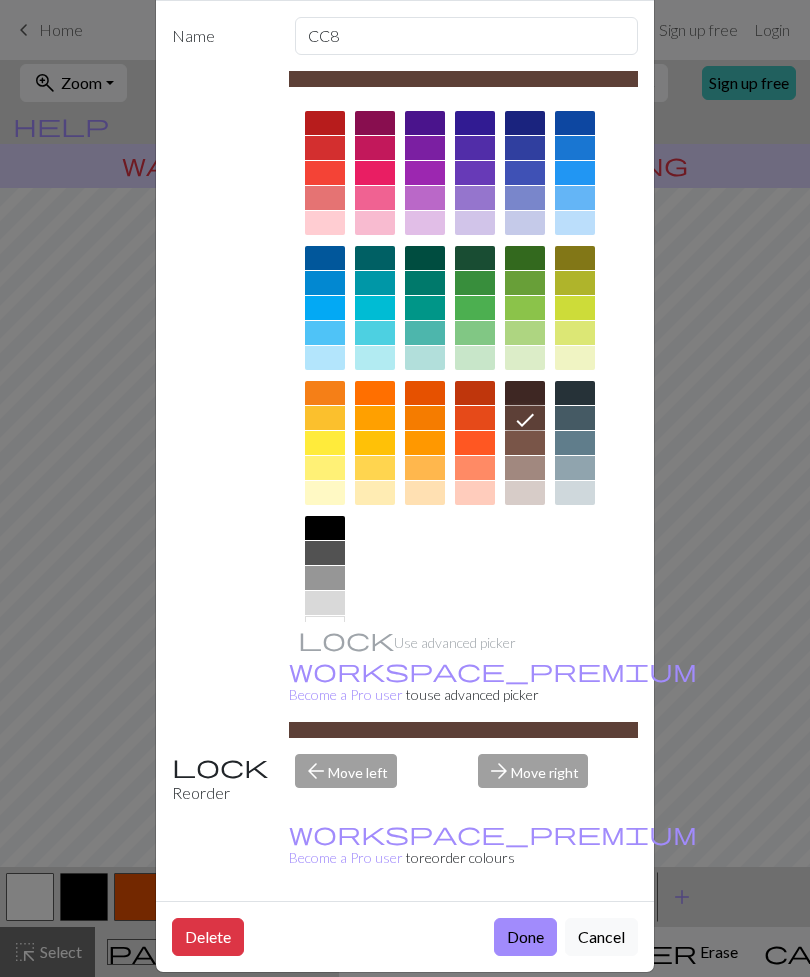 click on "Done" at bounding box center [525, 937] 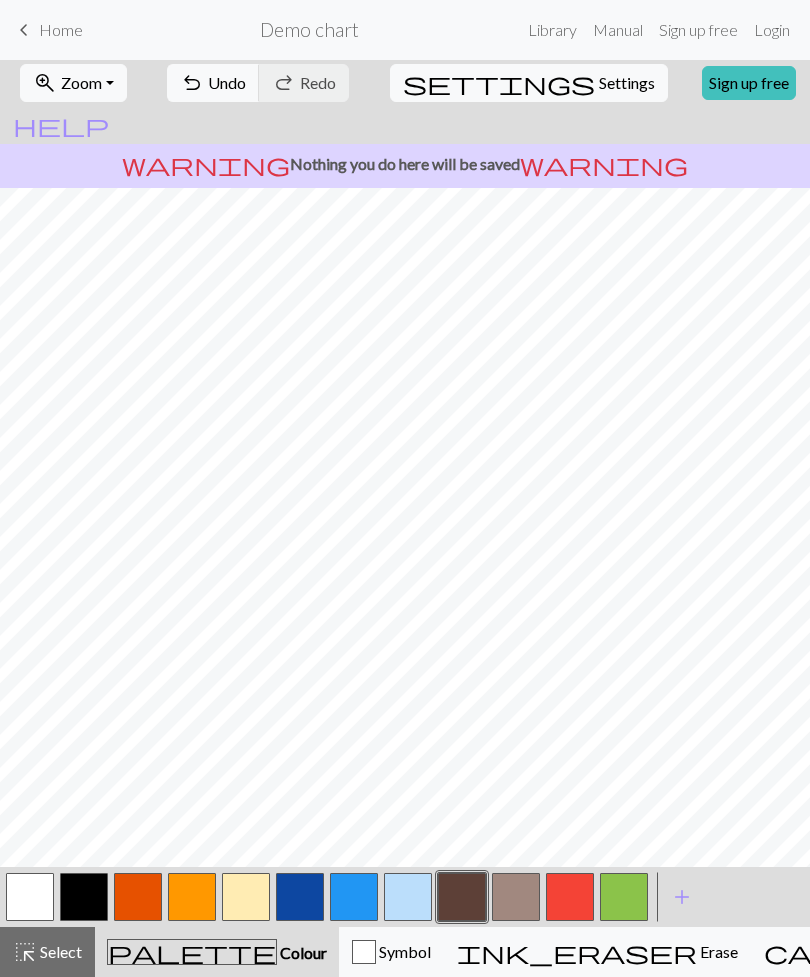 click at bounding box center (516, 897) 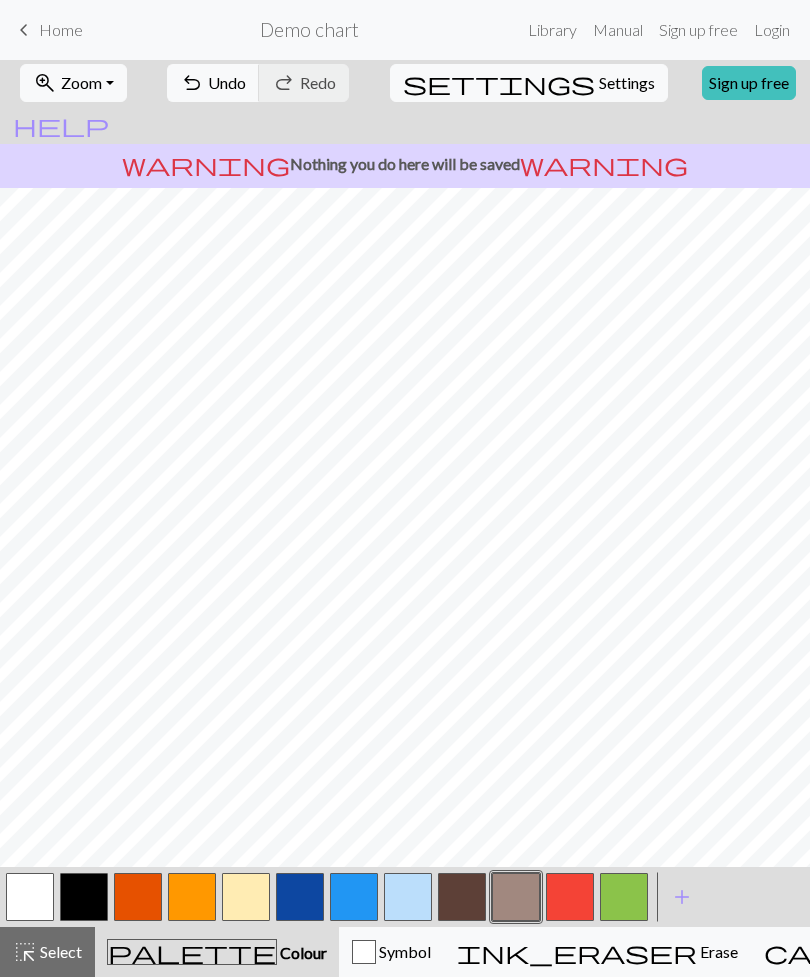 click at bounding box center (462, 897) 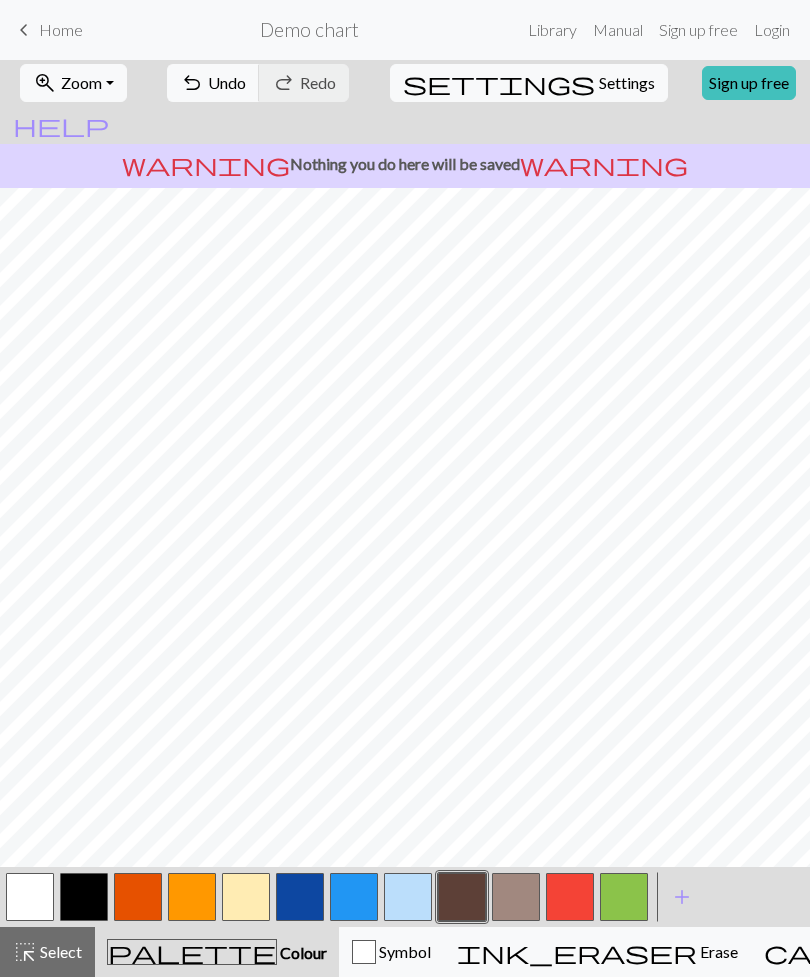 click at bounding box center [570, 897] 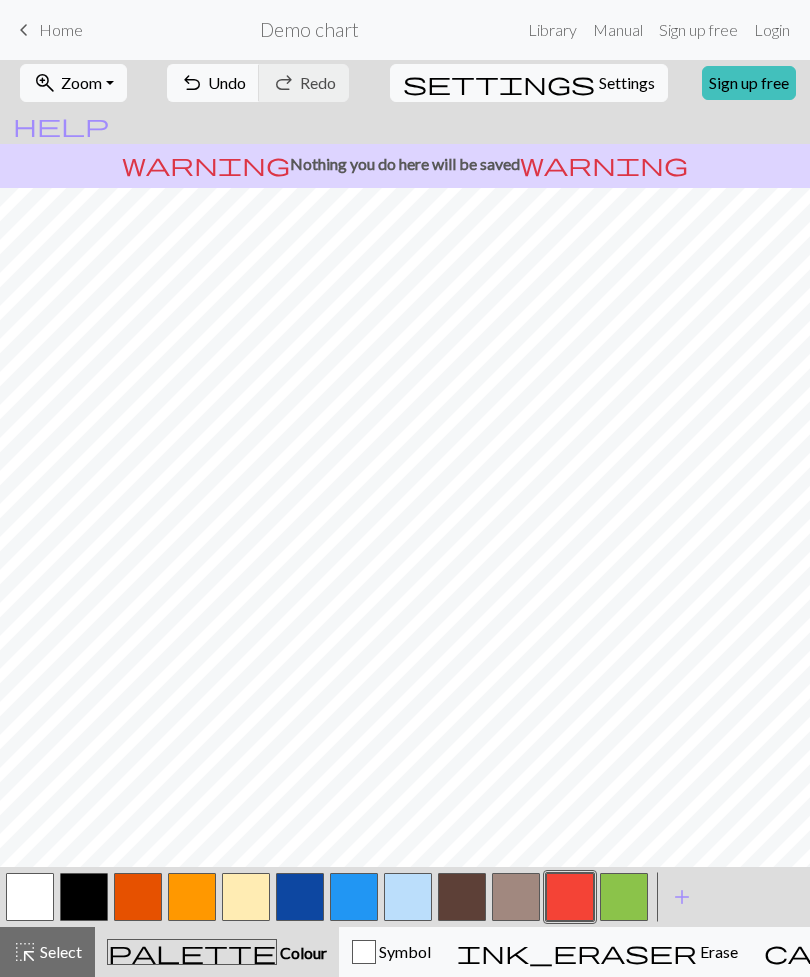 click at bounding box center (570, 897) 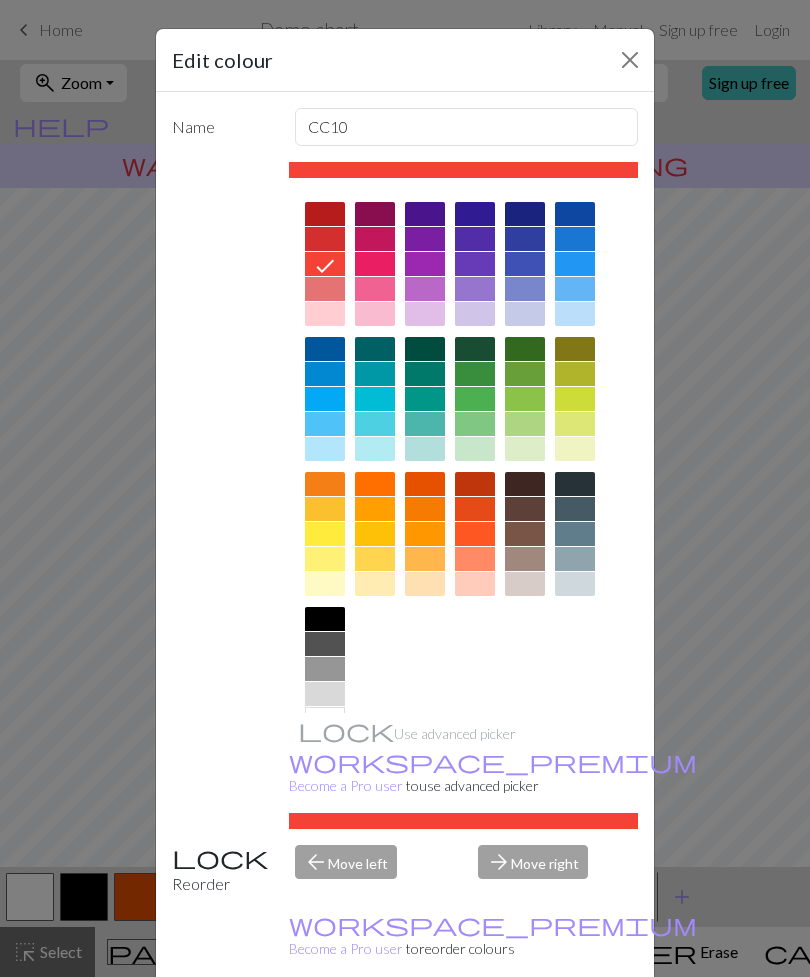 click at bounding box center (325, 669) 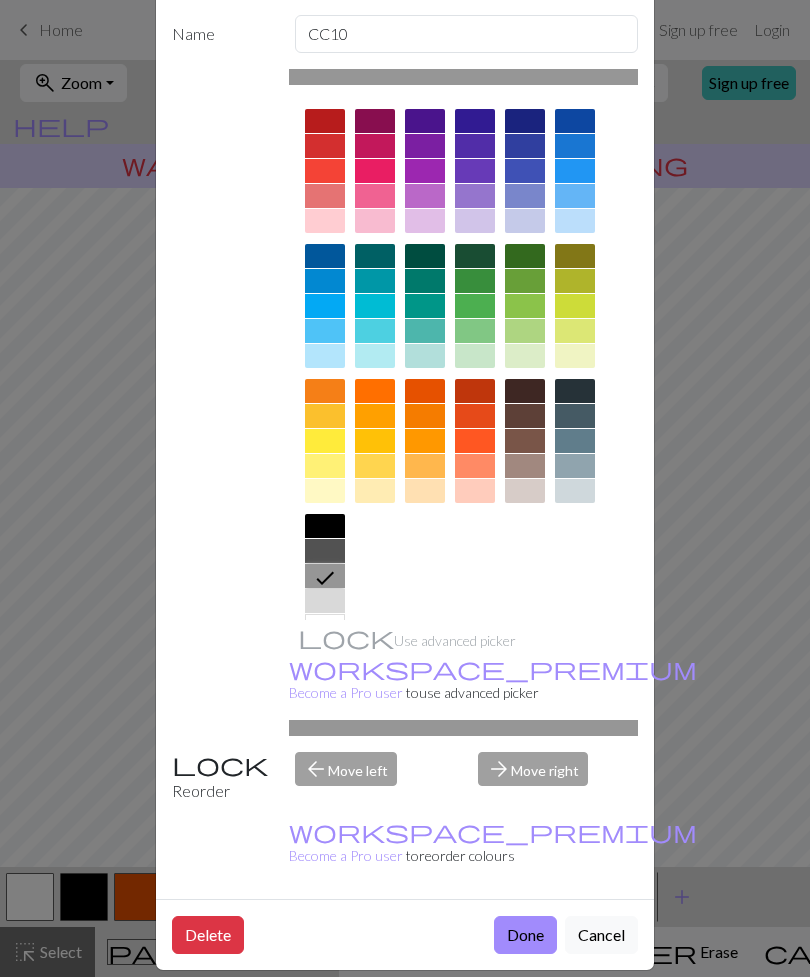 scroll, scrollTop: 91, scrollLeft: 0, axis: vertical 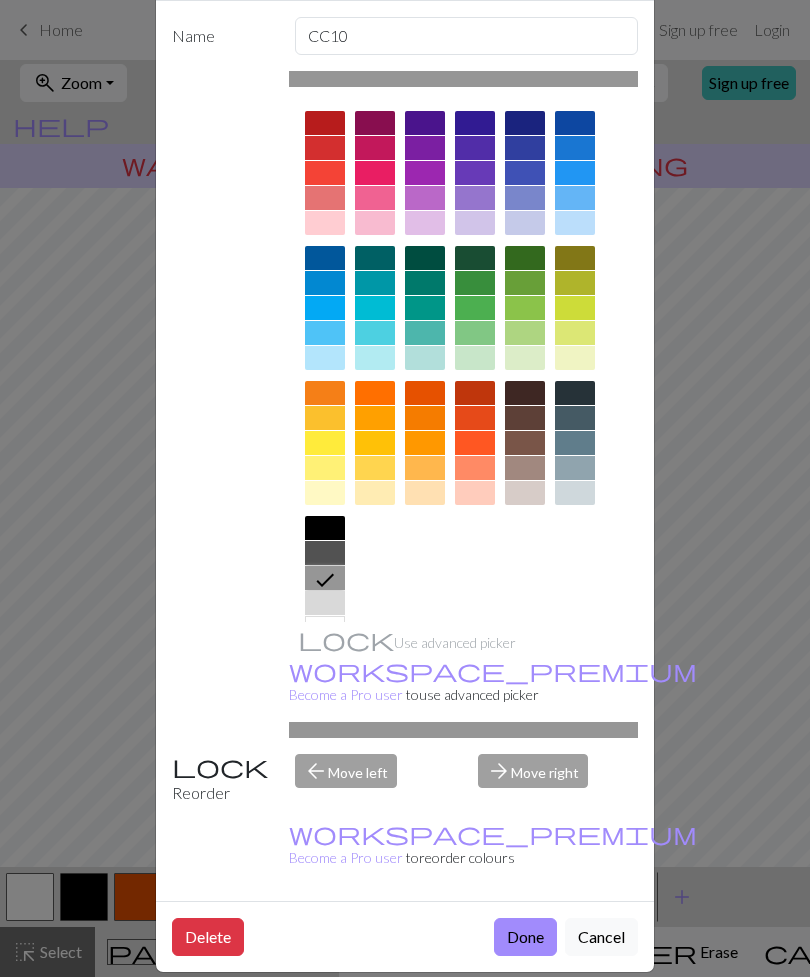 click on "Done" at bounding box center [525, 937] 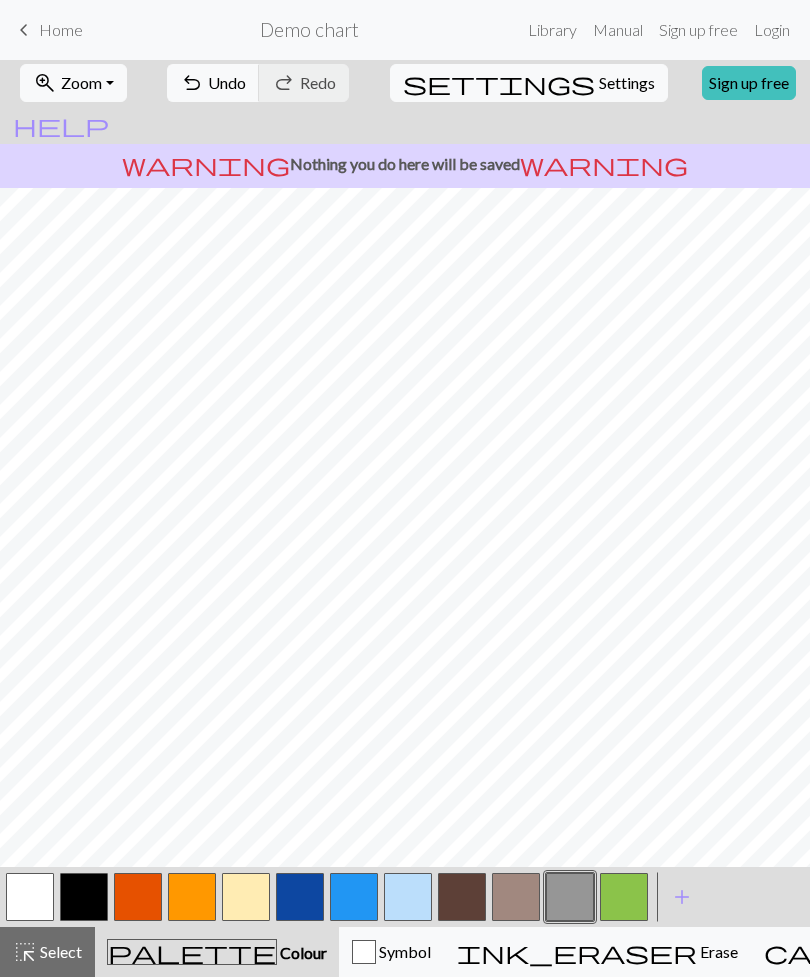 click at bounding box center [624, 897] 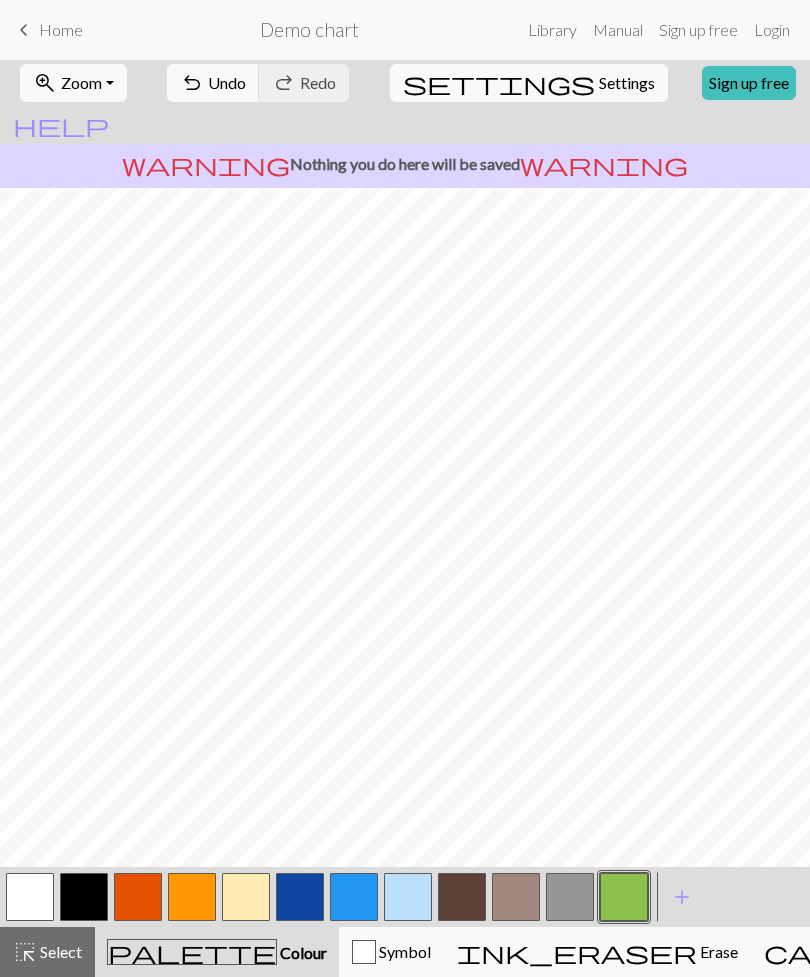 click at bounding box center [624, 897] 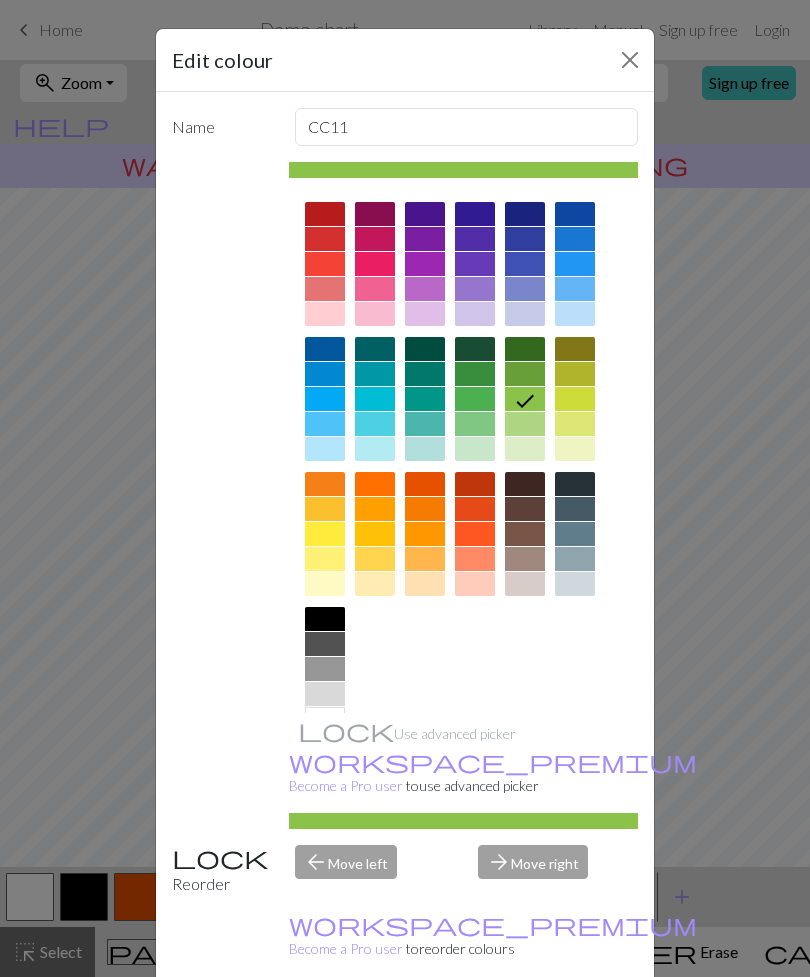 click at bounding box center [325, 644] 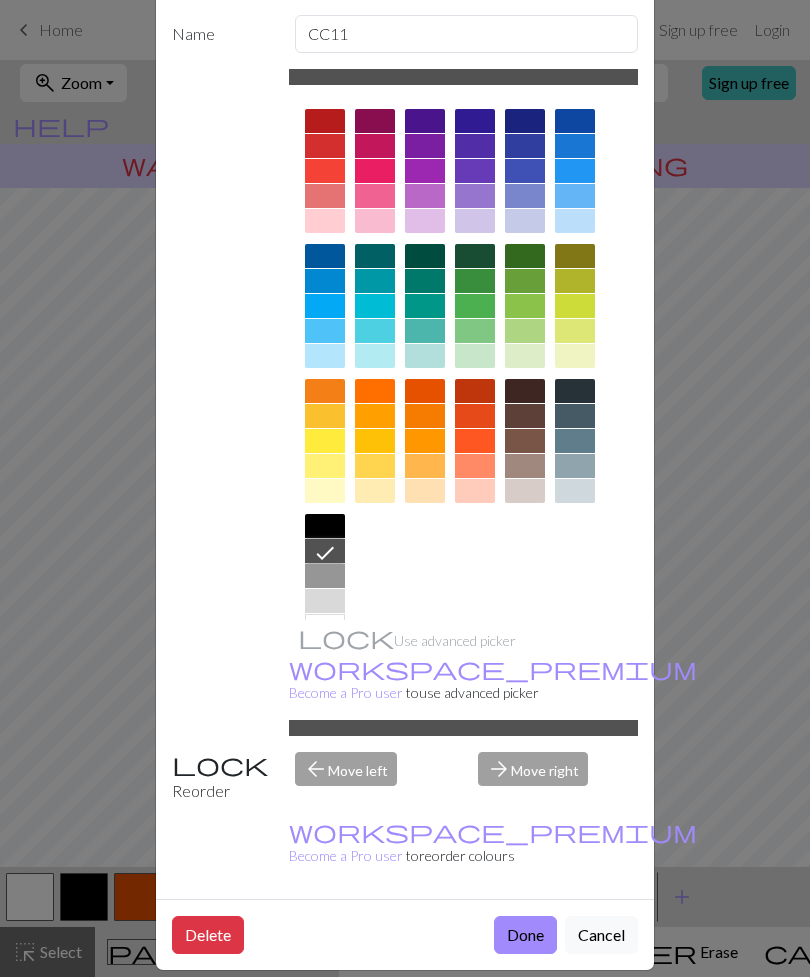 scroll, scrollTop: 92, scrollLeft: 0, axis: vertical 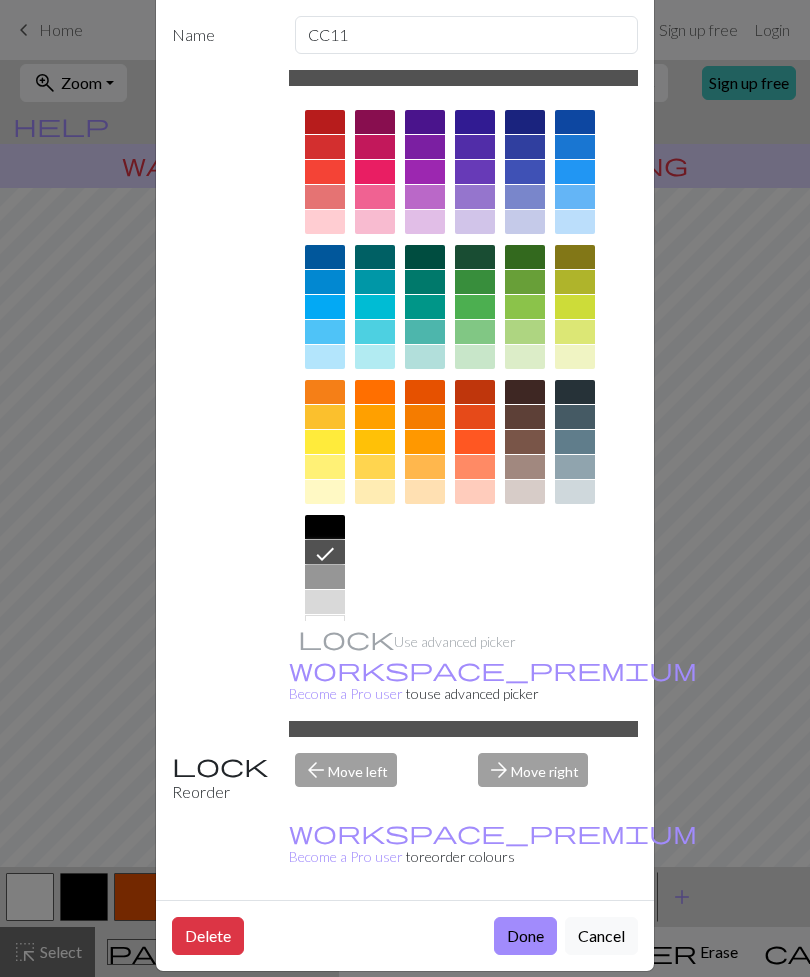 click on "Done" at bounding box center (525, 936) 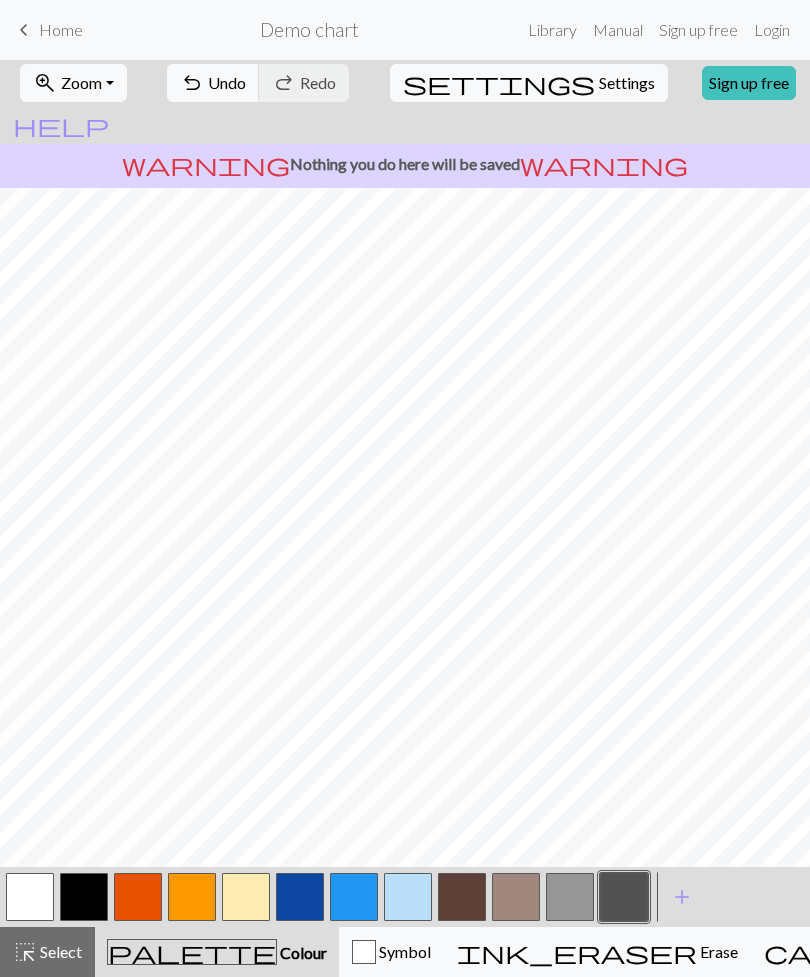 click at bounding box center (30, 897) 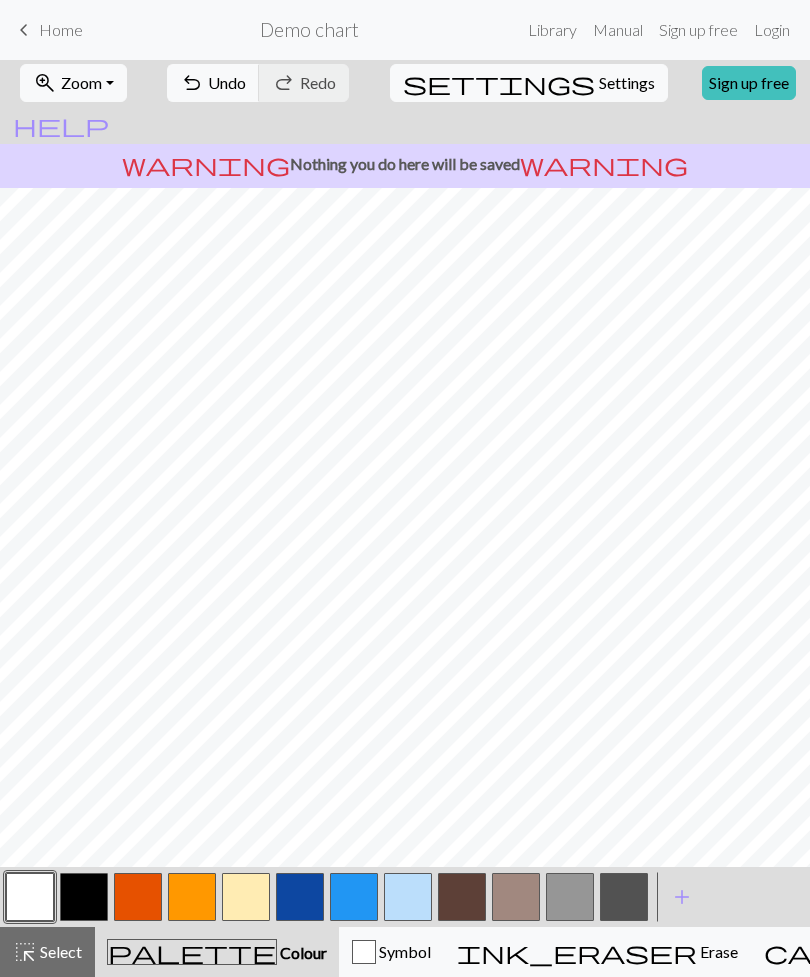 click at bounding box center [84, 897] 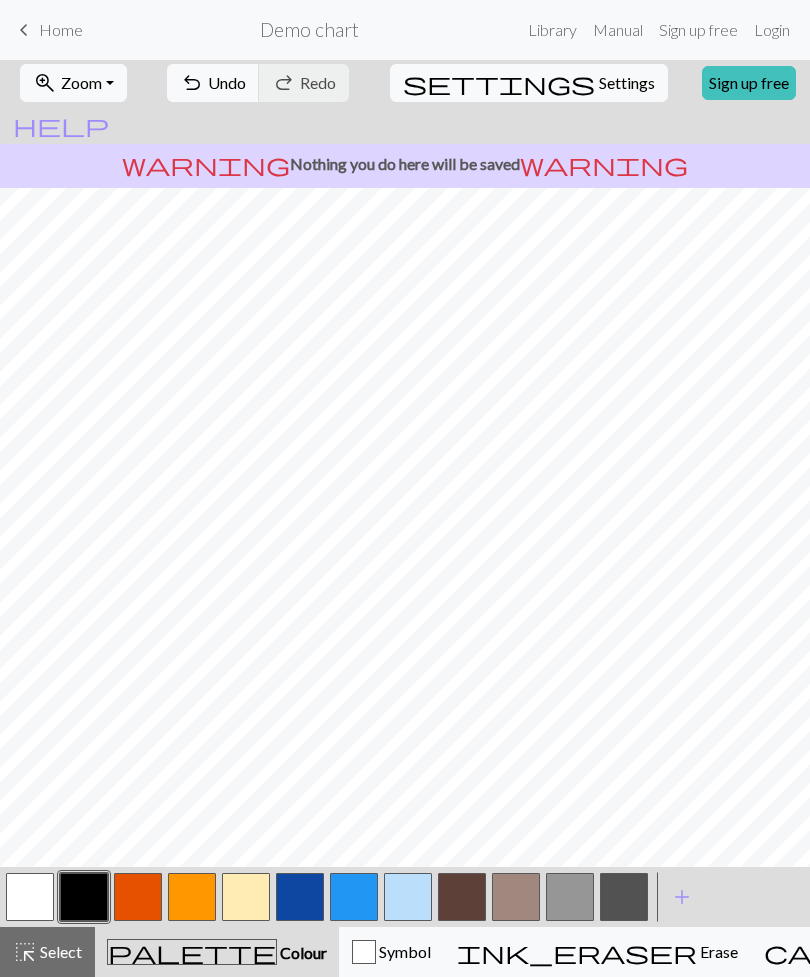 click at bounding box center [624, 897] 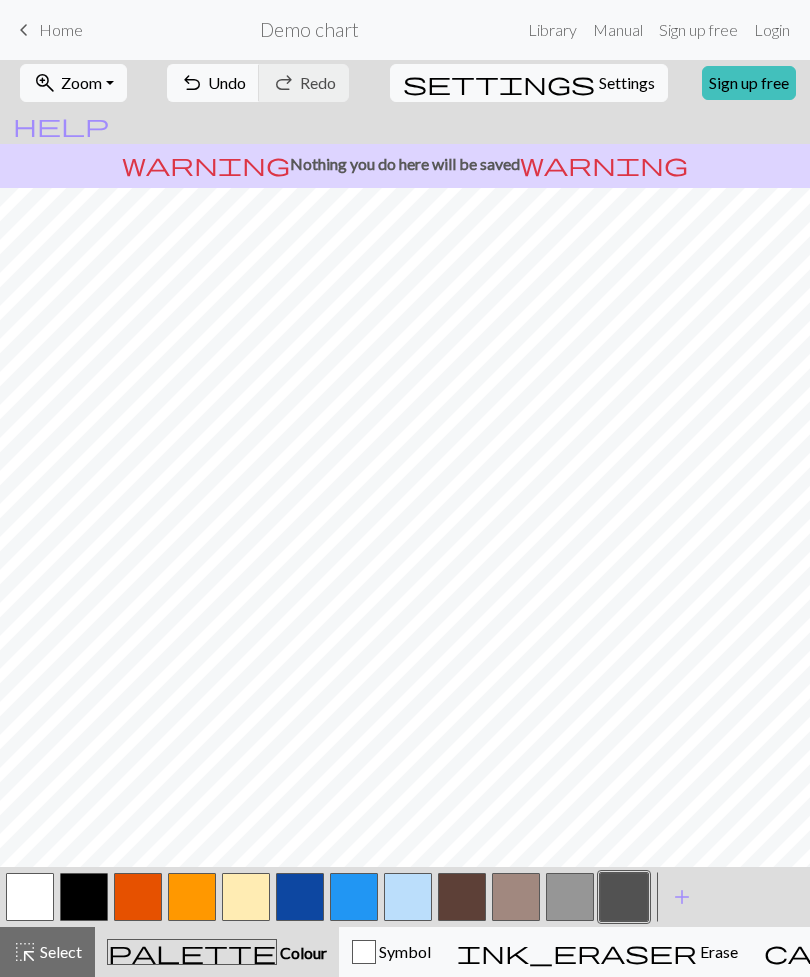 click at bounding box center (408, 897) 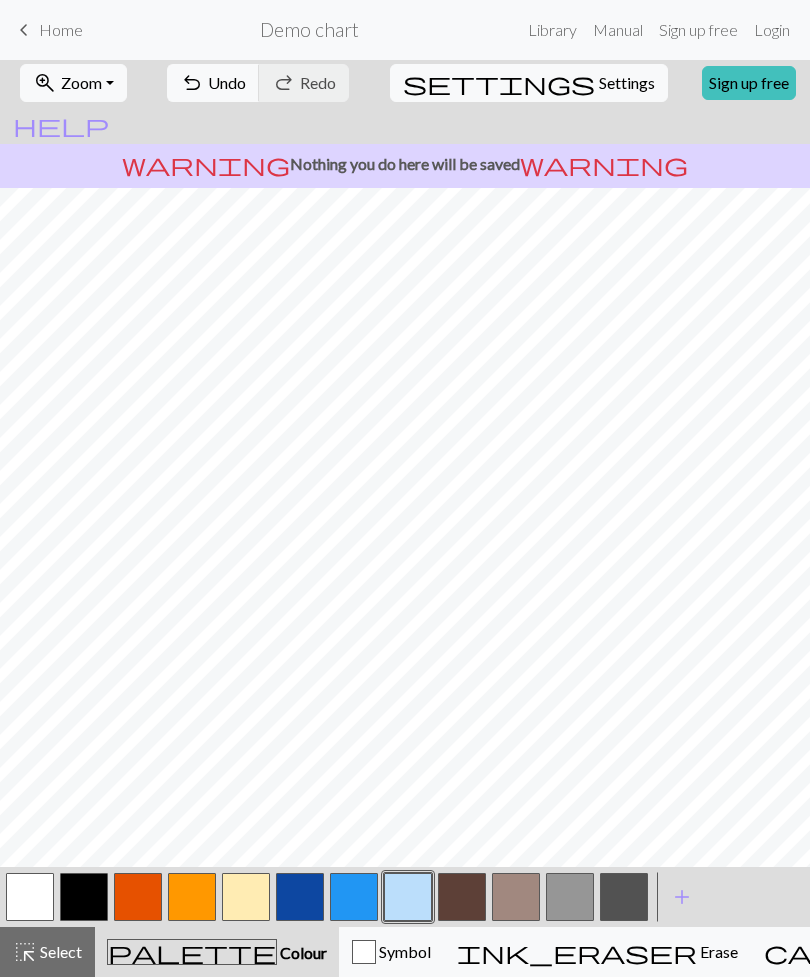 click at bounding box center (354, 897) 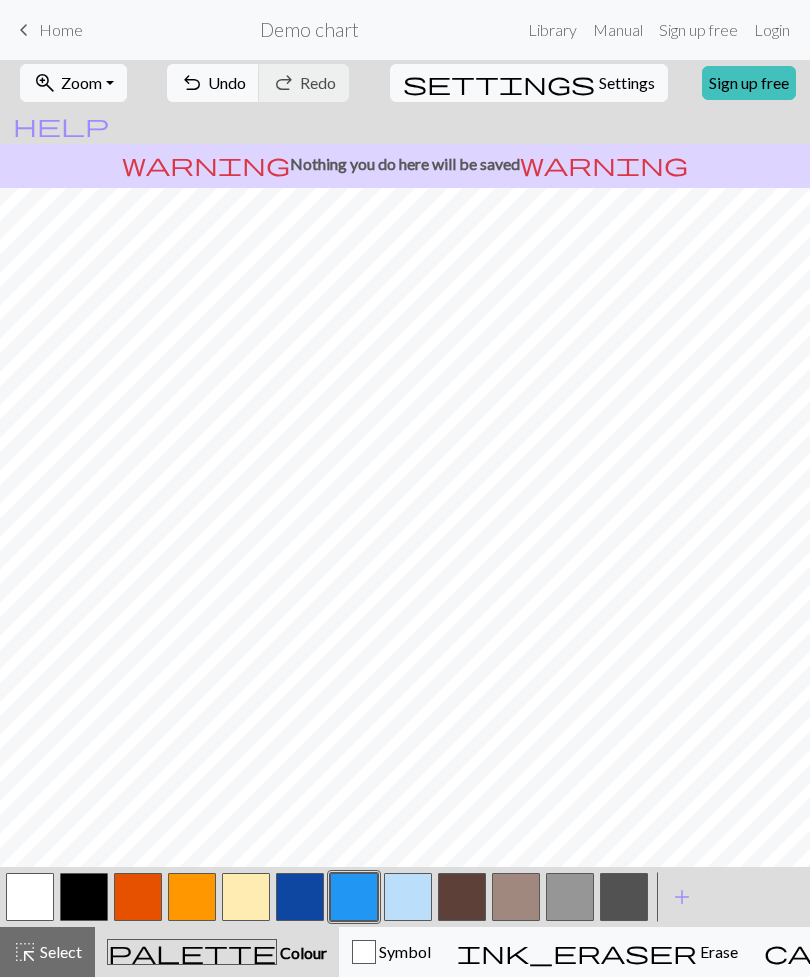 click at bounding box center (300, 897) 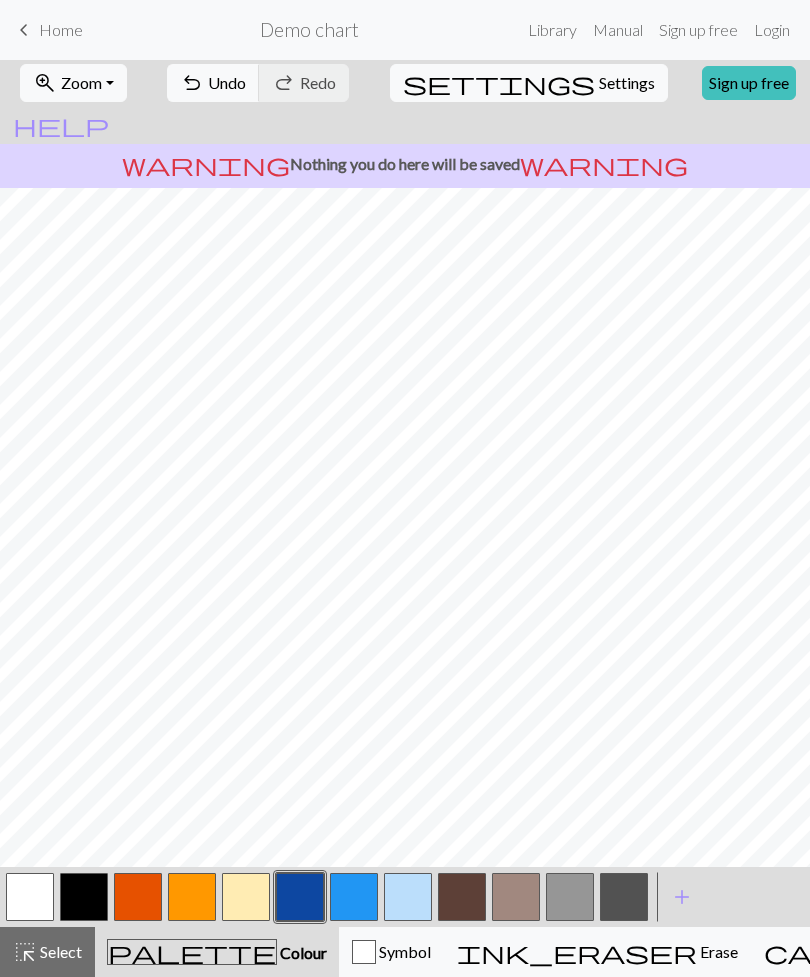 click at bounding box center [408, 897] 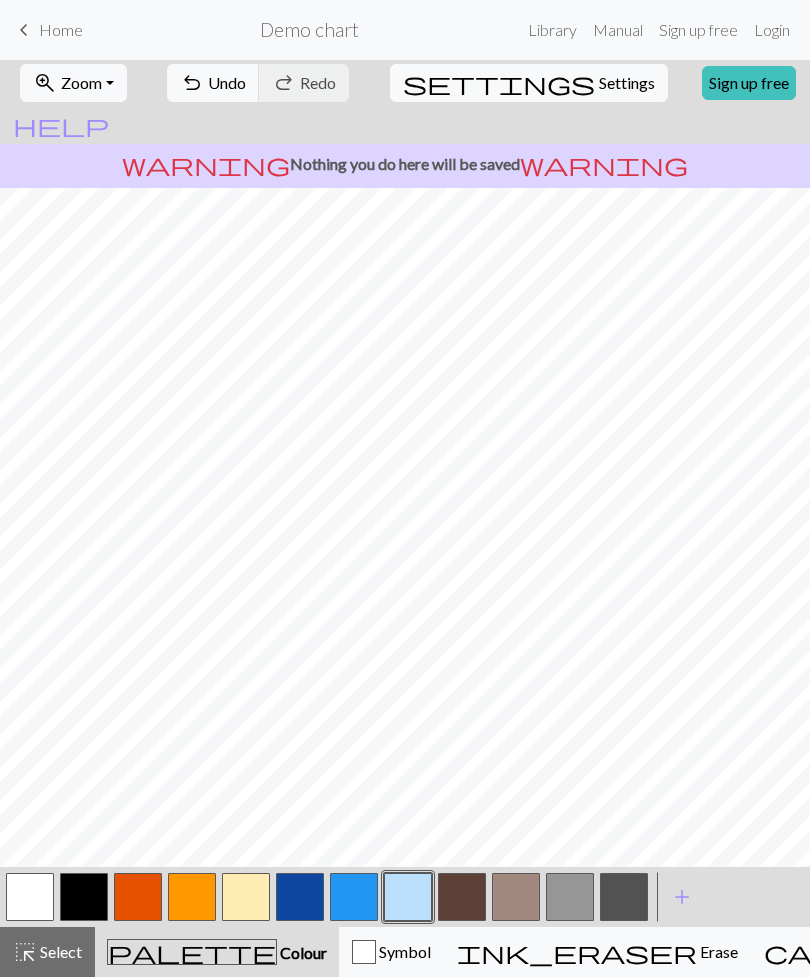 click at bounding box center [30, 897] 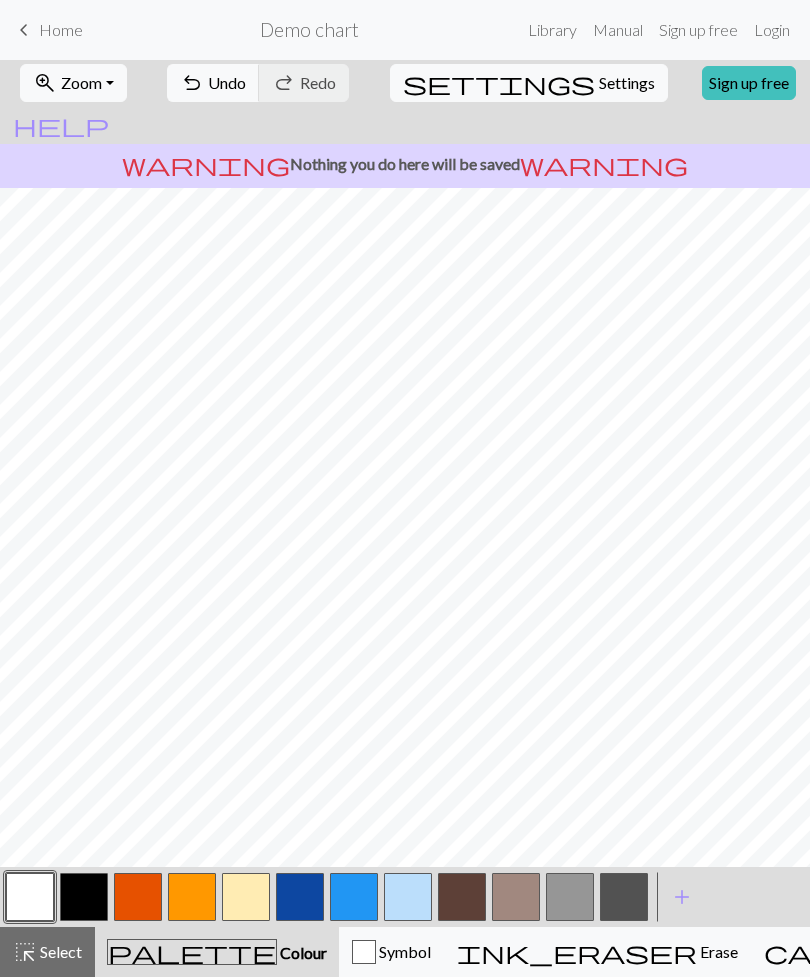 scroll, scrollTop: 8, scrollLeft: 537, axis: both 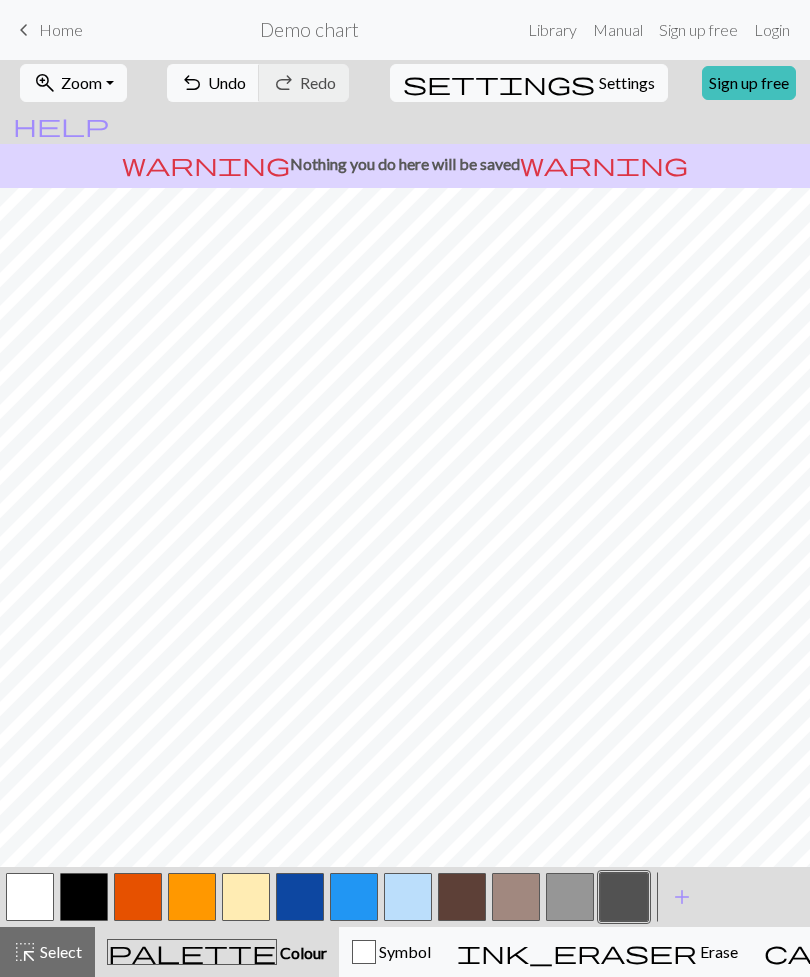 click at bounding box center [624, 897] 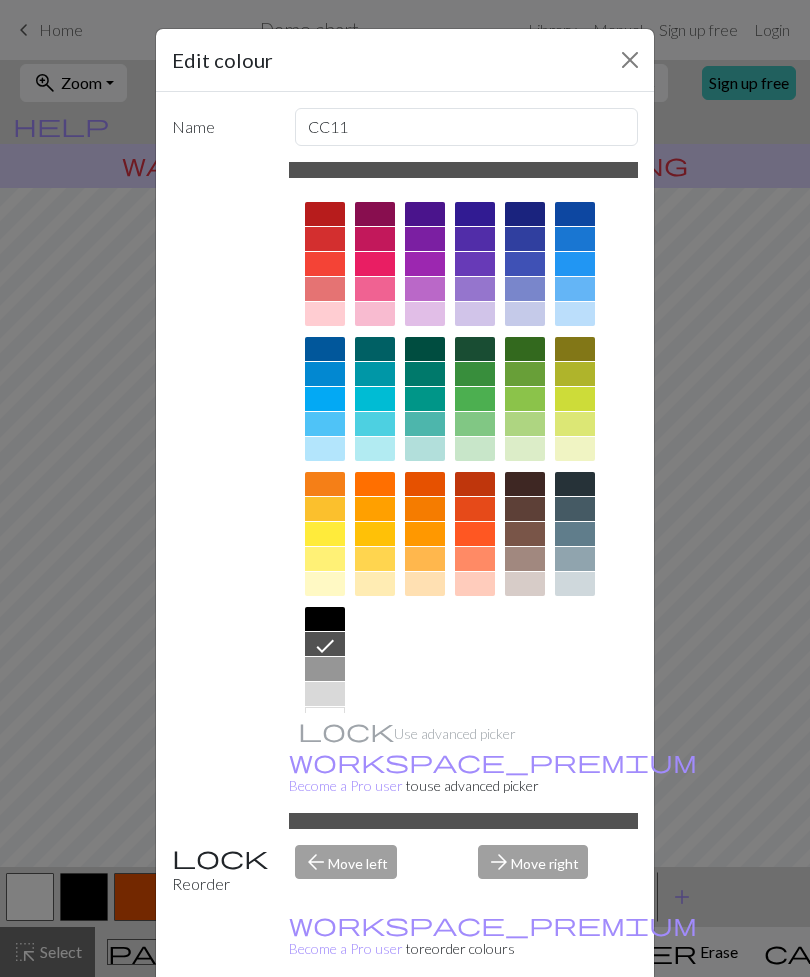 click at bounding box center (475, 374) 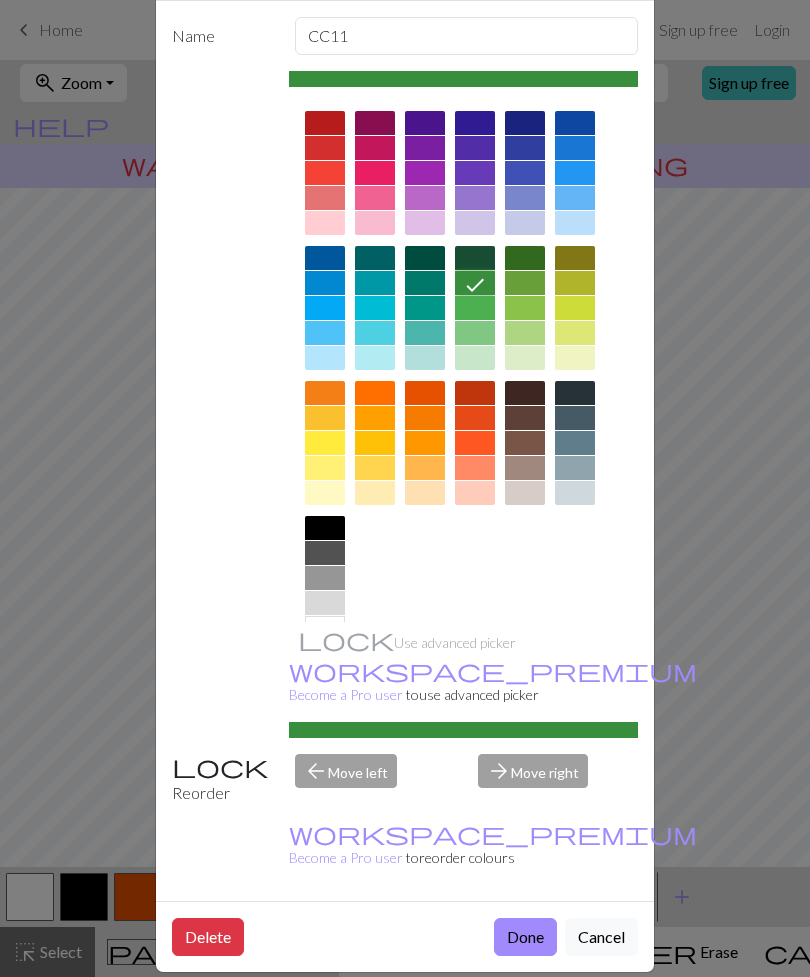 scroll, scrollTop: 91, scrollLeft: 0, axis: vertical 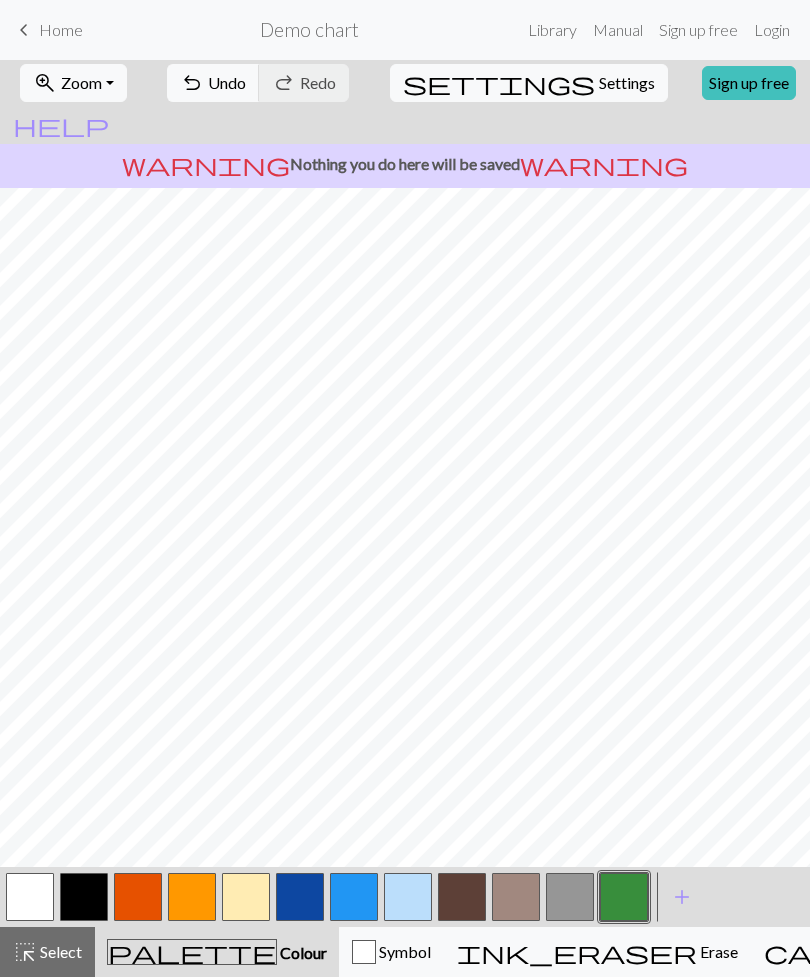 click at bounding box center [624, 897] 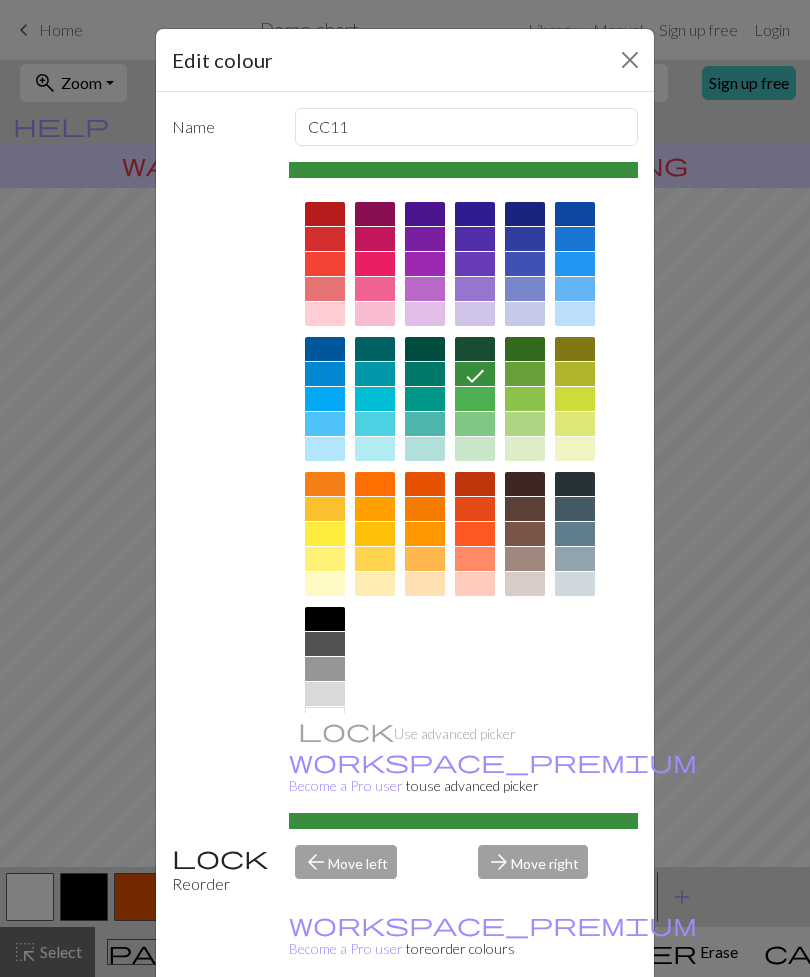 click at bounding box center [525, 399] 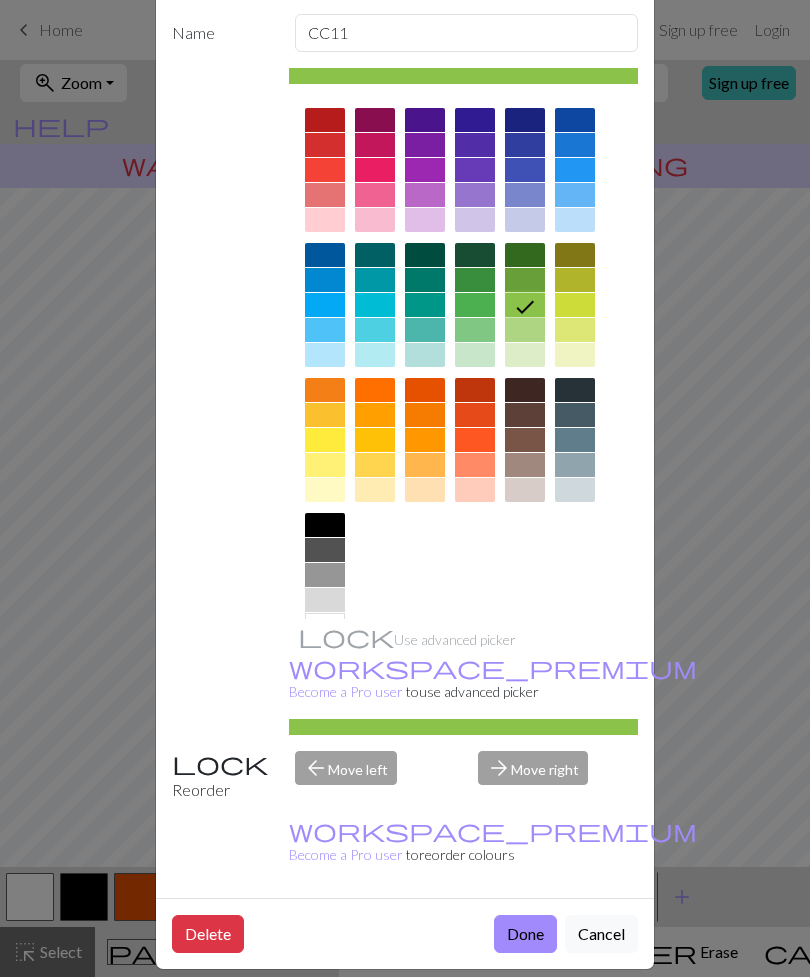 scroll, scrollTop: 92, scrollLeft: 0, axis: vertical 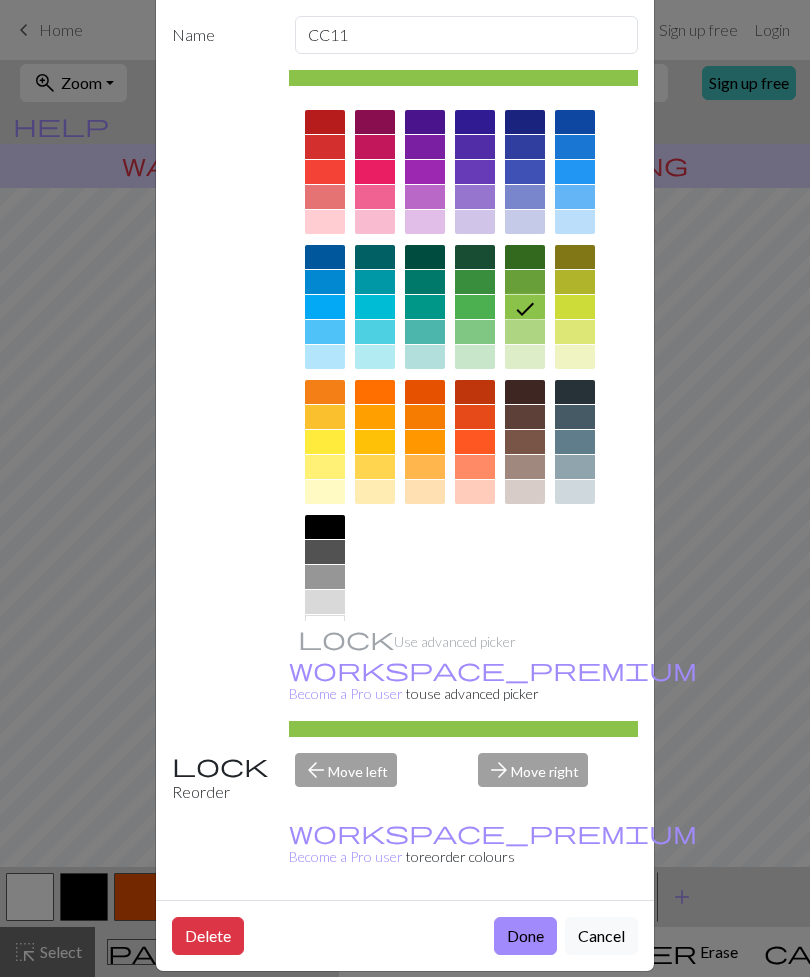 click on "Done" at bounding box center [525, 936] 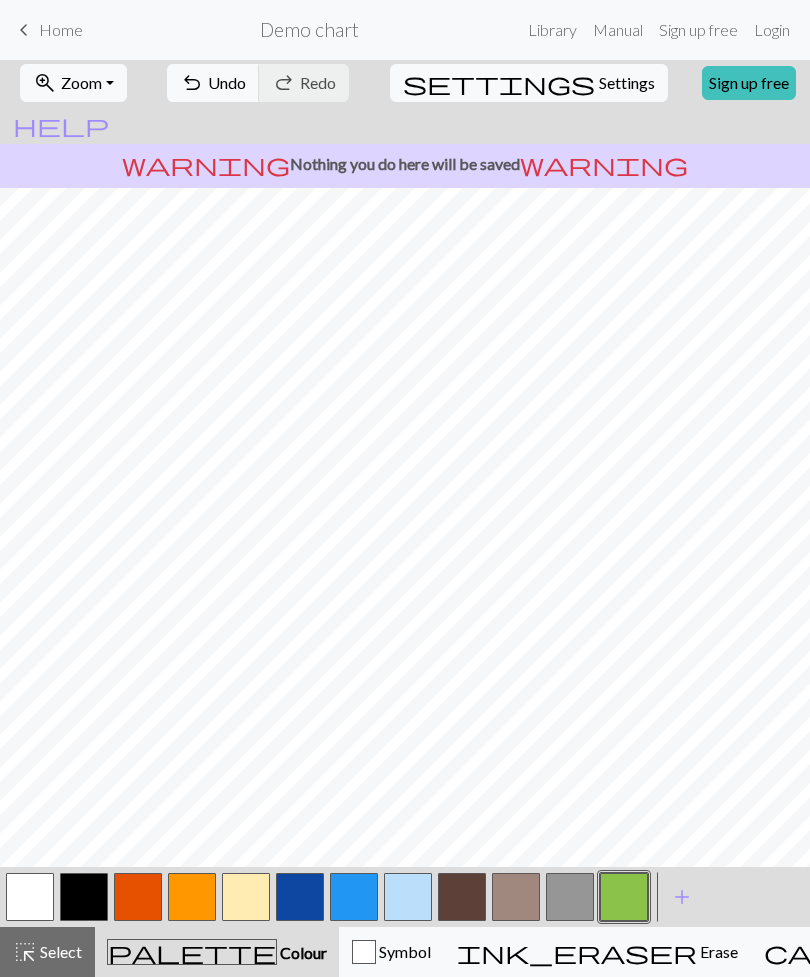 click at bounding box center [570, 897] 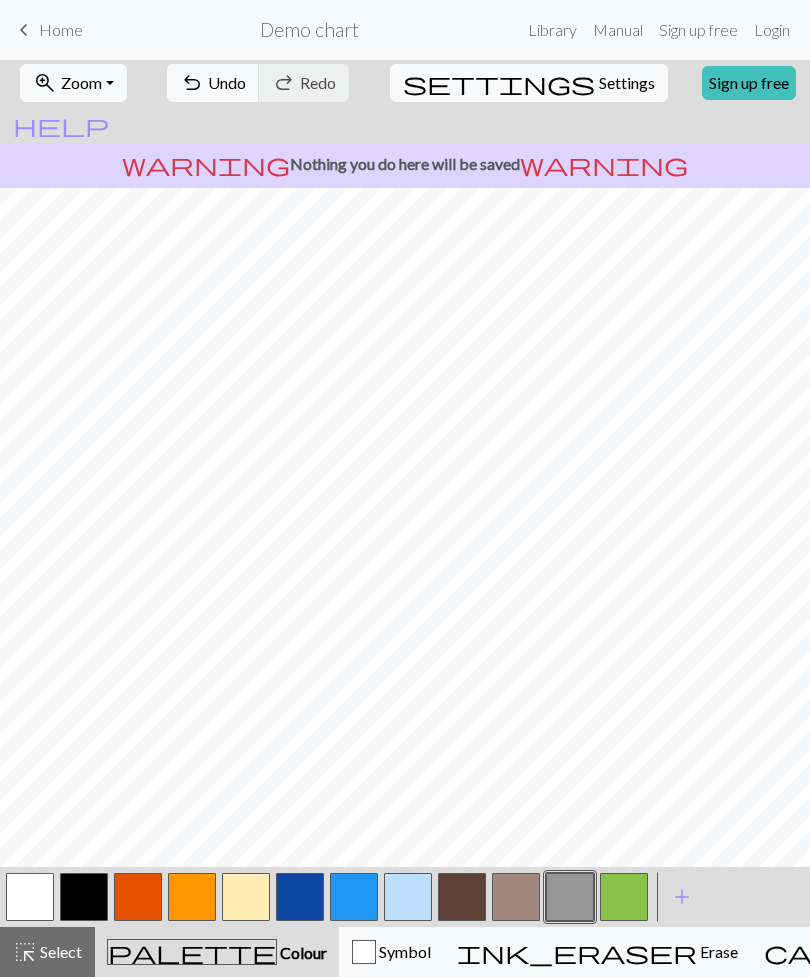 click at bounding box center [570, 897] 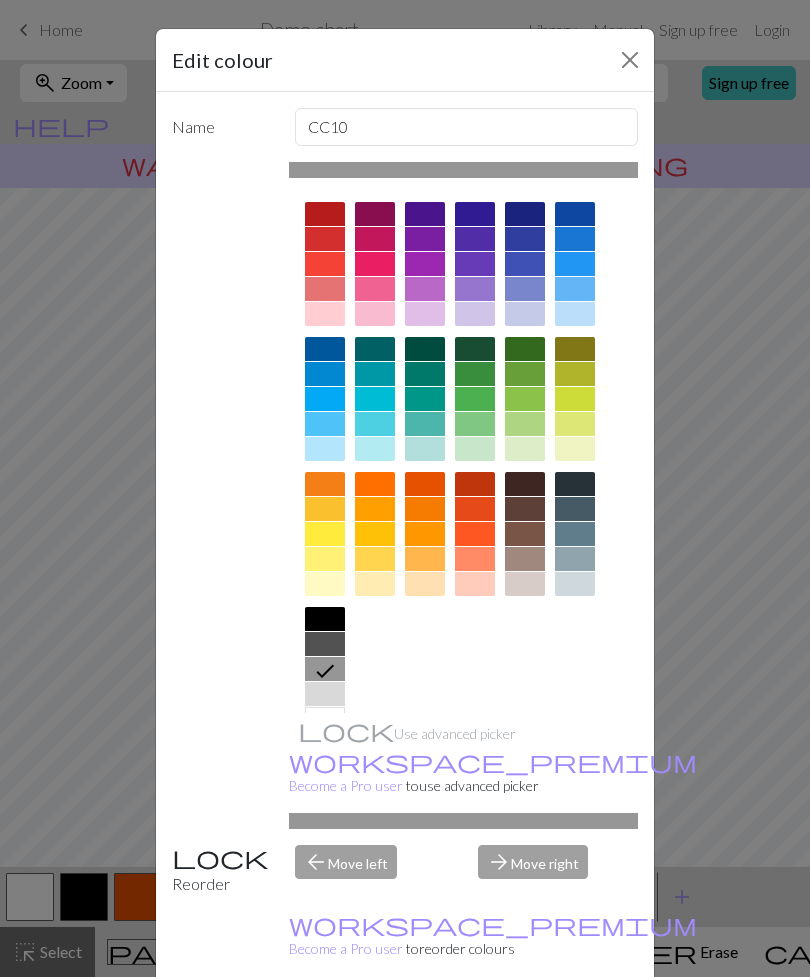 click at bounding box center [325, 264] 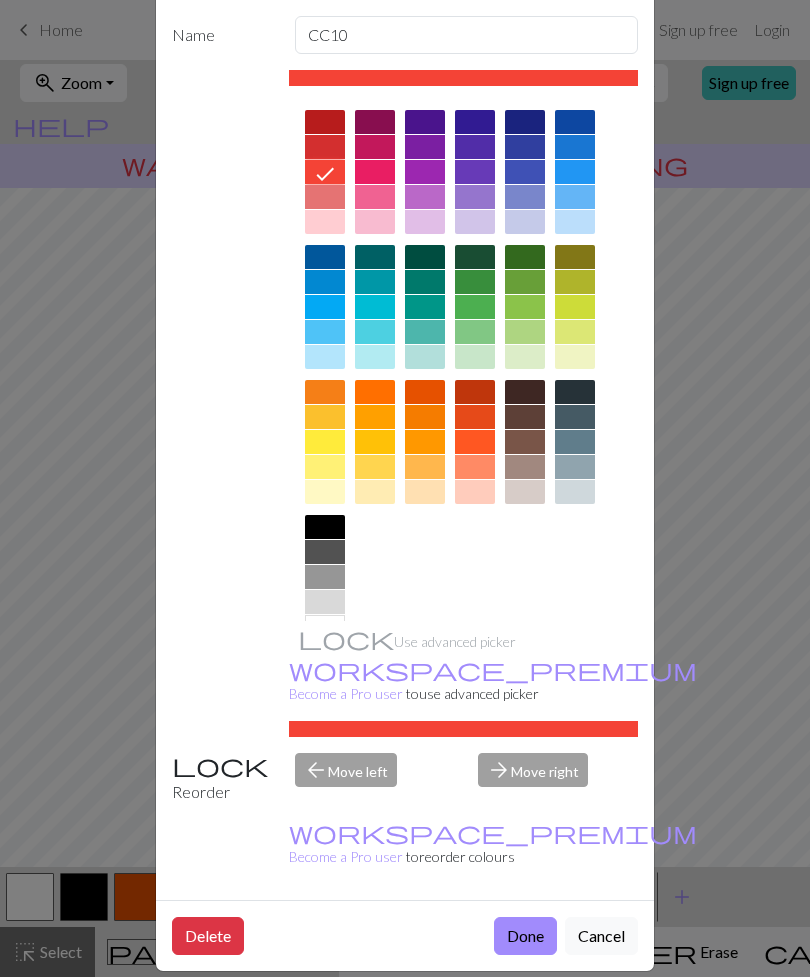 scroll, scrollTop: 91, scrollLeft: 0, axis: vertical 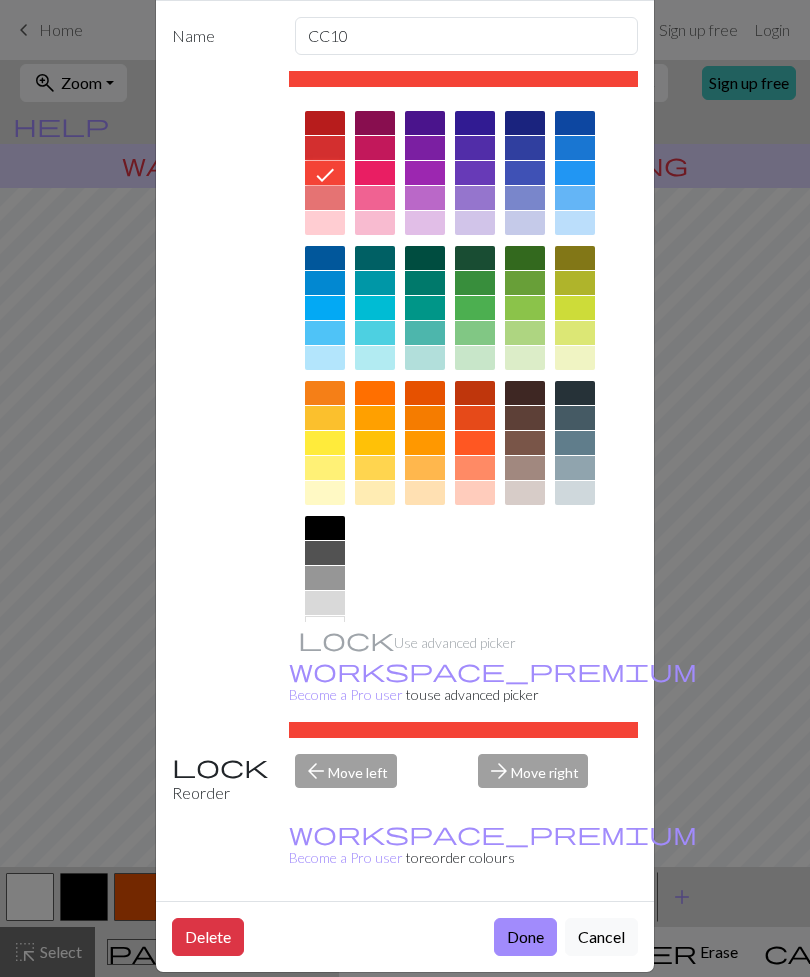 click on "Done" at bounding box center [525, 937] 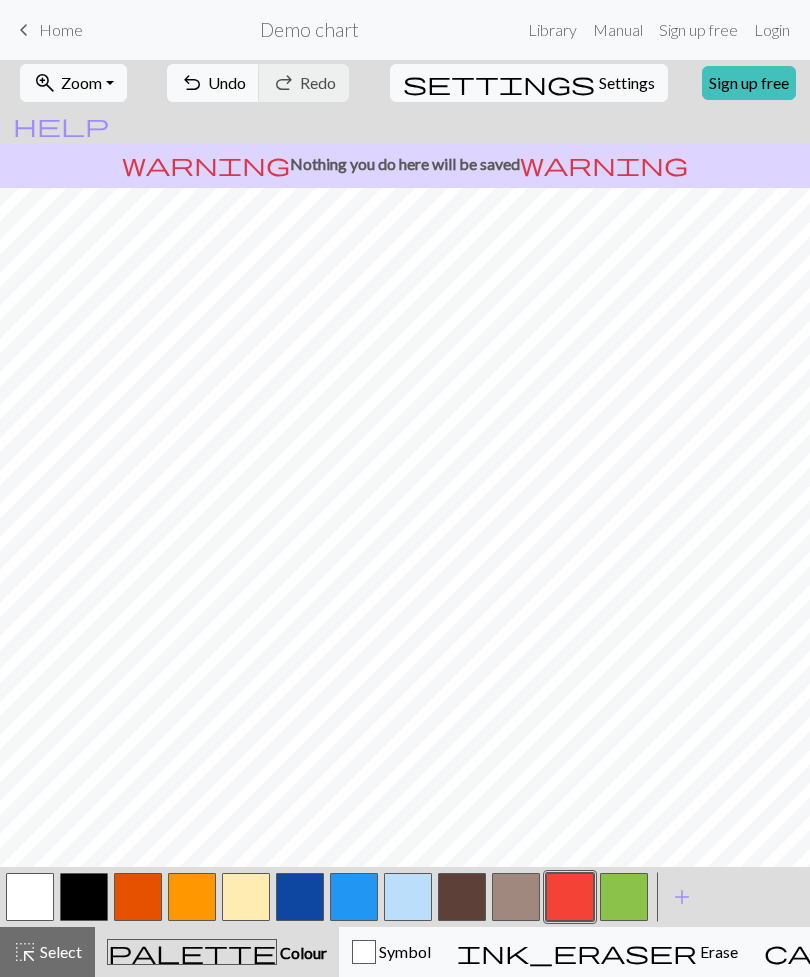 click at bounding box center [516, 897] 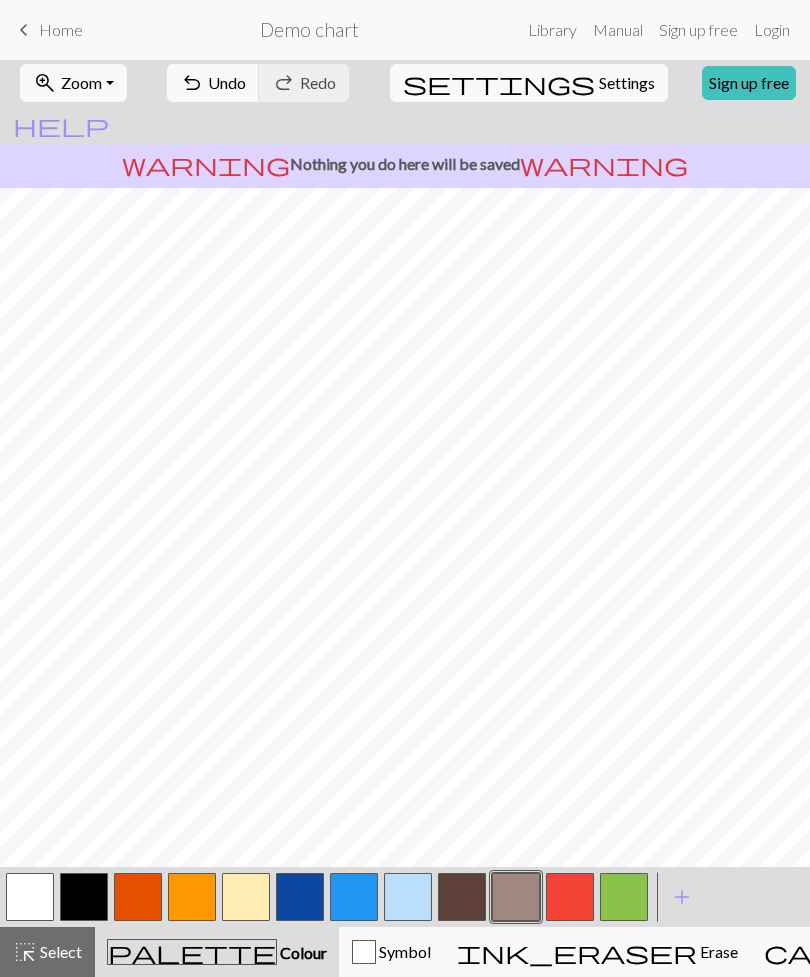 click at bounding box center (516, 897) 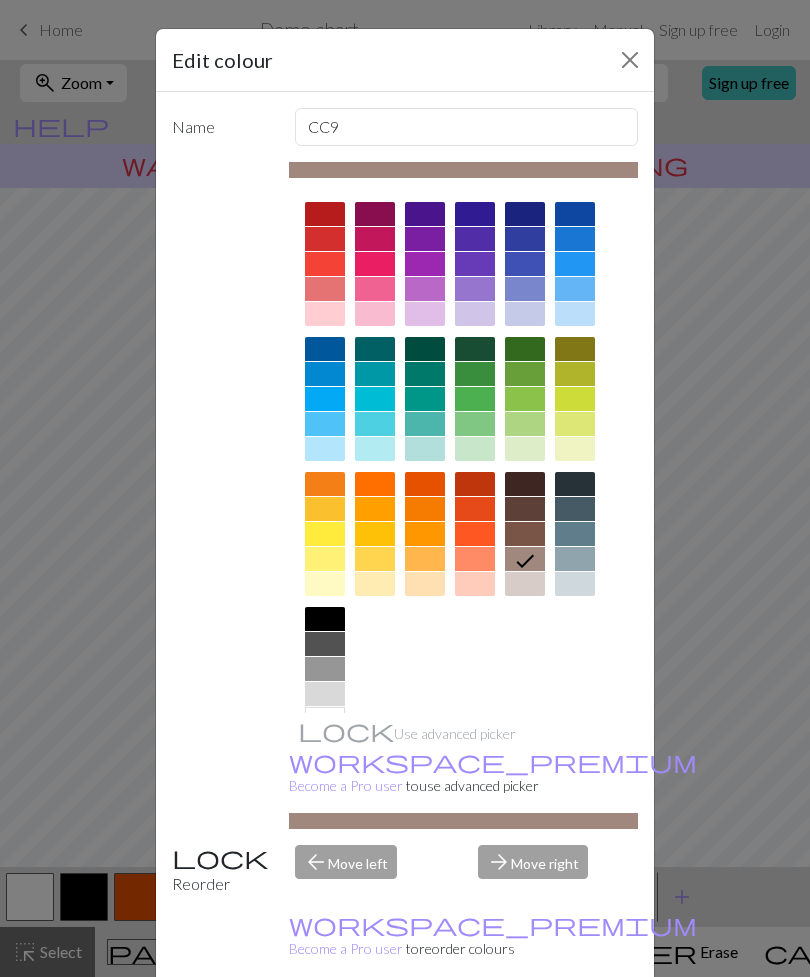 click at bounding box center [475, 374] 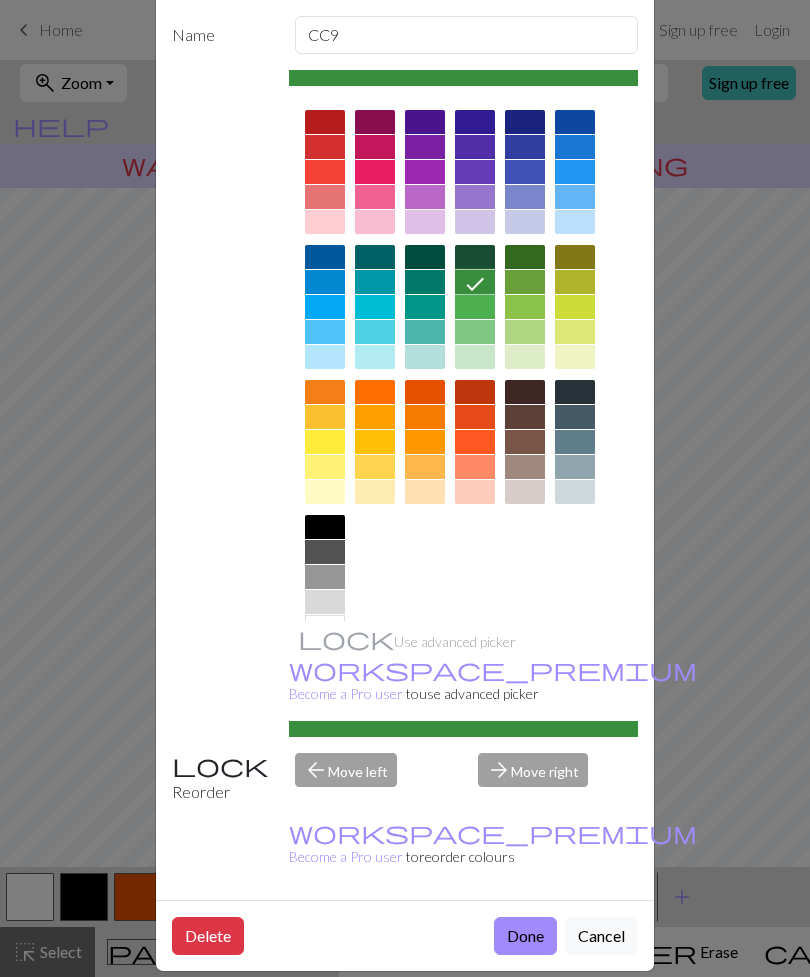 scroll, scrollTop: 91, scrollLeft: 0, axis: vertical 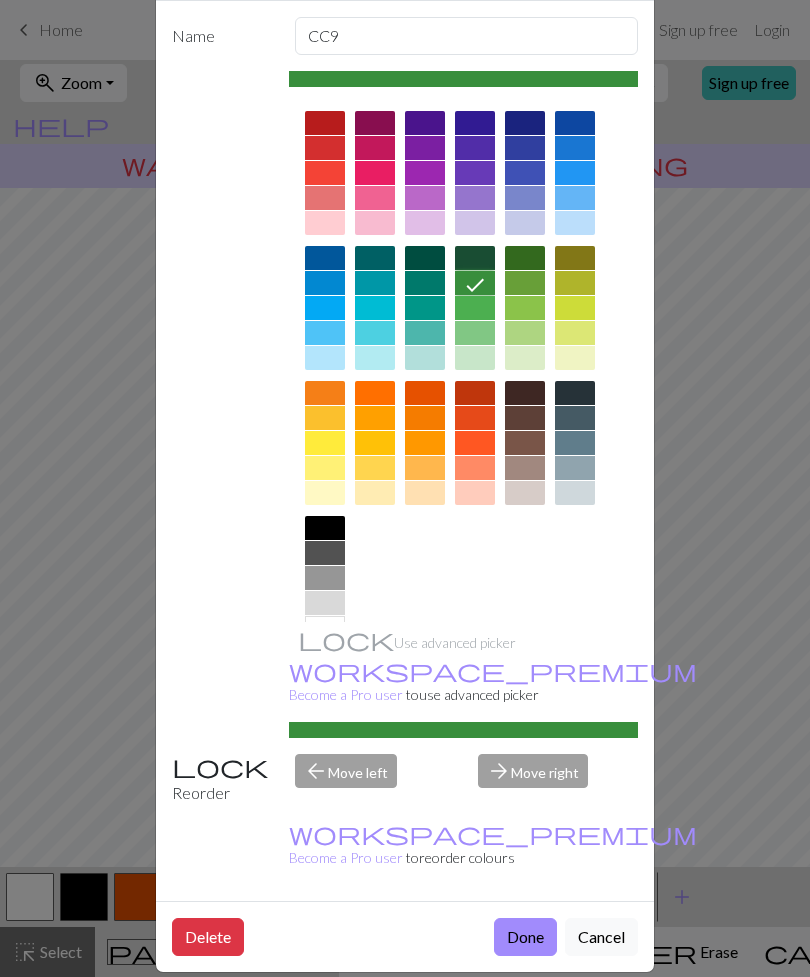 click on "Done" at bounding box center (525, 937) 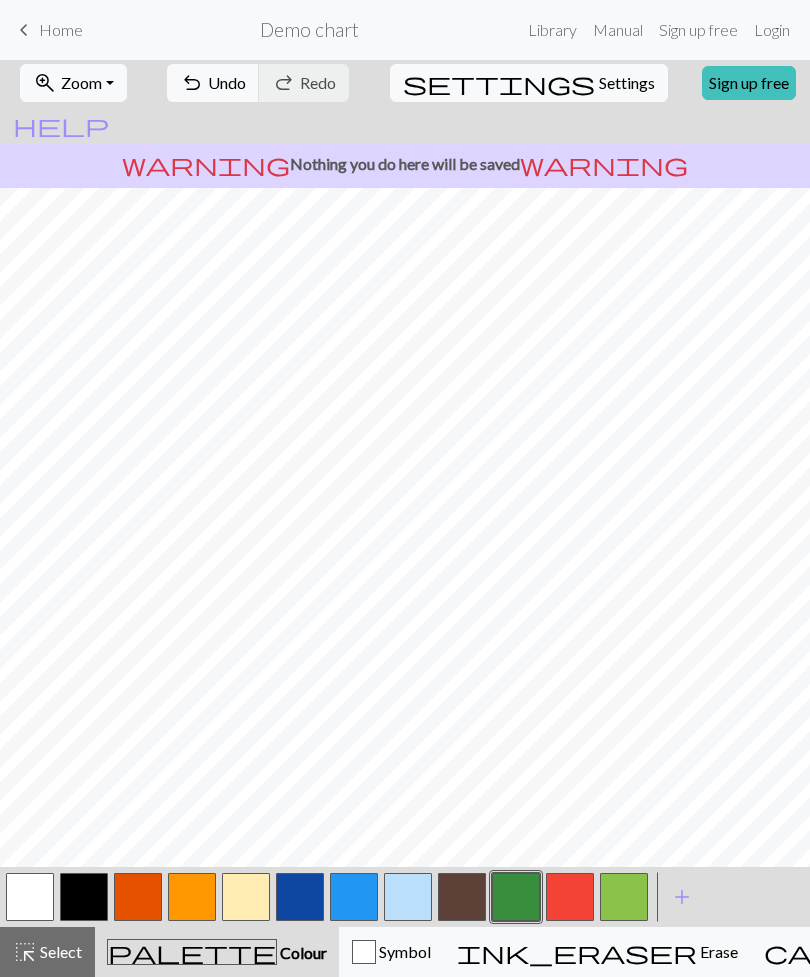 click at bounding box center (462, 897) 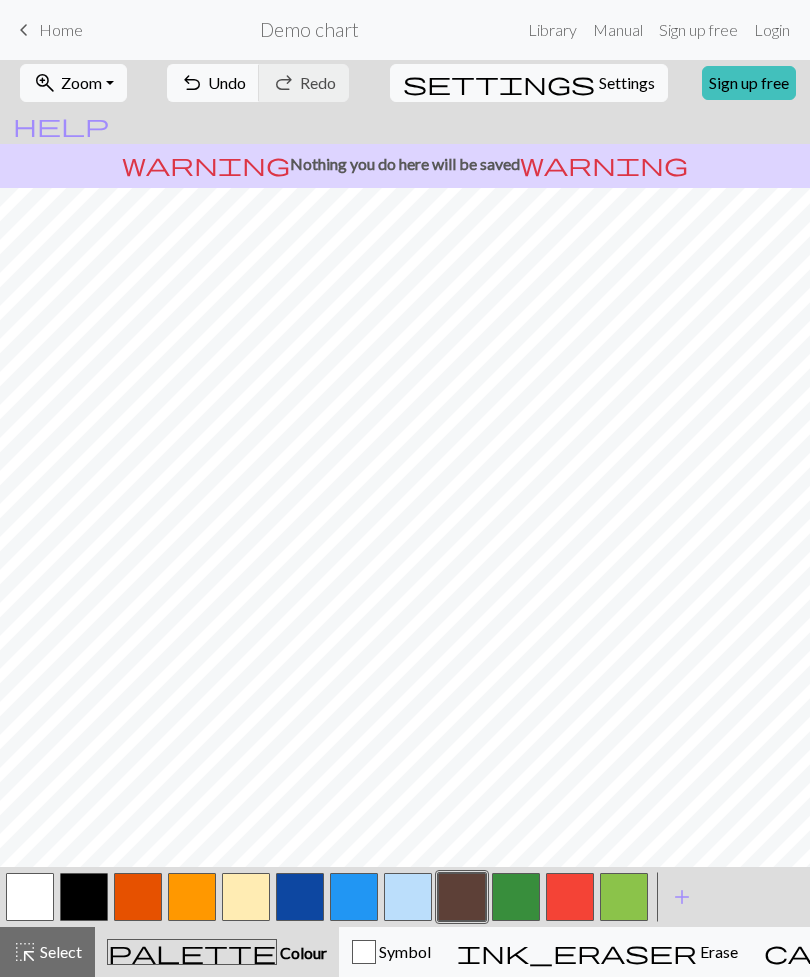 click at bounding box center [462, 897] 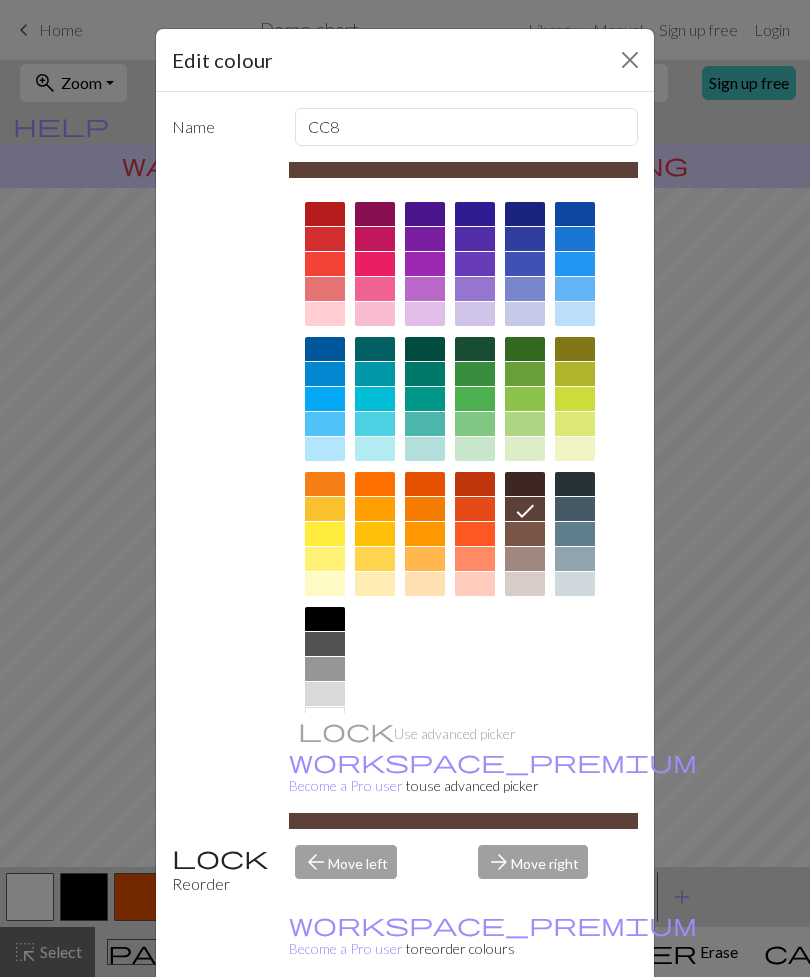click at bounding box center [325, 509] 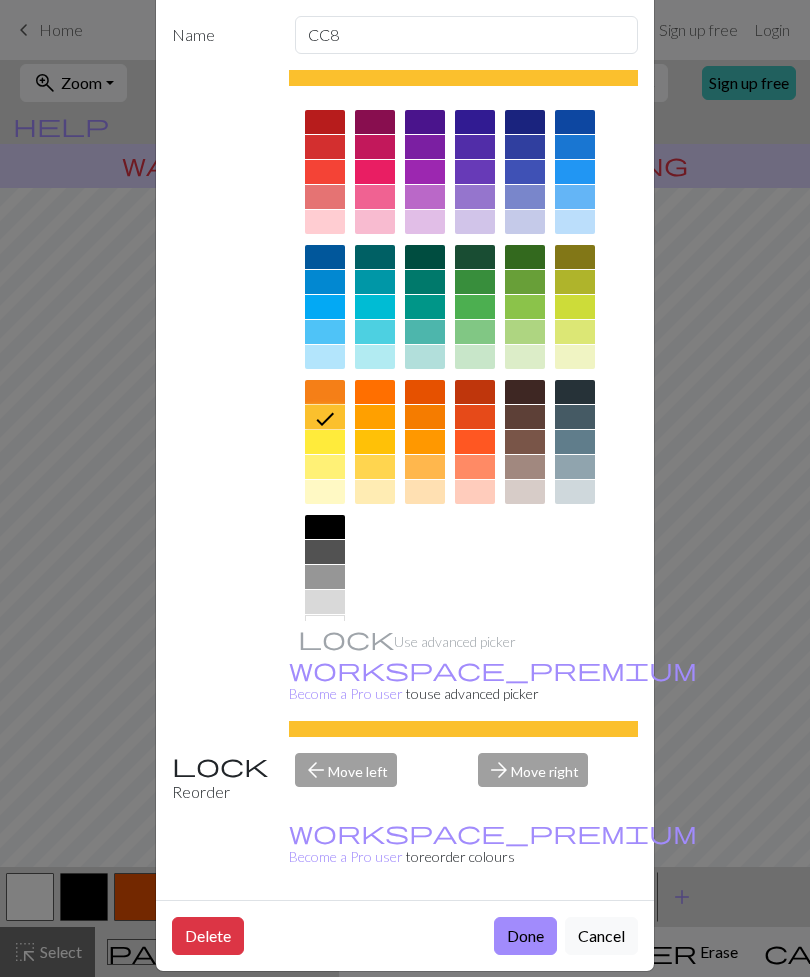 scroll, scrollTop: 91, scrollLeft: 0, axis: vertical 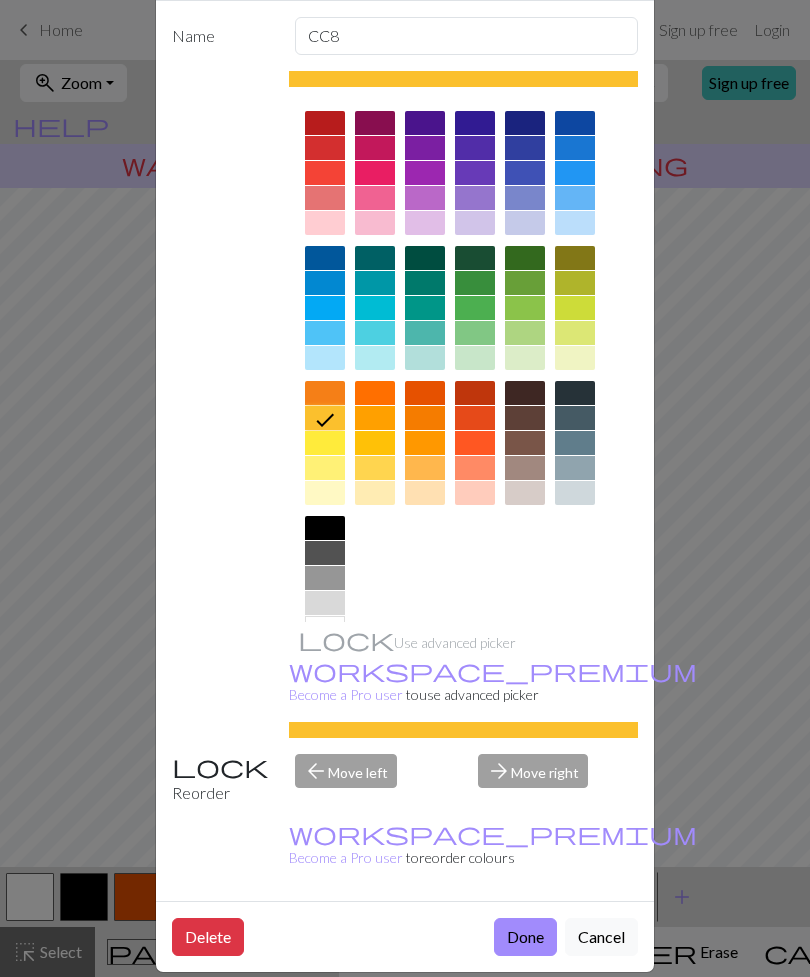 click on "Done" at bounding box center [525, 937] 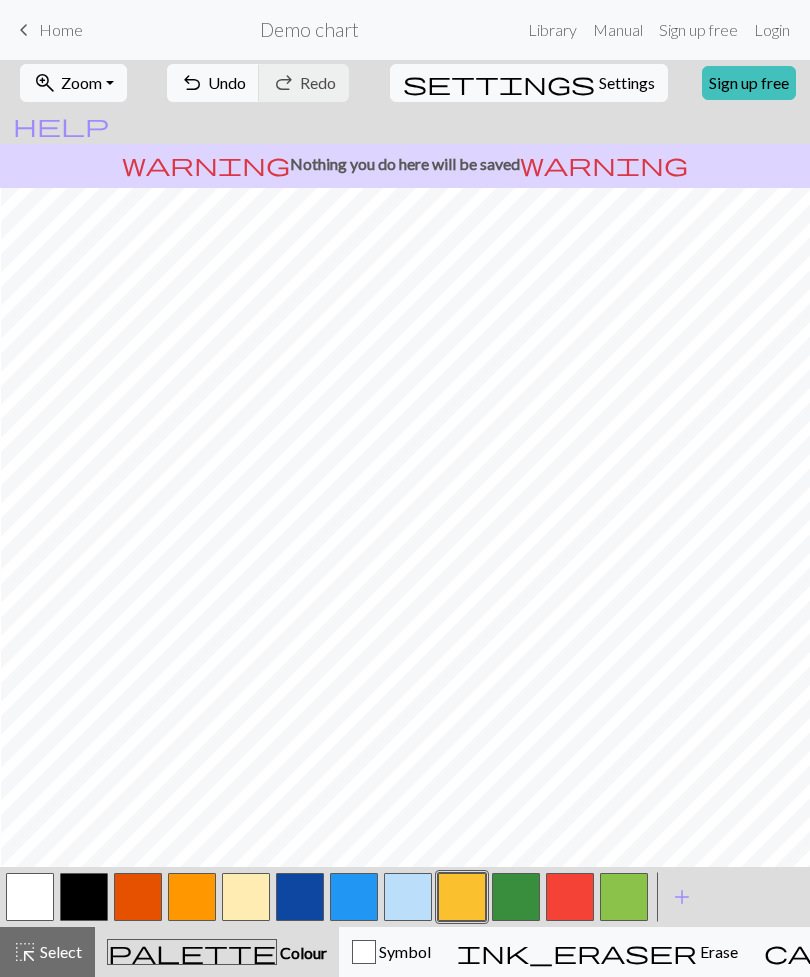 scroll, scrollTop: 0, scrollLeft: 237, axis: horizontal 